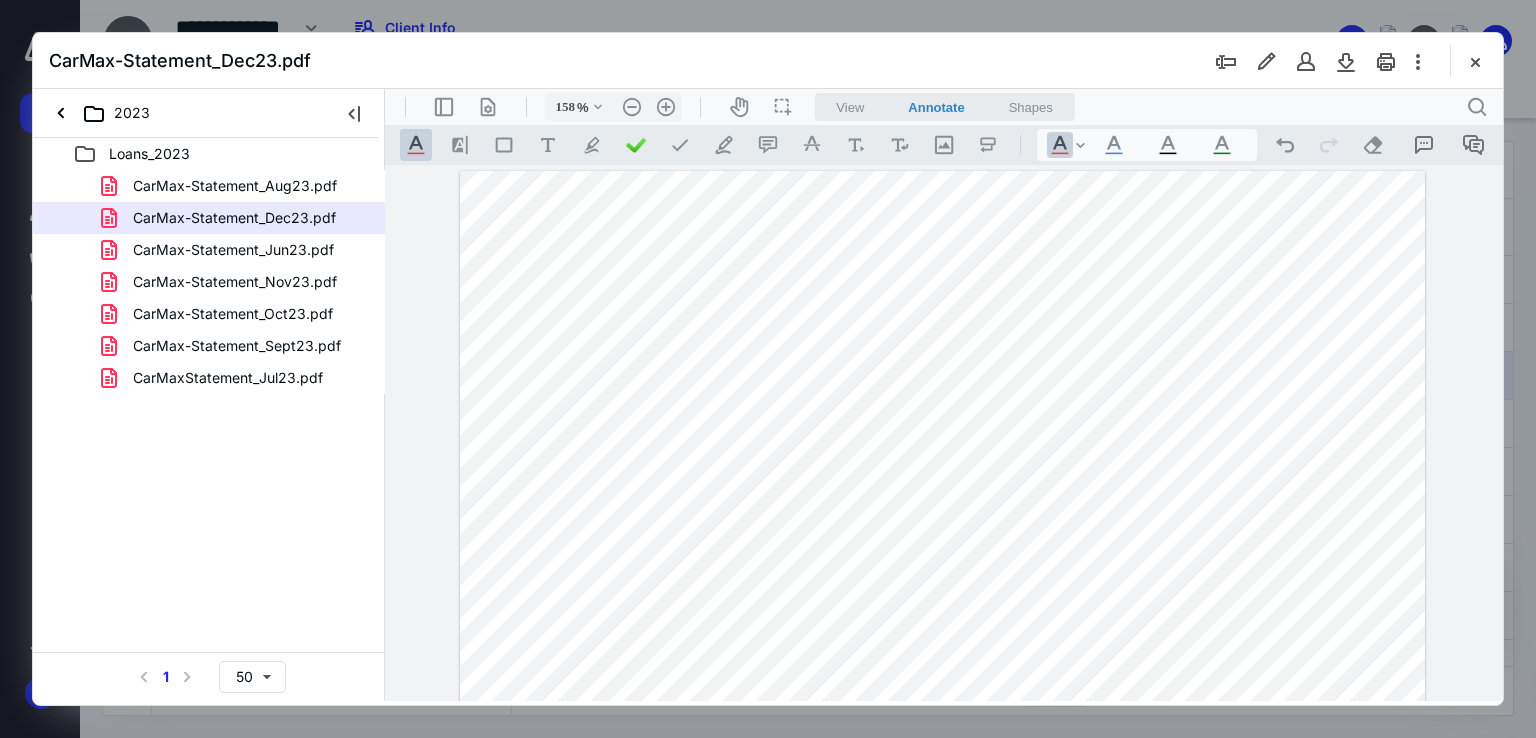 scroll, scrollTop: 0, scrollLeft: 0, axis: both 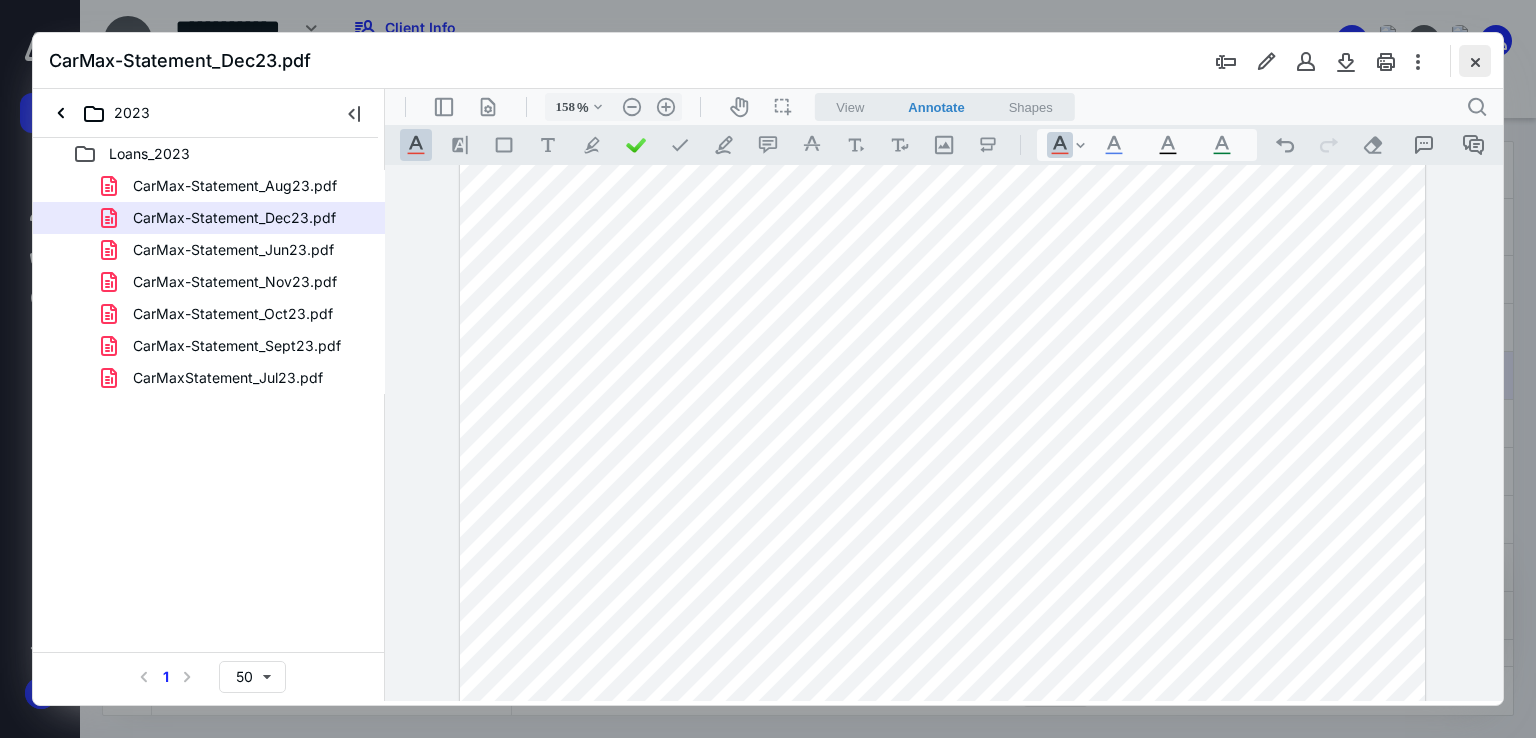 click at bounding box center (1475, 61) 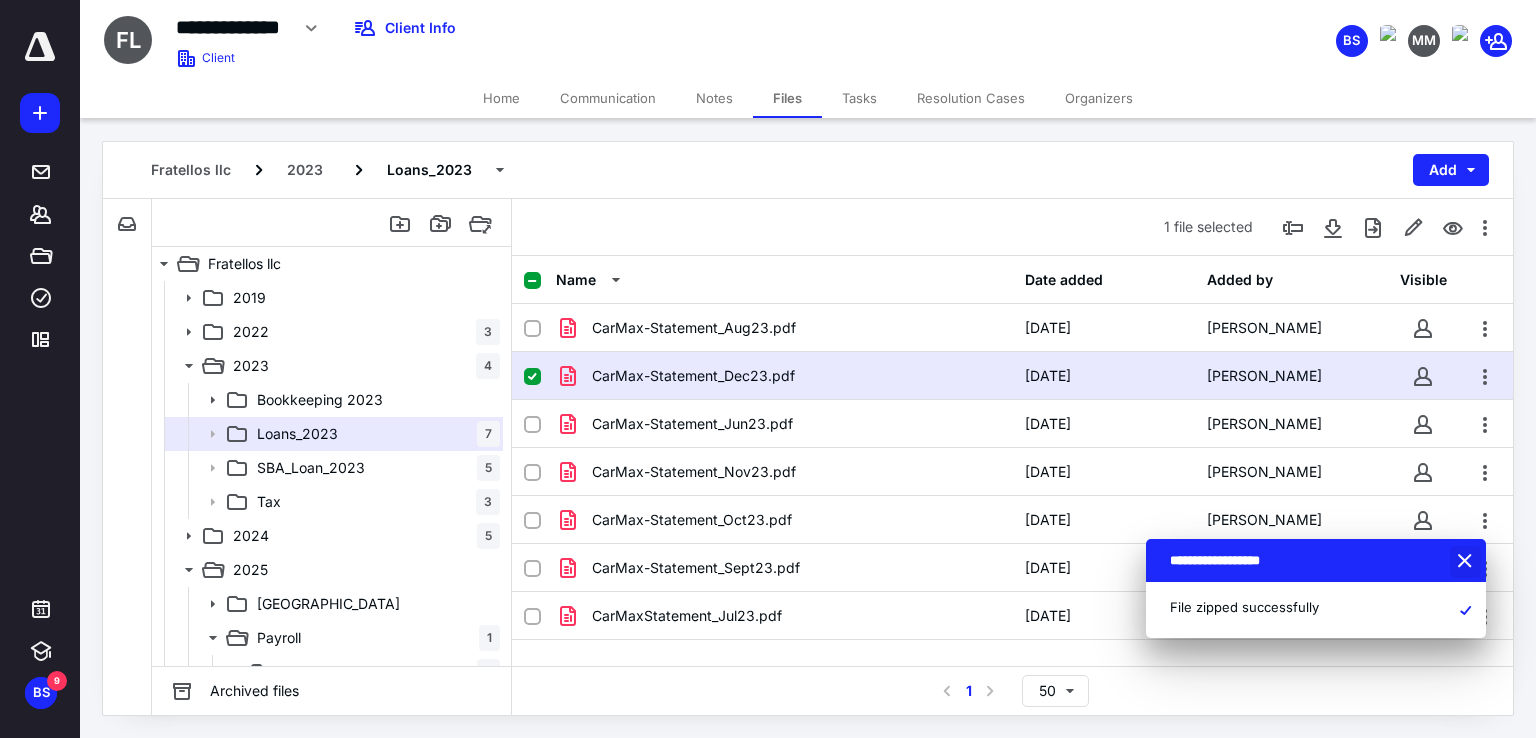 click at bounding box center [1467, 562] 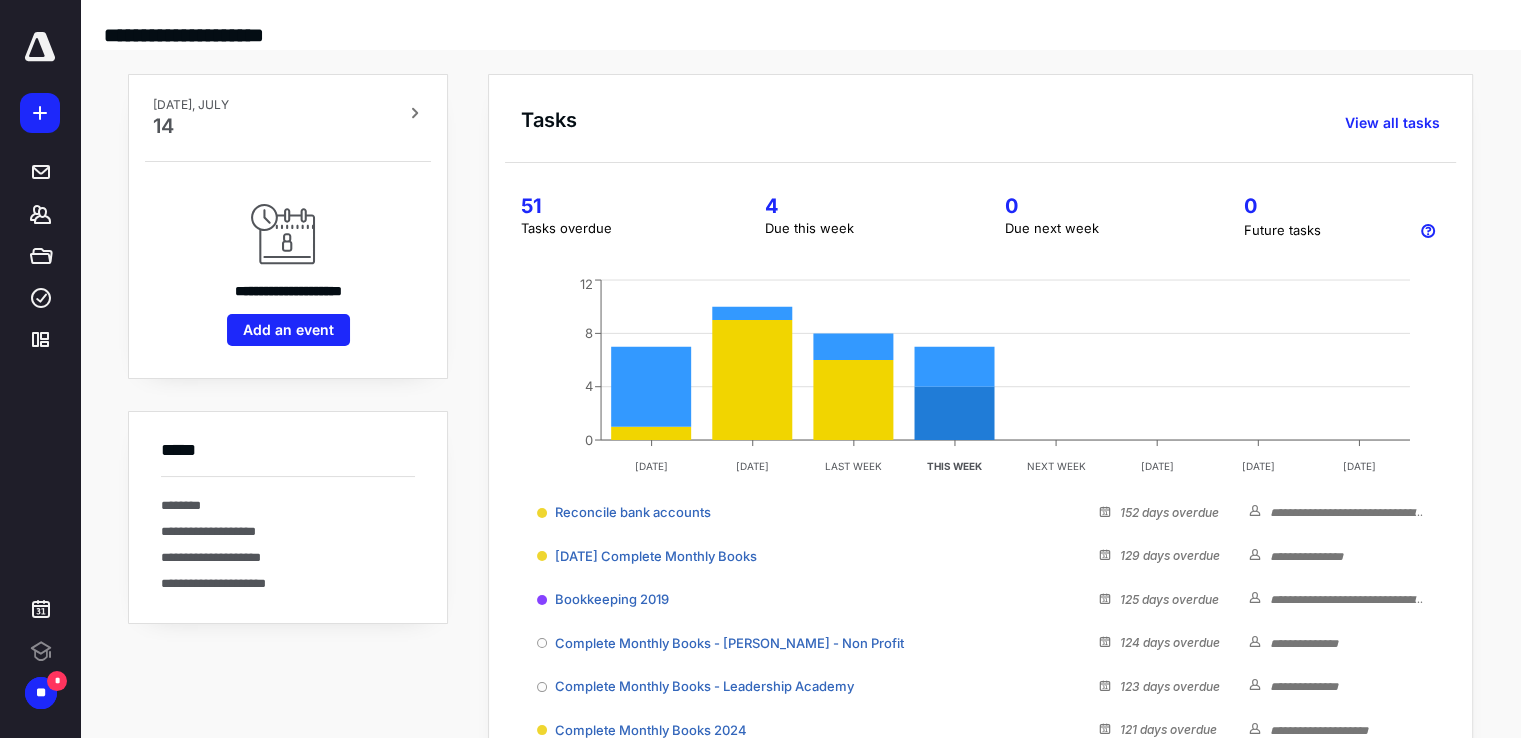 scroll, scrollTop: 0, scrollLeft: 0, axis: both 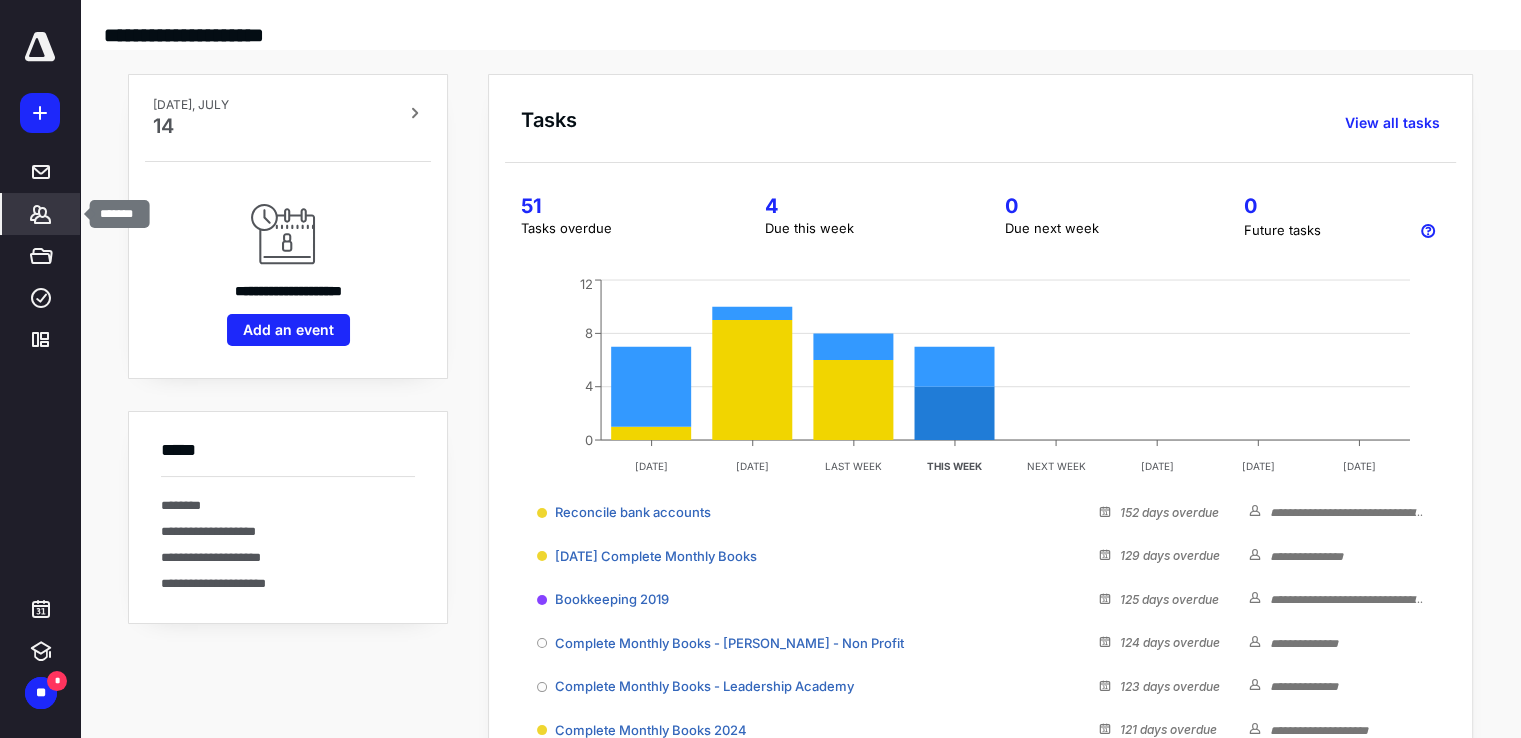 click 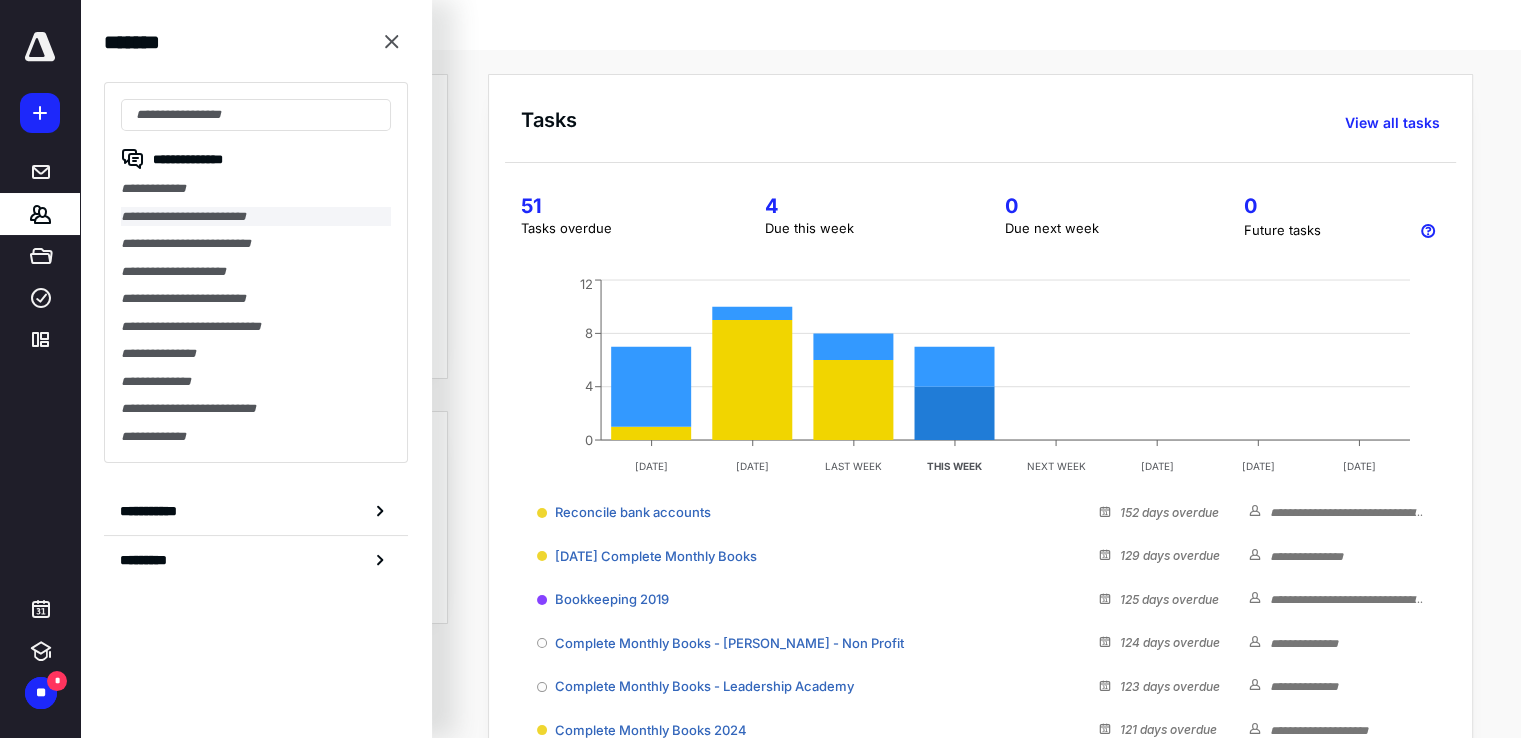click on "**********" at bounding box center [256, 217] 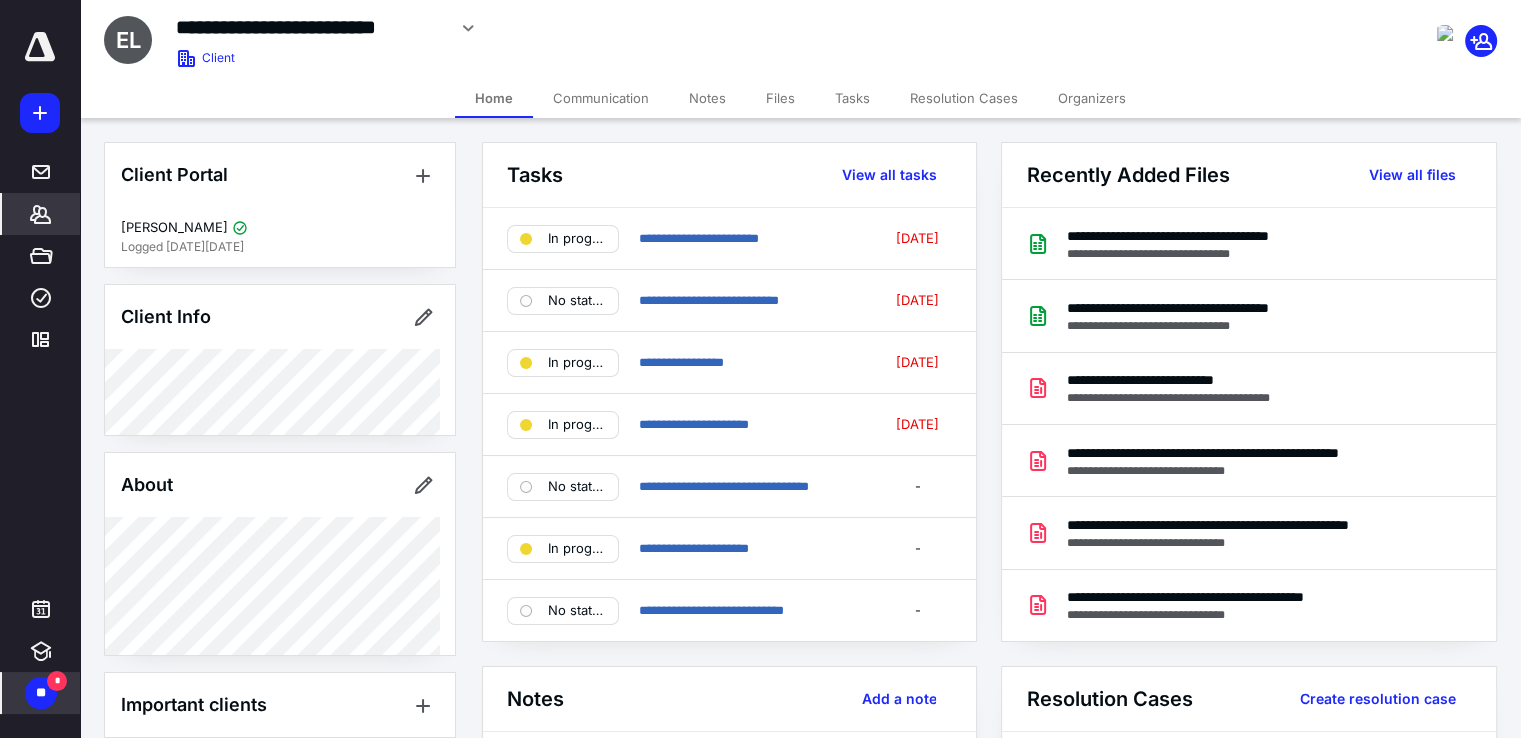 click on "*" at bounding box center [57, 681] 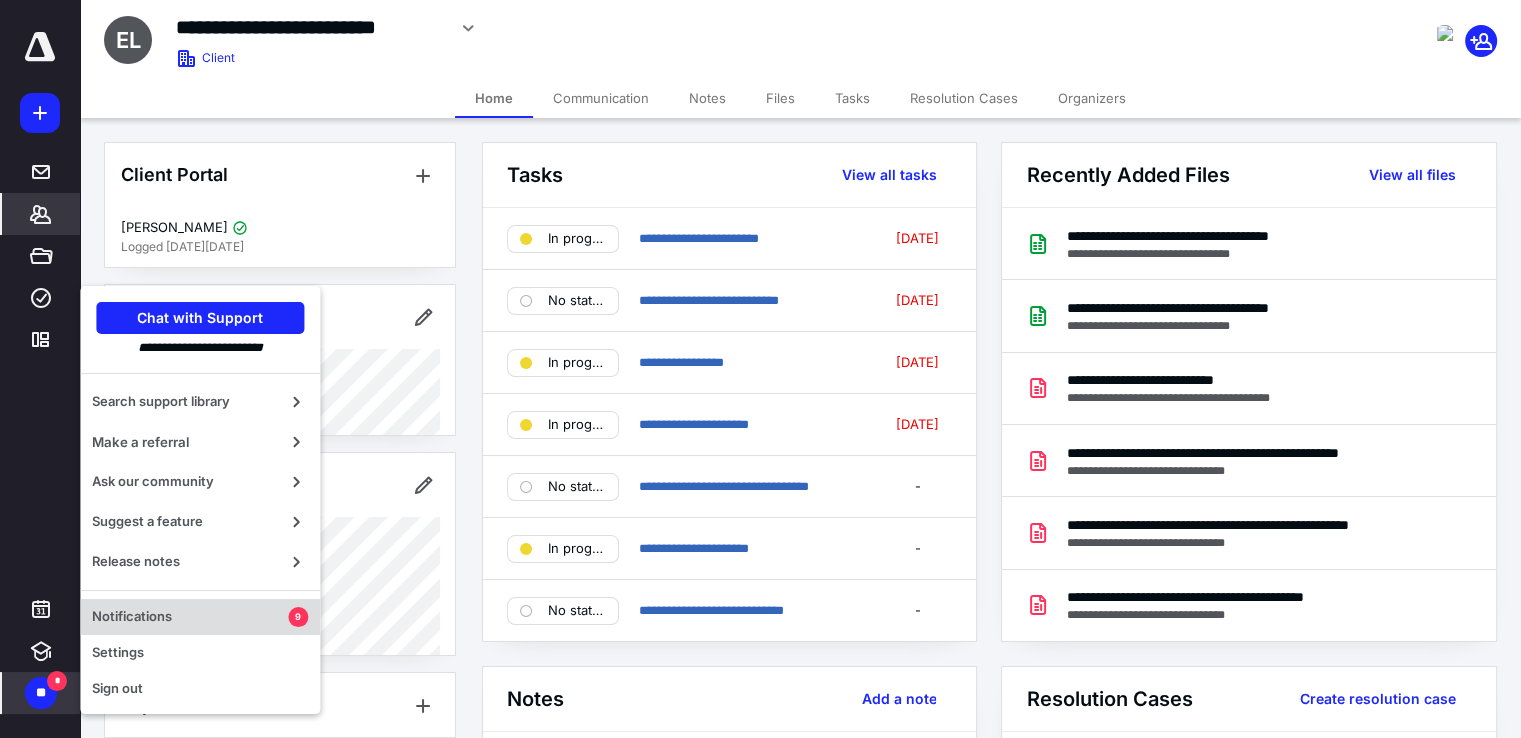 click on "Notifications" at bounding box center [190, 617] 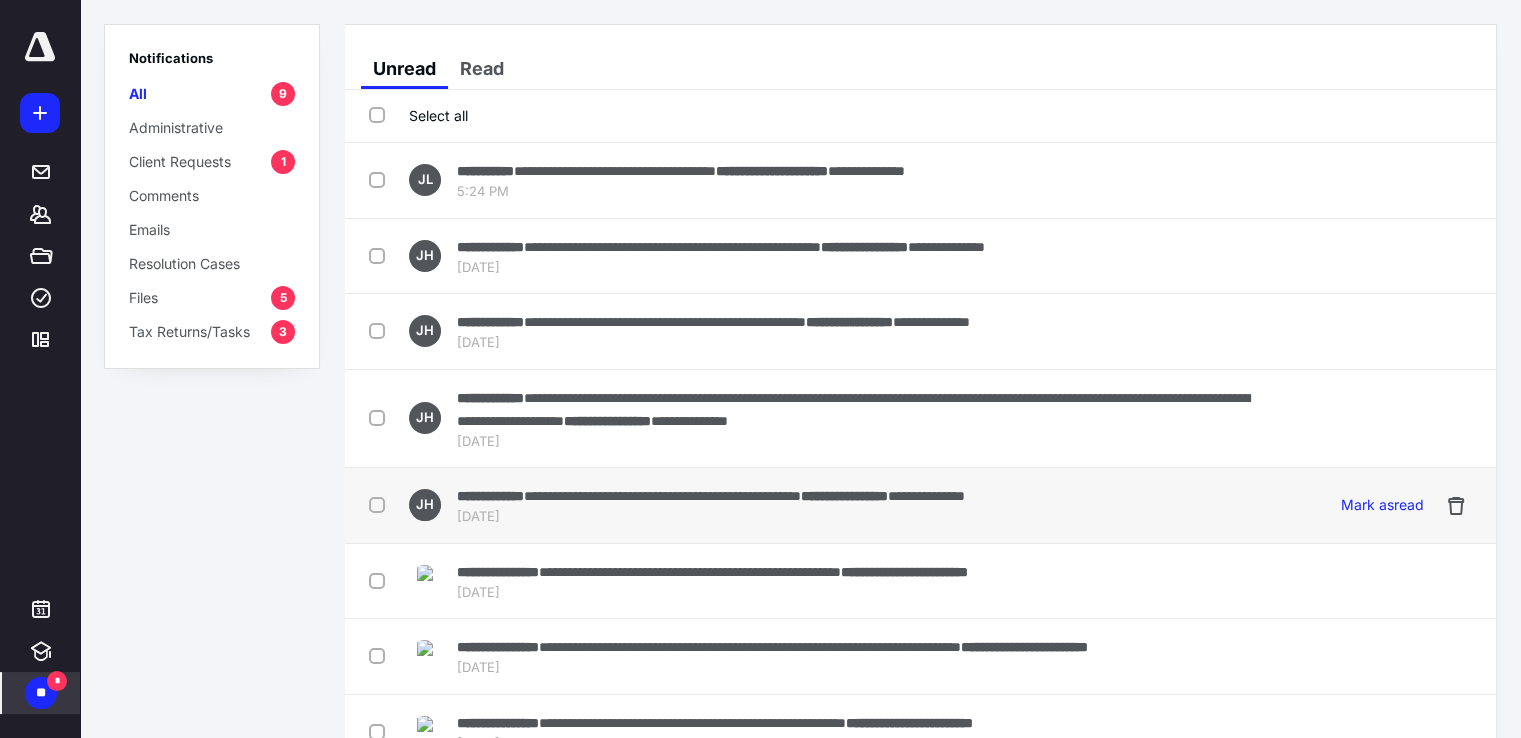 scroll, scrollTop: 151, scrollLeft: 0, axis: vertical 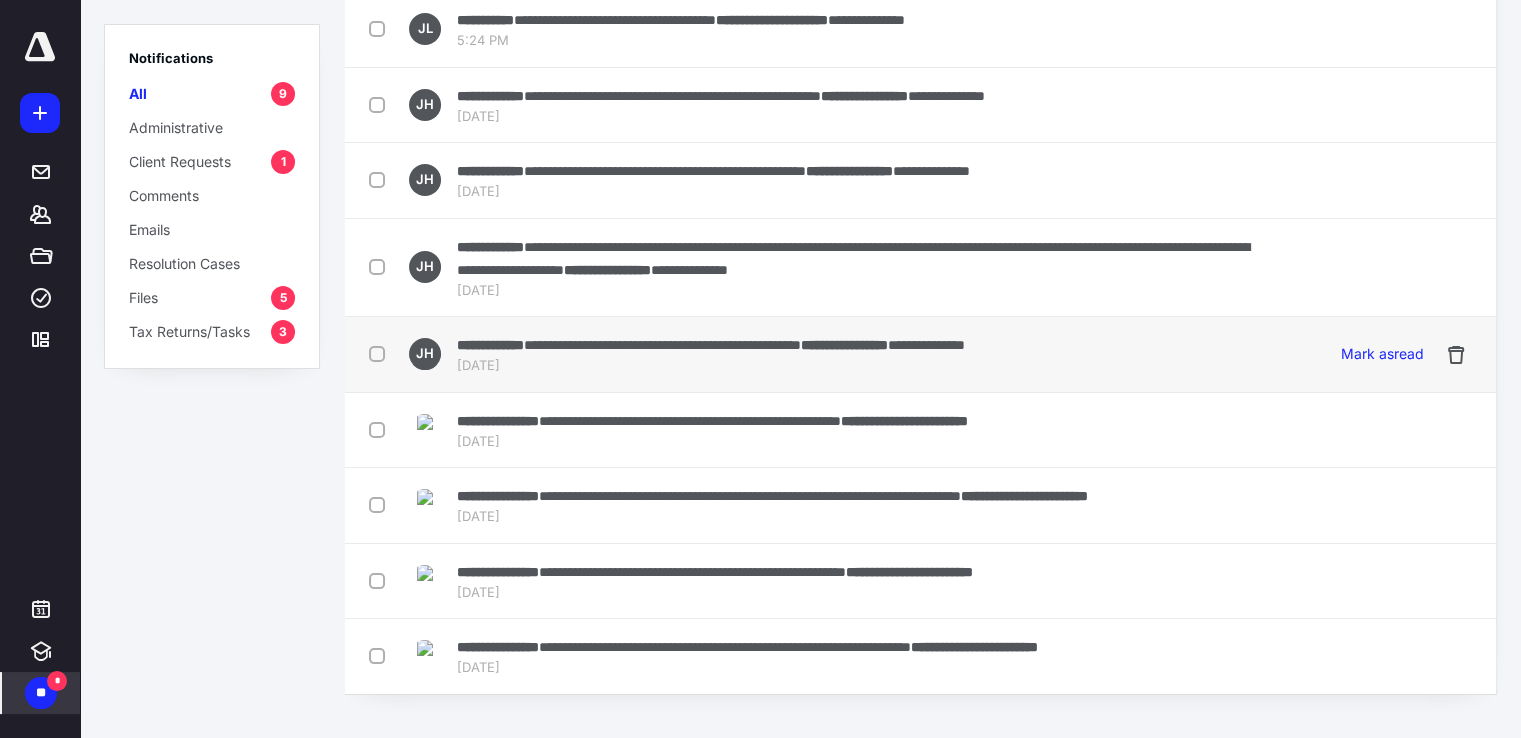 click on "**********" at bounding box center [920, 355] 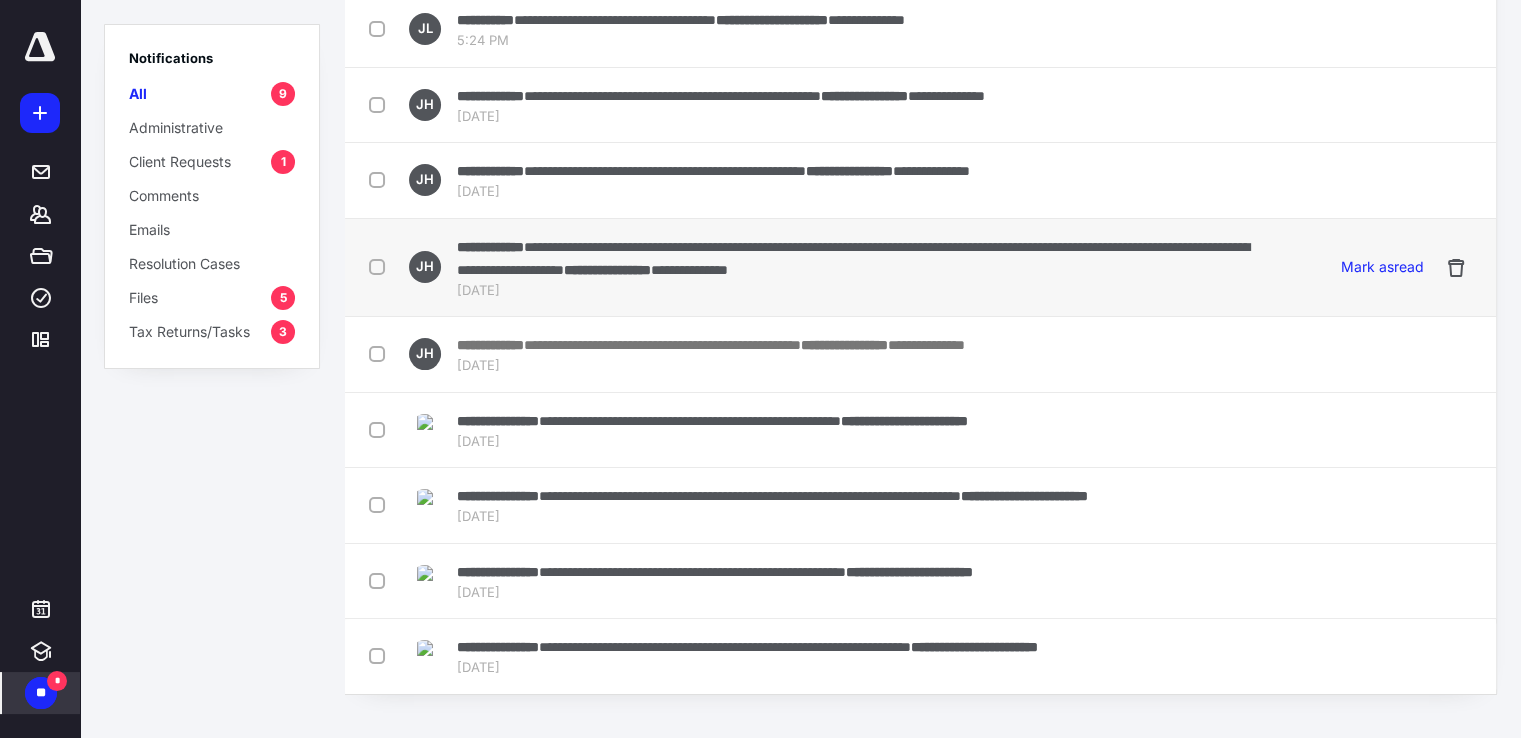 scroll, scrollTop: 0, scrollLeft: 0, axis: both 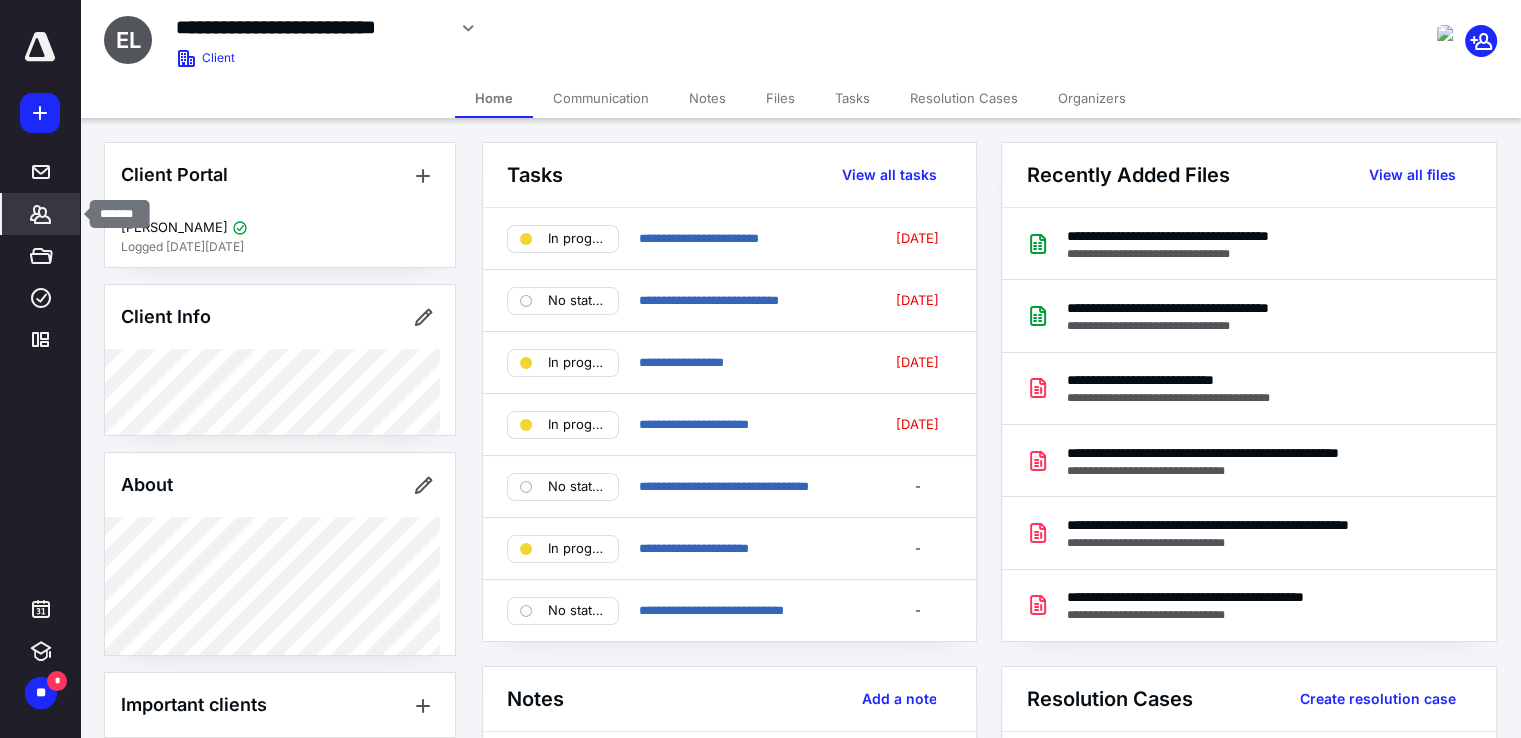 click 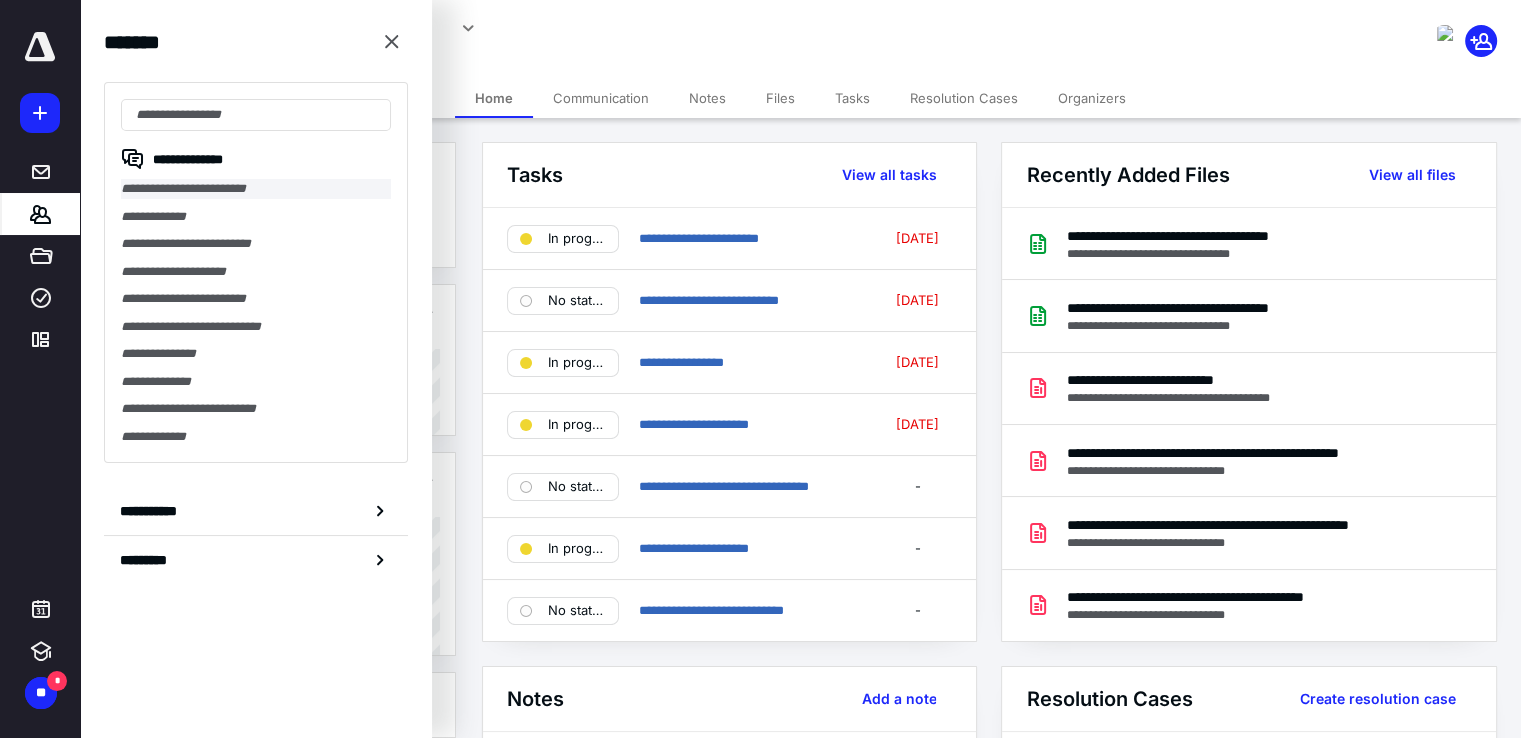 click on "**********" at bounding box center [256, 189] 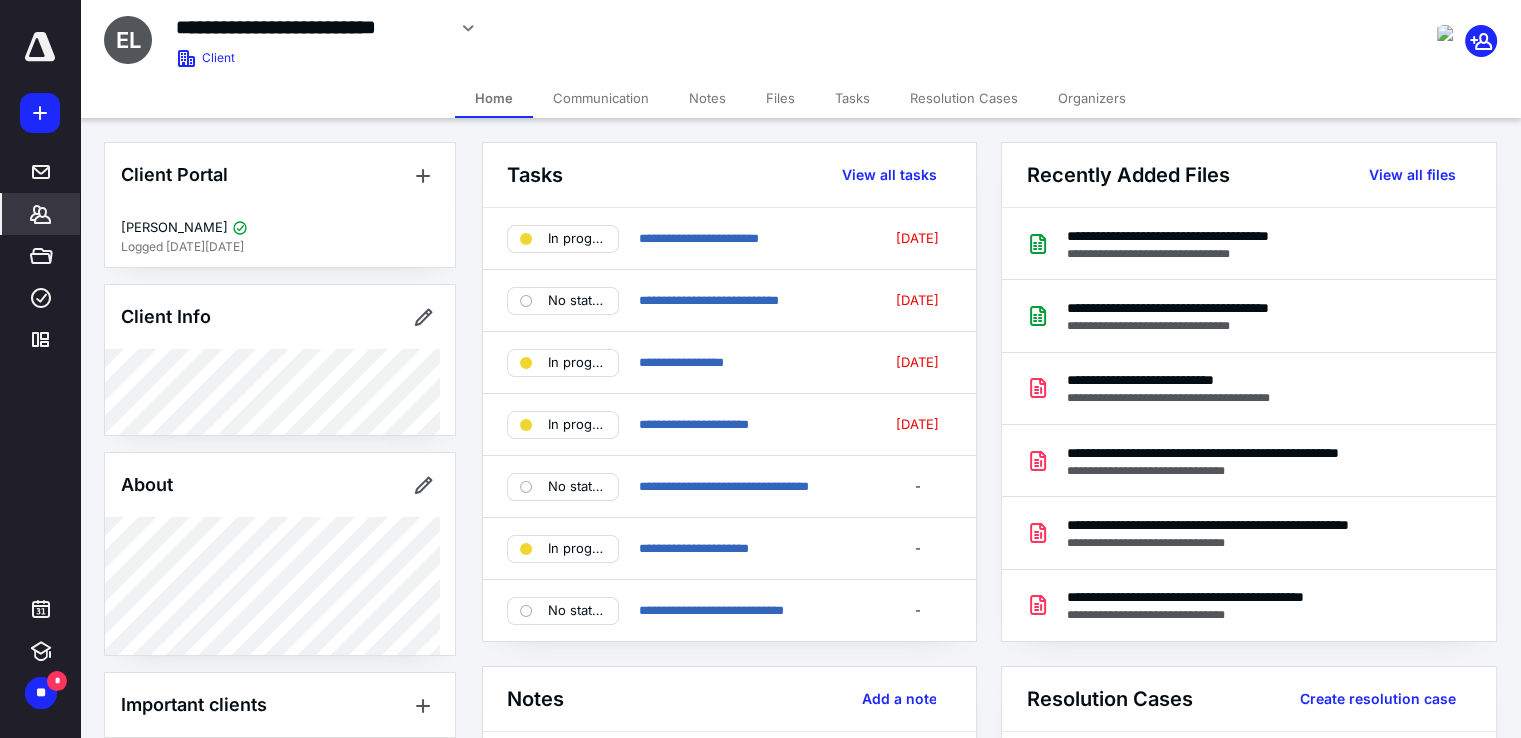 click on "Tasks" at bounding box center (852, 98) 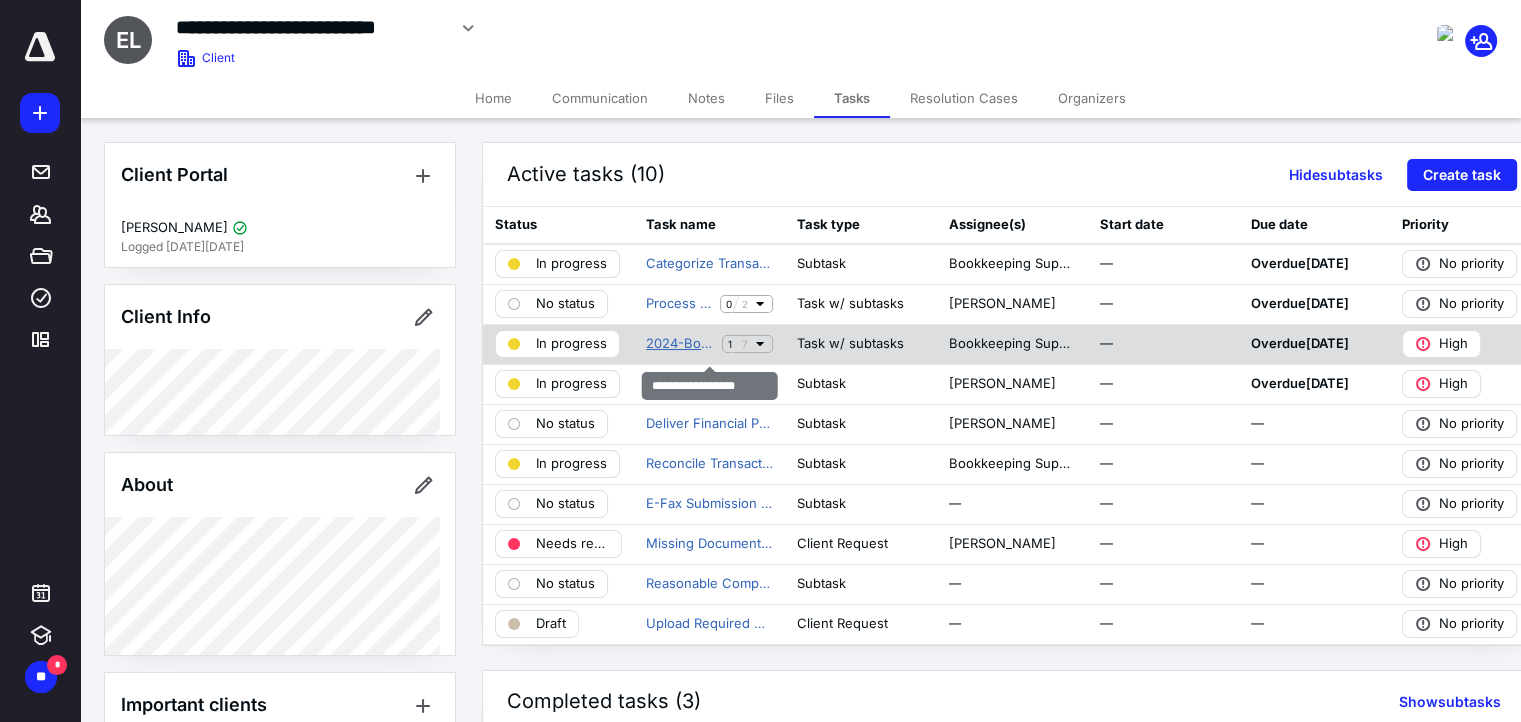 click on "2024-Book Cleanup" at bounding box center (680, 344) 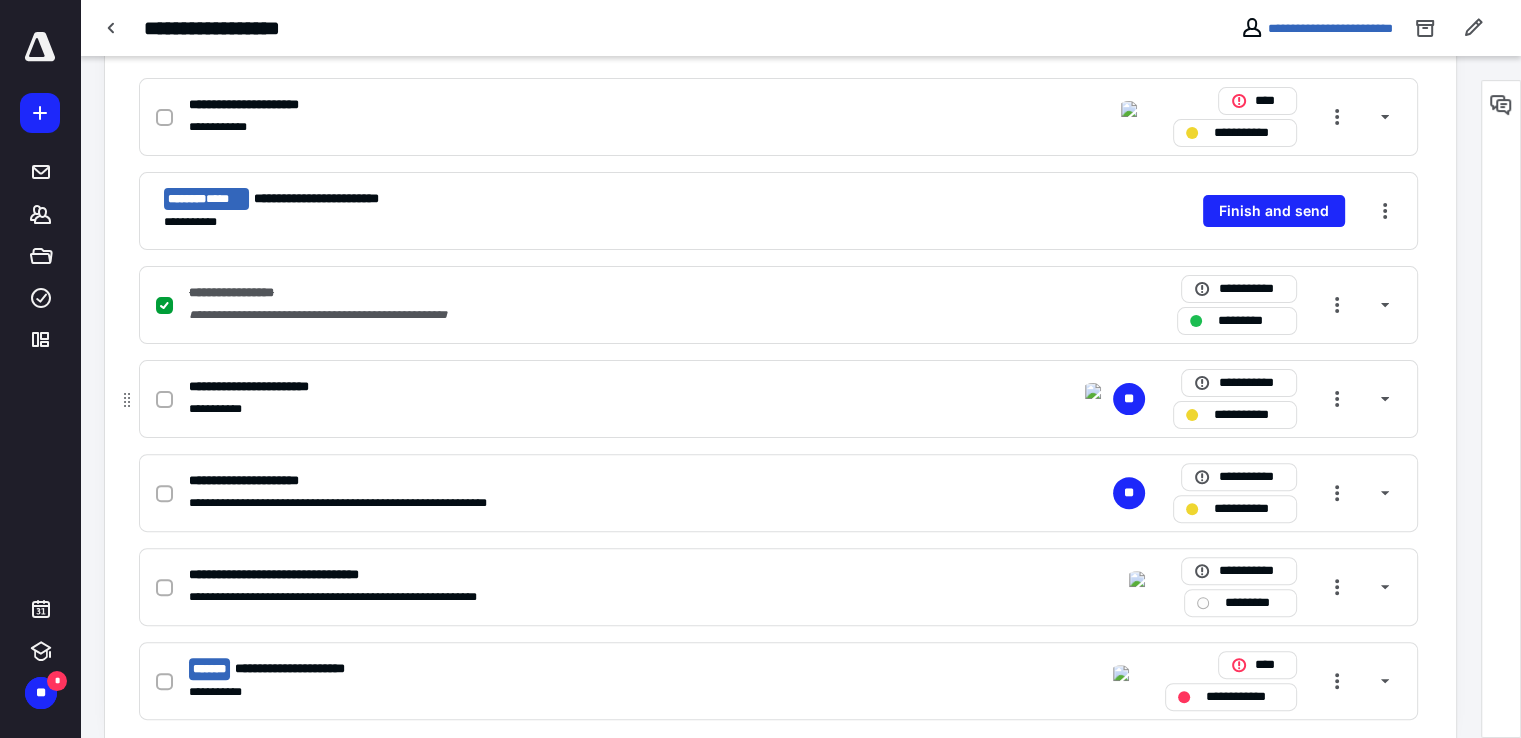 scroll, scrollTop: 0, scrollLeft: 0, axis: both 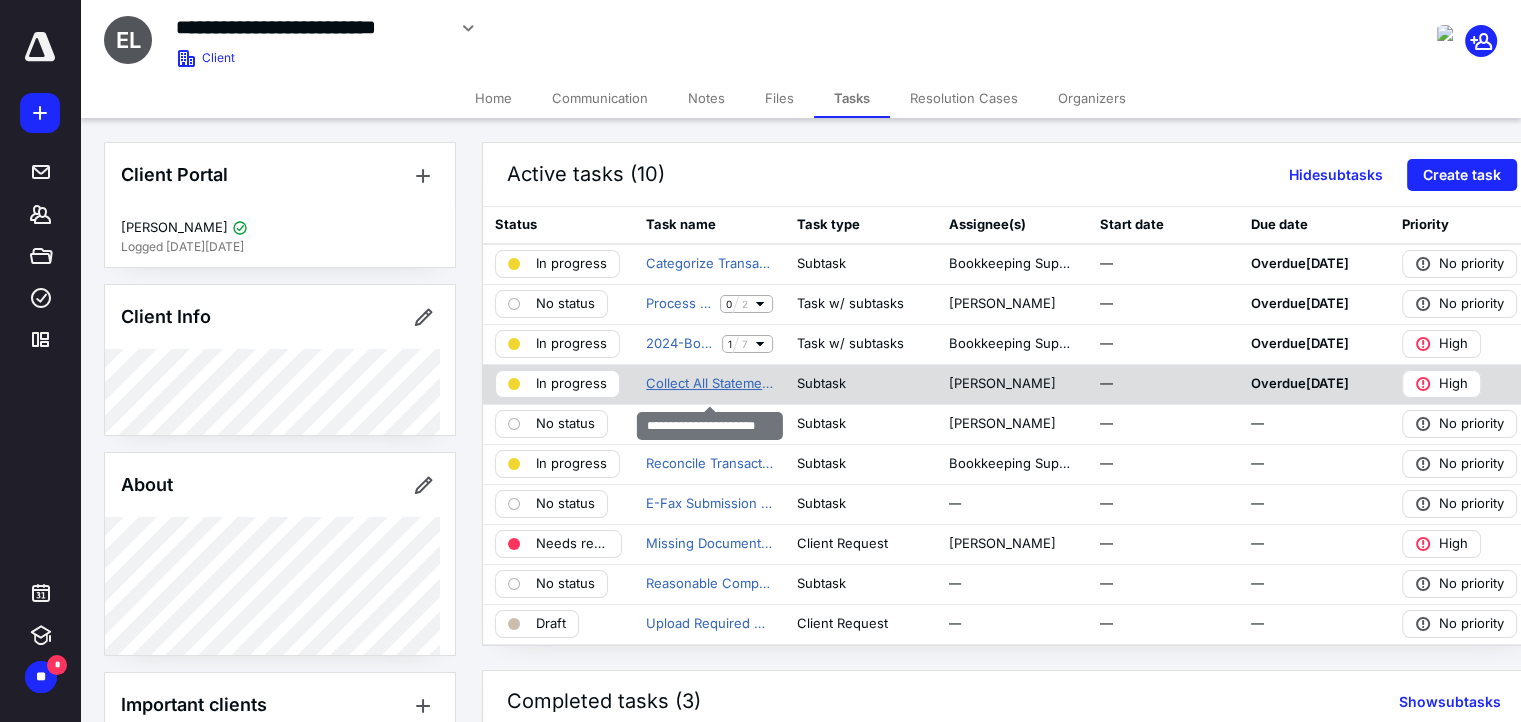 click on "Collect All Statements" at bounding box center (709, 384) 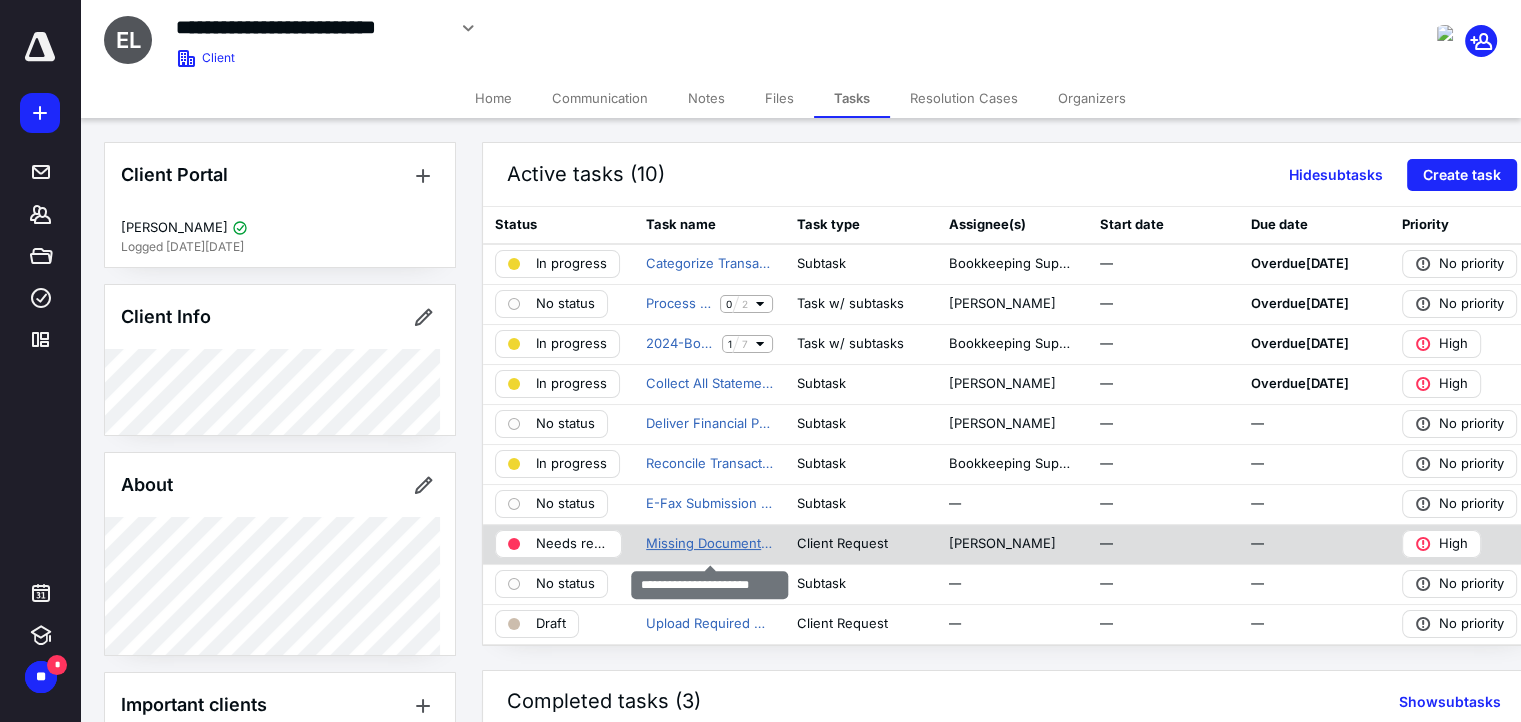click on "Missing Documents List" at bounding box center (709, 544) 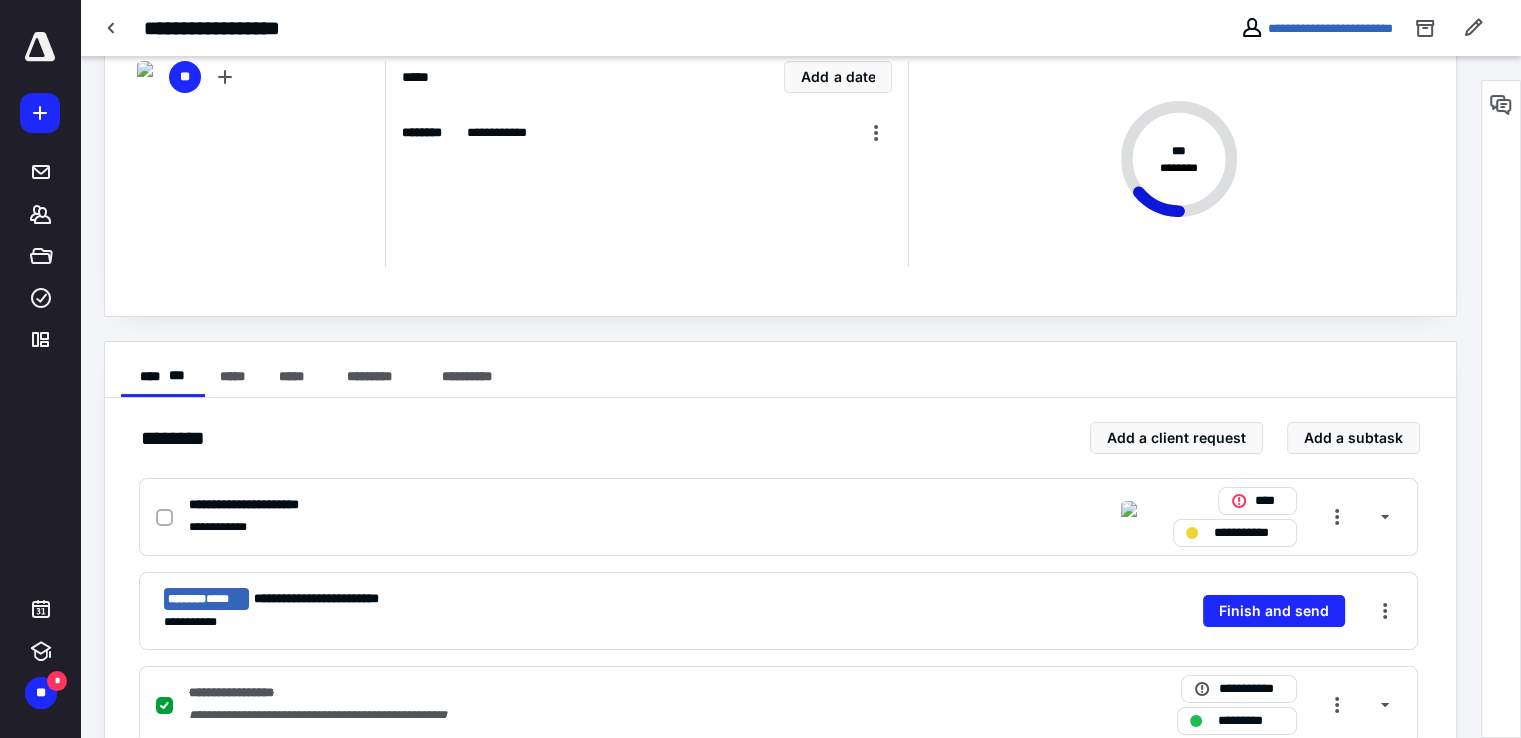 scroll, scrollTop: 400, scrollLeft: 0, axis: vertical 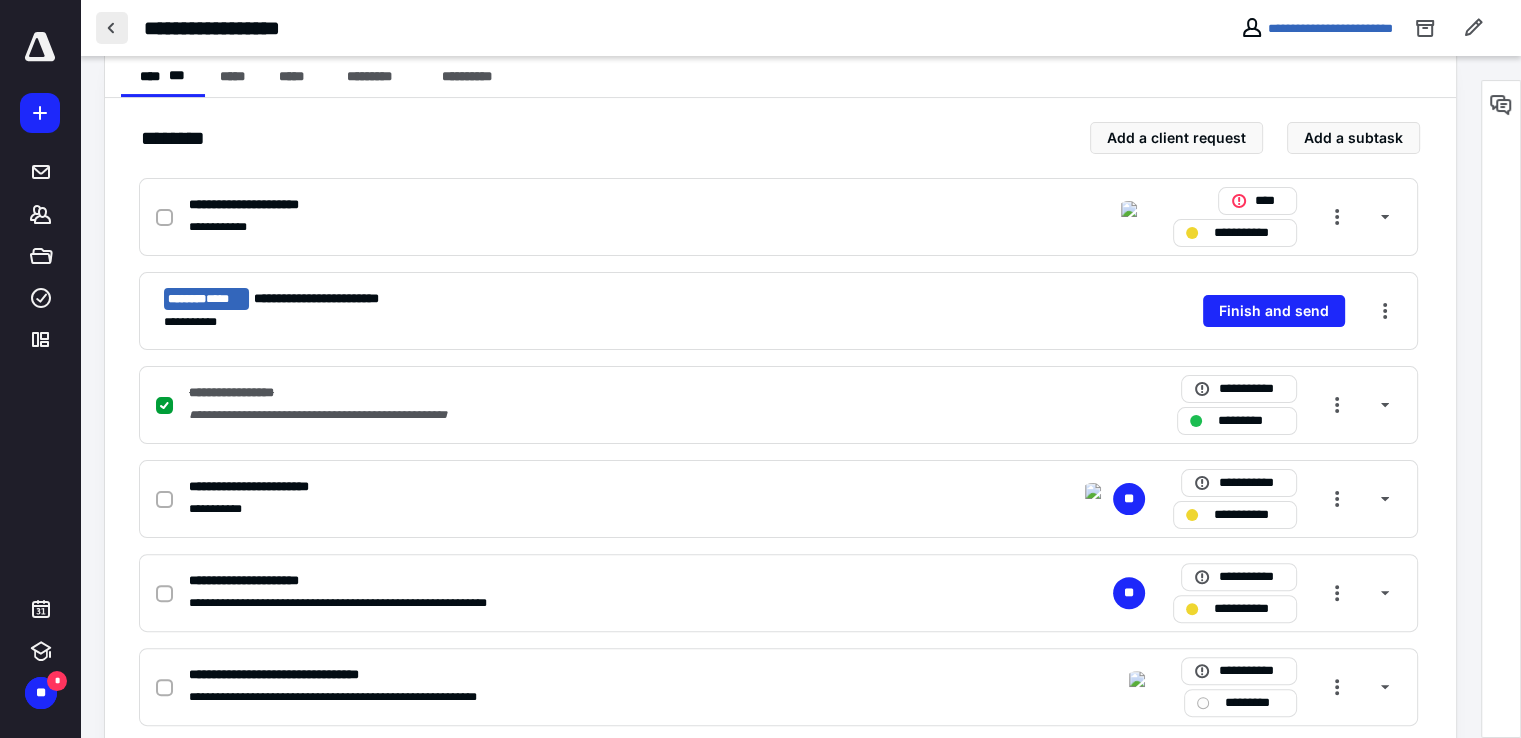 click at bounding box center [112, 28] 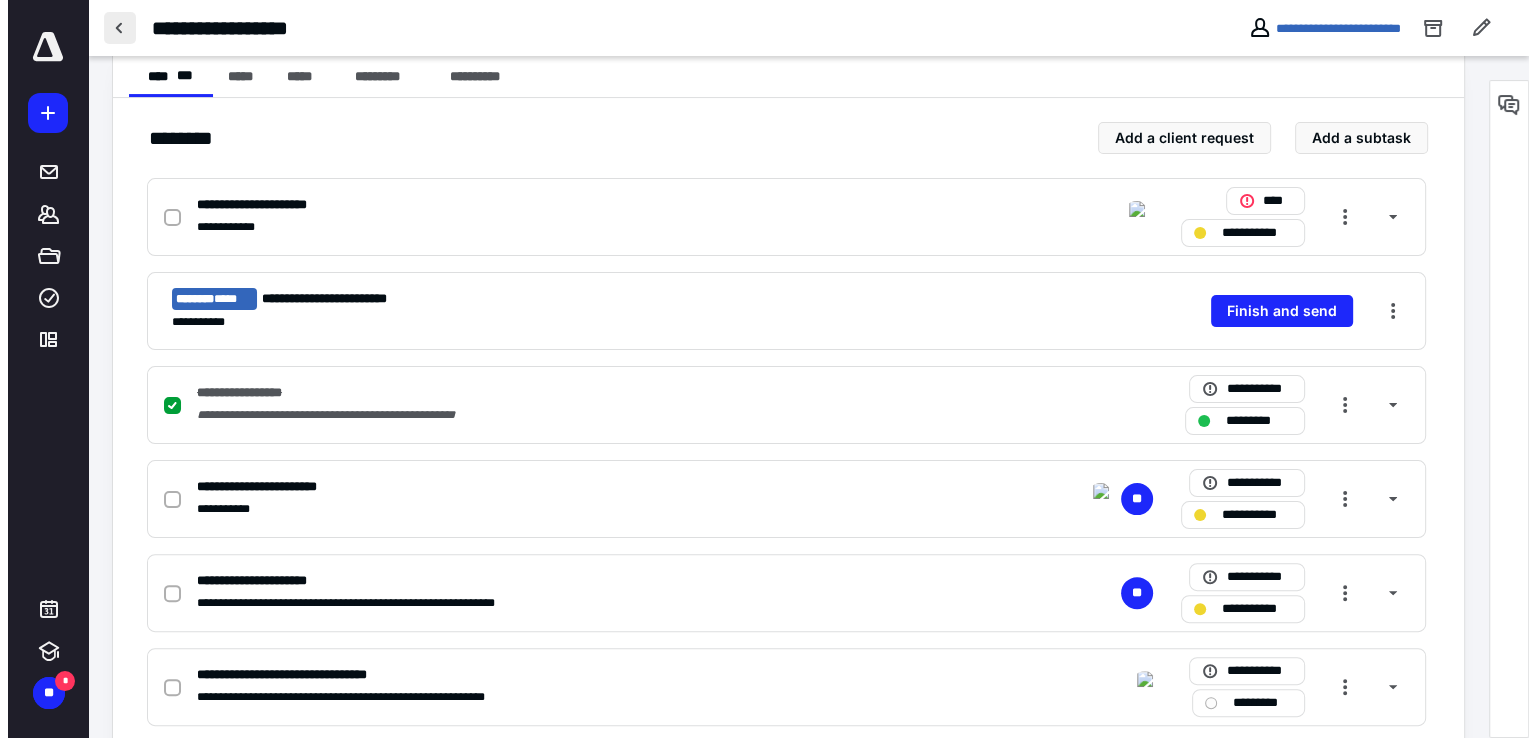 scroll, scrollTop: 0, scrollLeft: 0, axis: both 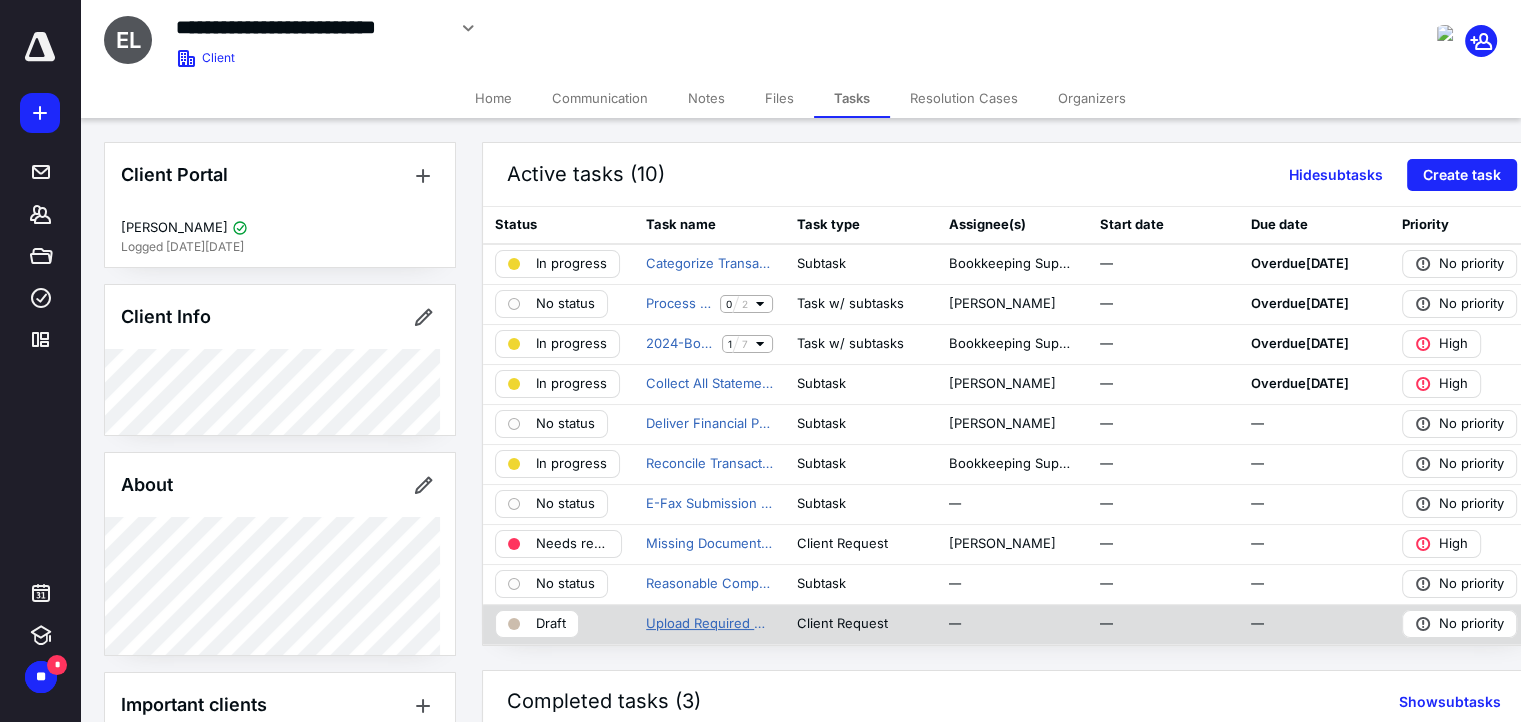 click on "Upload Required Documents" at bounding box center (709, 624) 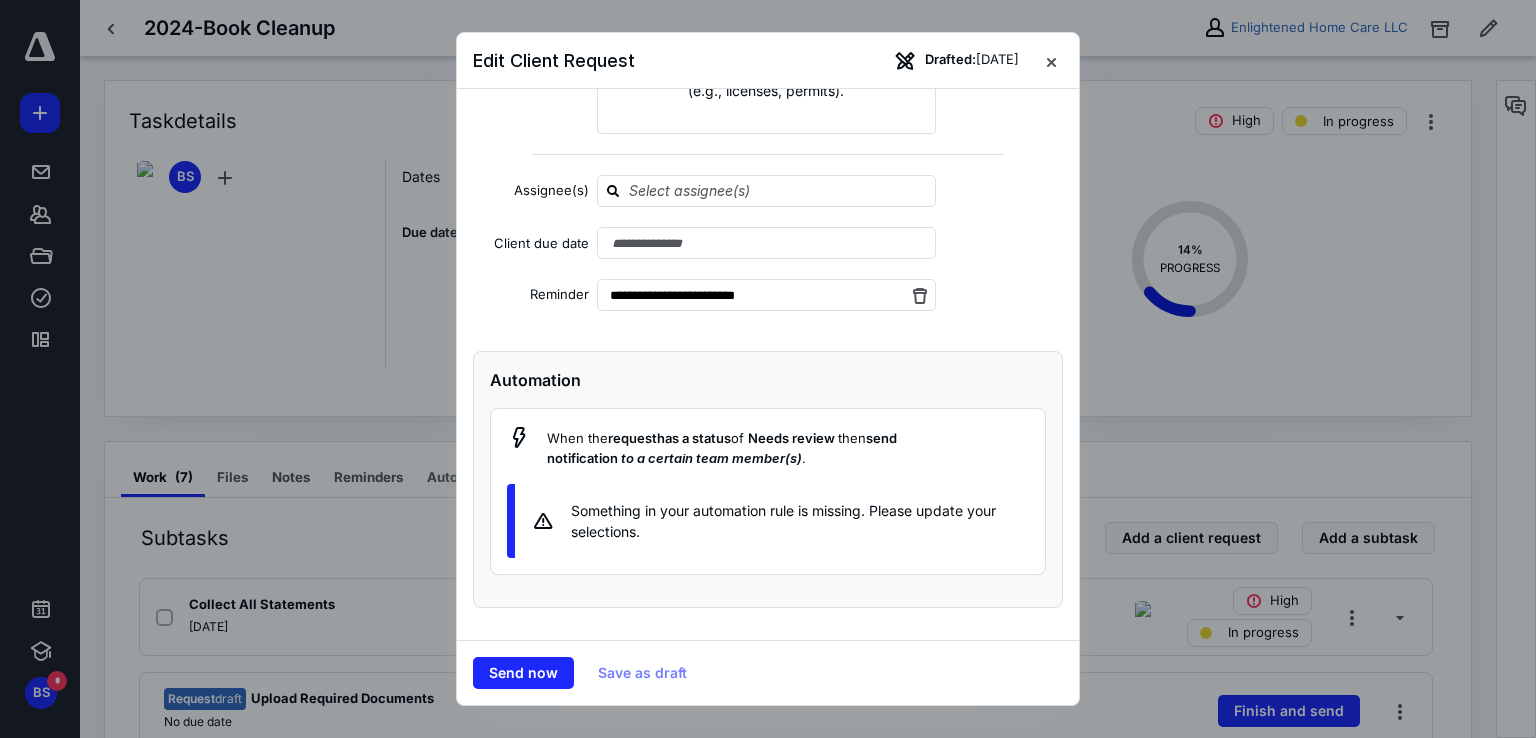 scroll, scrollTop: 0, scrollLeft: 0, axis: both 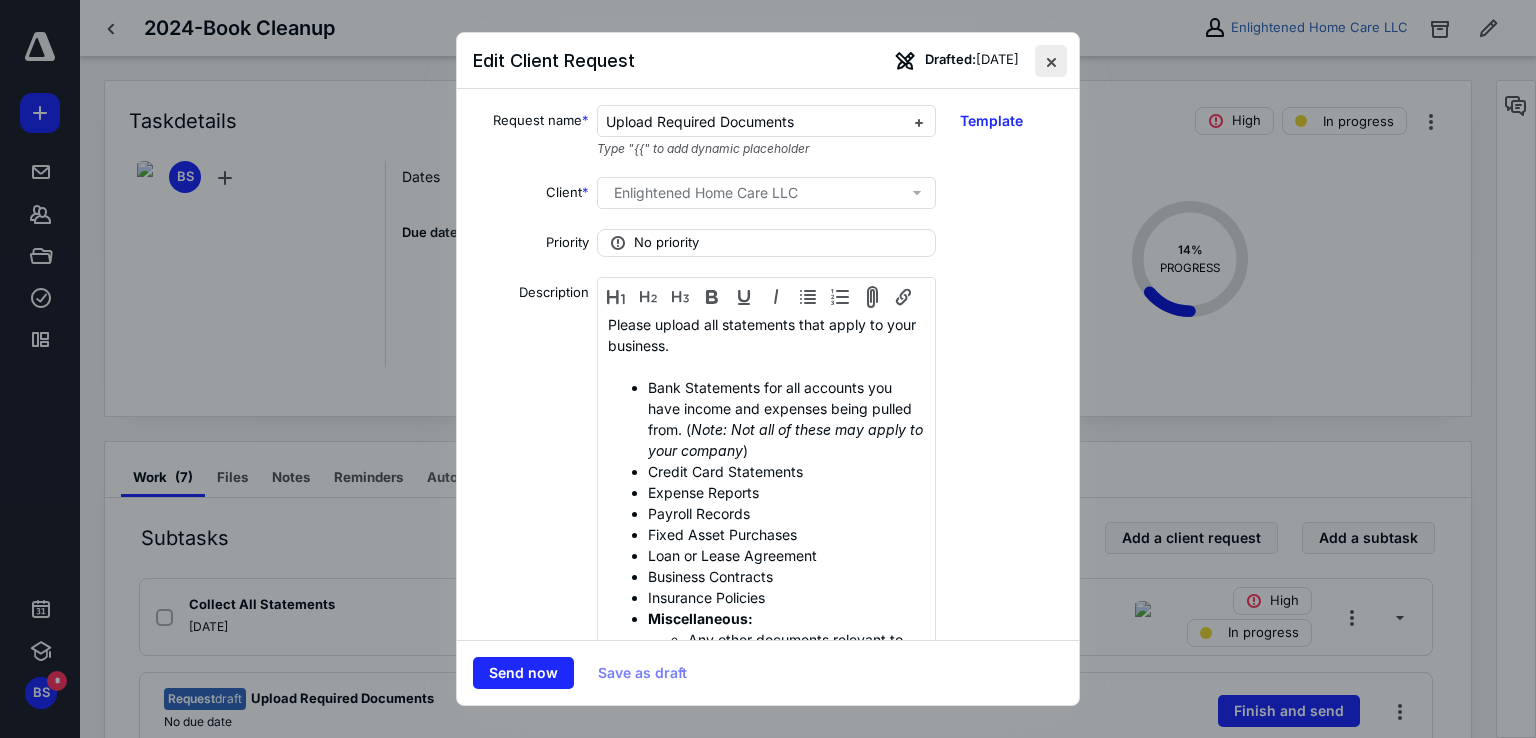 click at bounding box center [1051, 61] 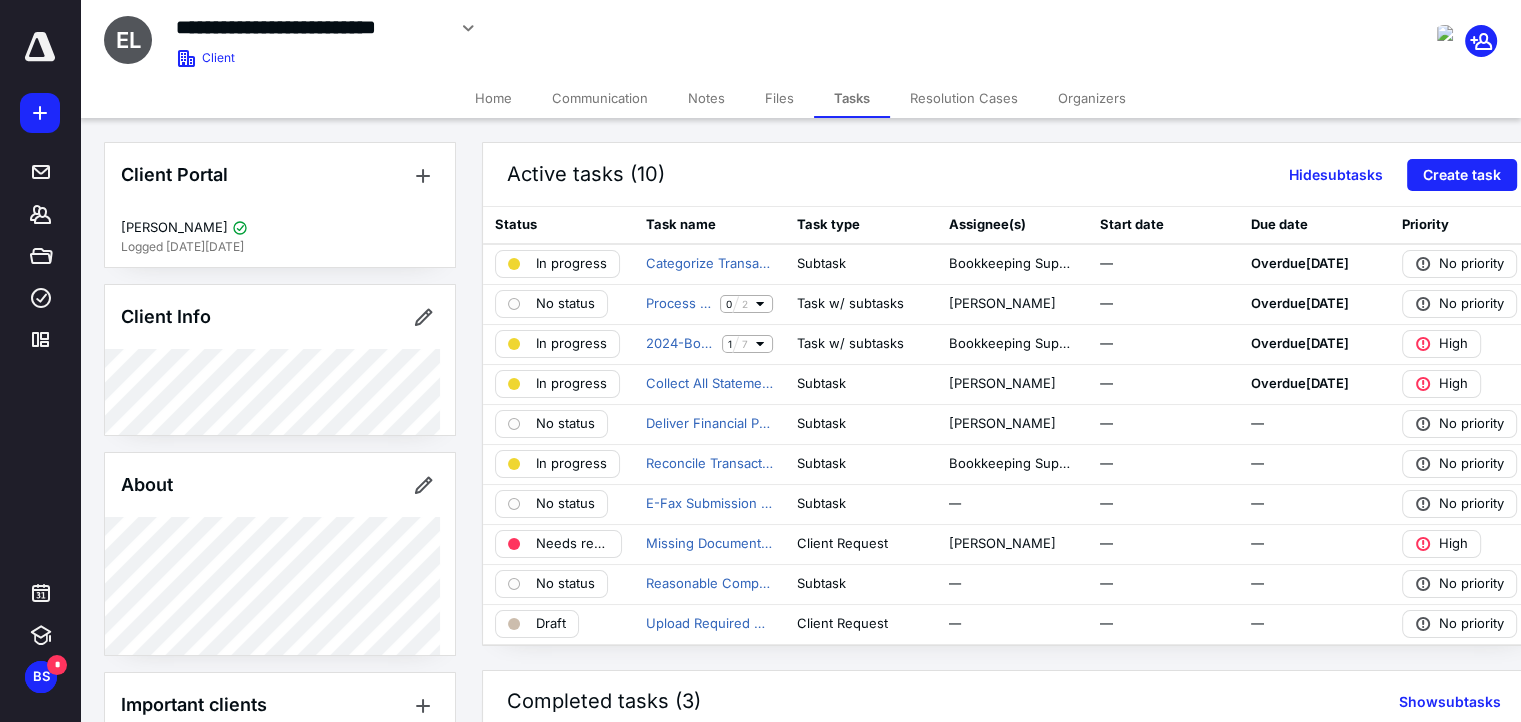 click on "Files" at bounding box center (779, 98) 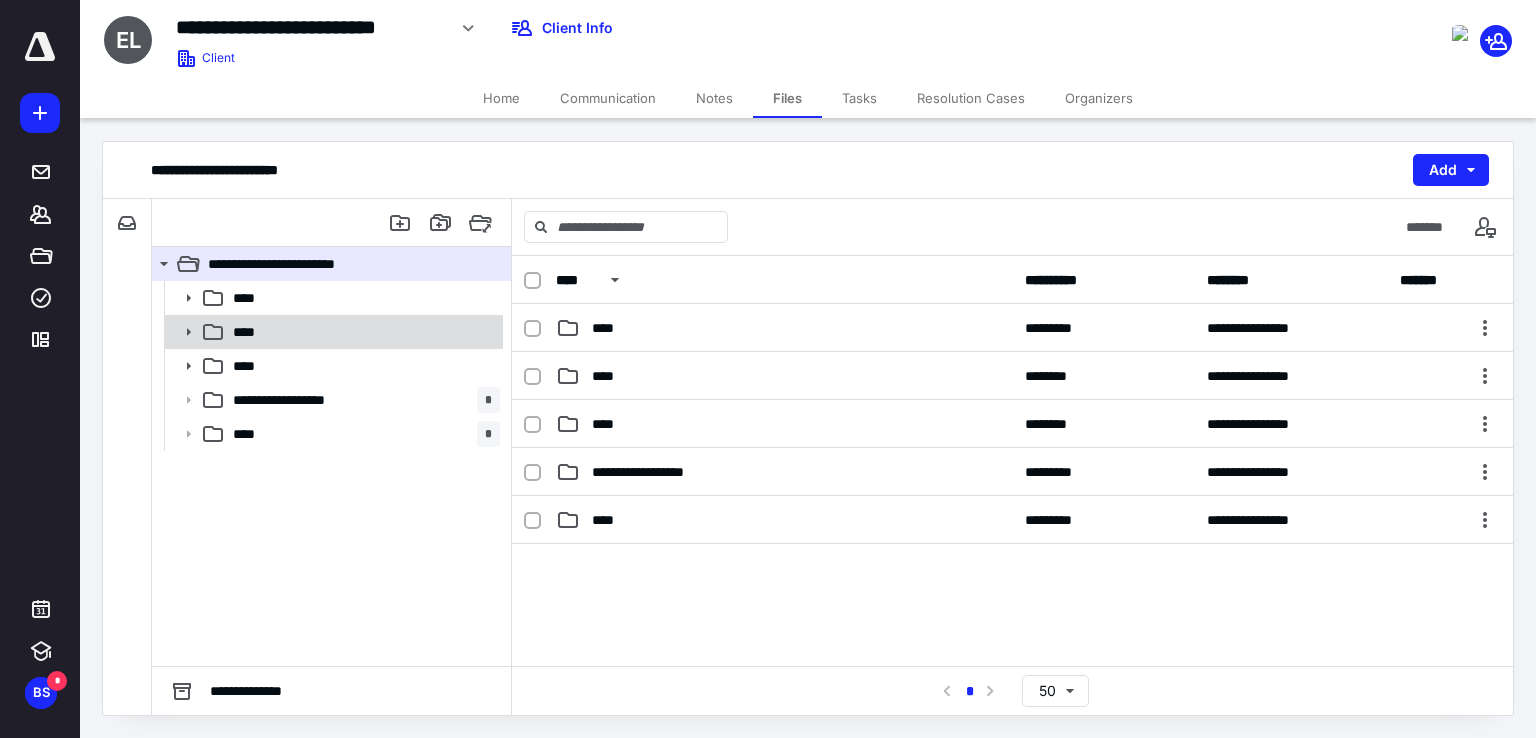 click on "****" at bounding box center [362, 332] 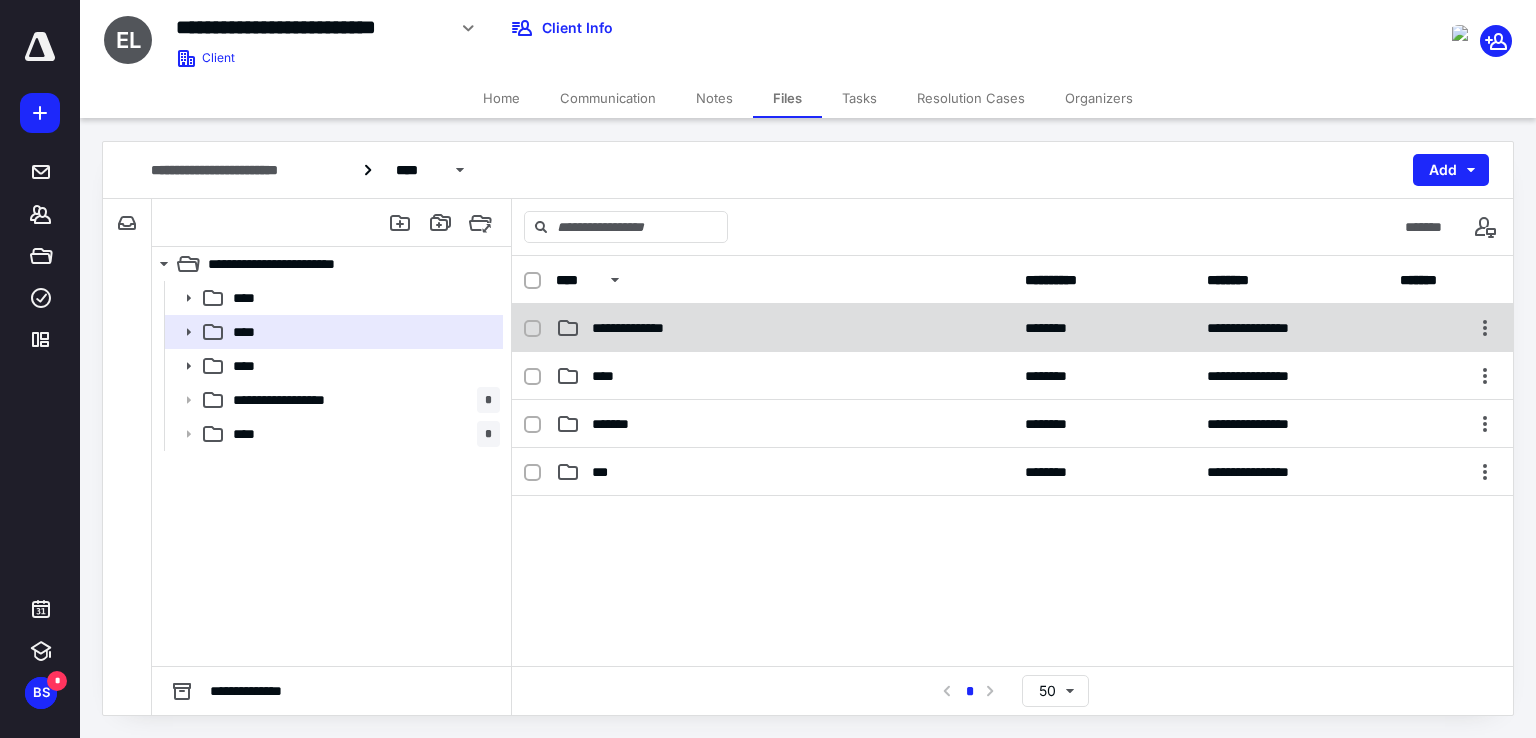 click on "**********" at bounding box center (644, 328) 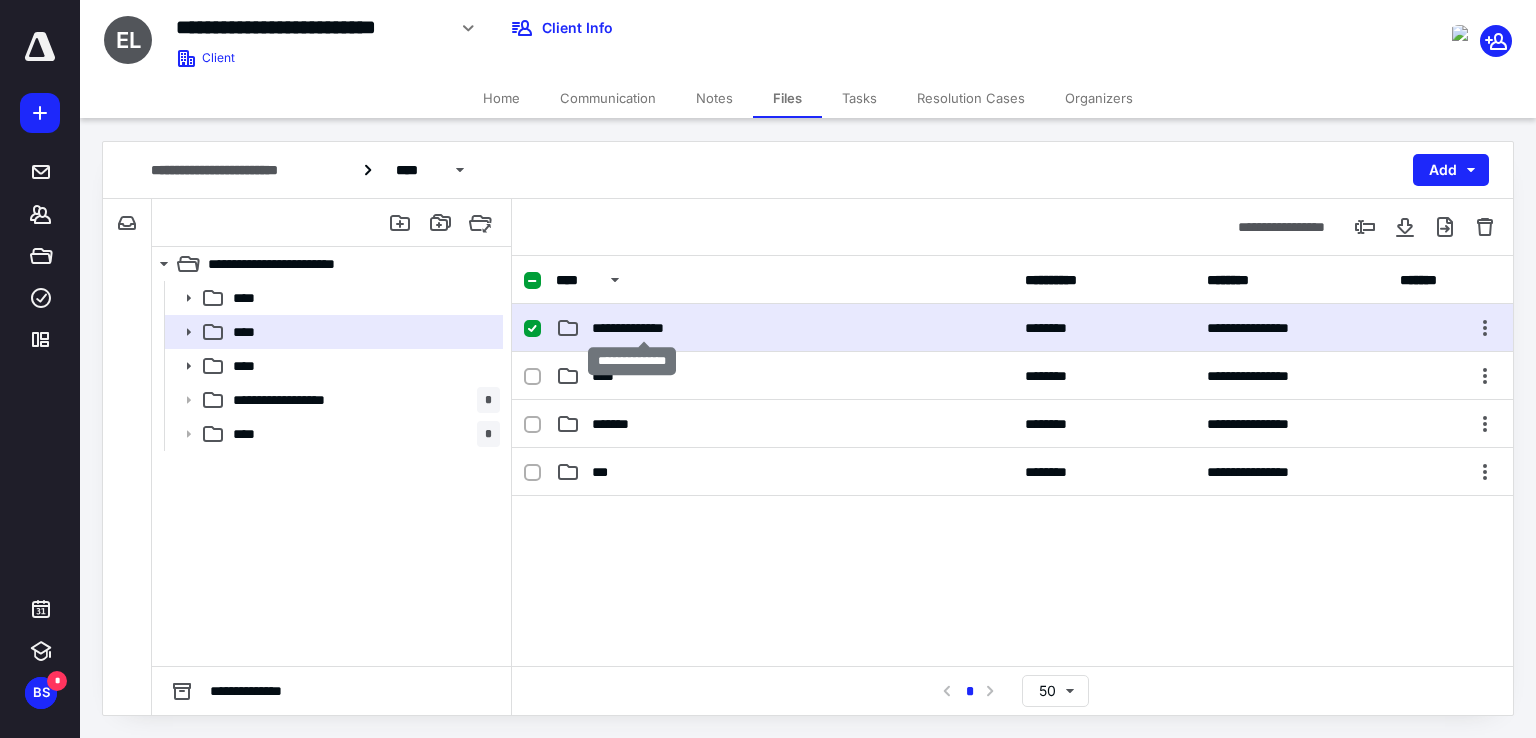 click on "**********" at bounding box center [644, 328] 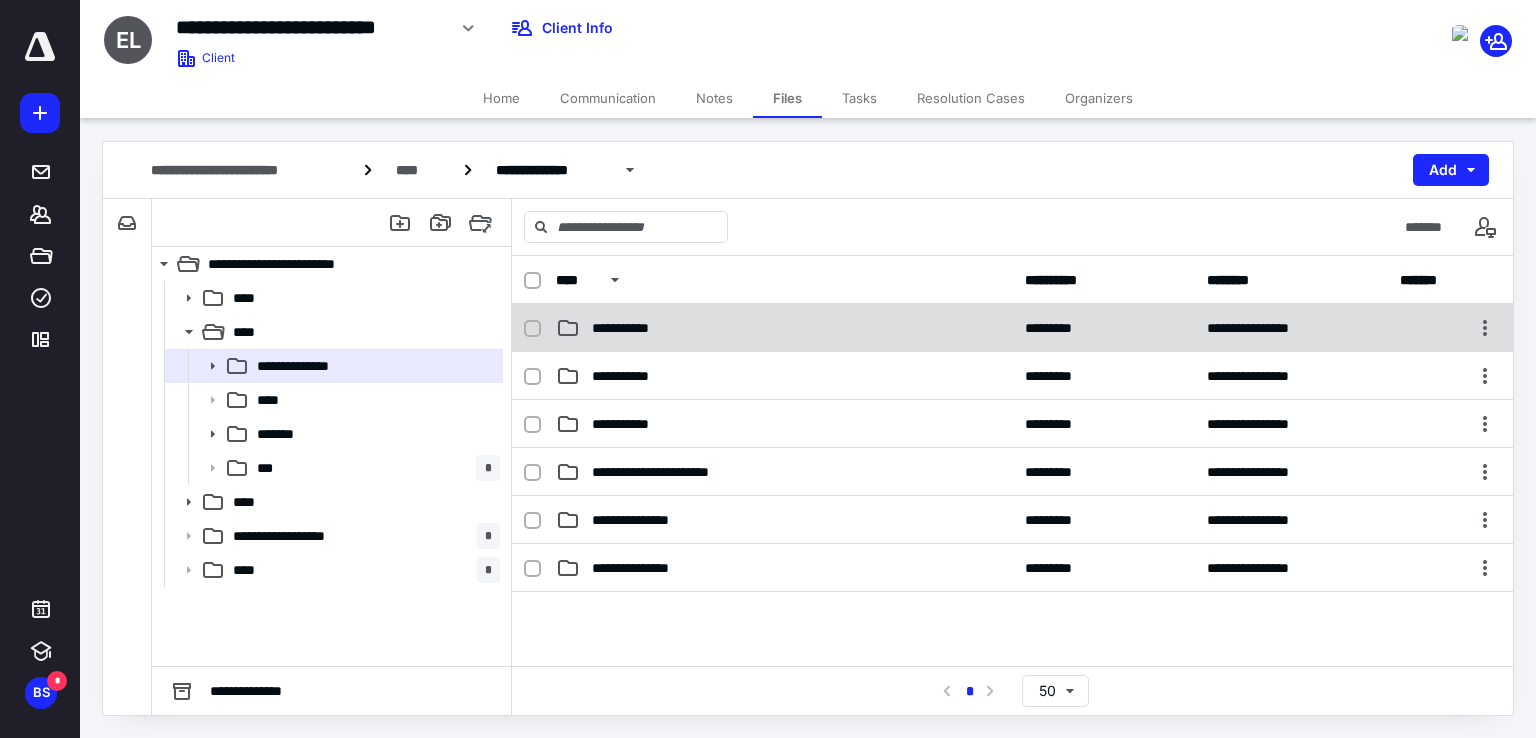 click on "**********" at bounding box center [784, 328] 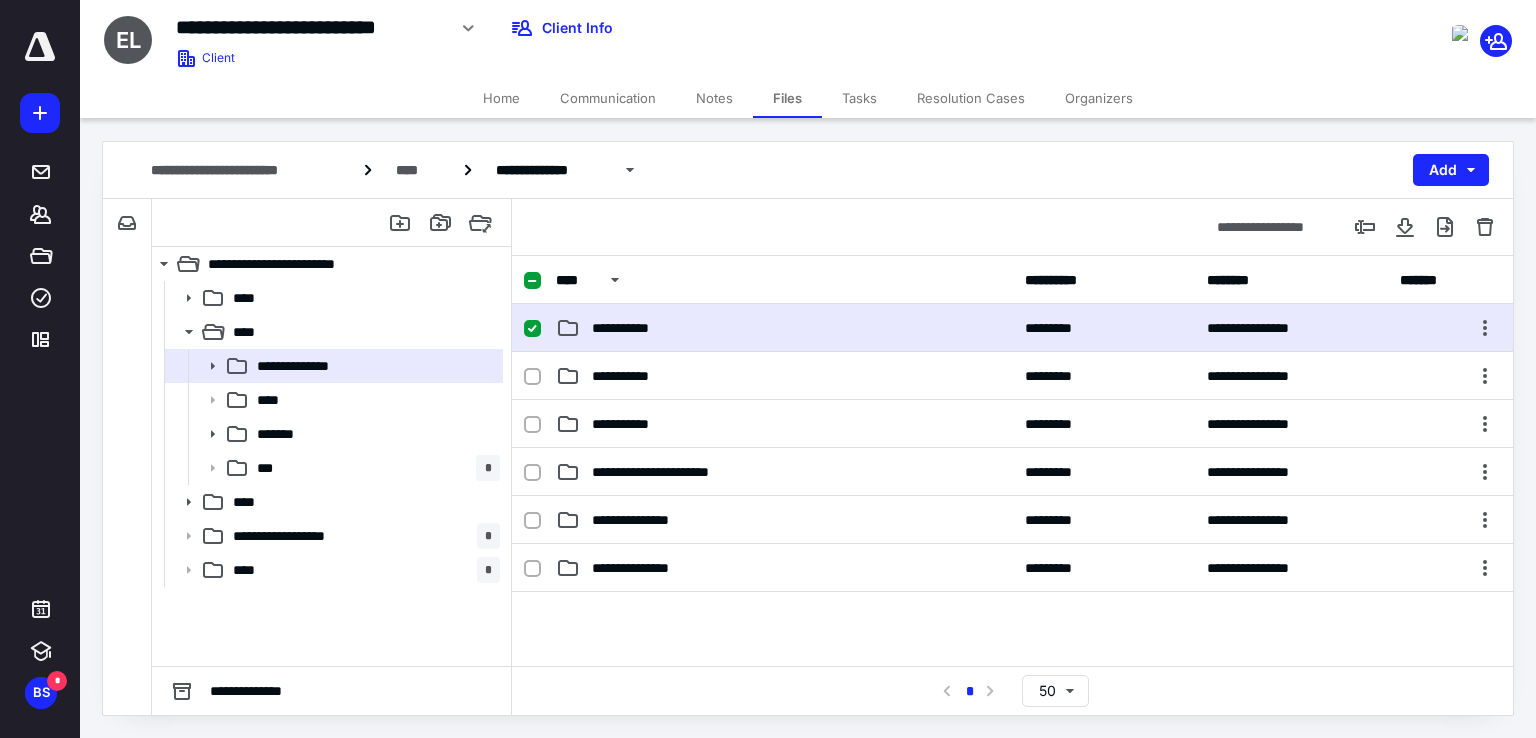 click on "**********" at bounding box center [784, 328] 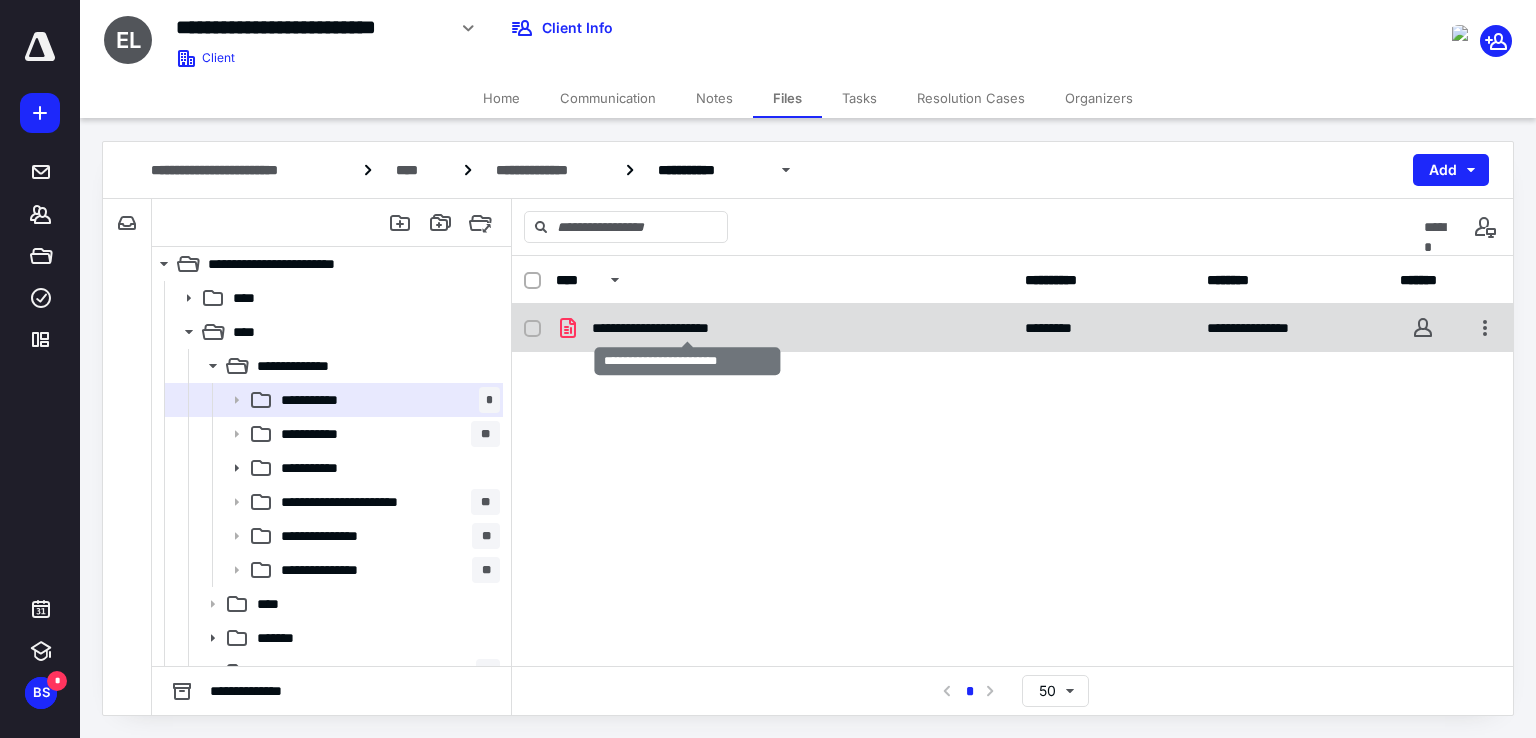 click on "**********" at bounding box center [687, 328] 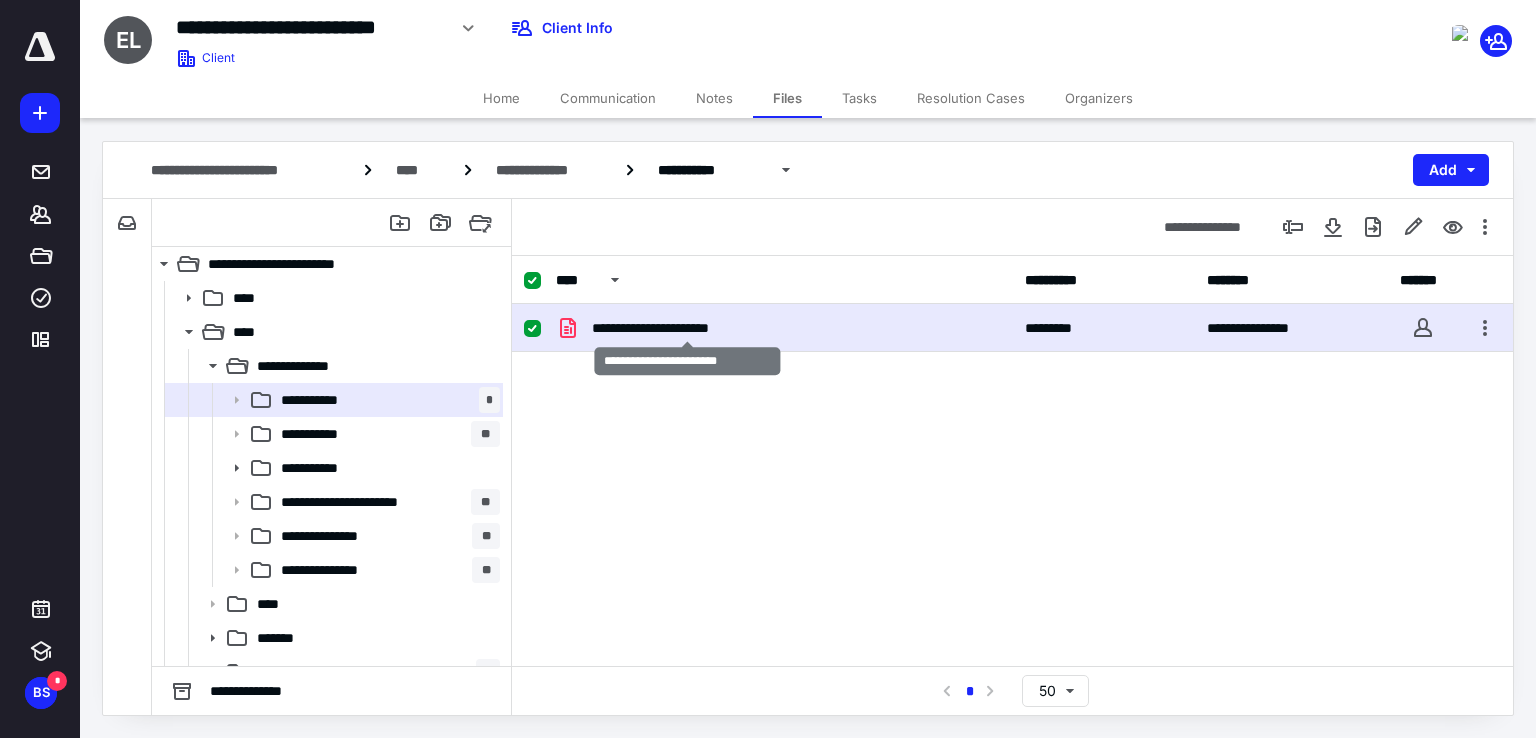 click on "**********" at bounding box center (687, 328) 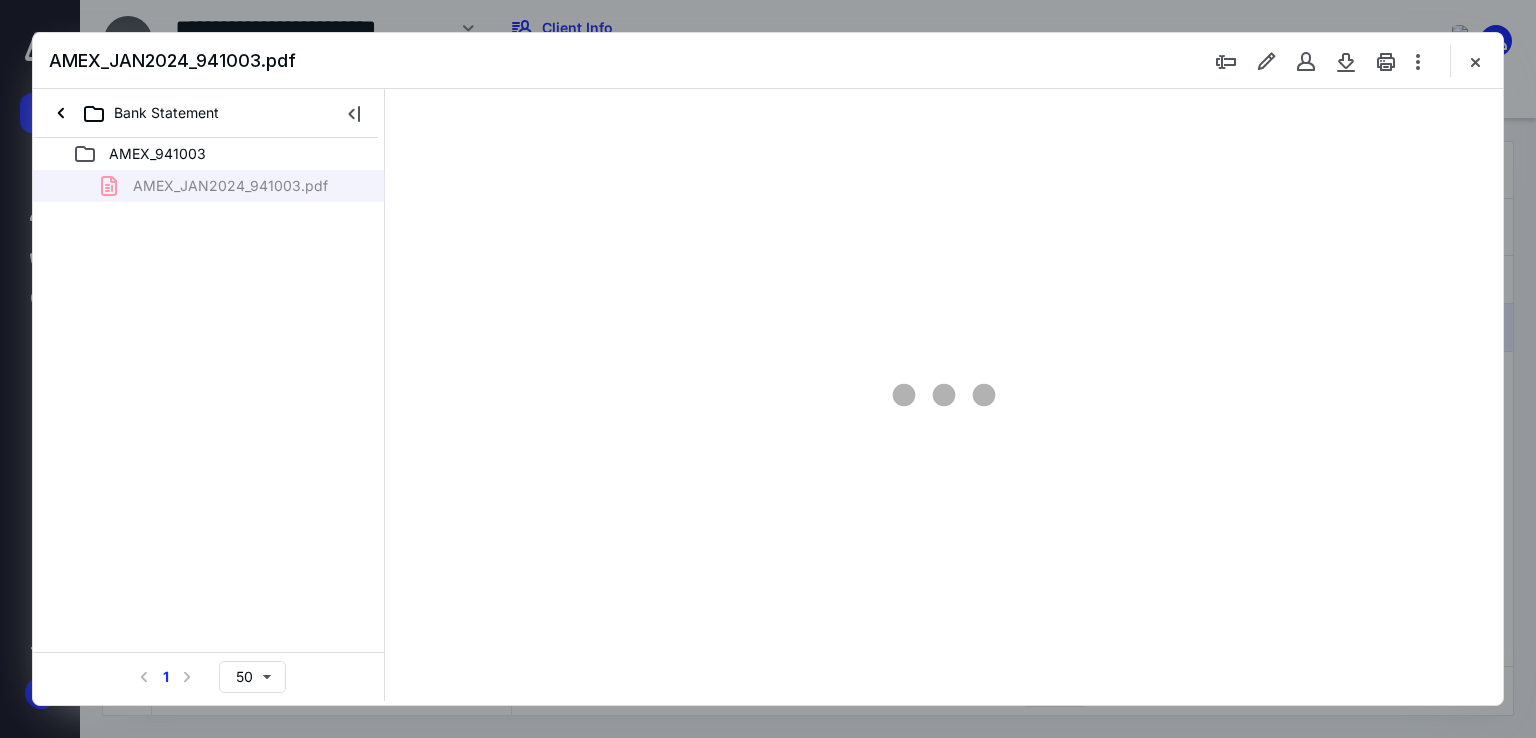 scroll, scrollTop: 0, scrollLeft: 0, axis: both 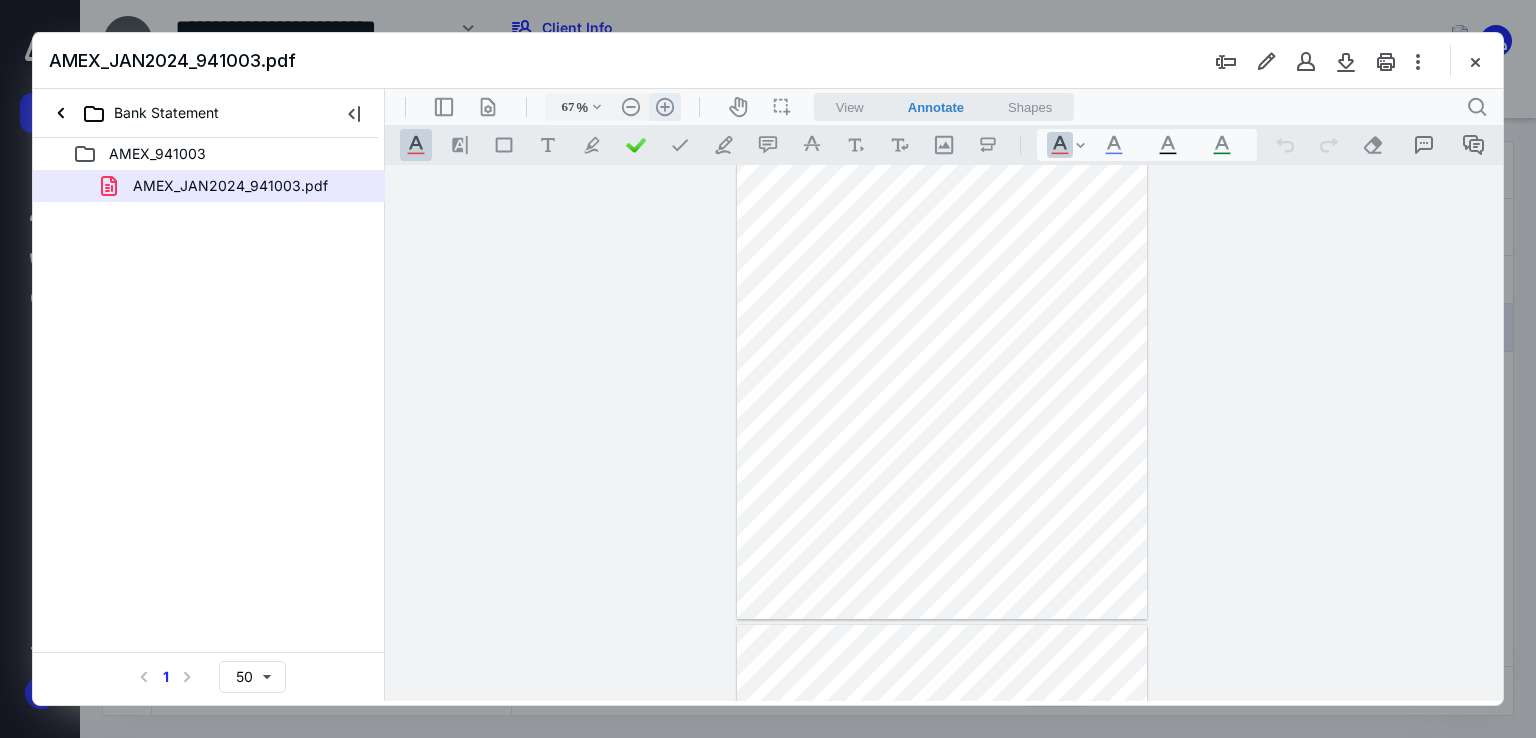 click on ".cls-1{fill:#abb0c4;} icon - header - zoom - in - line" at bounding box center (665, 107) 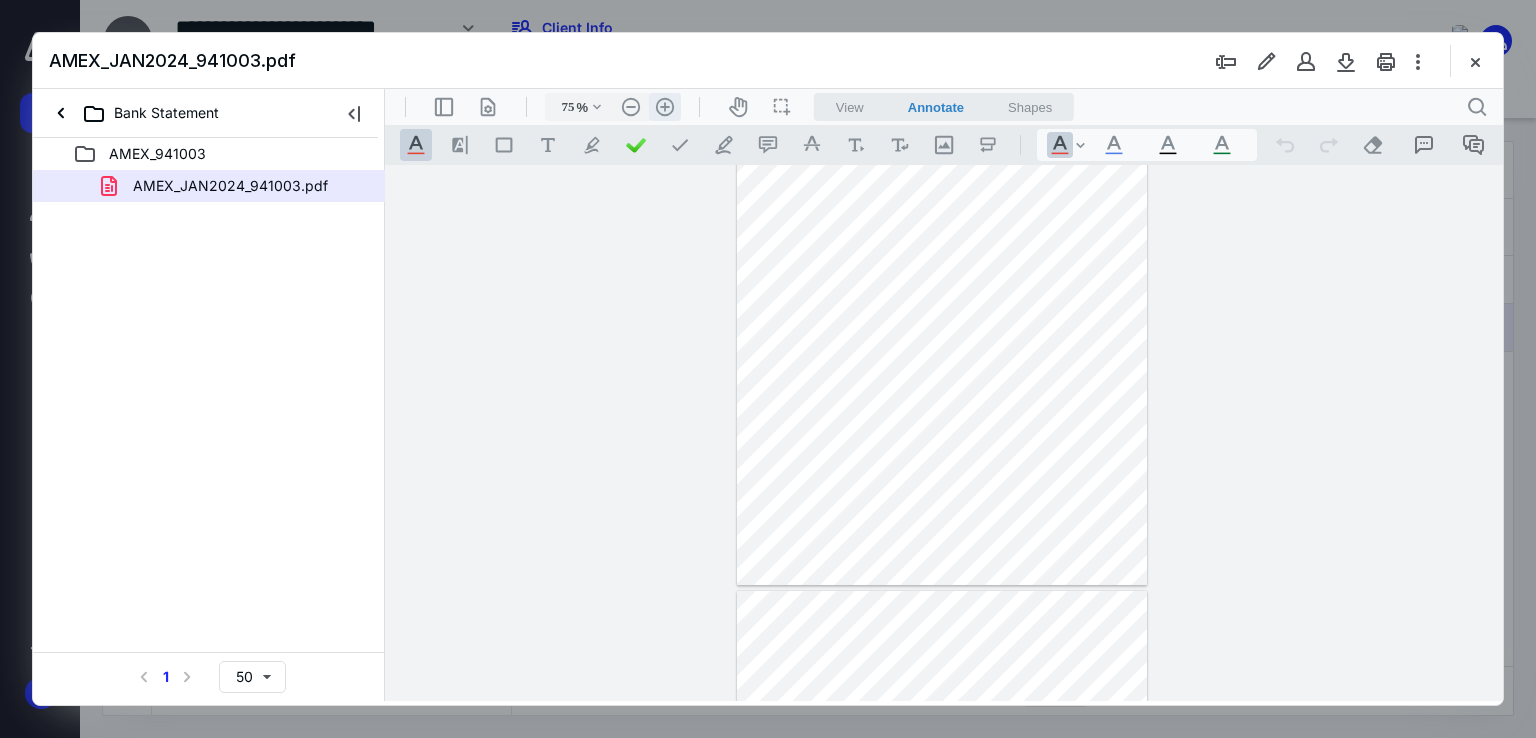 click on ".cls-1{fill:#abb0c4;} icon - header - zoom - in - line" at bounding box center (665, 107) 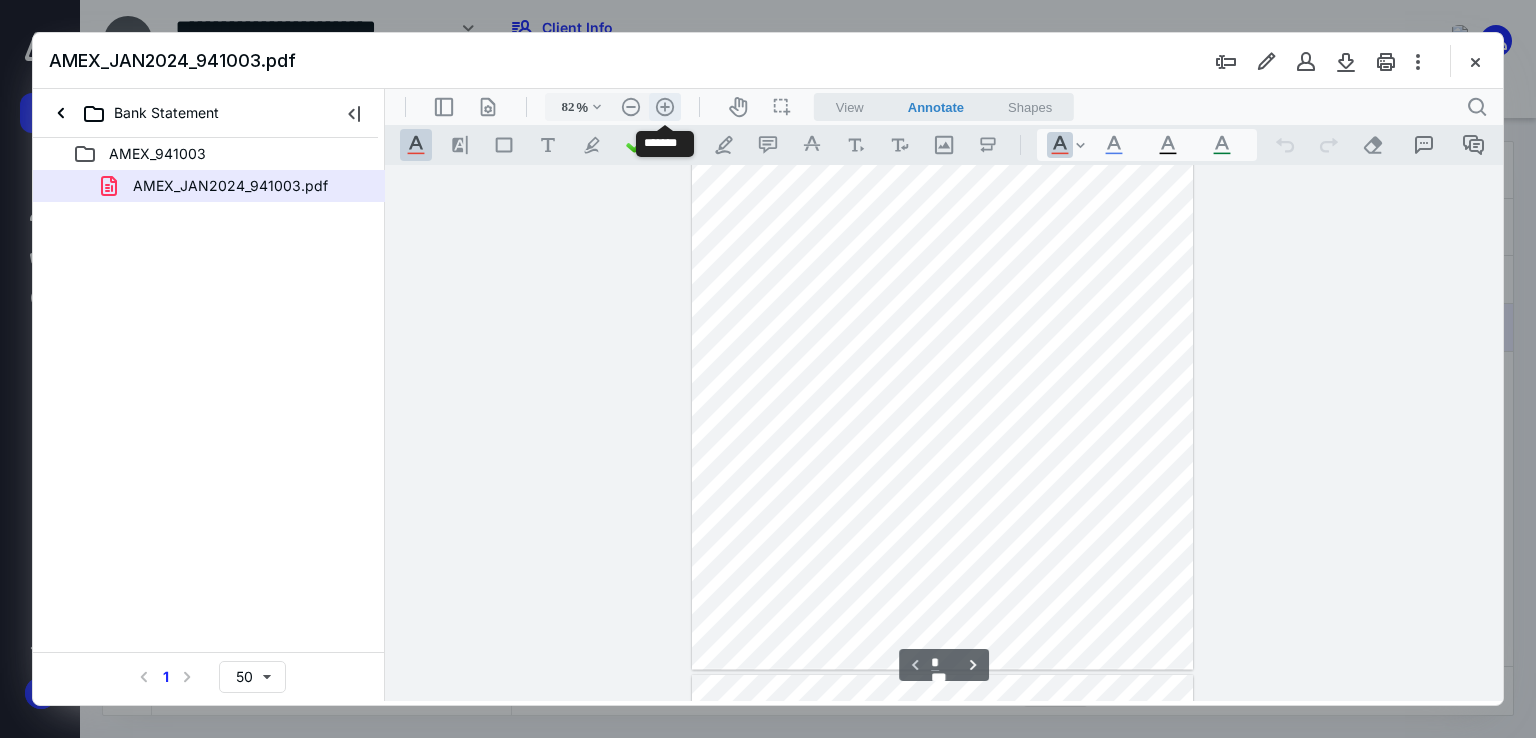 click on ".cls-1{fill:#abb0c4;} icon - header - zoom - in - line" at bounding box center [665, 107] 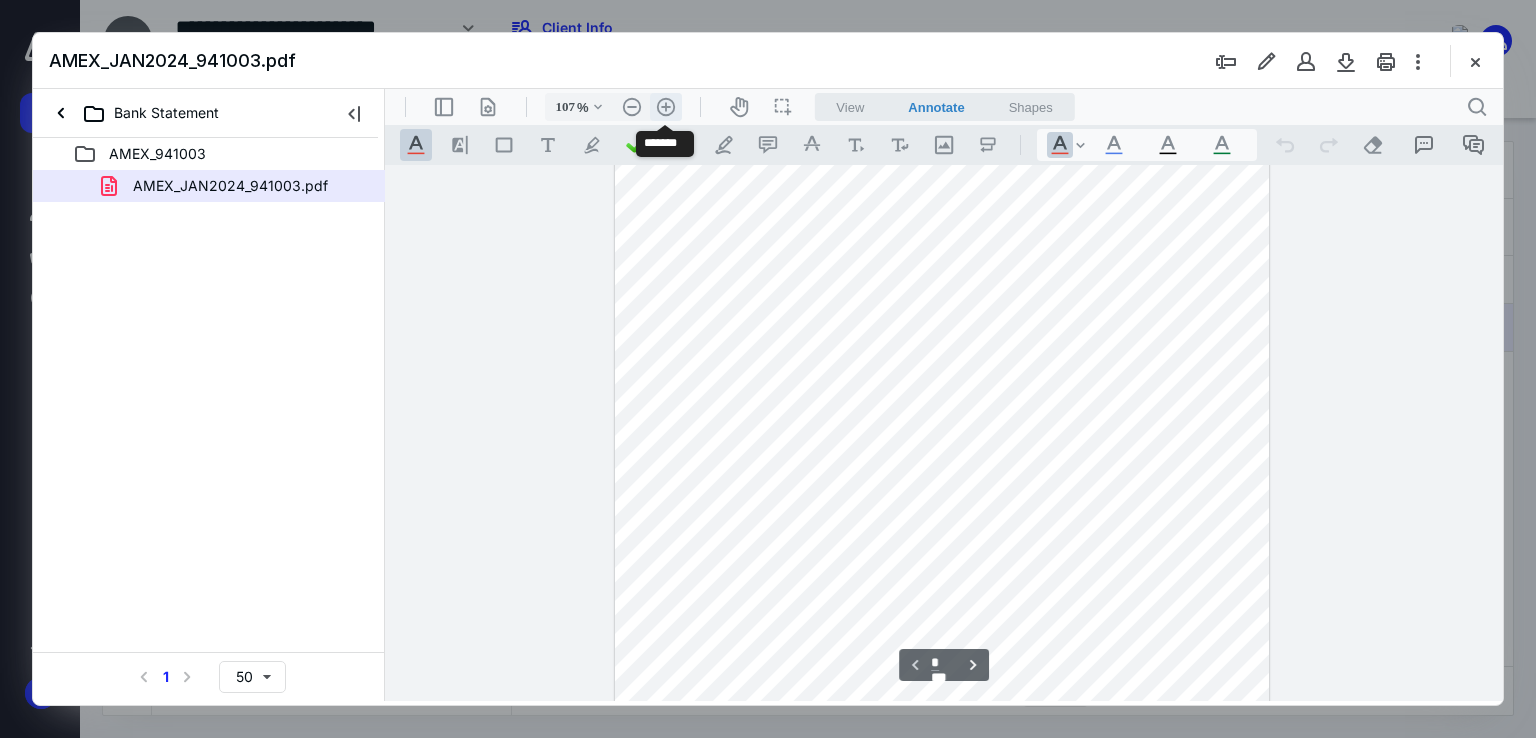 scroll, scrollTop: 378, scrollLeft: 0, axis: vertical 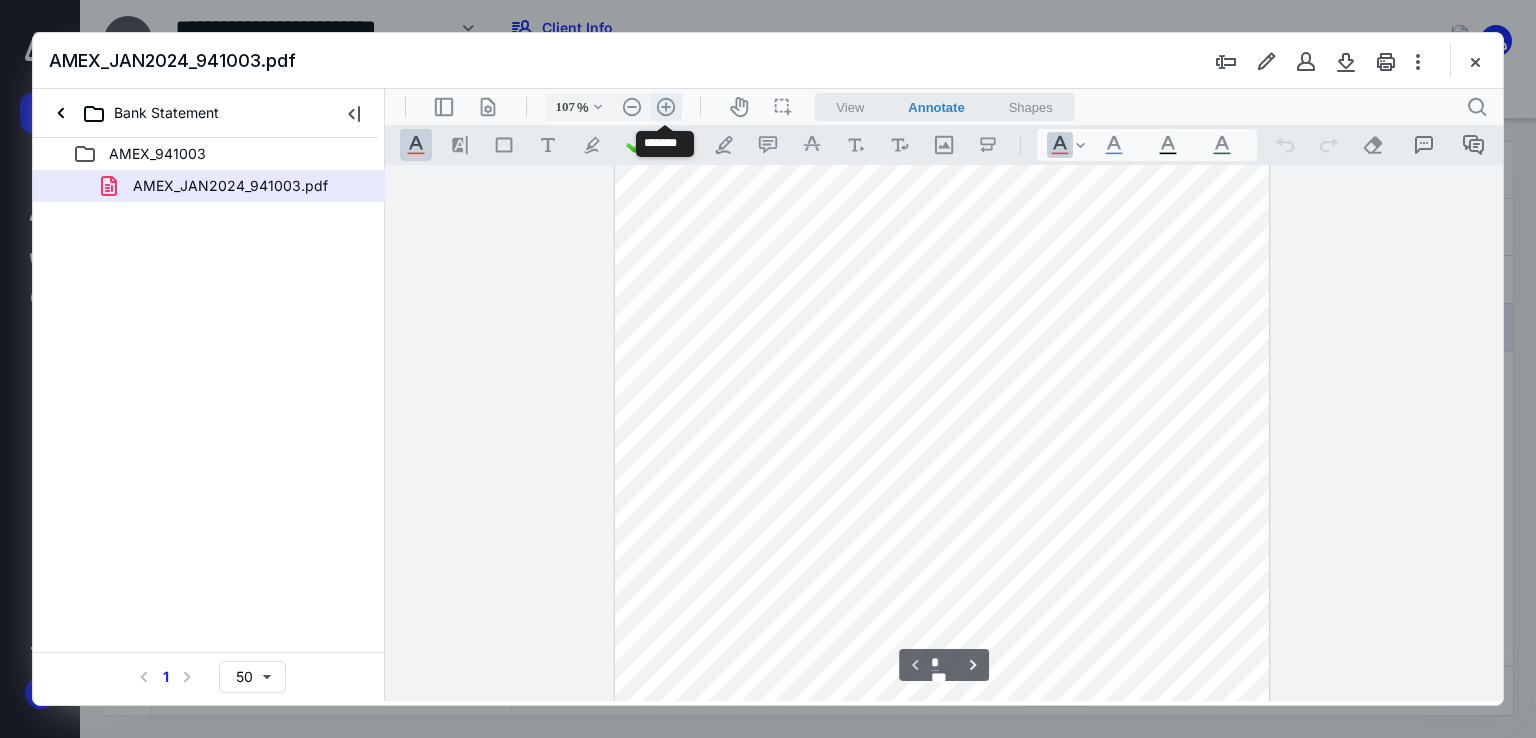 click on ".cls-1{fill:#abb0c4;} icon - header - zoom - in - line" at bounding box center (666, 107) 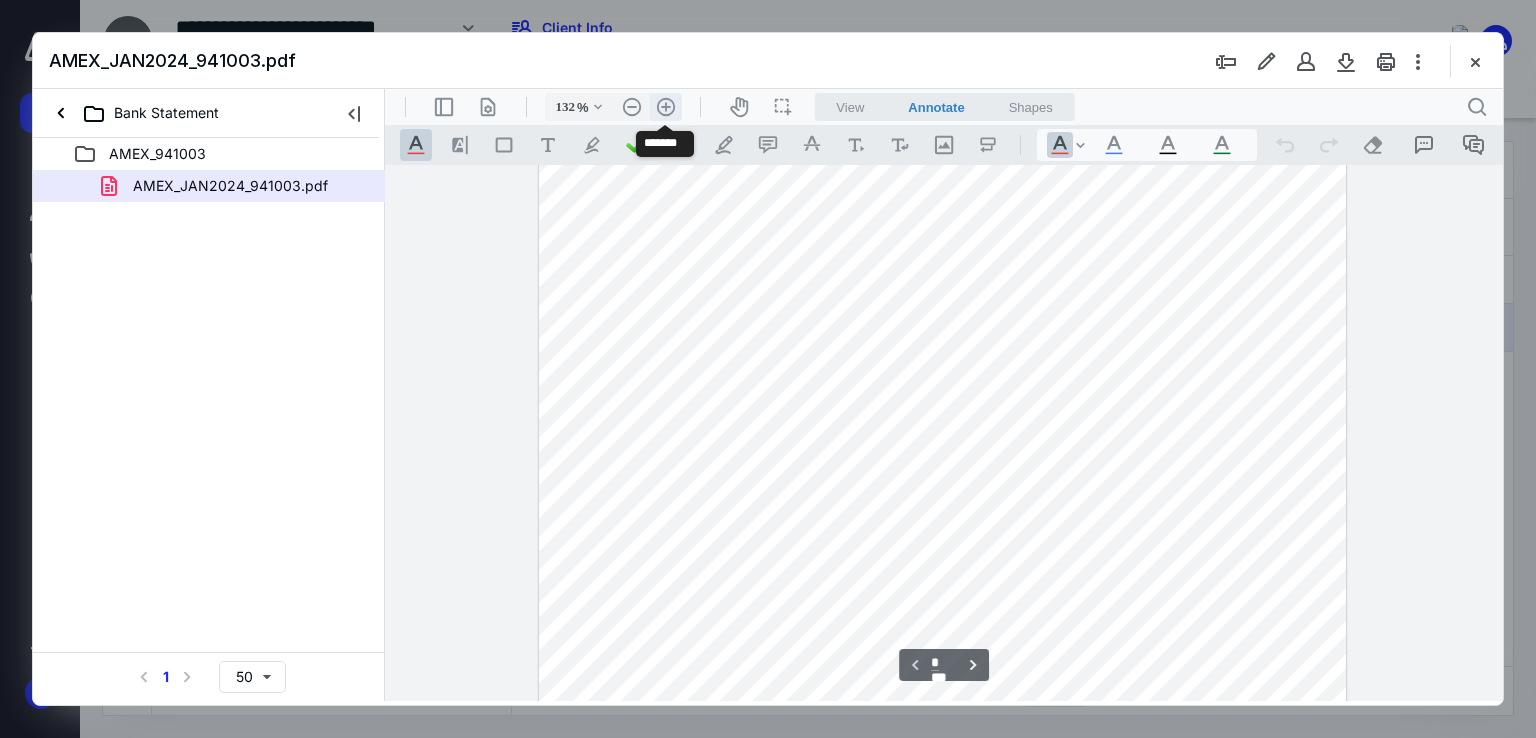 click on ".cls-1{fill:#abb0c4;} icon - header - zoom - in - line" at bounding box center (666, 107) 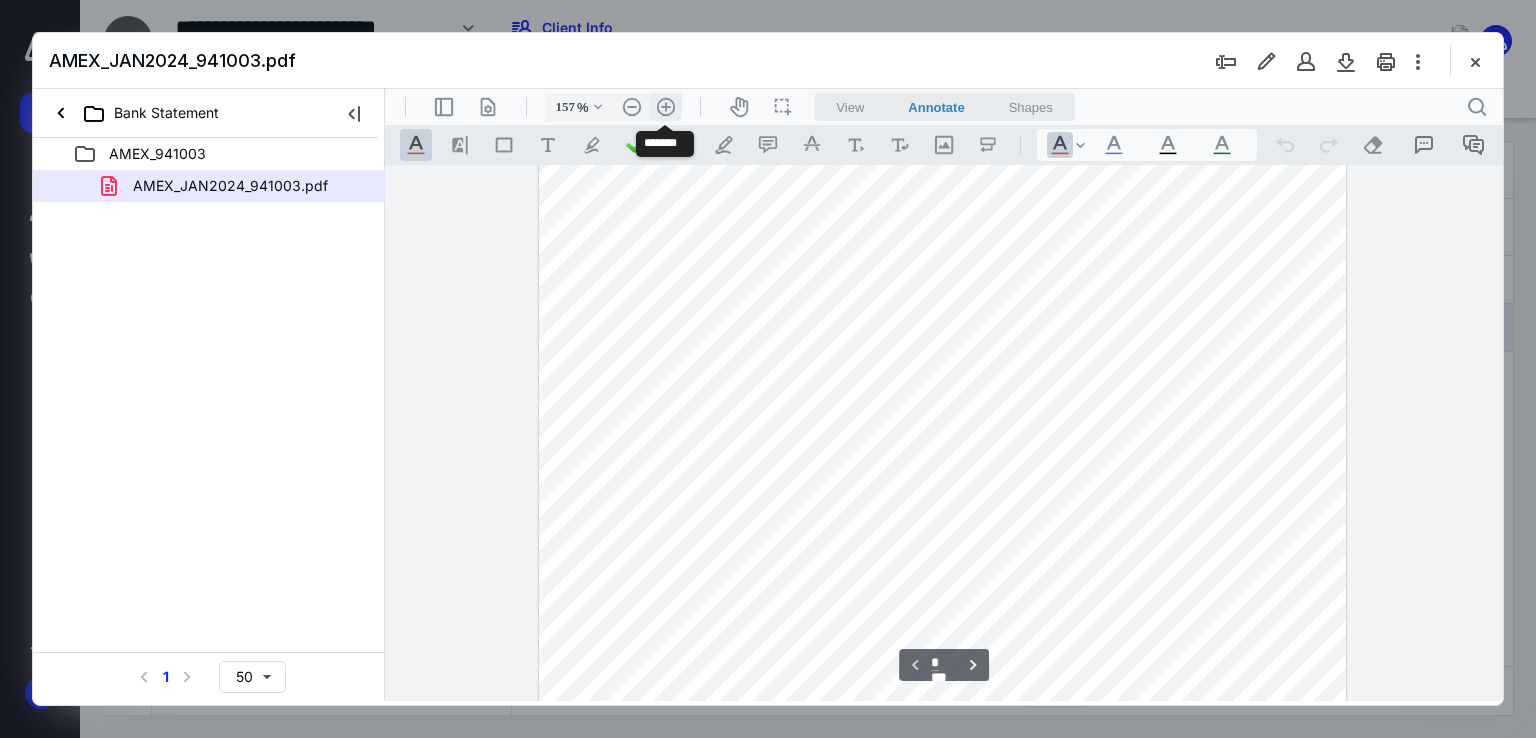 scroll, scrollTop: 493, scrollLeft: 0, axis: vertical 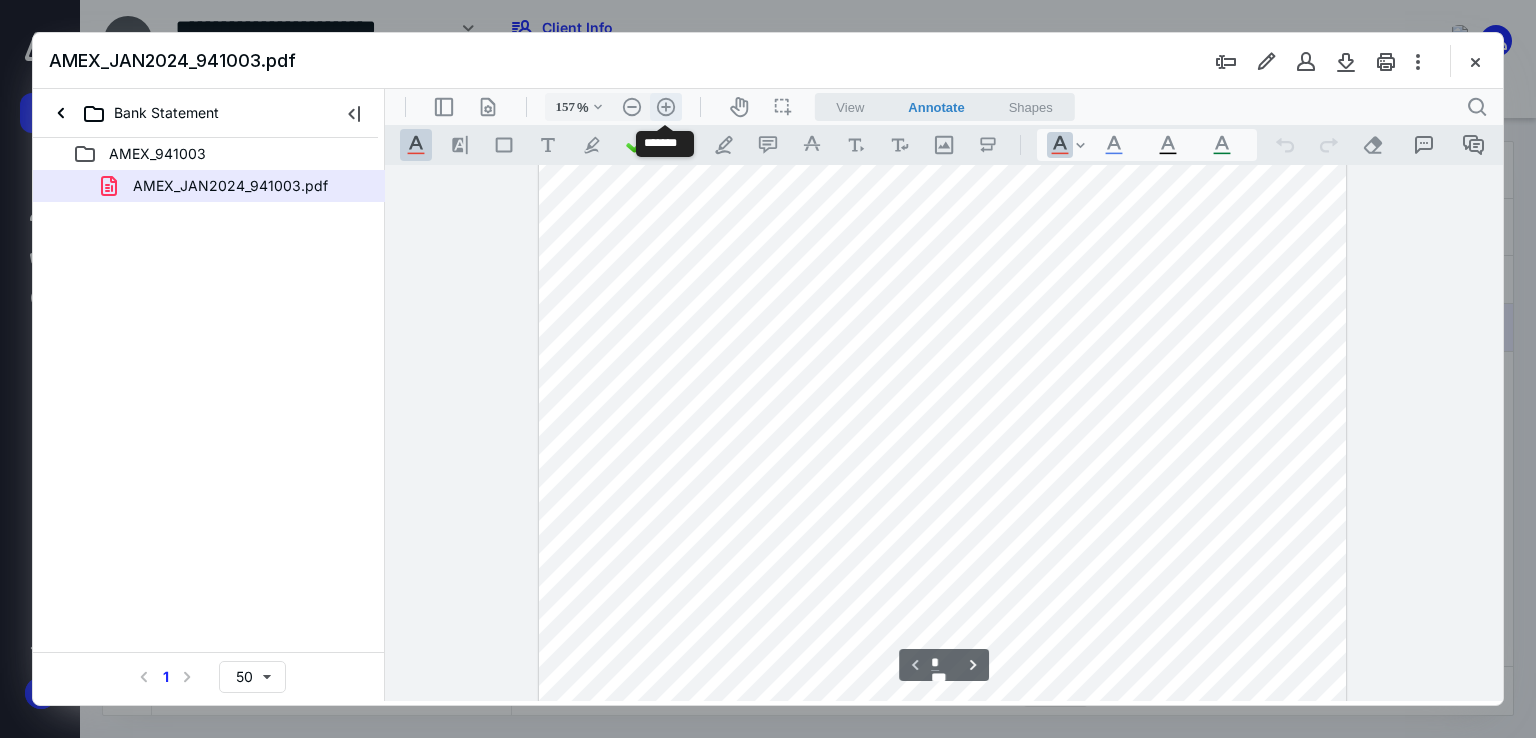 click on ".cls-1{fill:#abb0c4;} icon - header - zoom - in - line" at bounding box center [666, 107] 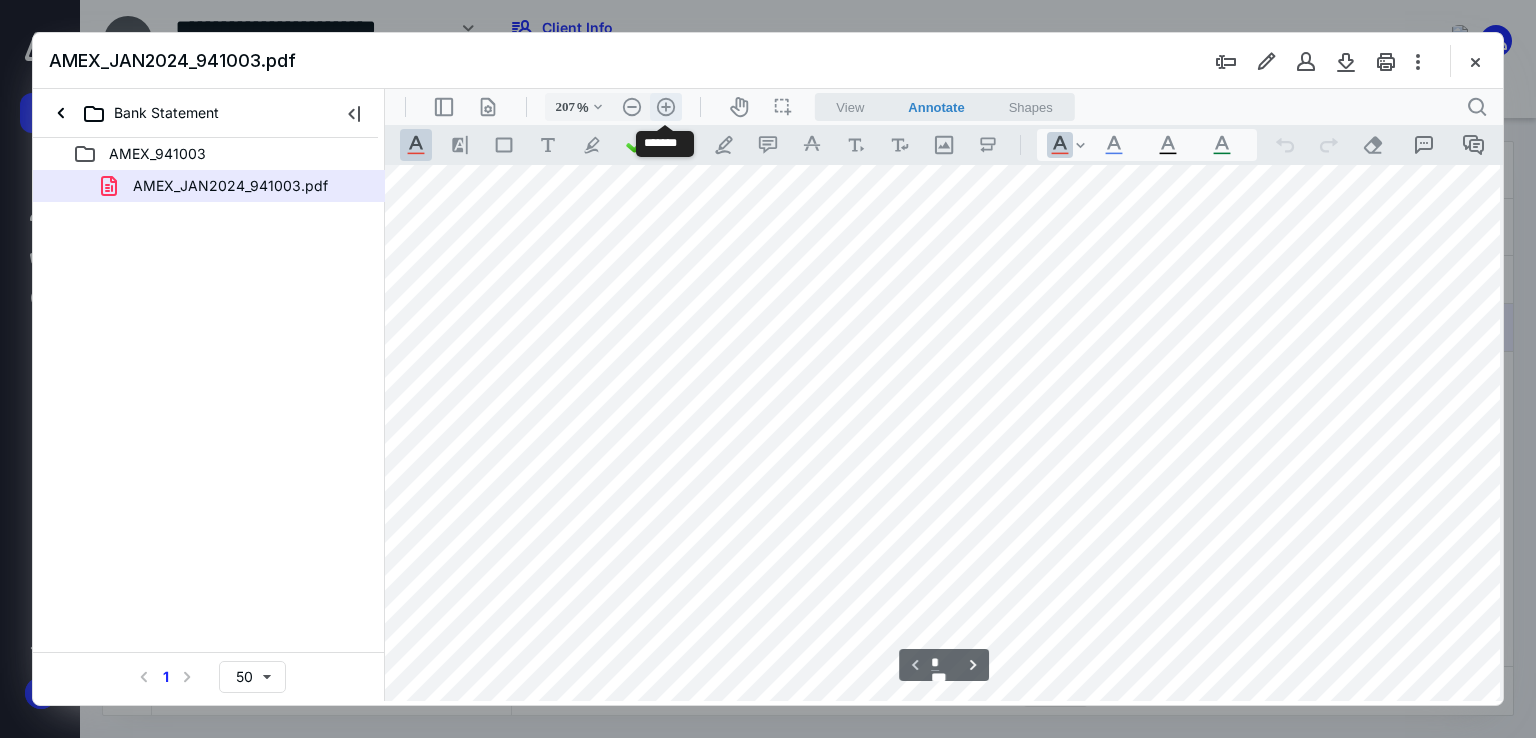 click on ".cls-1{fill:#abb0c4;} icon - header - zoom - in - line" at bounding box center (666, 107) 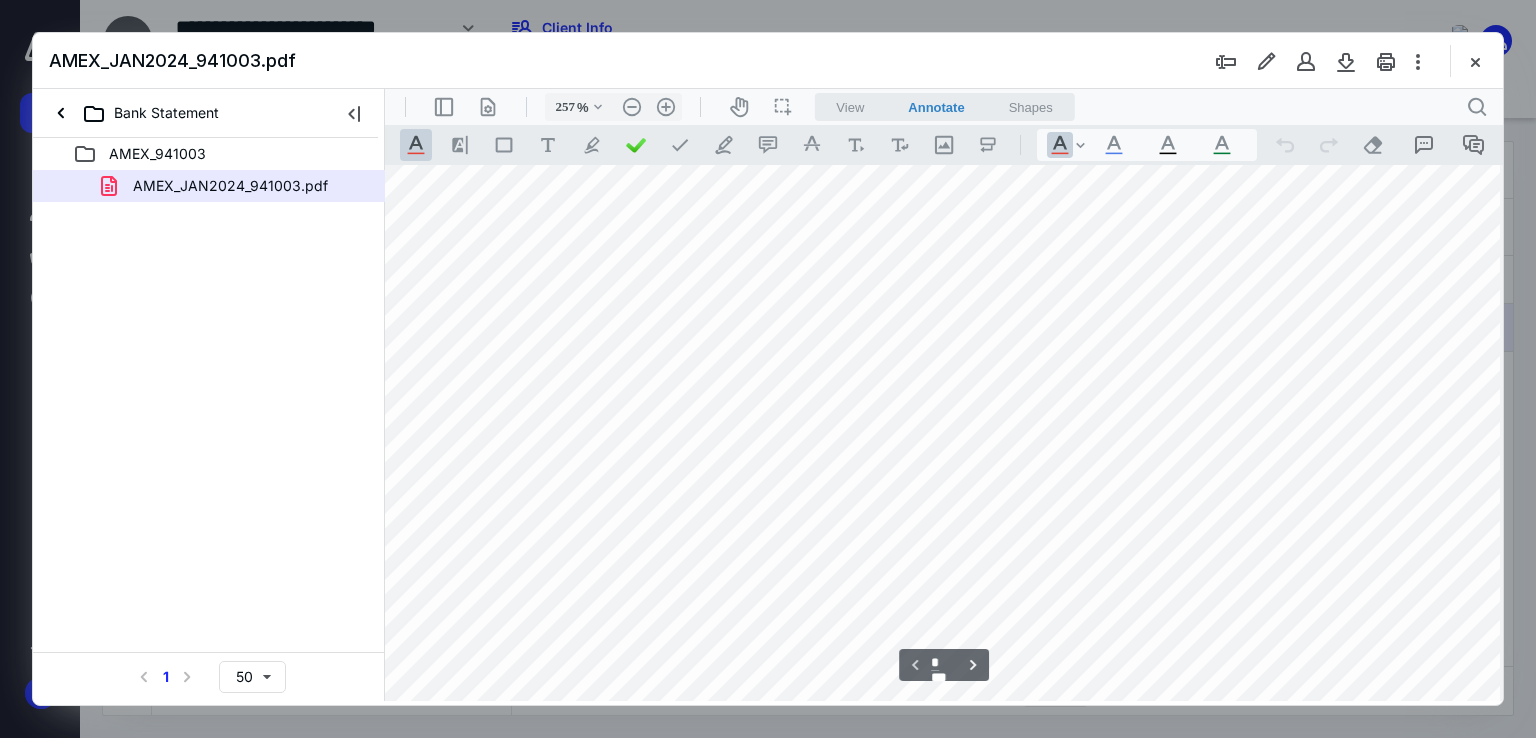 scroll, scrollTop: 0, scrollLeft: 244, axis: horizontal 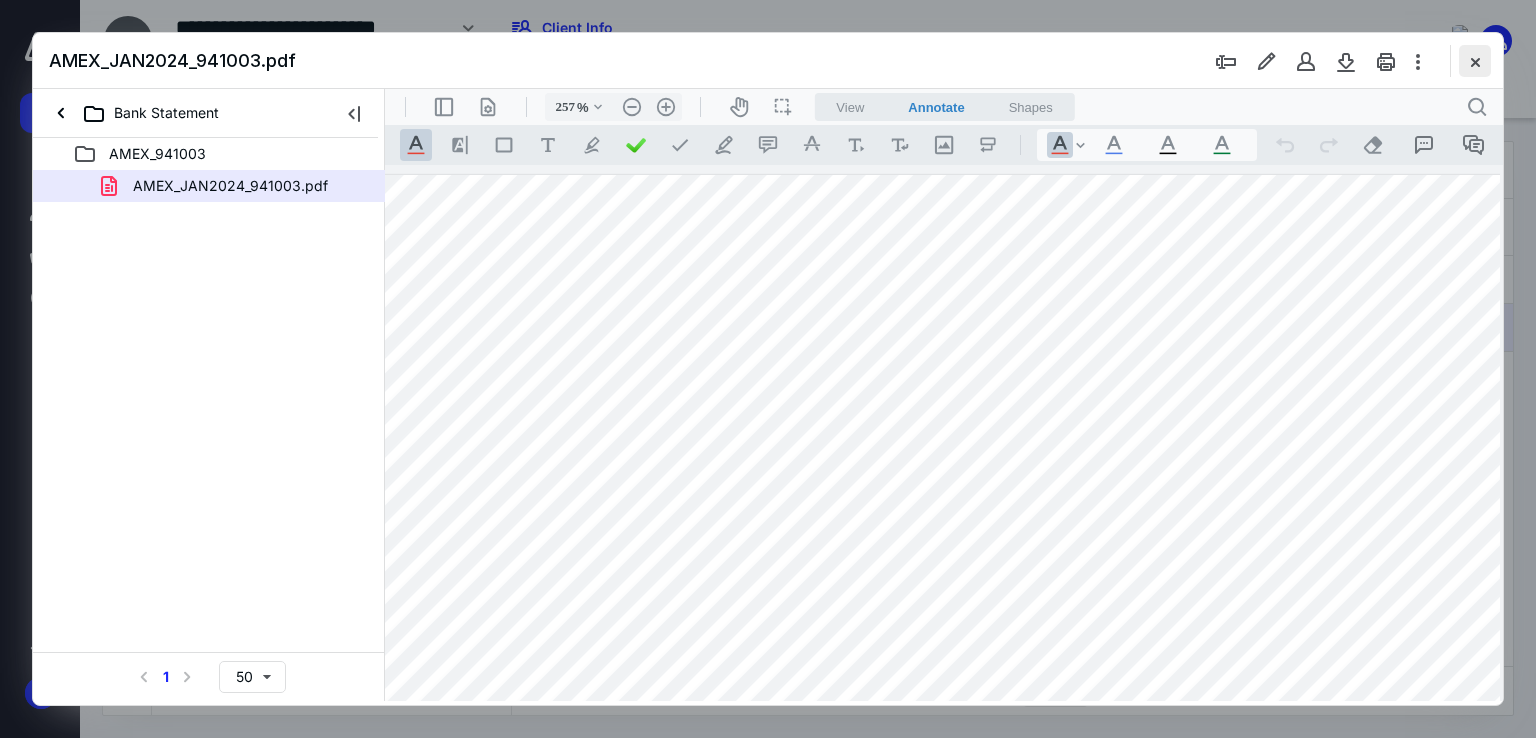 click at bounding box center (1475, 61) 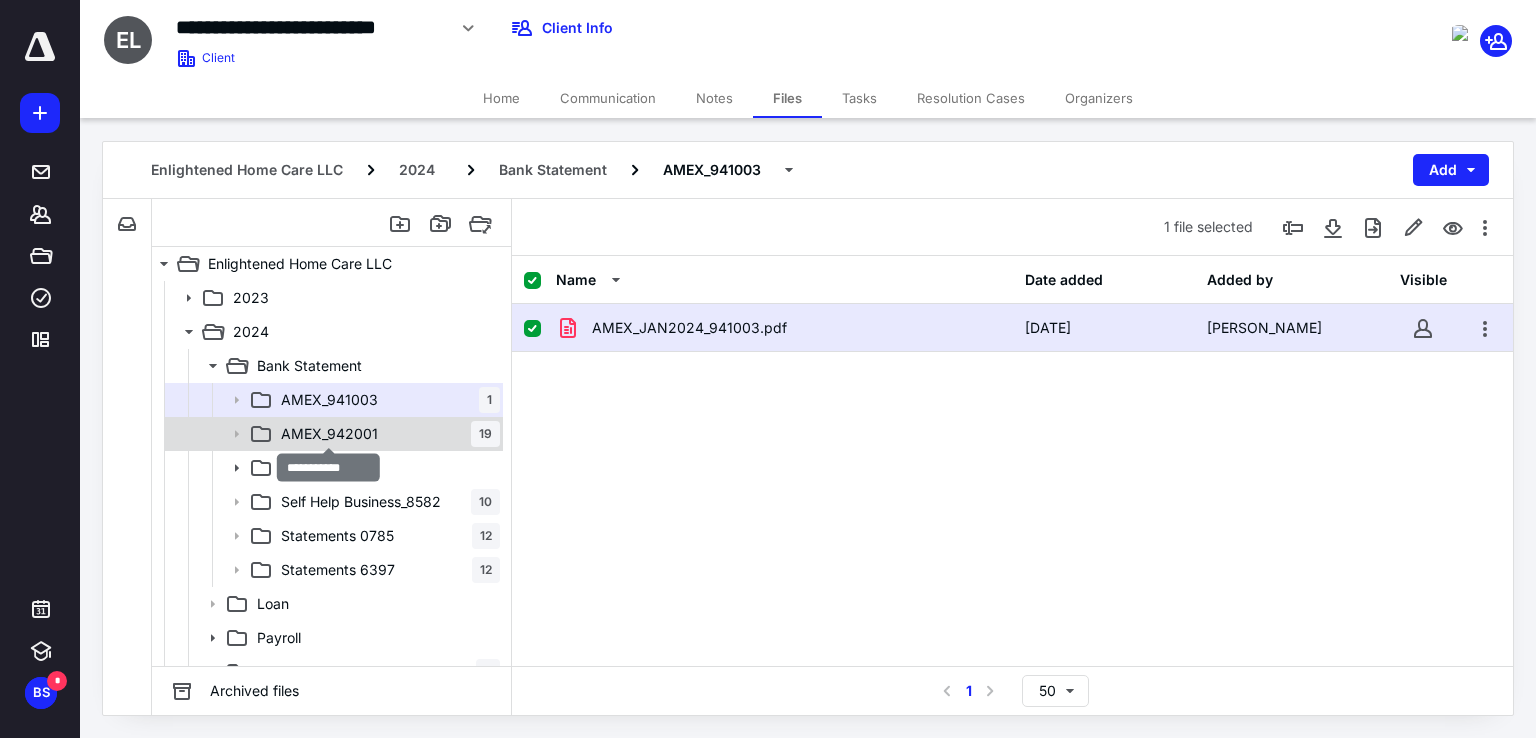 click on "AMEX_942001" at bounding box center (329, 434) 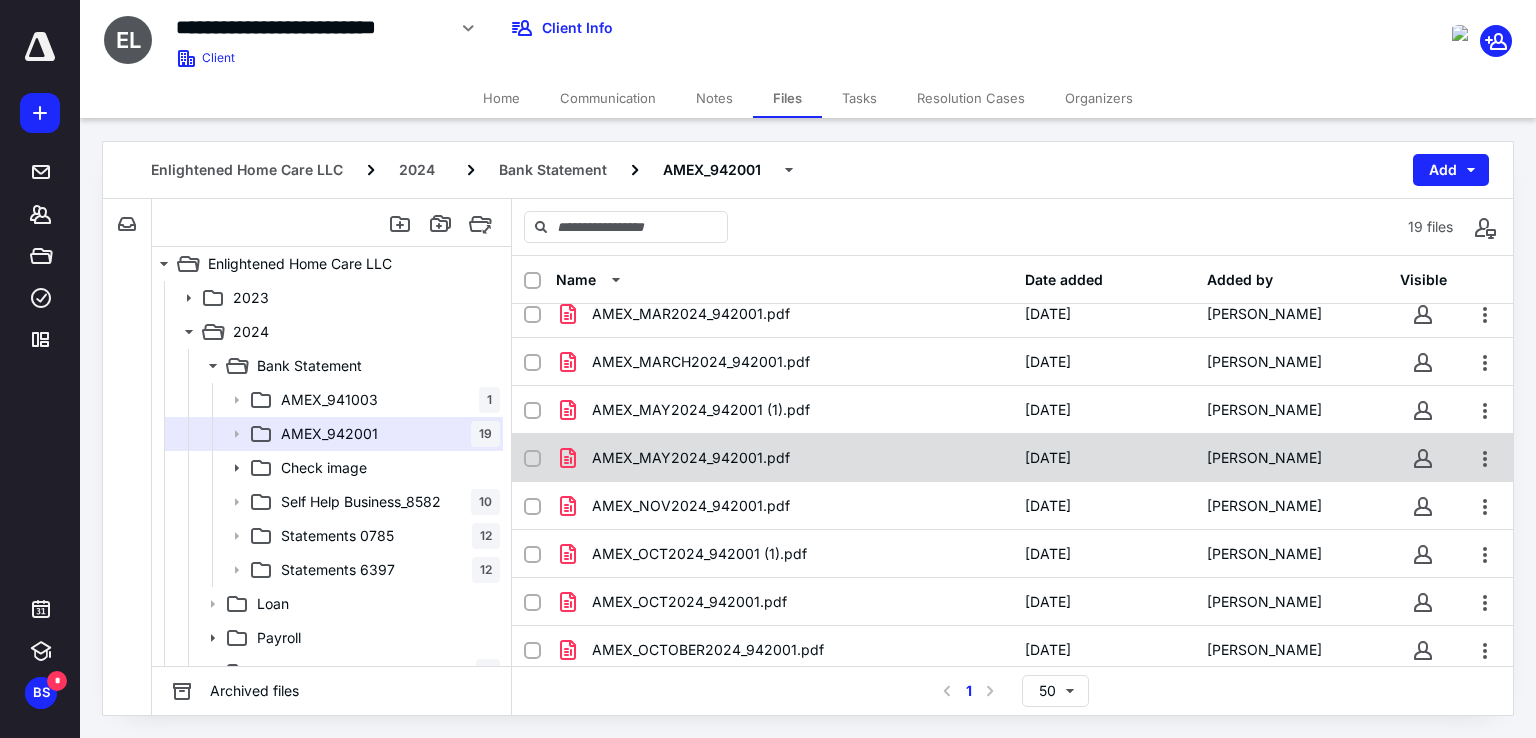 scroll, scrollTop: 0, scrollLeft: 0, axis: both 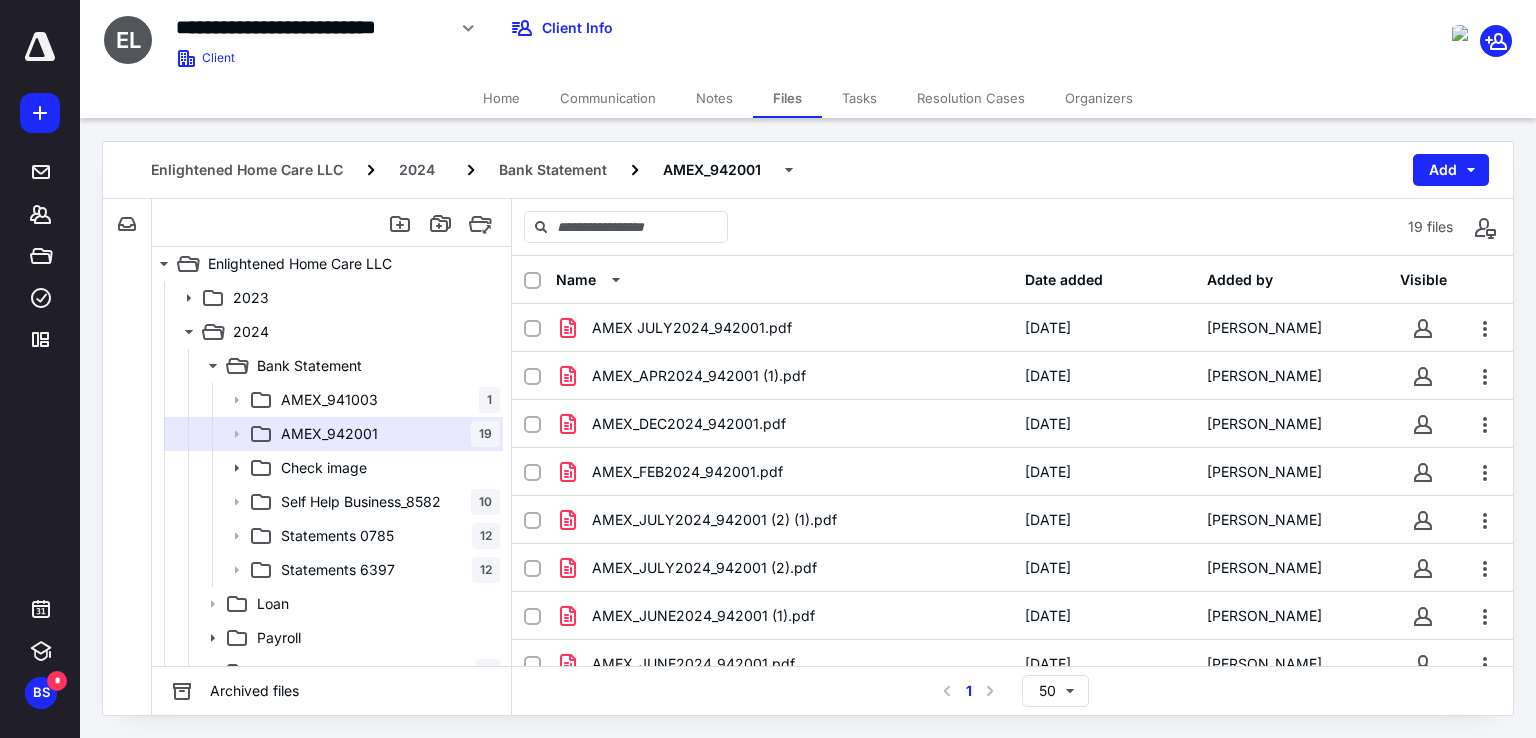 click at bounding box center (532, 281) 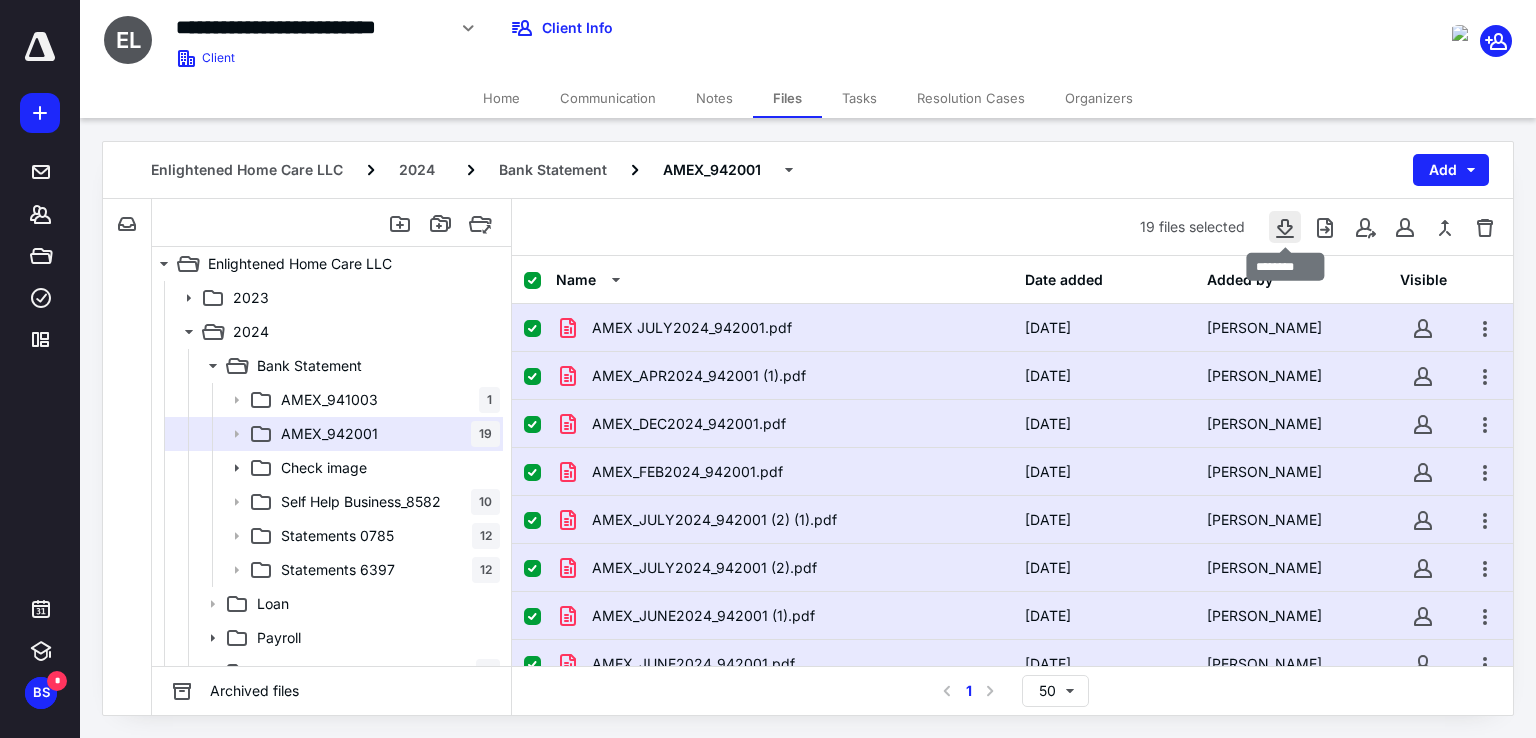 click at bounding box center [1285, 227] 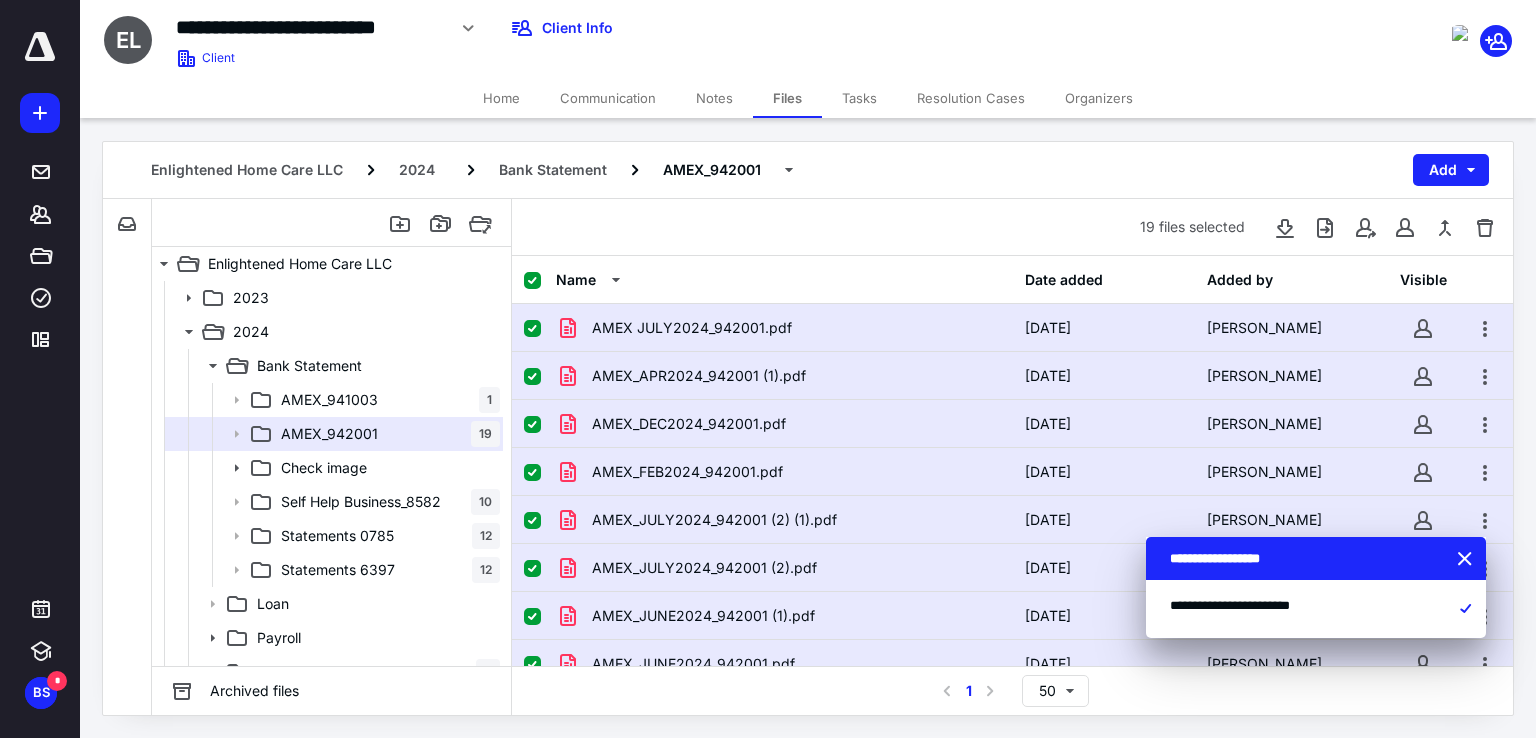 type 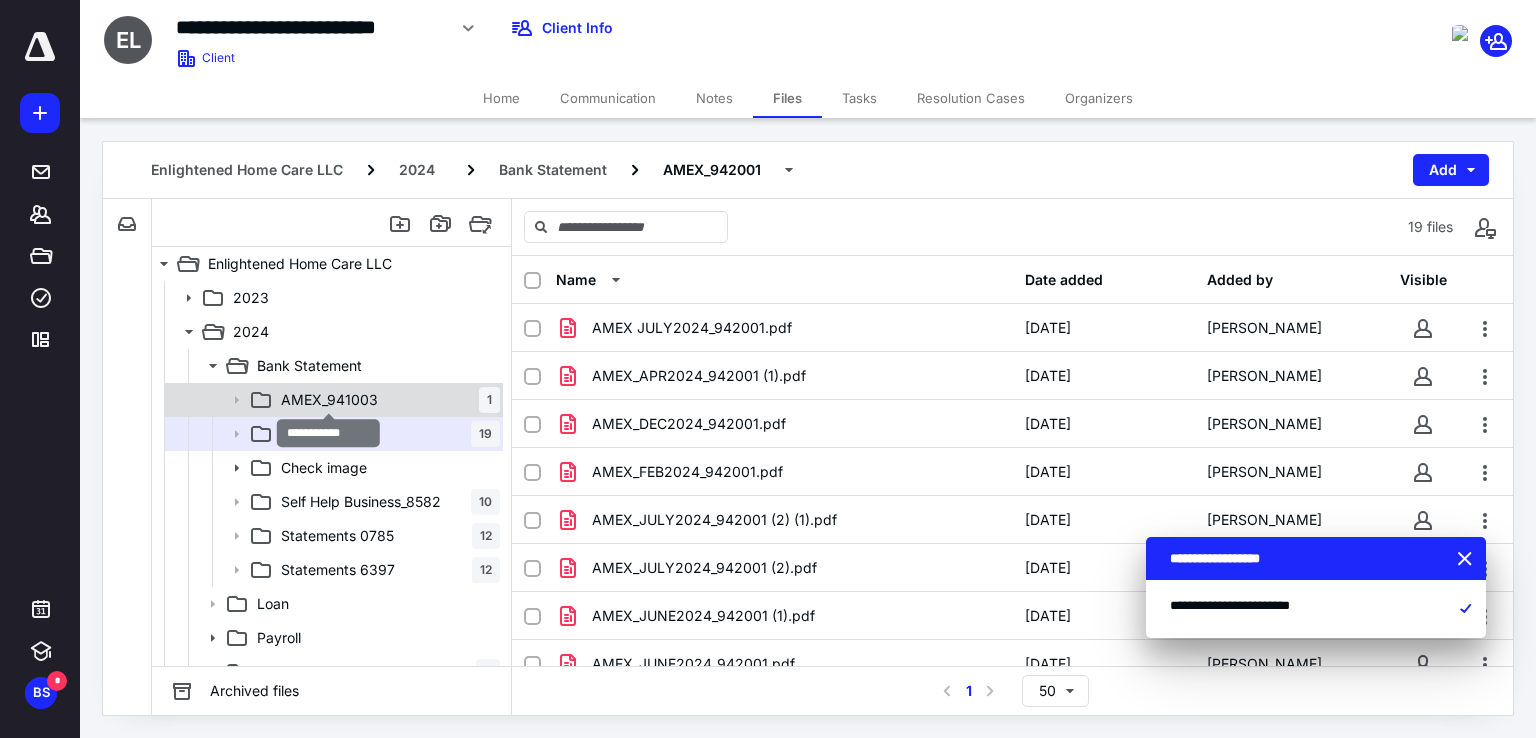 click on "AMEX_941003" at bounding box center (329, 400) 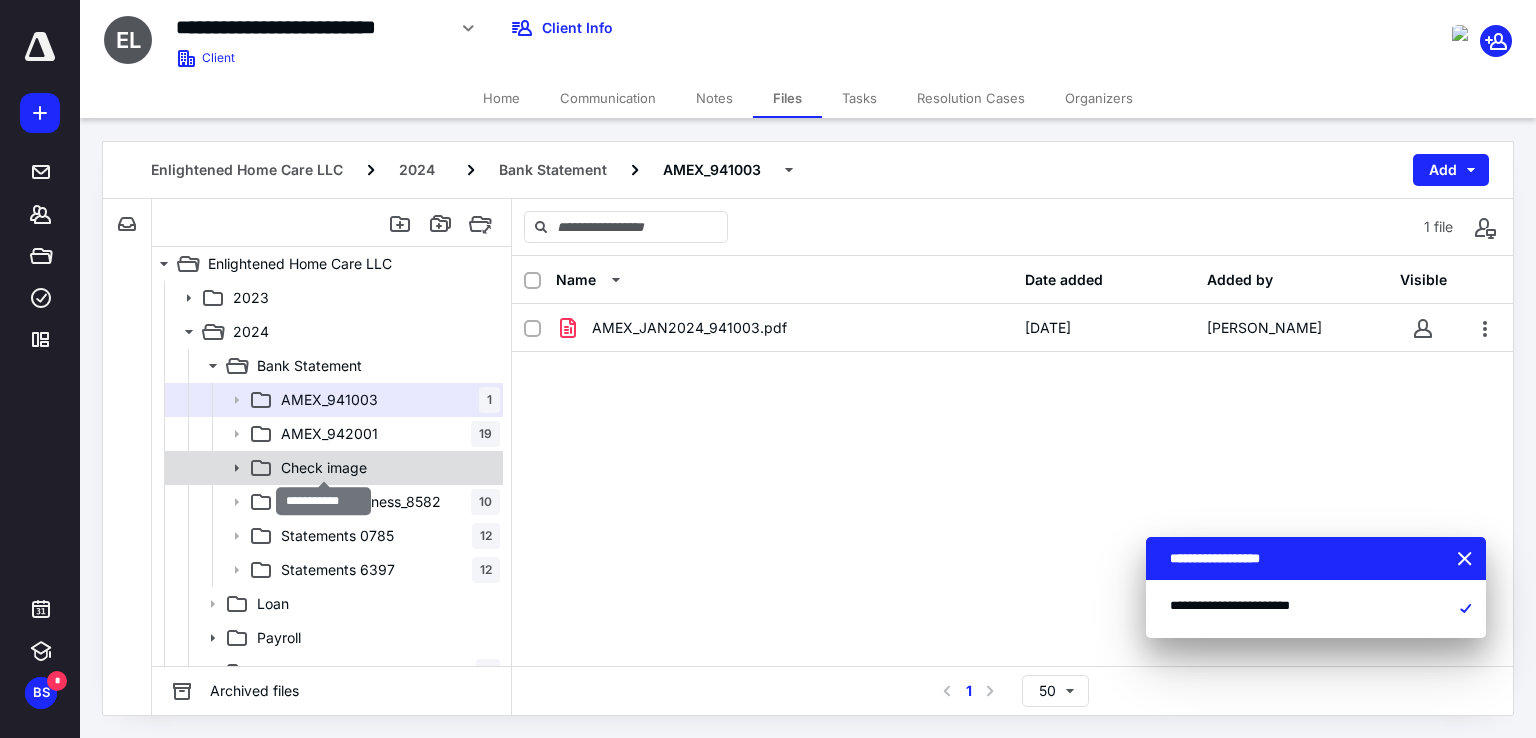 click on "Check image" at bounding box center [324, 468] 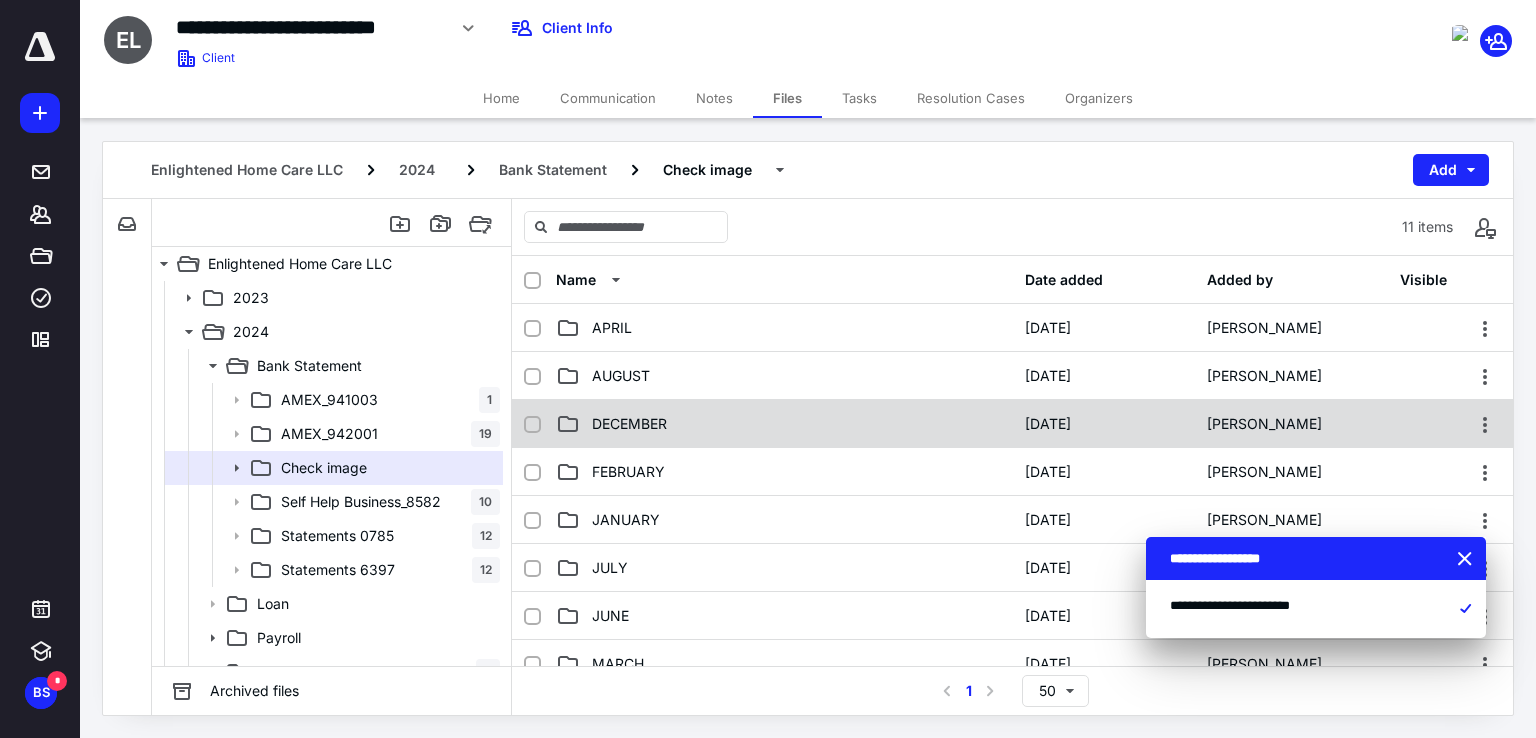 click on "DECEMBER" at bounding box center (784, 424) 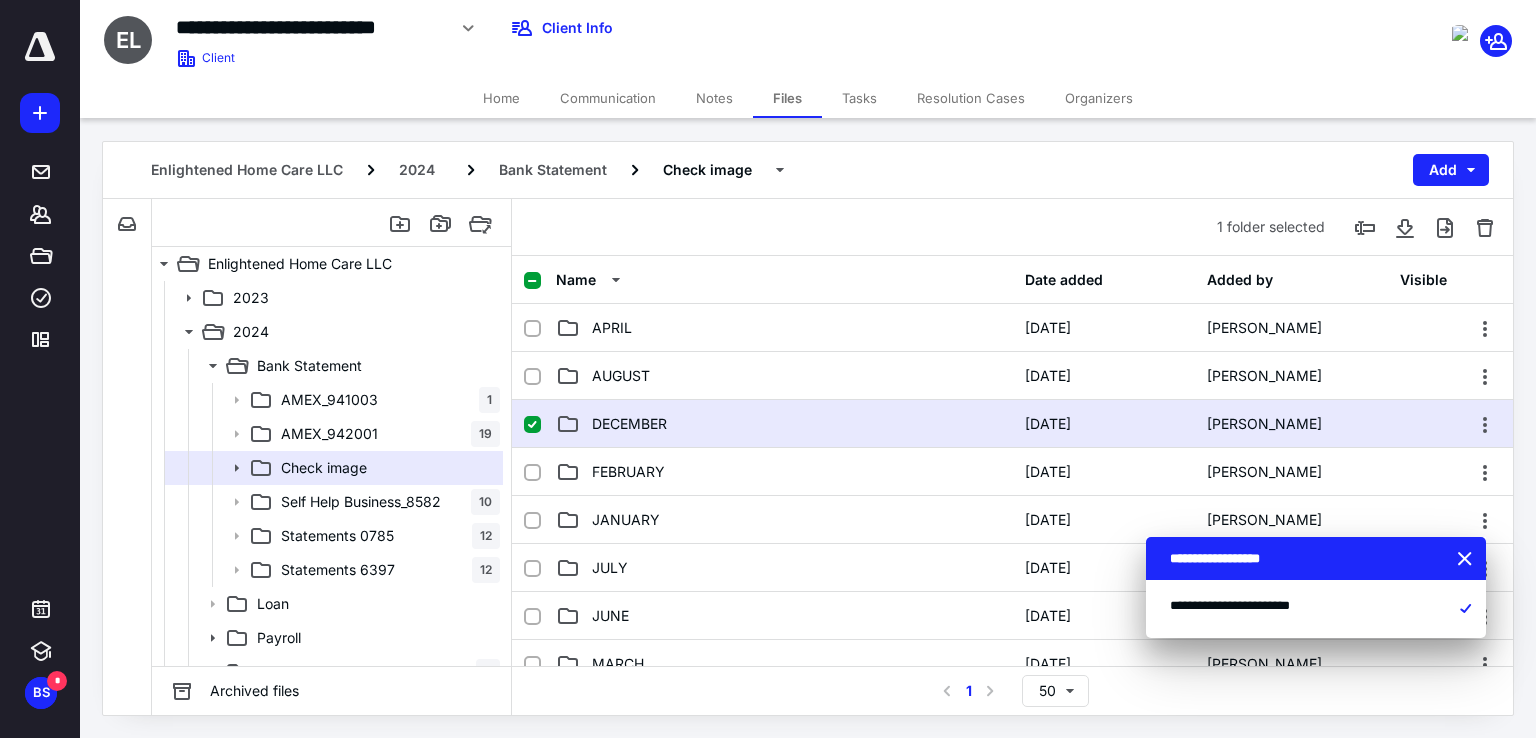 click on "DECEMBER" at bounding box center (784, 424) 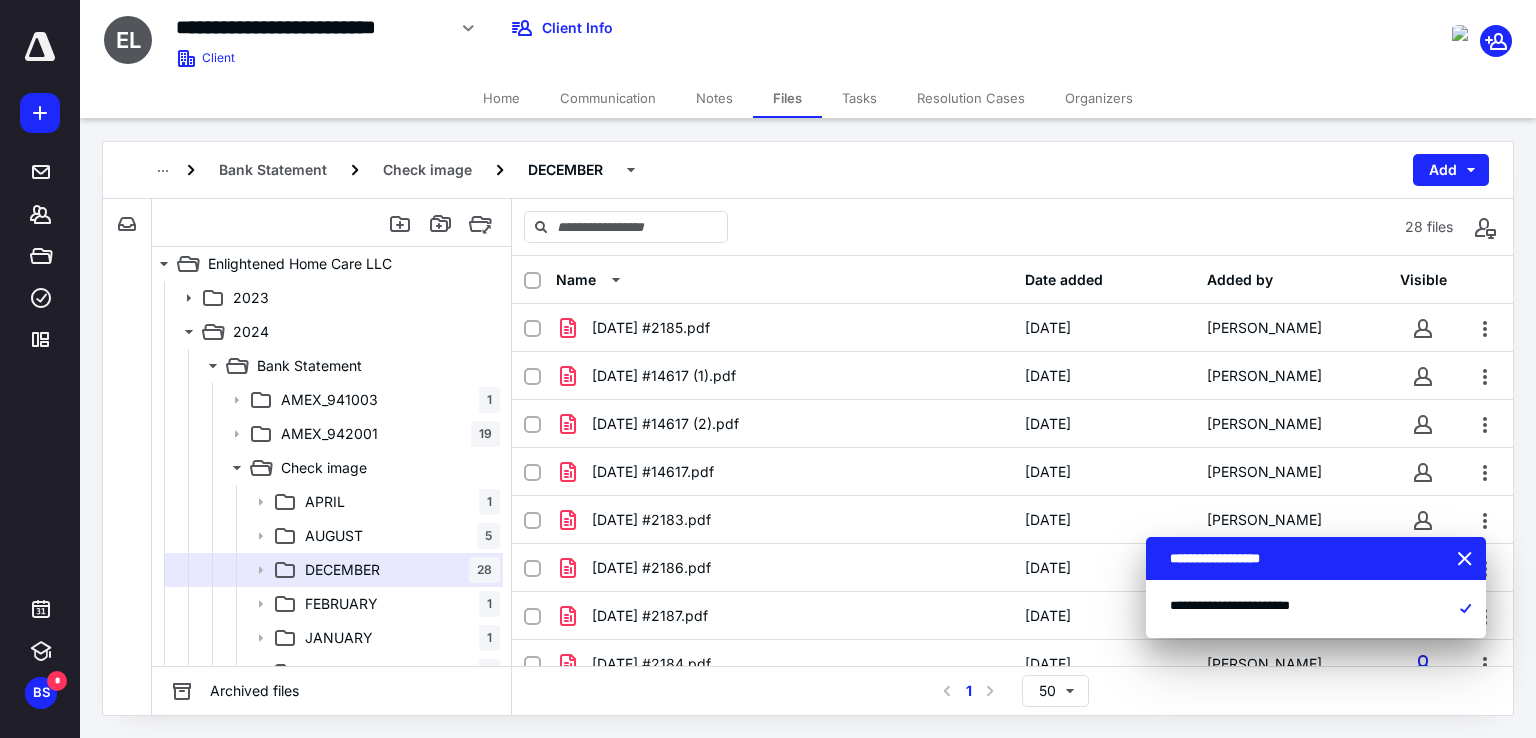 click on "12.03.2024 #14617 (2).pdf" at bounding box center (784, 424) 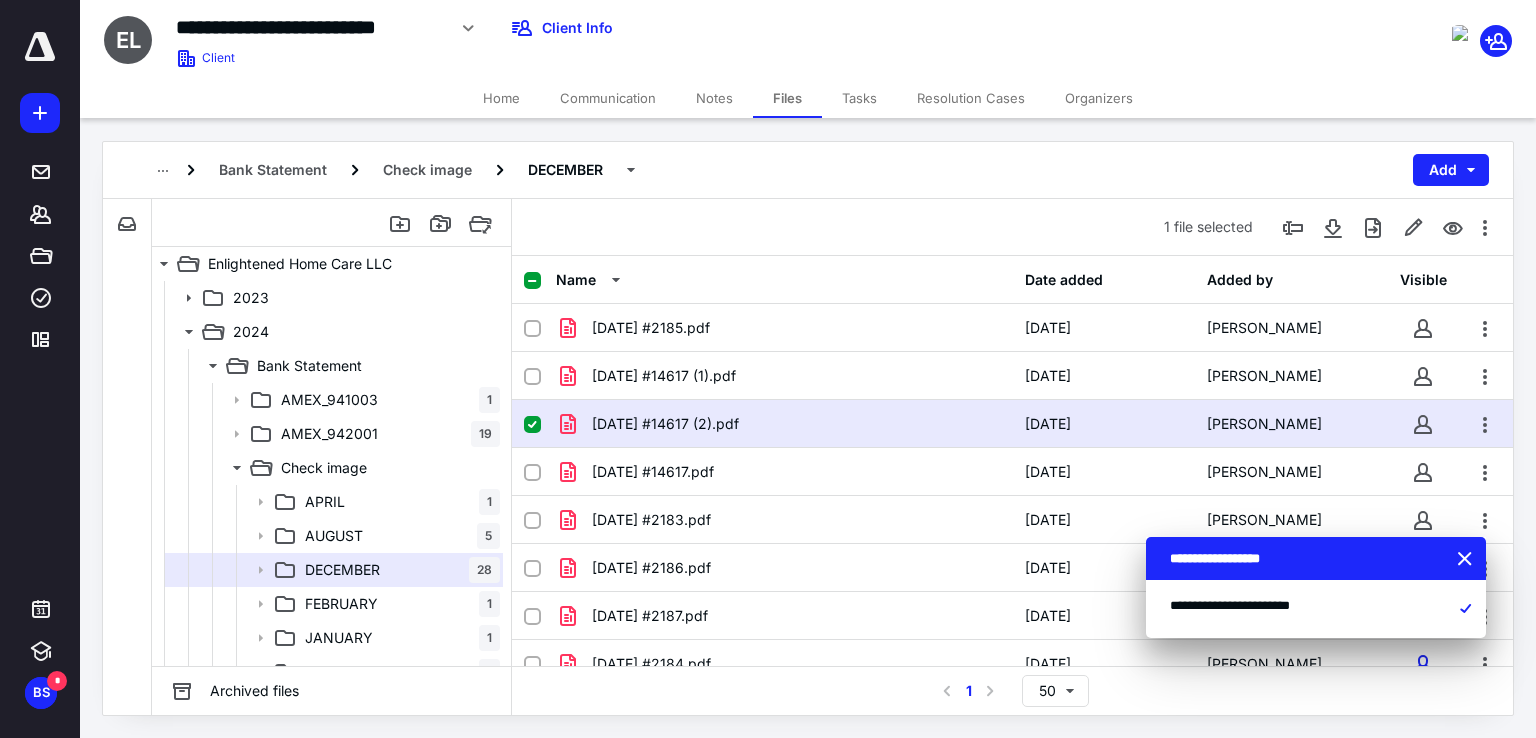 click on "12.03.2024 #14617 (2).pdf" at bounding box center [784, 424] 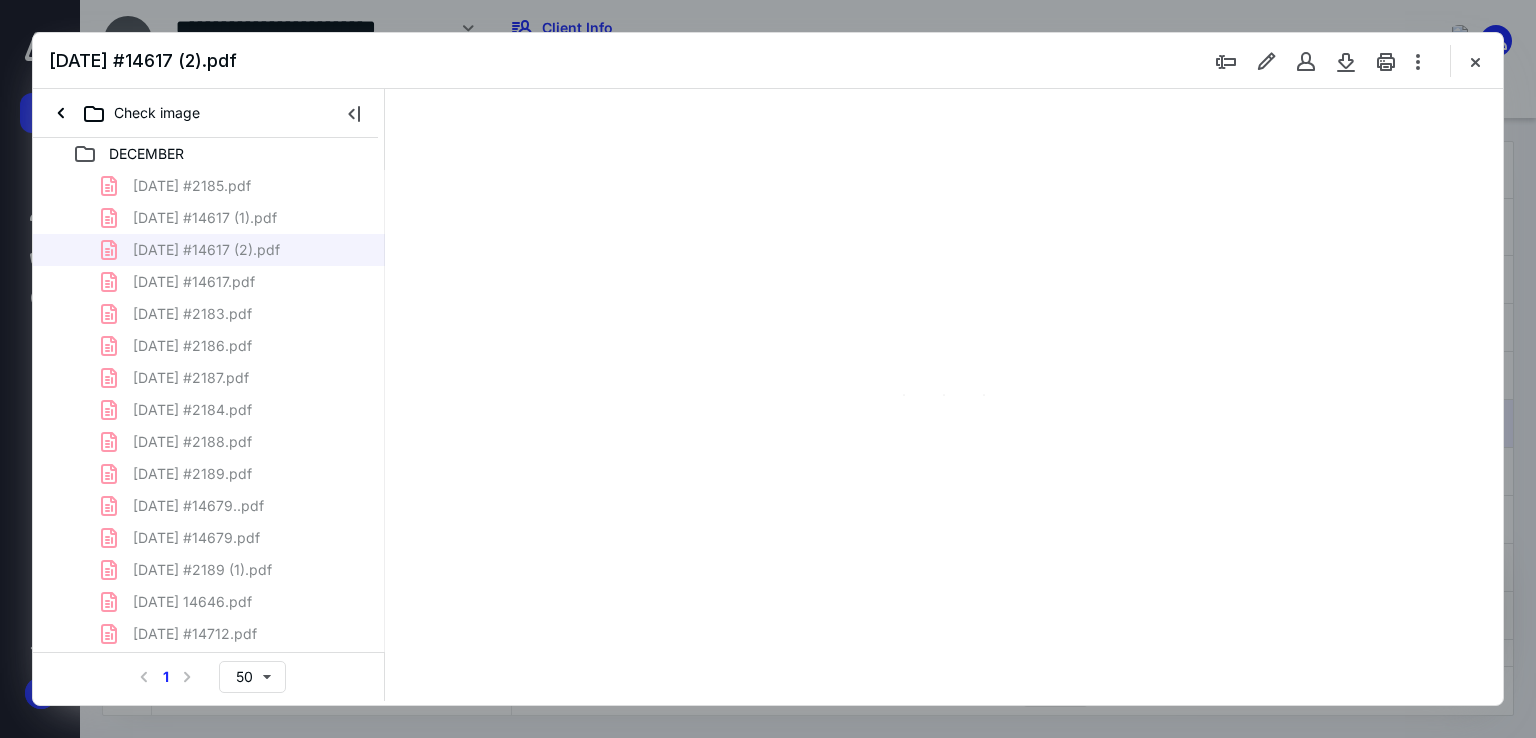 scroll, scrollTop: 0, scrollLeft: 0, axis: both 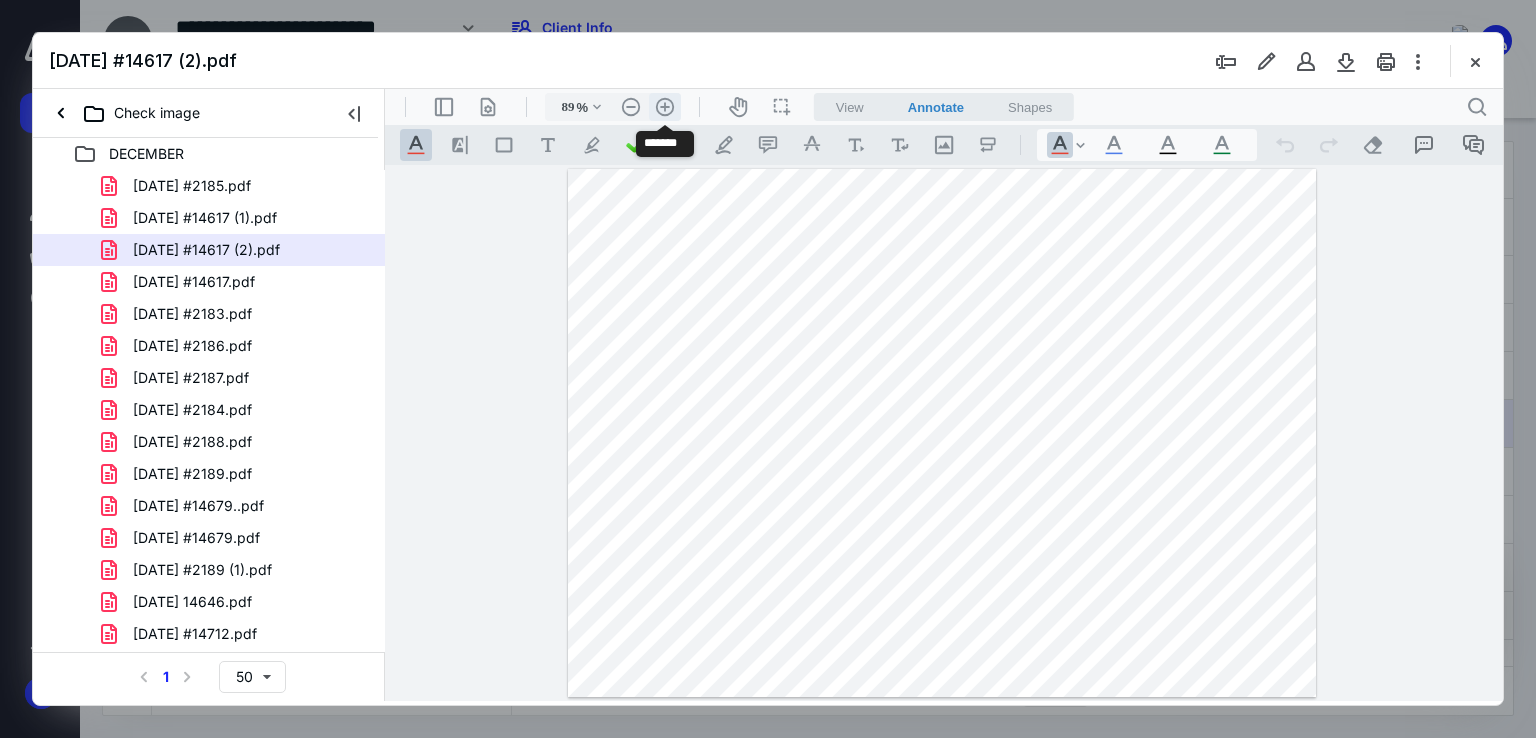 click on ".cls-1{fill:#abb0c4;} icon - header - zoom - in - line" at bounding box center (665, 107) 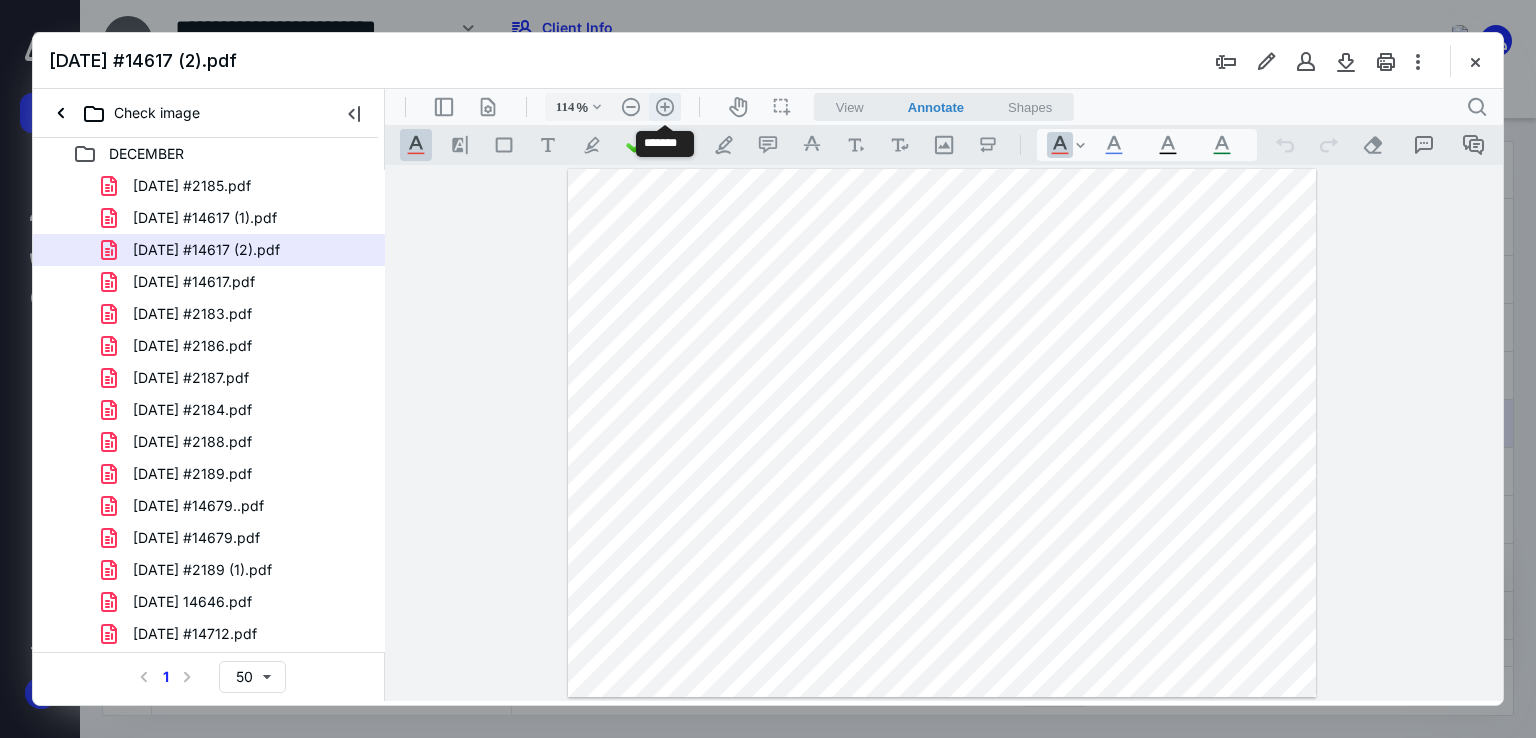scroll, scrollTop: 64, scrollLeft: 0, axis: vertical 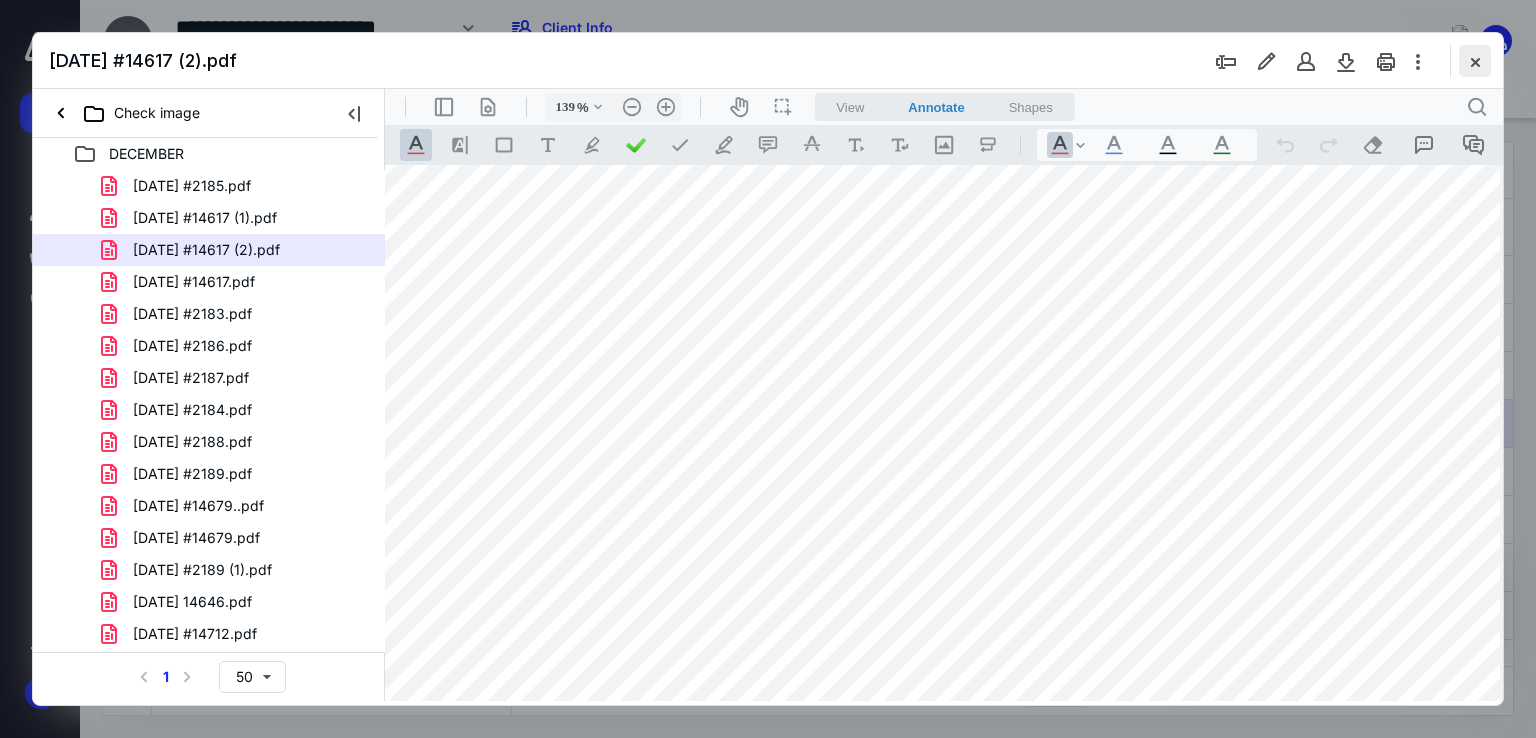 click at bounding box center [1475, 61] 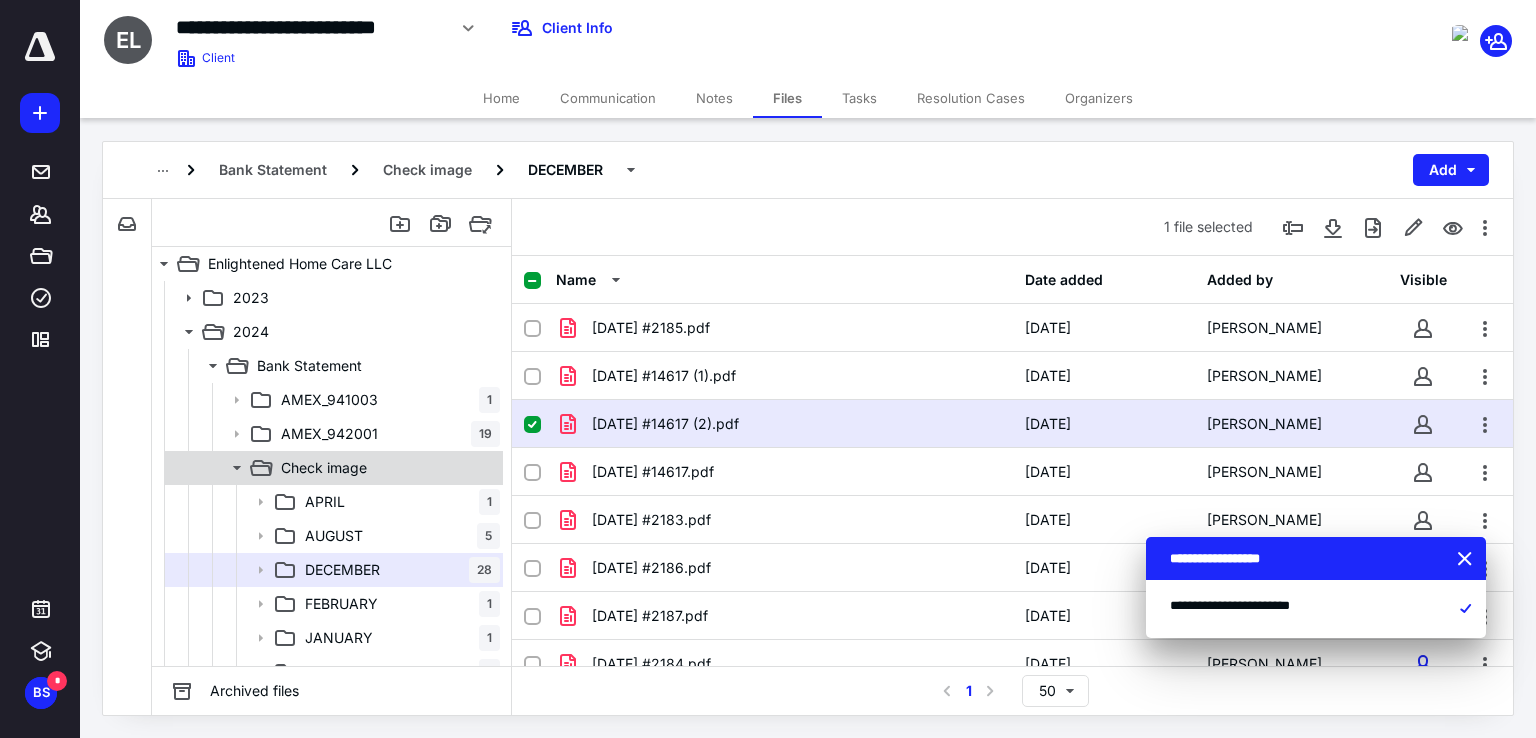 click 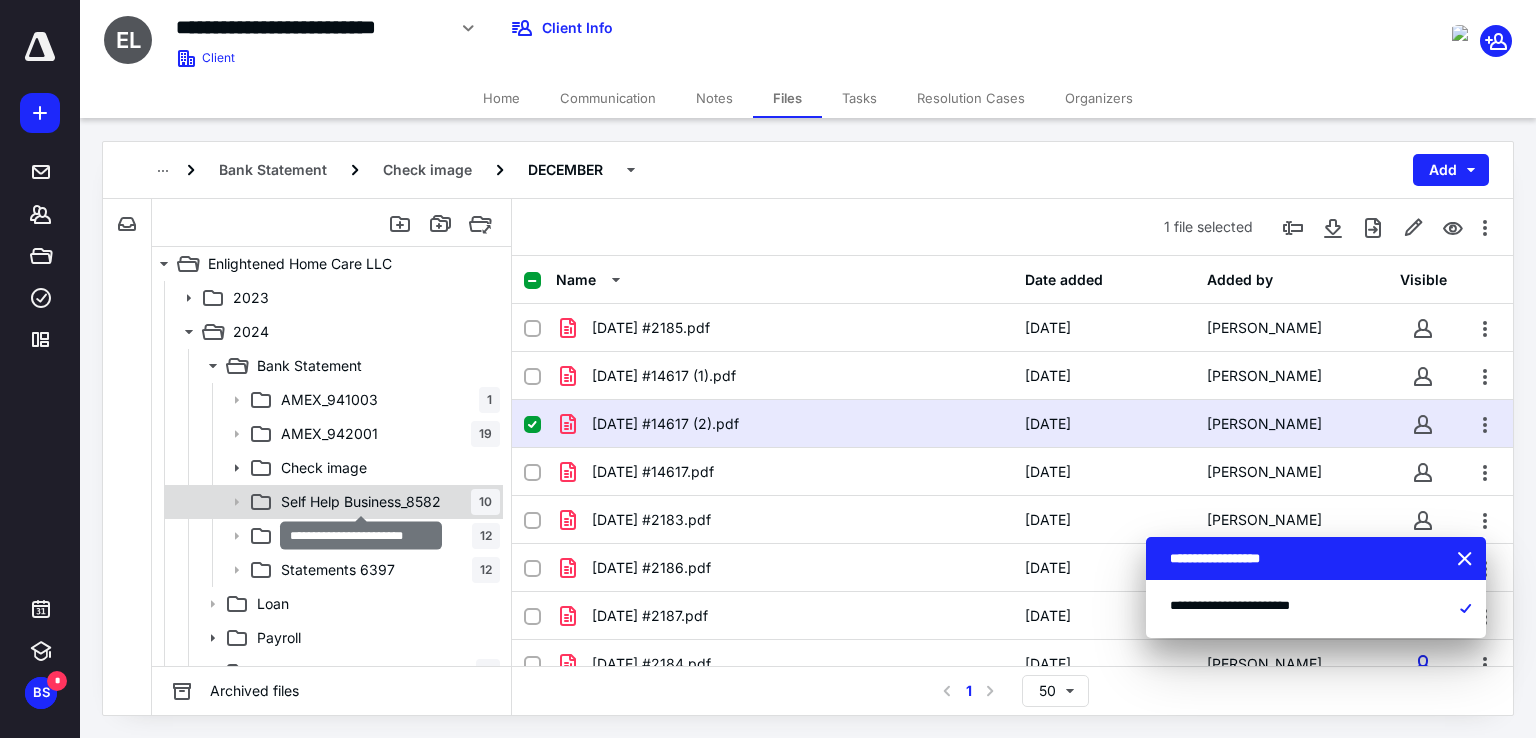 click on "Self Help Business_8582" at bounding box center (361, 502) 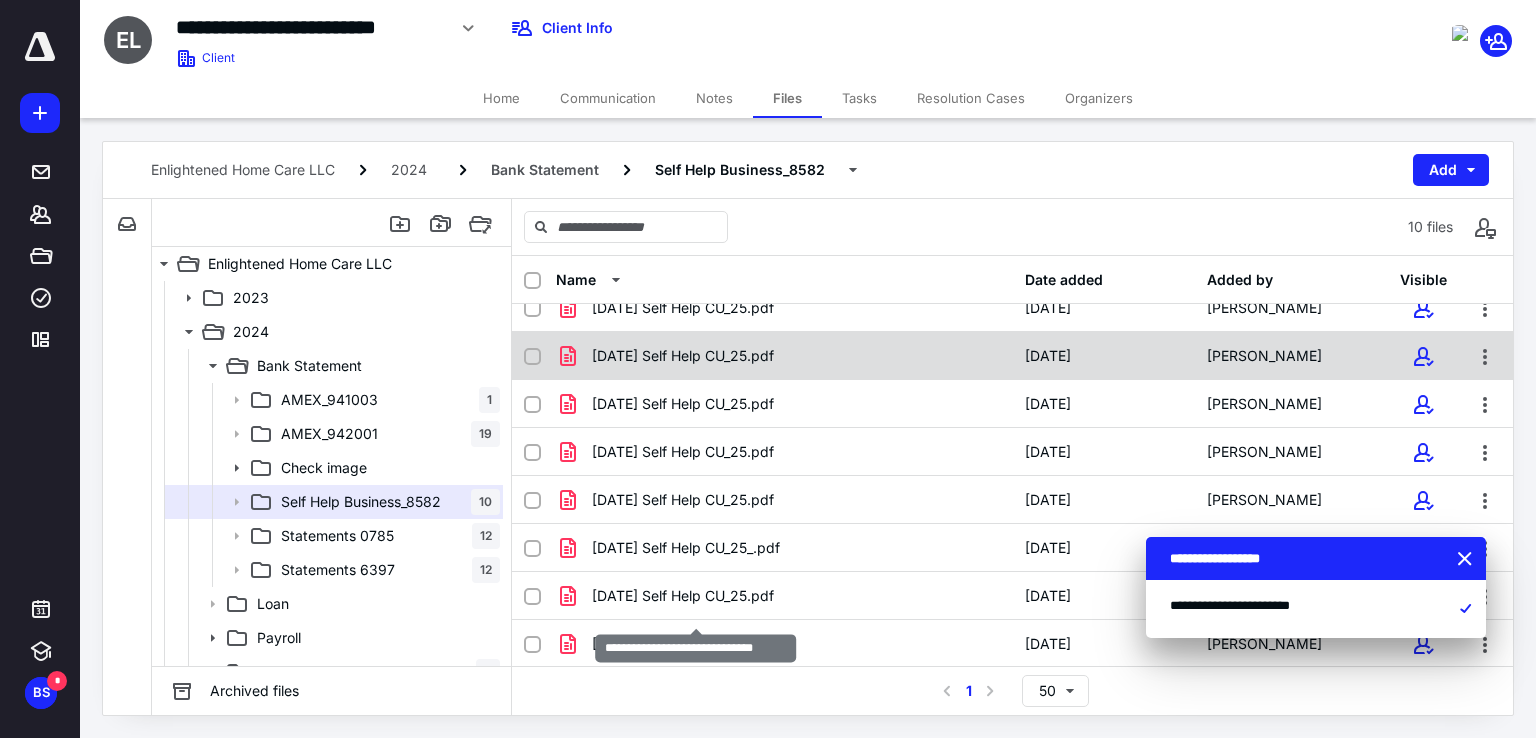 scroll, scrollTop: 0, scrollLeft: 0, axis: both 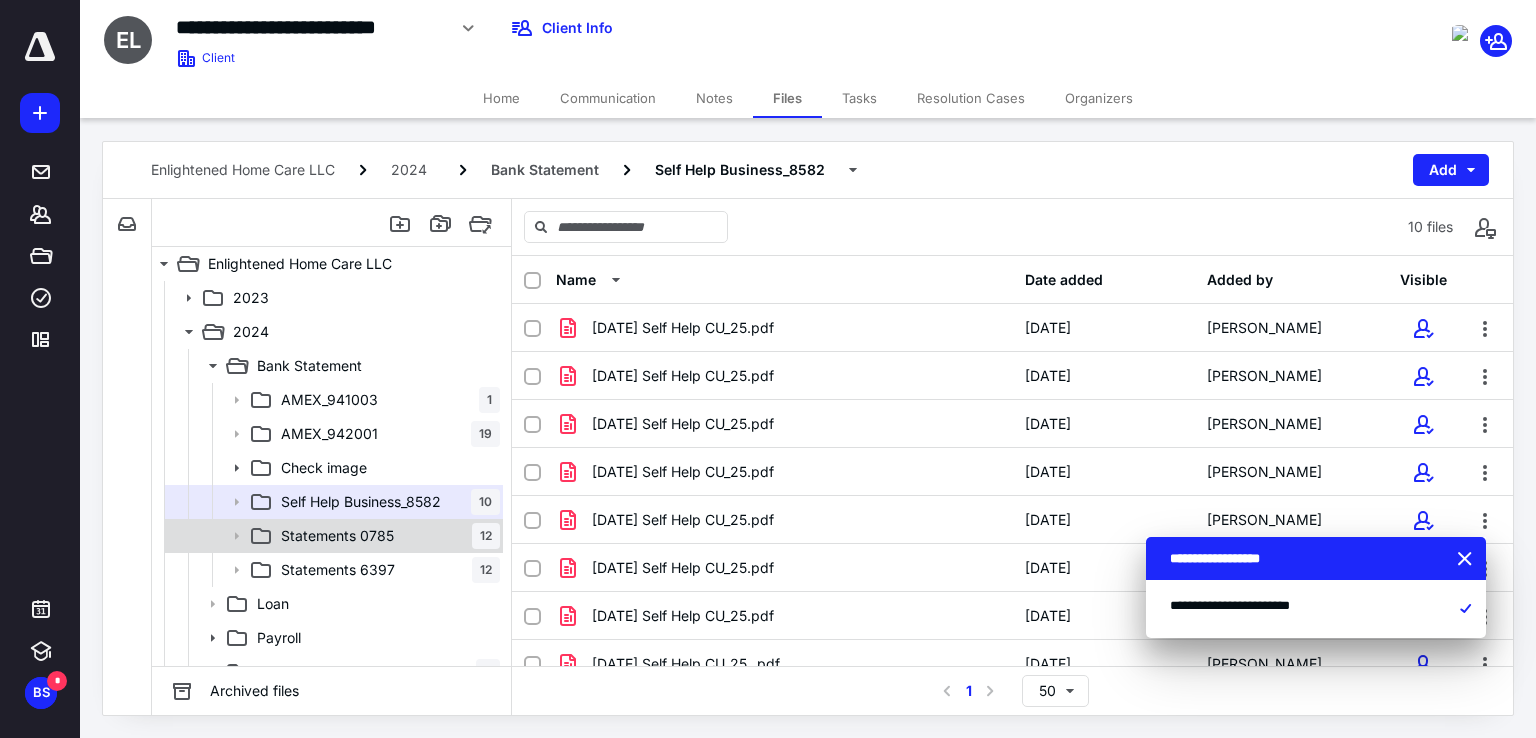 click 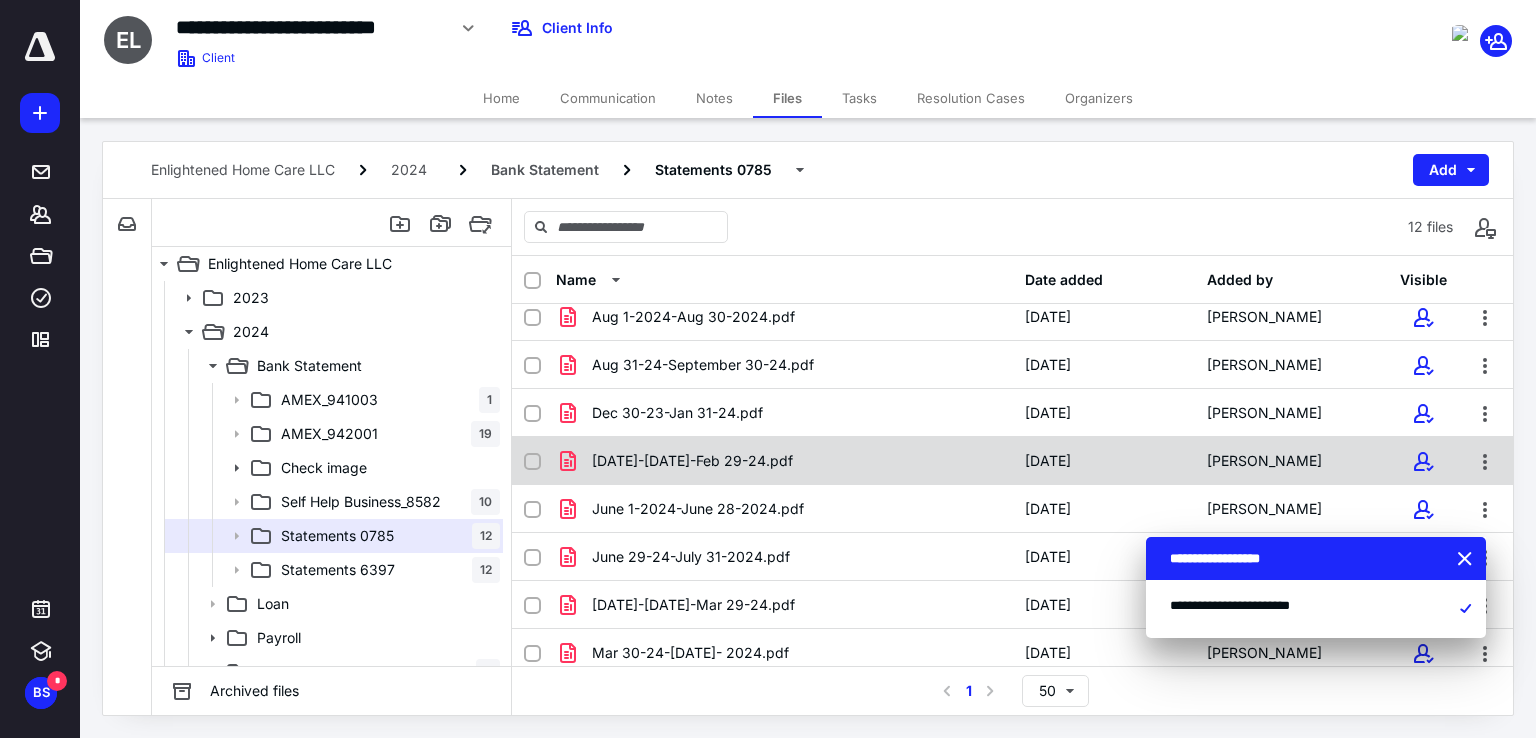 scroll, scrollTop: 0, scrollLeft: 0, axis: both 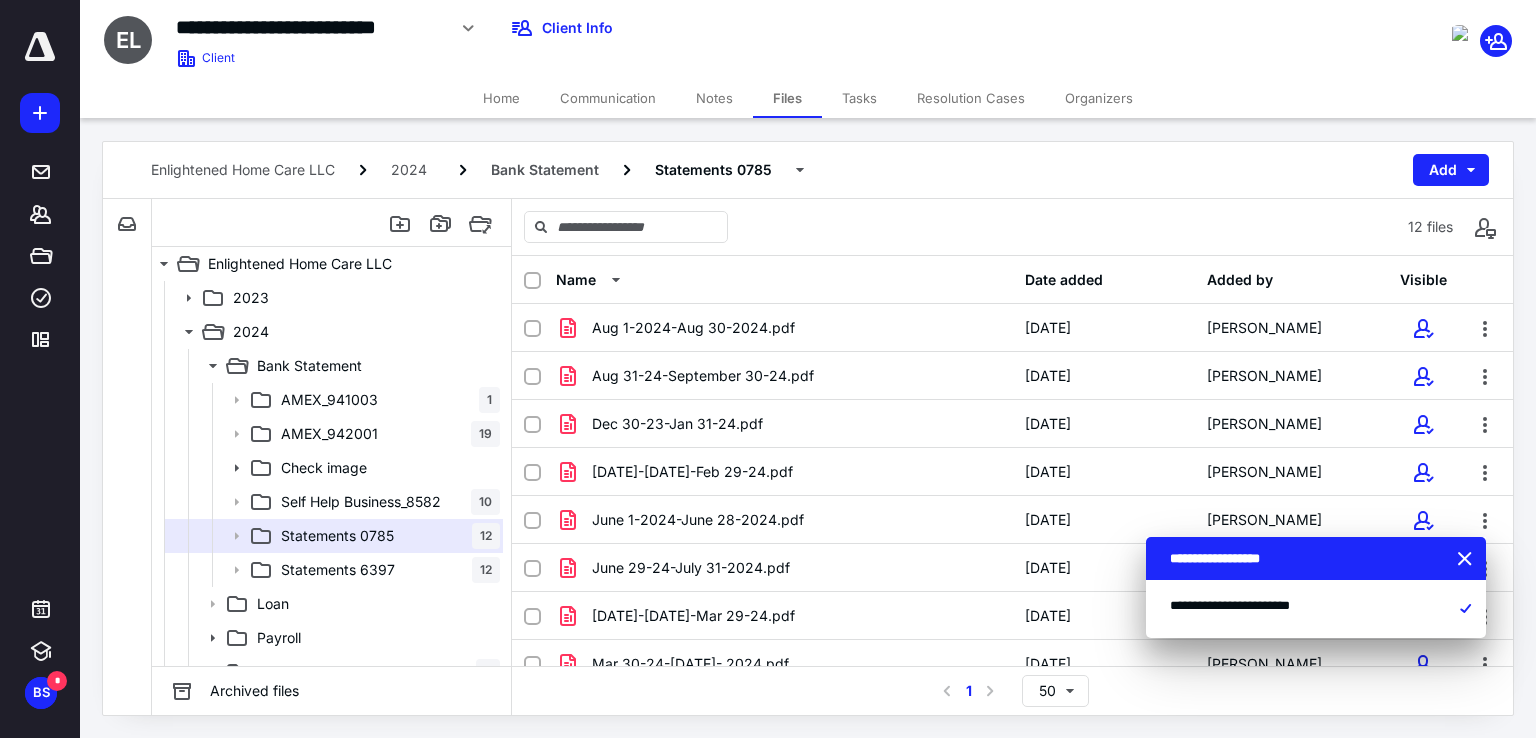 click at bounding box center (532, 281) 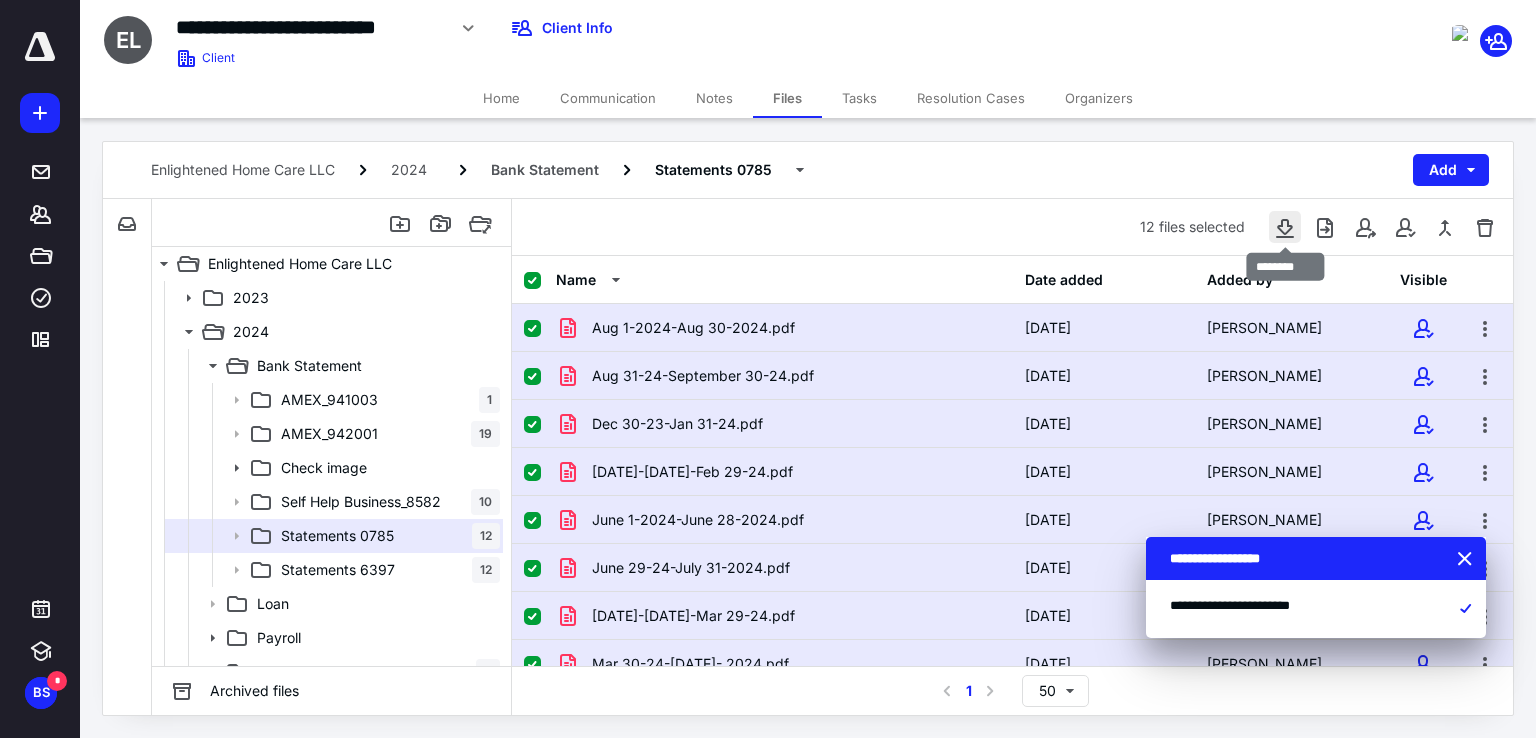 click at bounding box center (1285, 227) 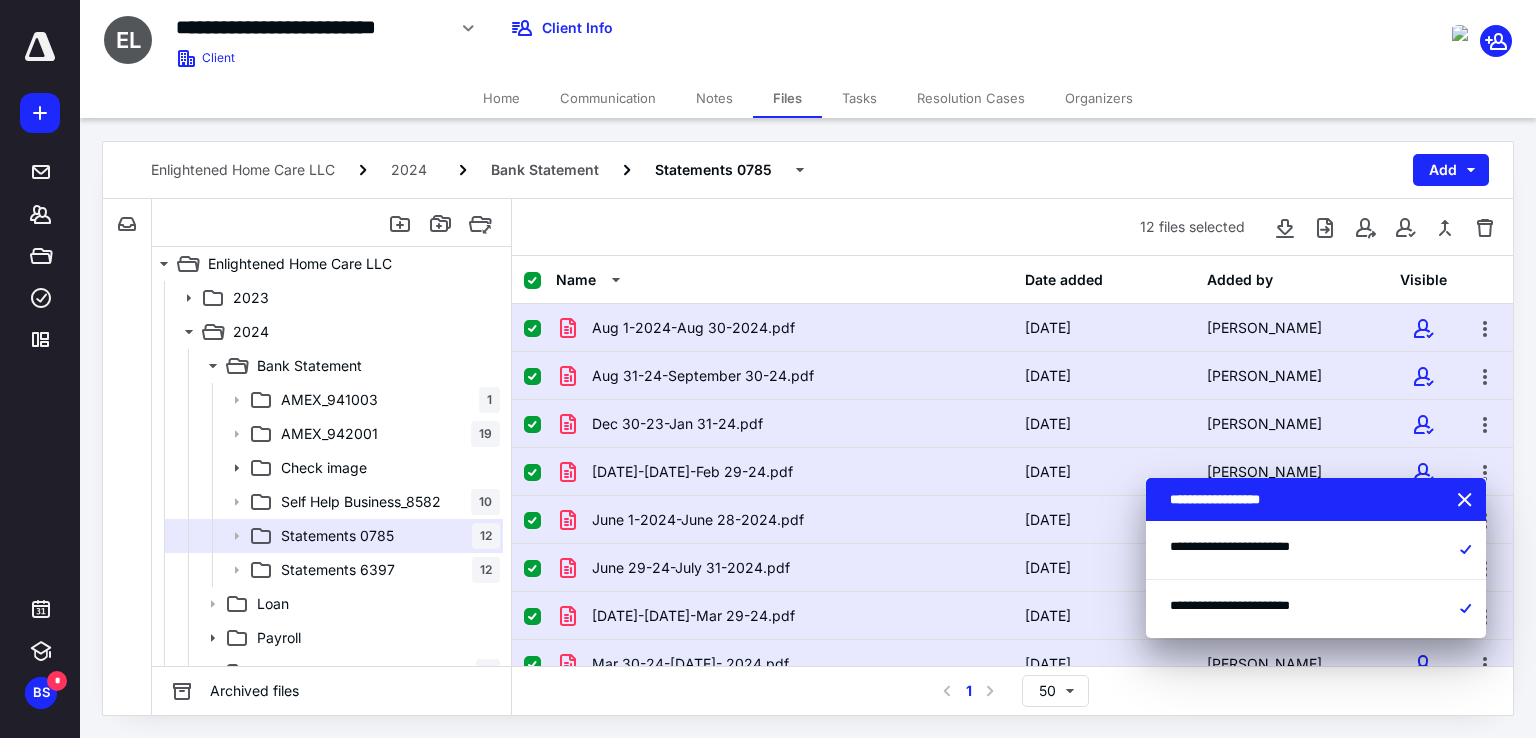 click on "Aug 1-2024-Aug 30-2024.pdf" at bounding box center (693, 328) 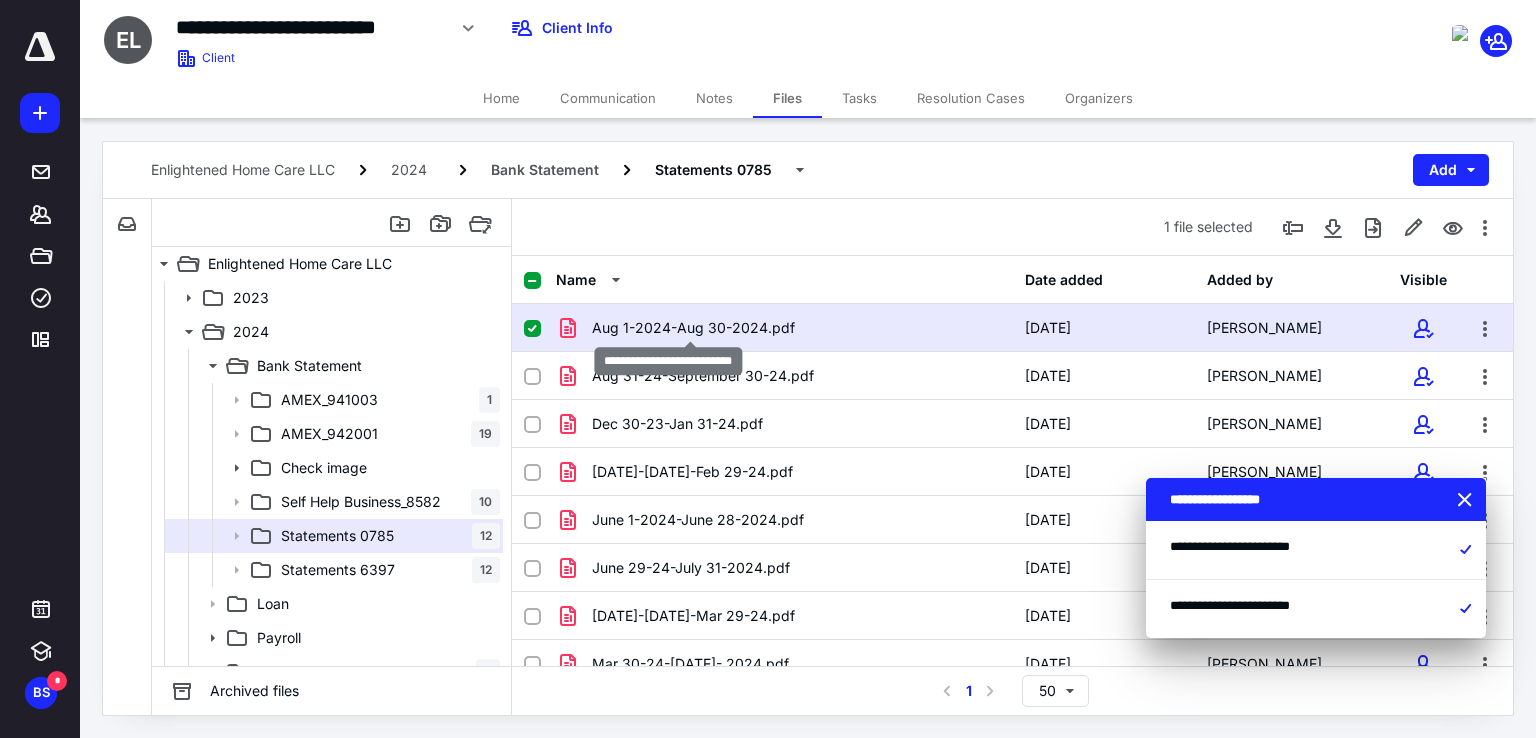 click on "Aug 1-2024-Aug 30-2024.pdf" at bounding box center (693, 328) 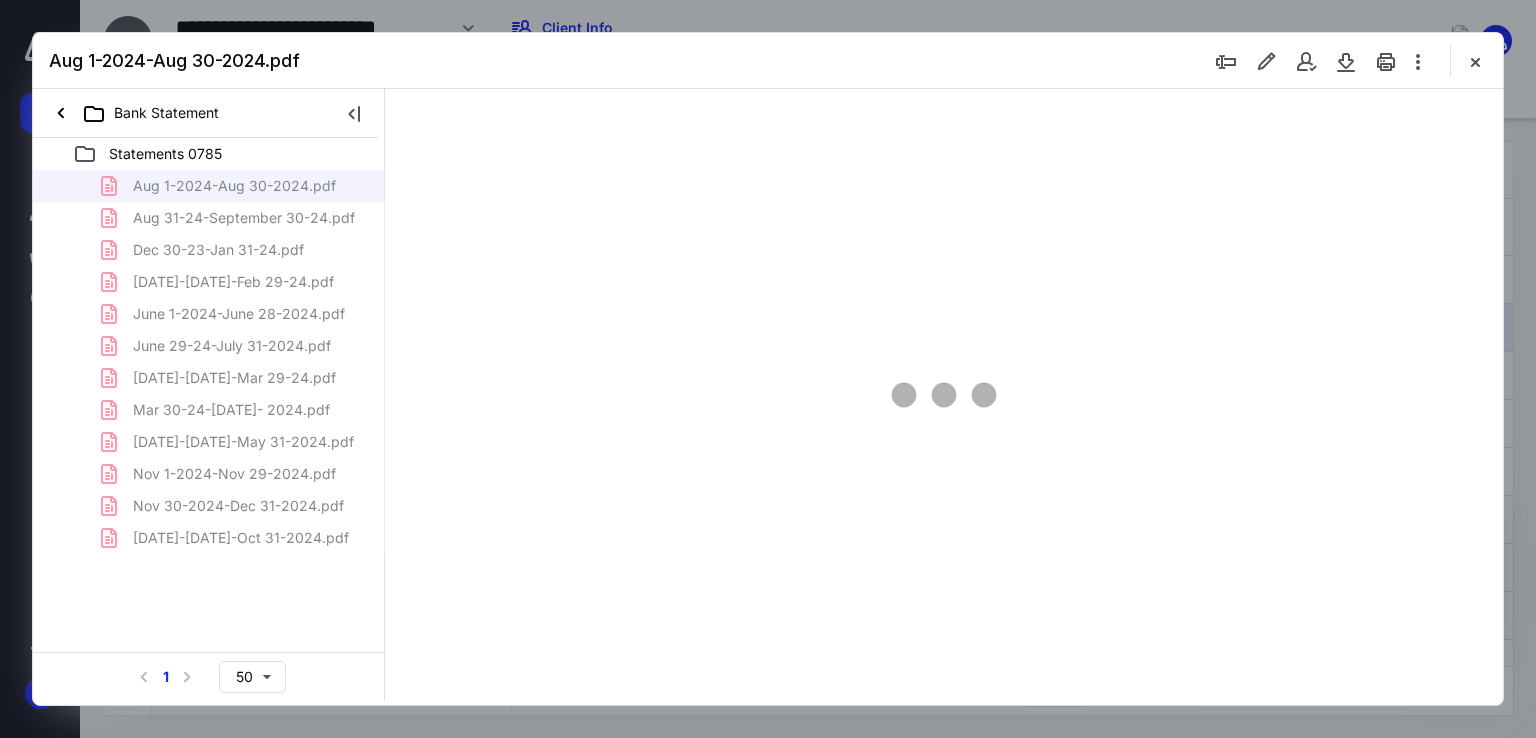 scroll, scrollTop: 0, scrollLeft: 0, axis: both 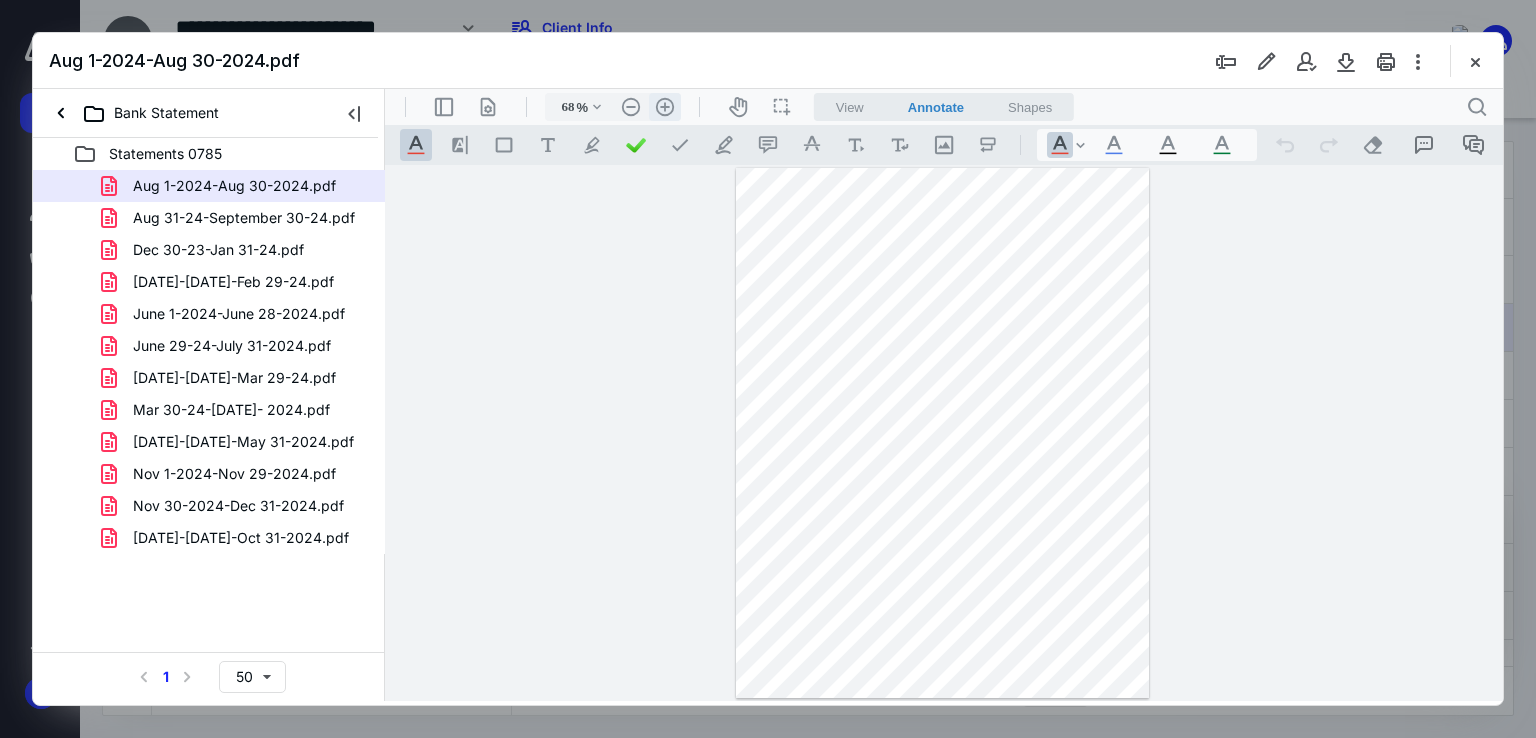 click on ".cls-1{fill:#abb0c4;} icon - header - zoom - in - line" at bounding box center (665, 107) 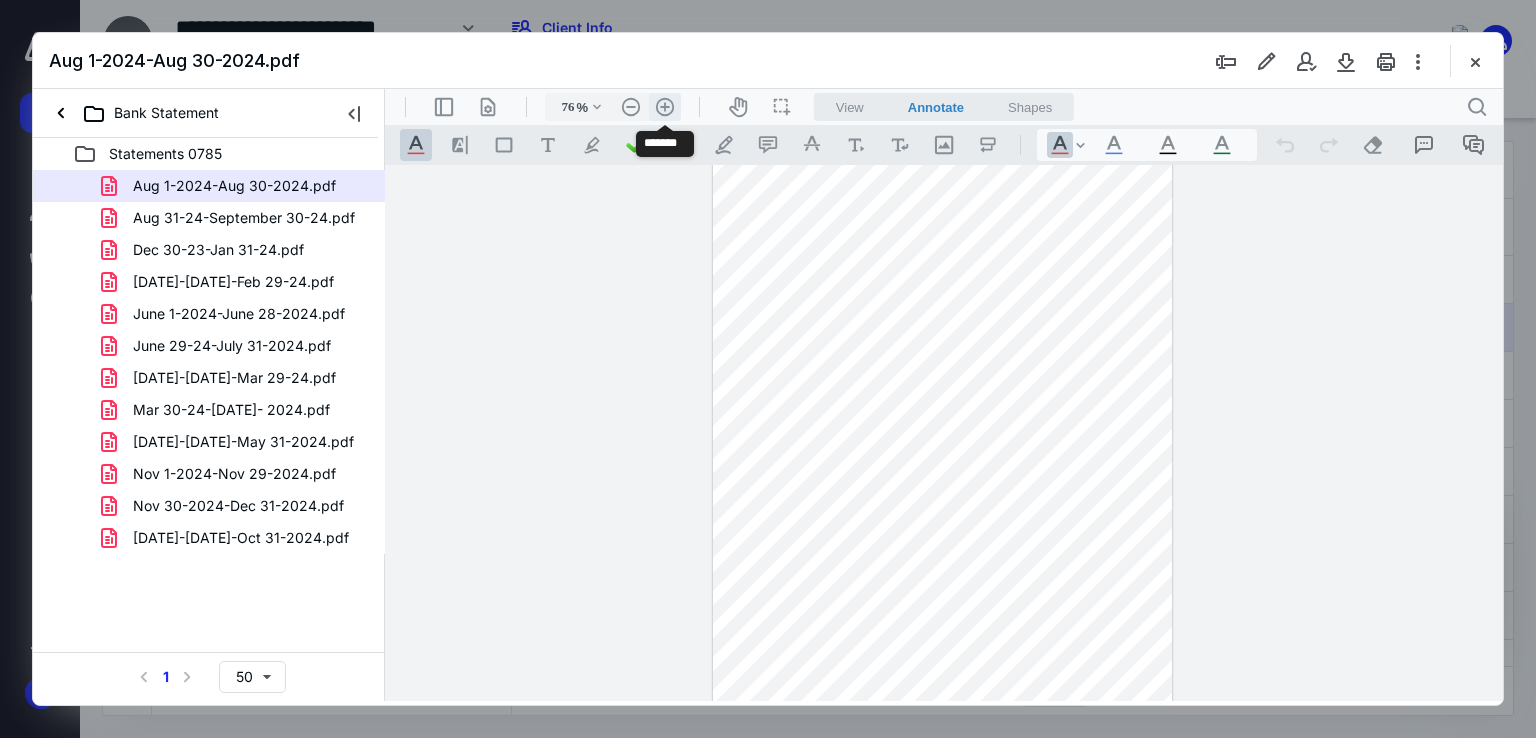 click on ".cls-1{fill:#abb0c4;} icon - header - zoom - in - line" at bounding box center [665, 107] 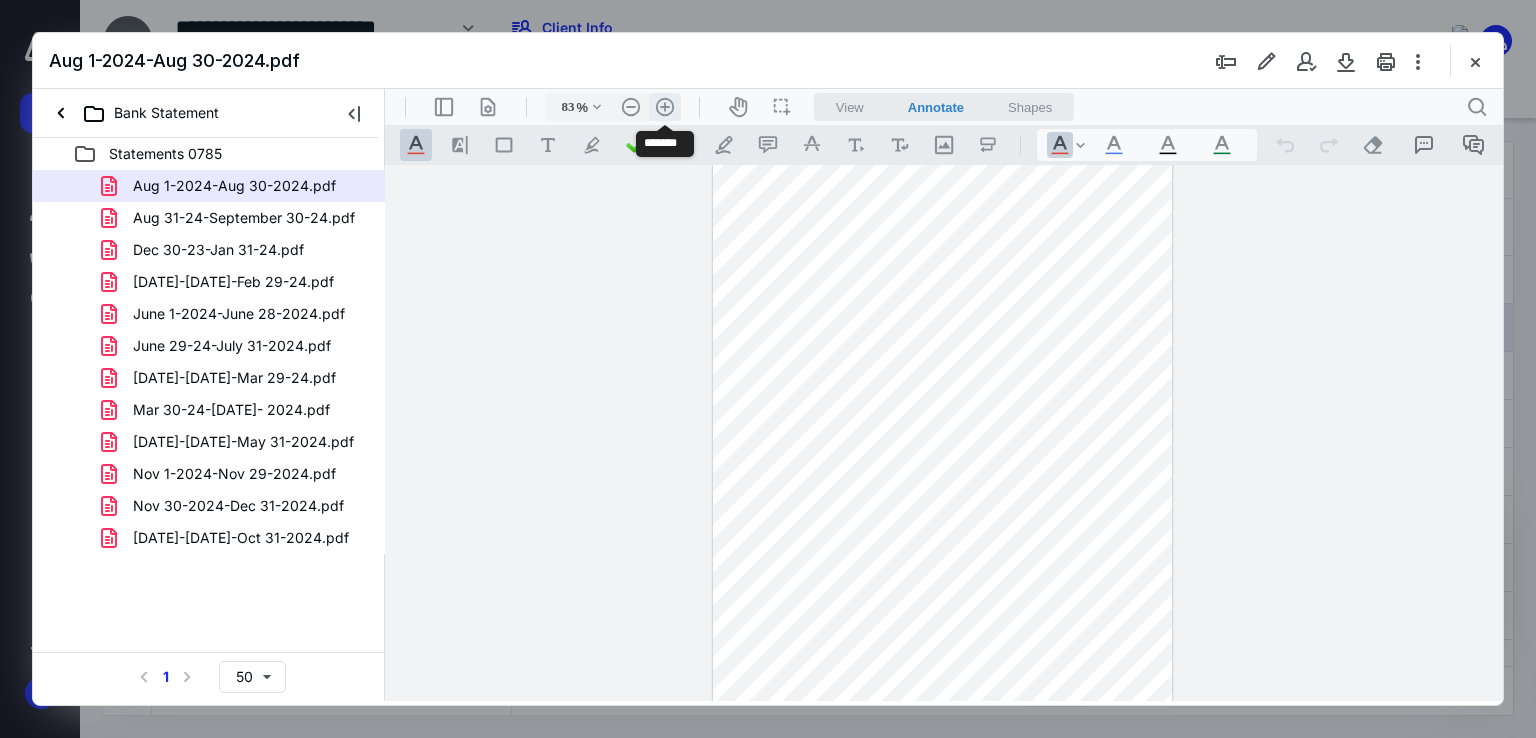 click on ".cls-1{fill:#abb0c4;} icon - header - zoom - in - line" at bounding box center (665, 107) 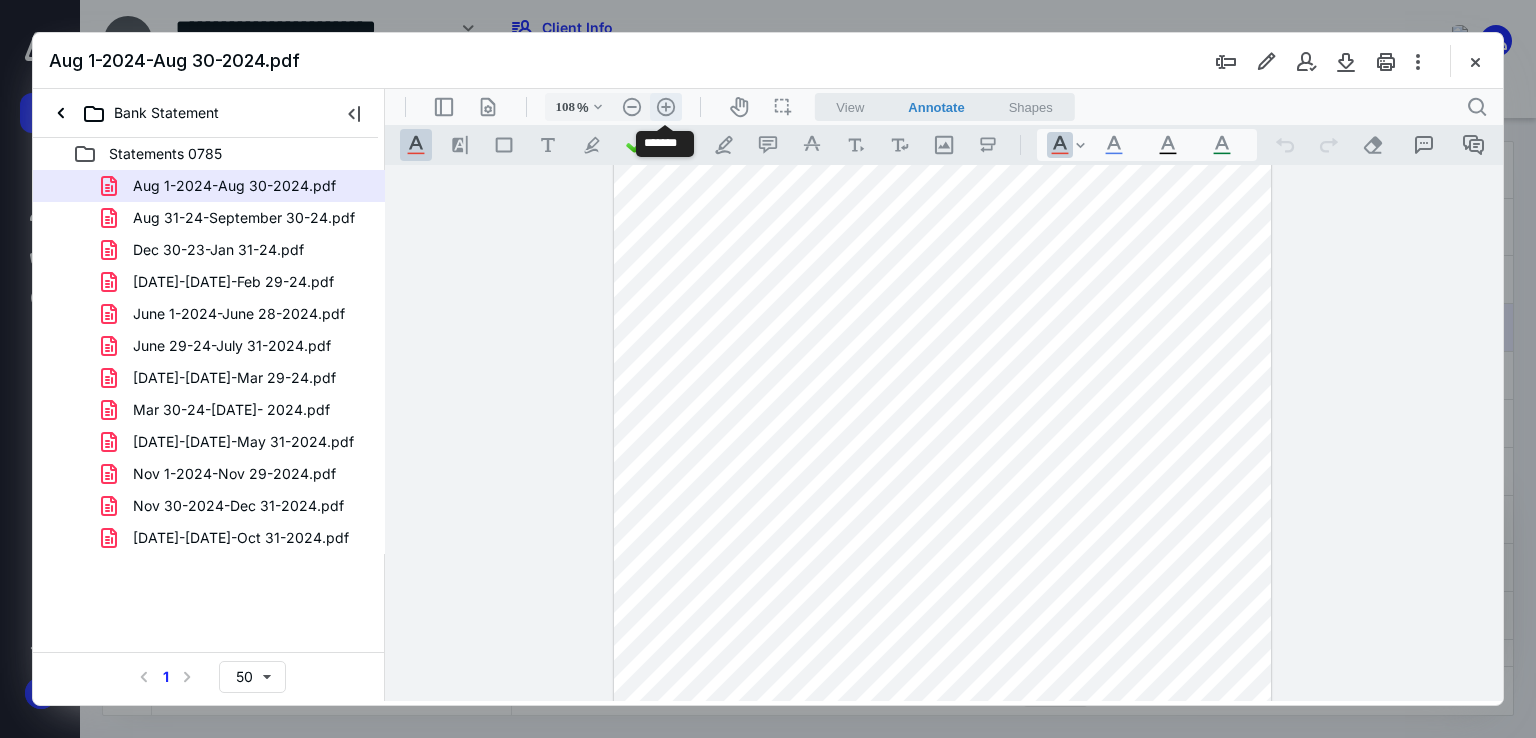 click on ".cls-1{fill:#abb0c4;} icon - header - zoom - in - line" at bounding box center (666, 107) 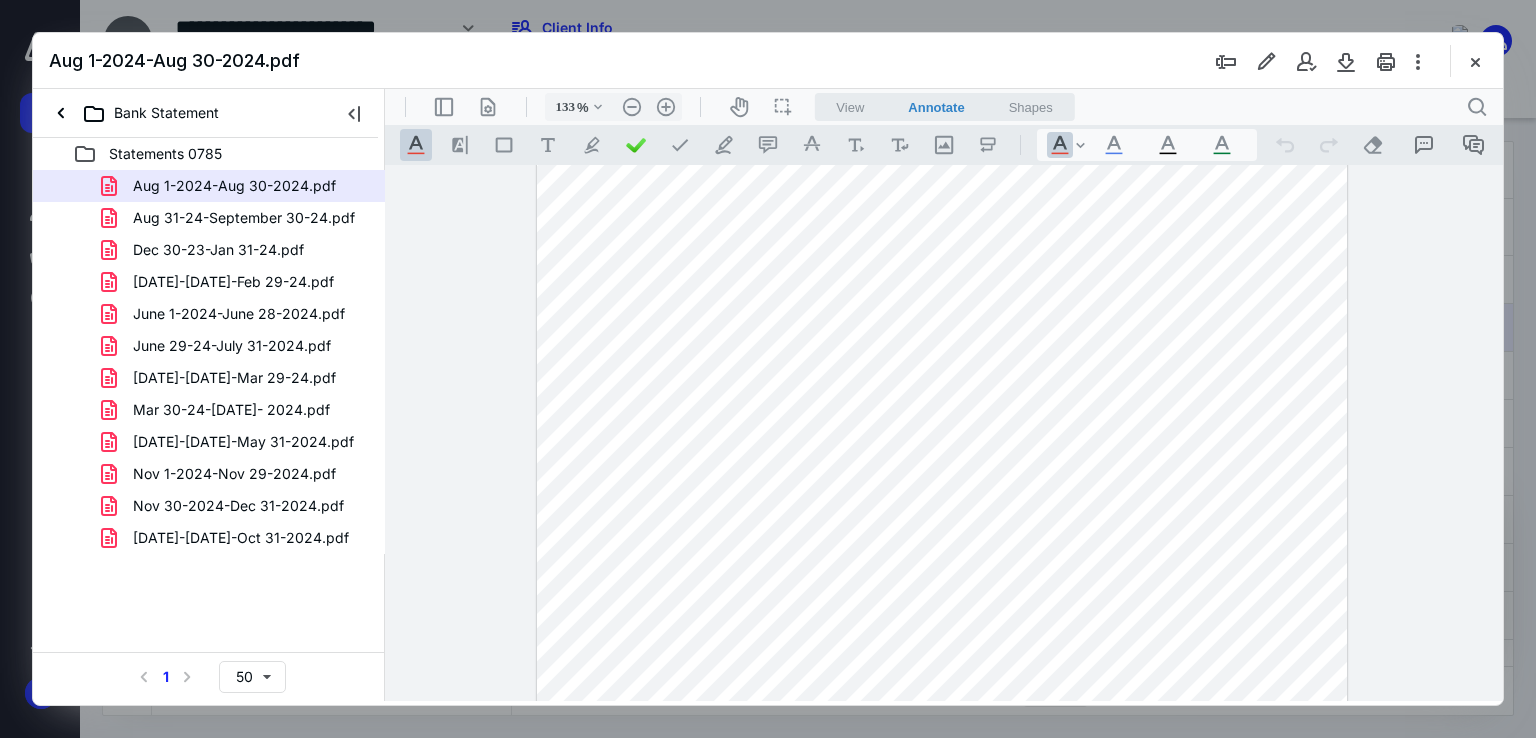 scroll, scrollTop: 300, scrollLeft: 0, axis: vertical 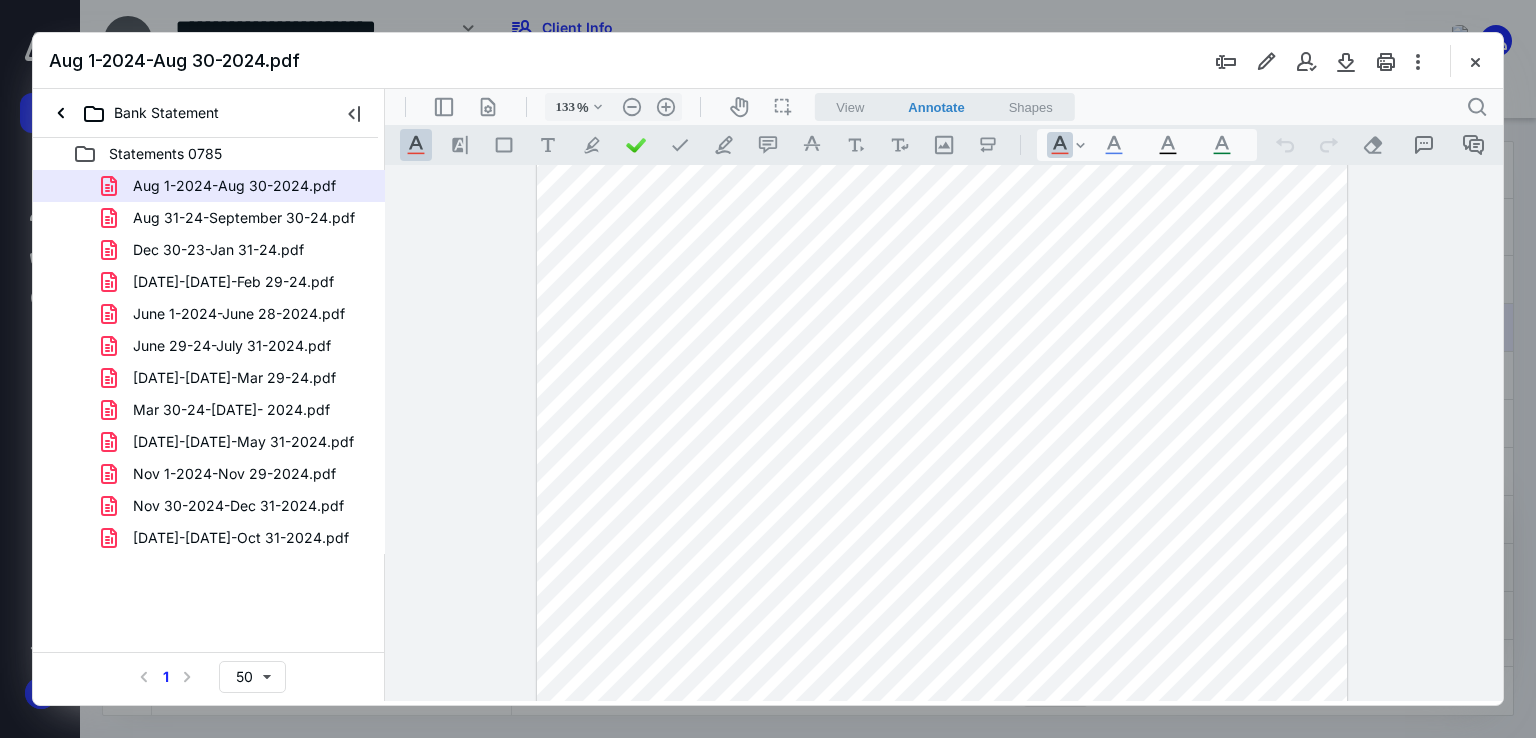 type 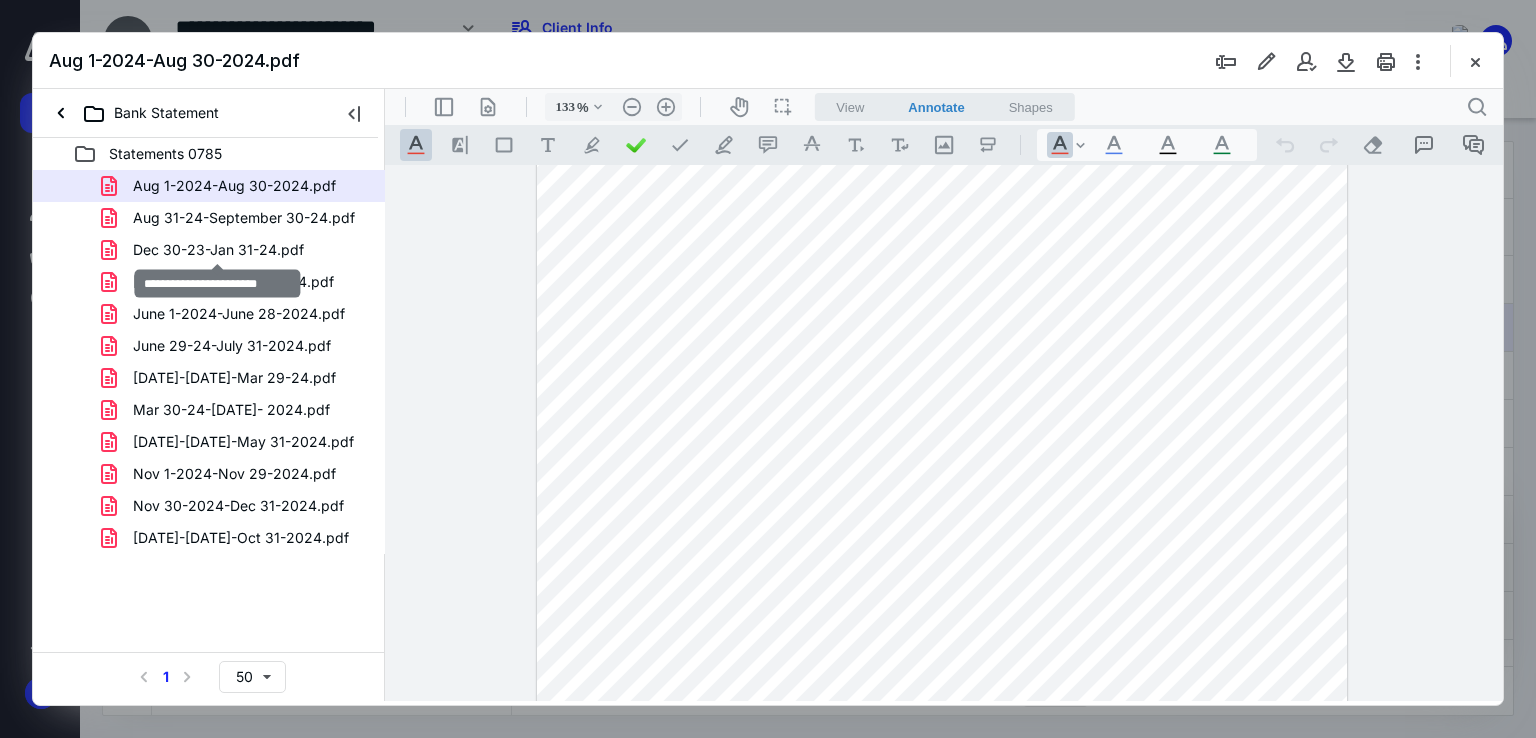 click on "Dec 30-23-Jan 31-24.pdf" at bounding box center (218, 250) 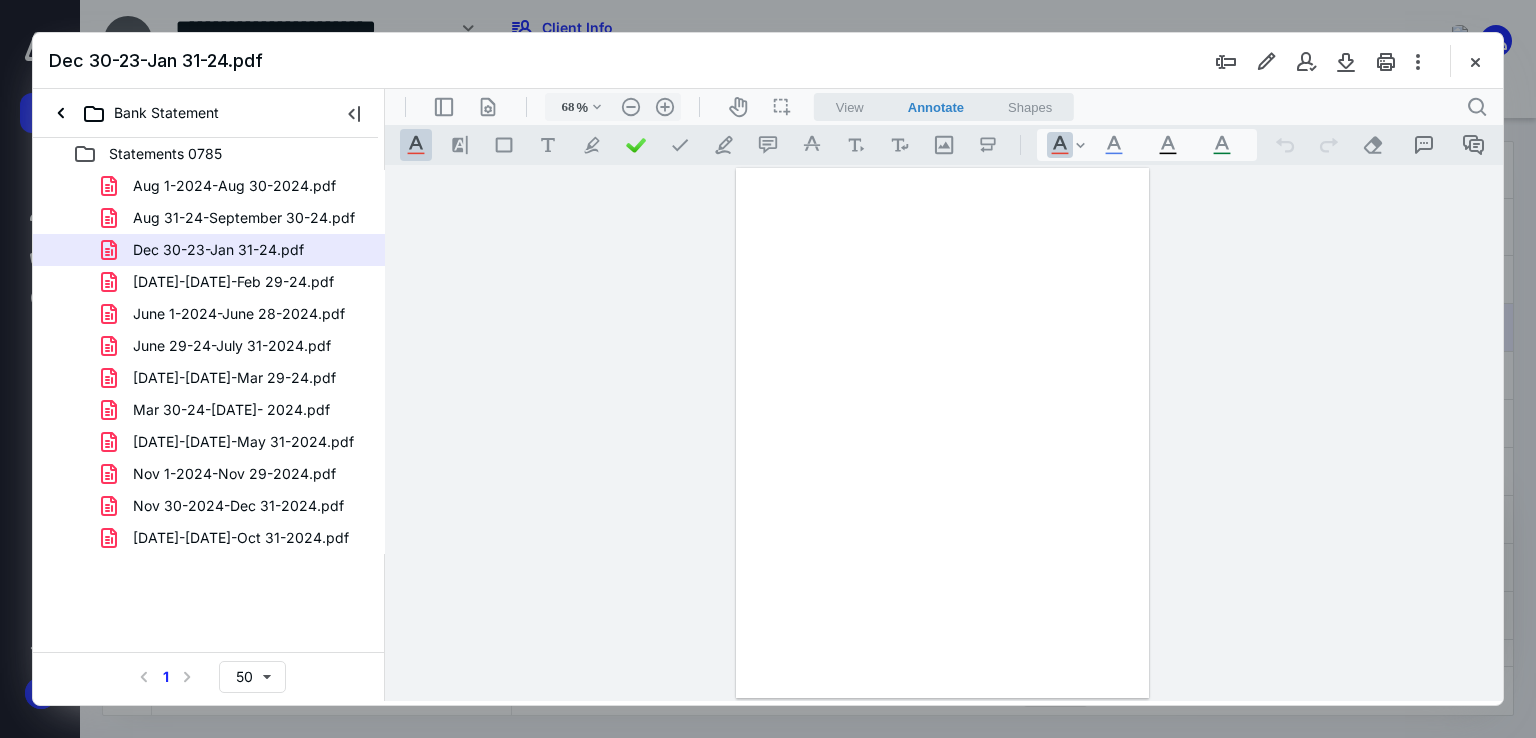 scroll, scrollTop: 0, scrollLeft: 0, axis: both 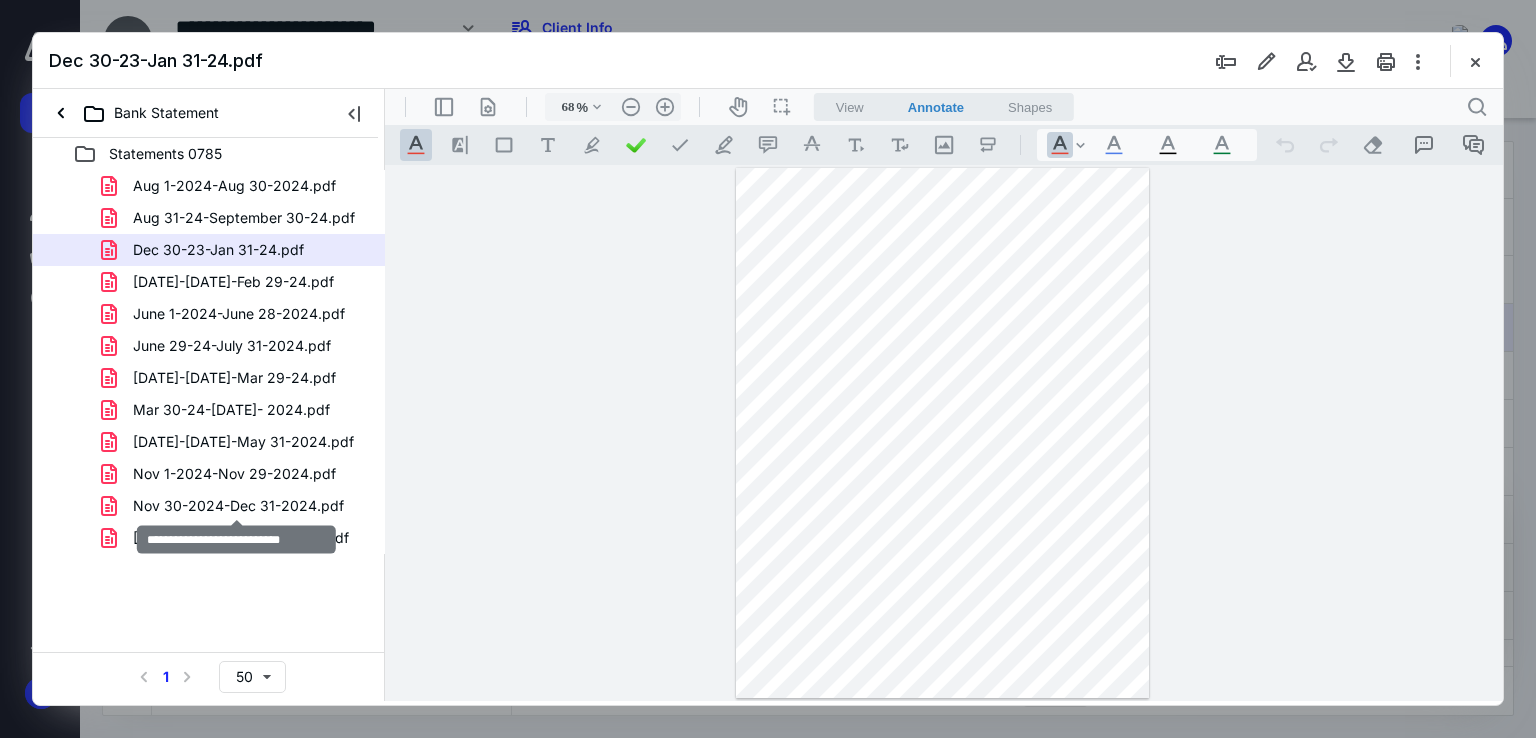click on "Nov 30-2024-Dec 31-2024.pdf" at bounding box center (238, 506) 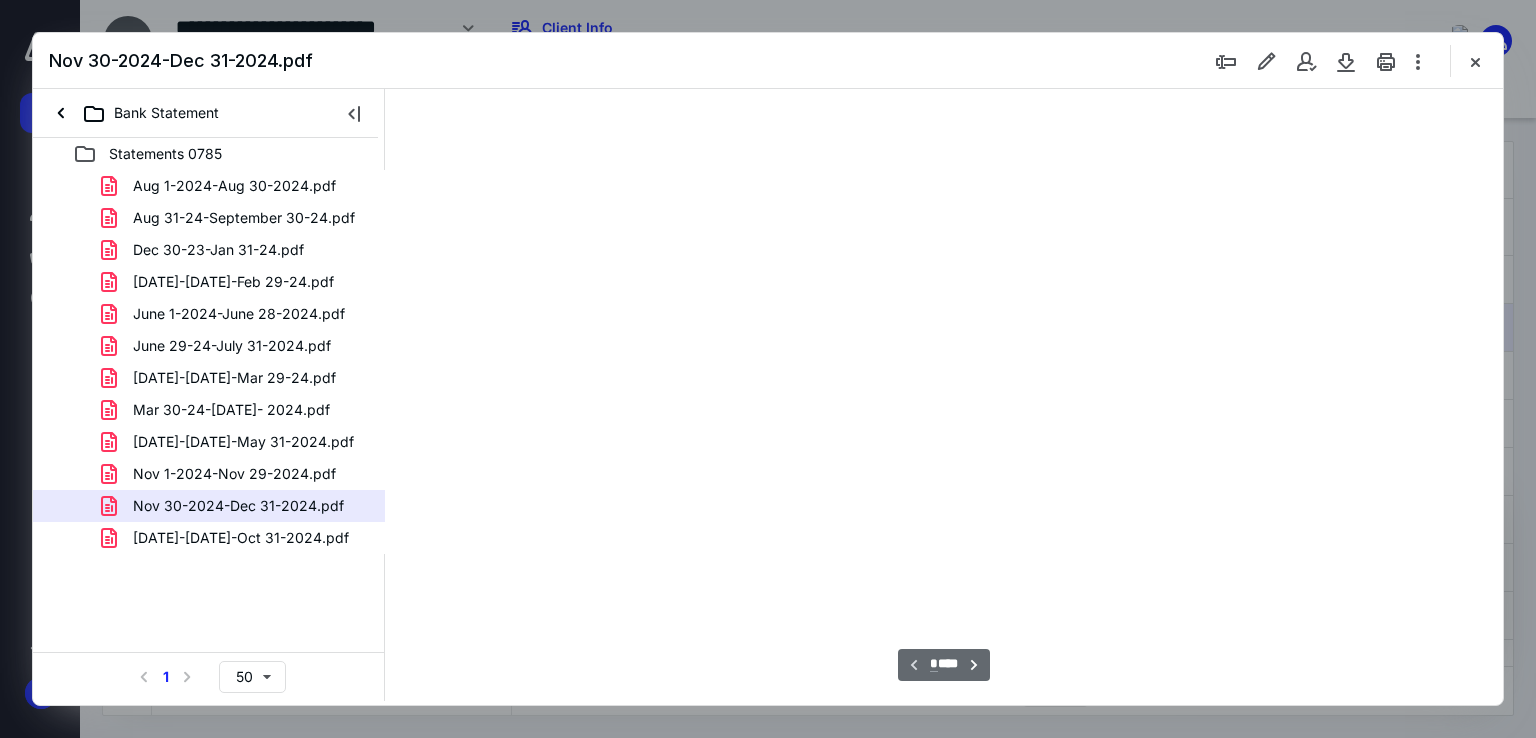 scroll, scrollTop: 79, scrollLeft: 0, axis: vertical 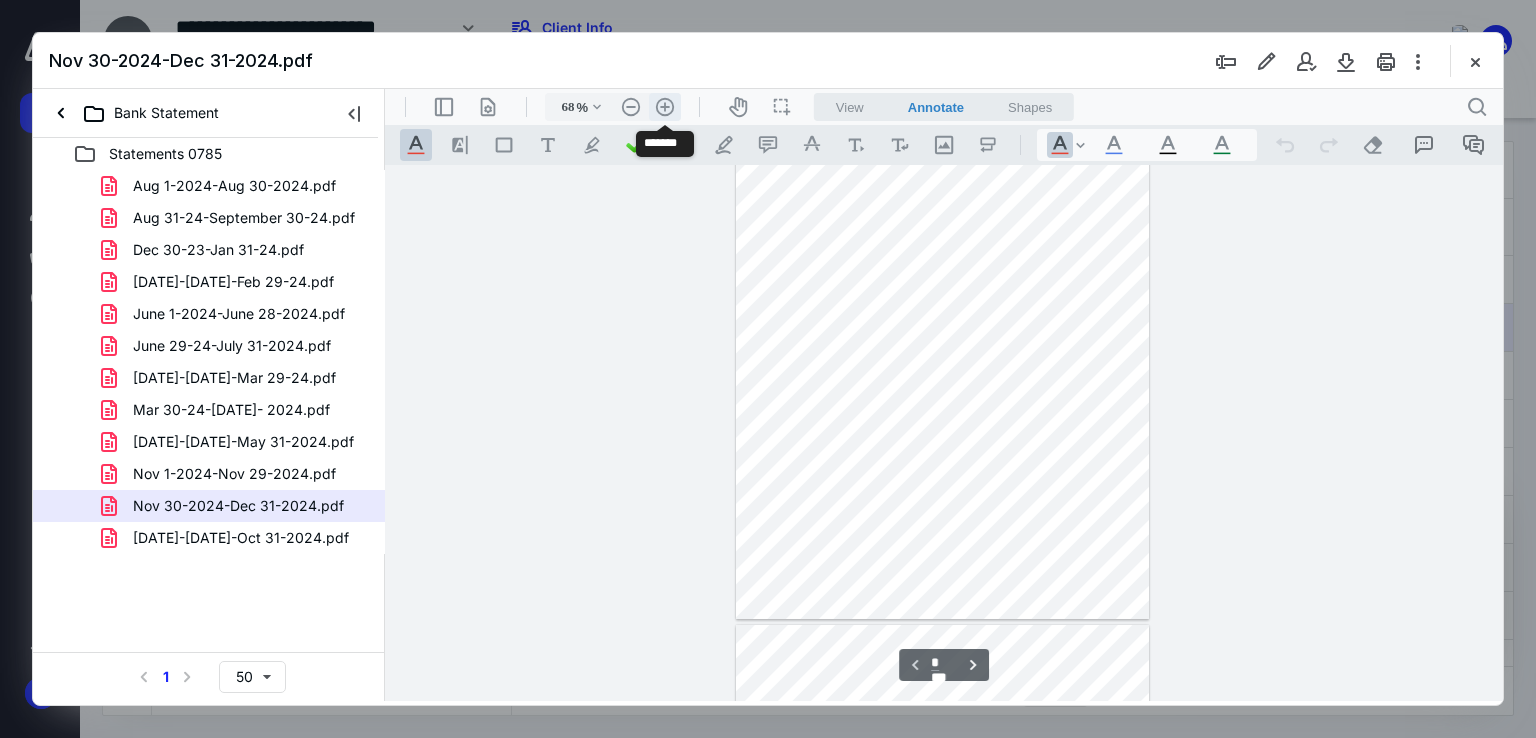 click on ".cls-1{fill:#abb0c4;} icon - header - zoom - in - line" at bounding box center (665, 107) 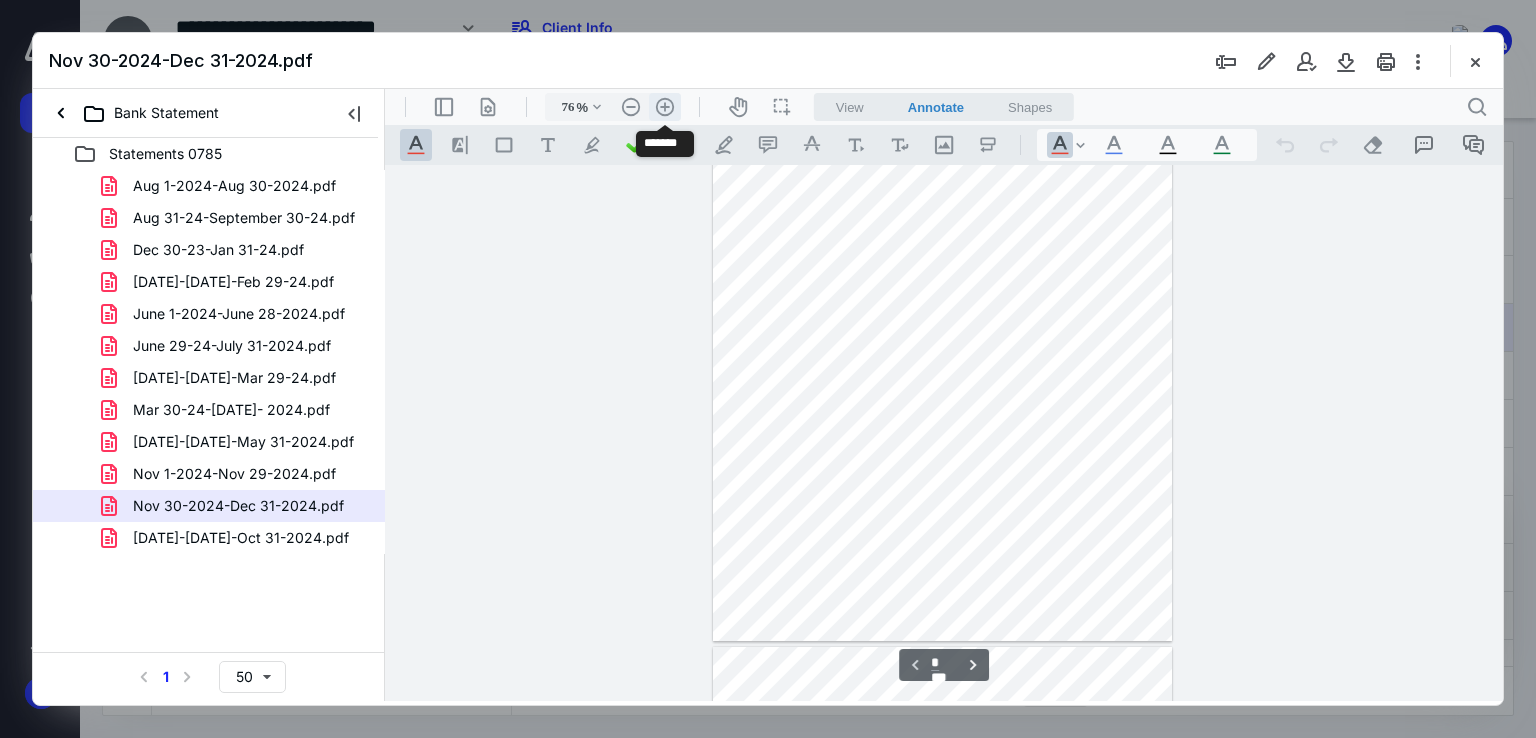 click on ".cls-1{fill:#abb0c4;} icon - header - zoom - in - line" at bounding box center (665, 107) 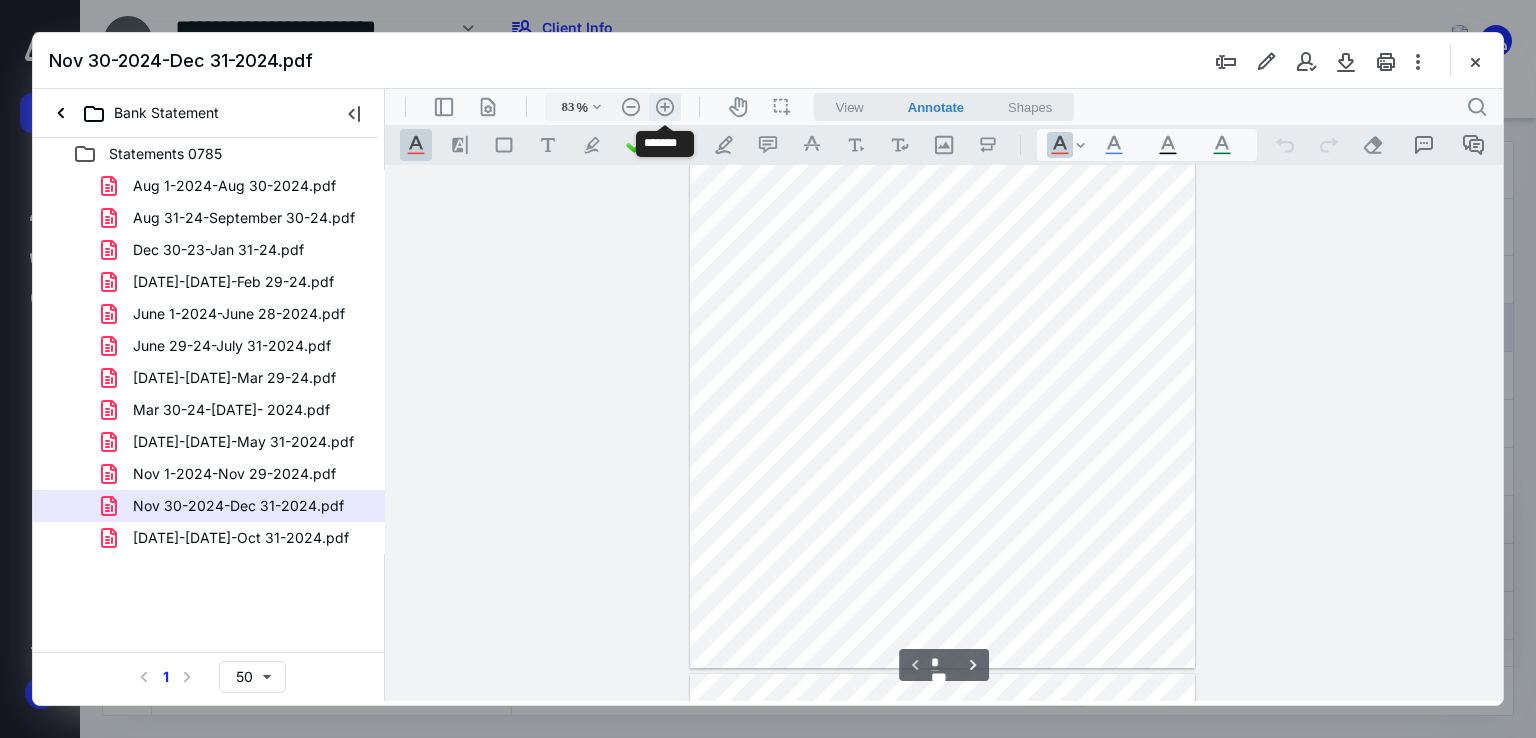 click on ".cls-1{fill:#abb0c4;} icon - header - zoom - in - line" at bounding box center [665, 107] 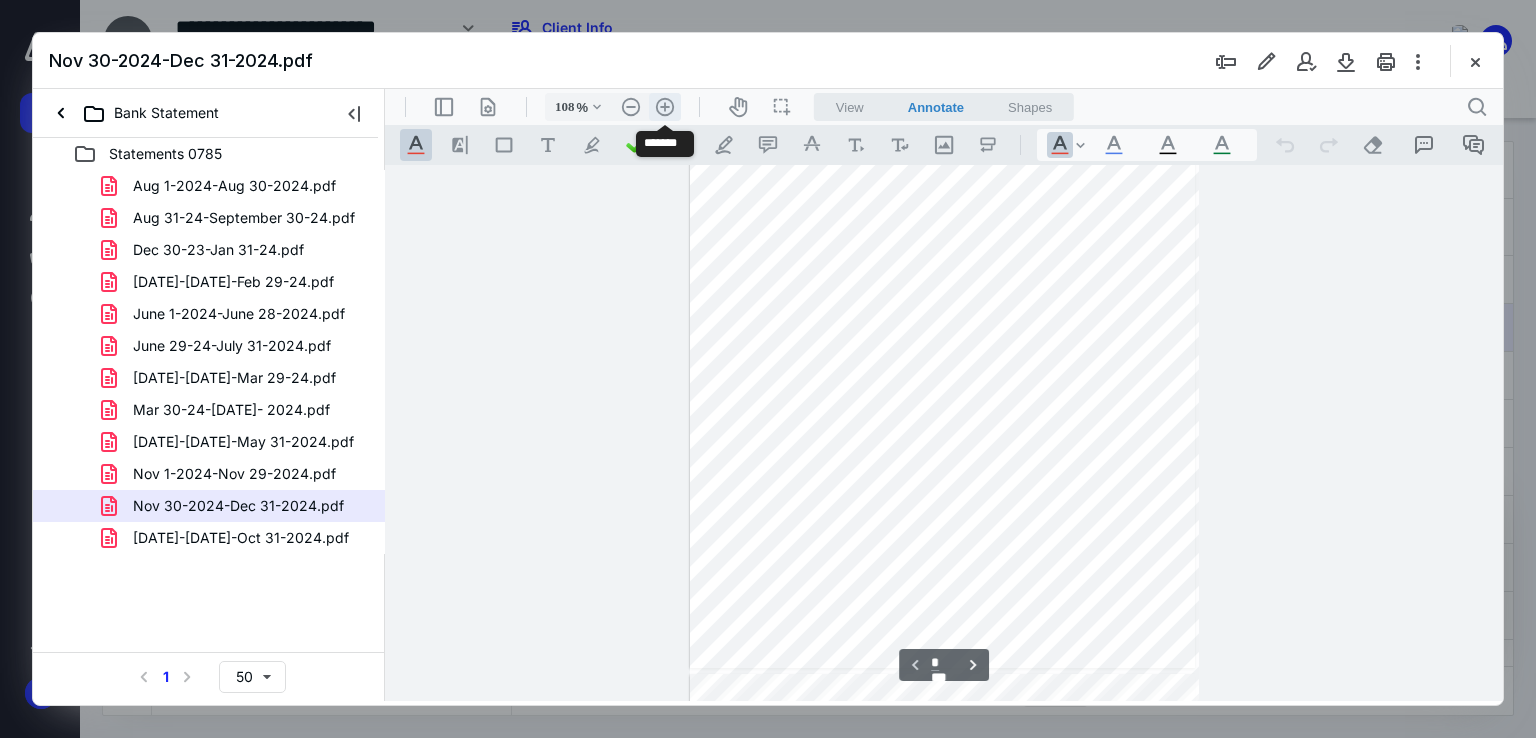scroll, scrollTop: 262, scrollLeft: 0, axis: vertical 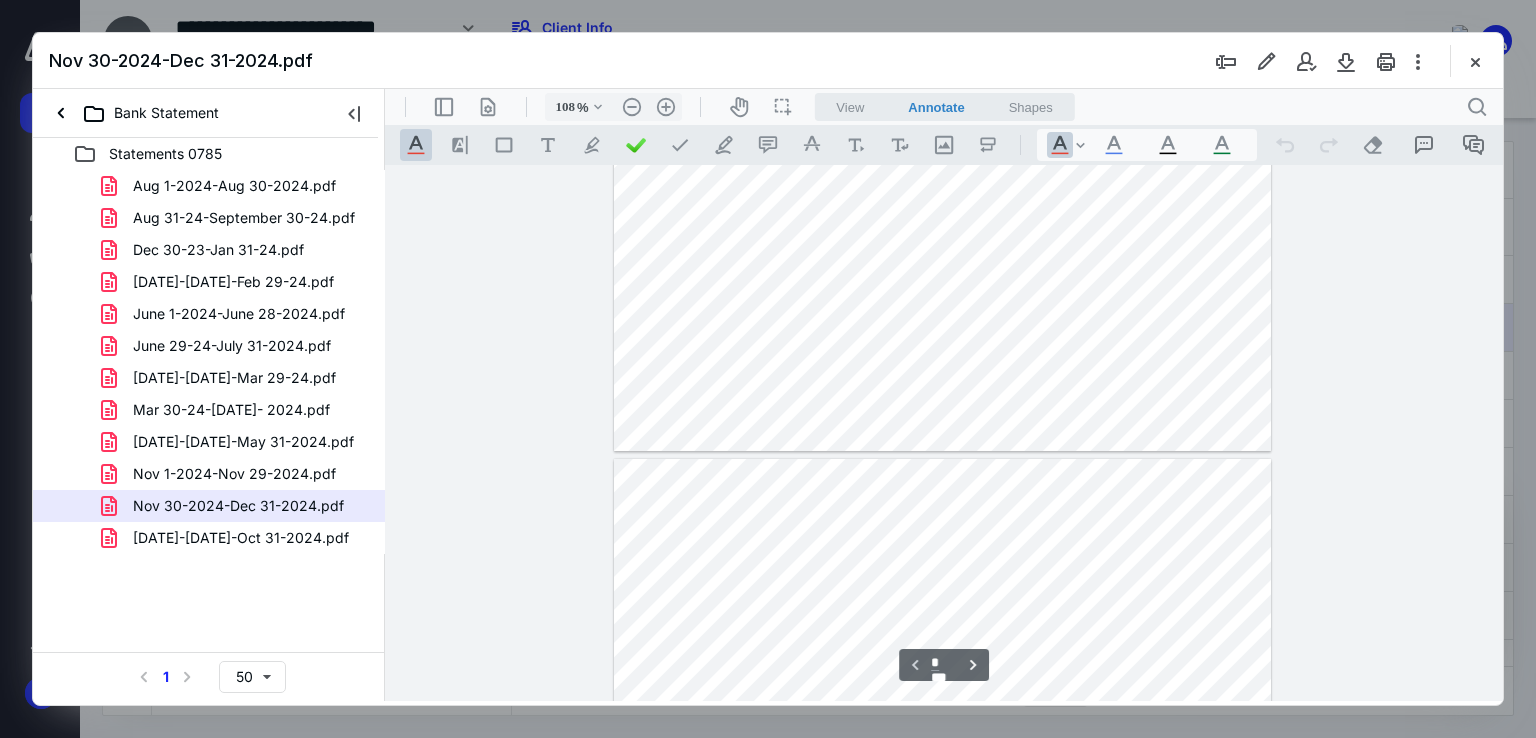 type on "*" 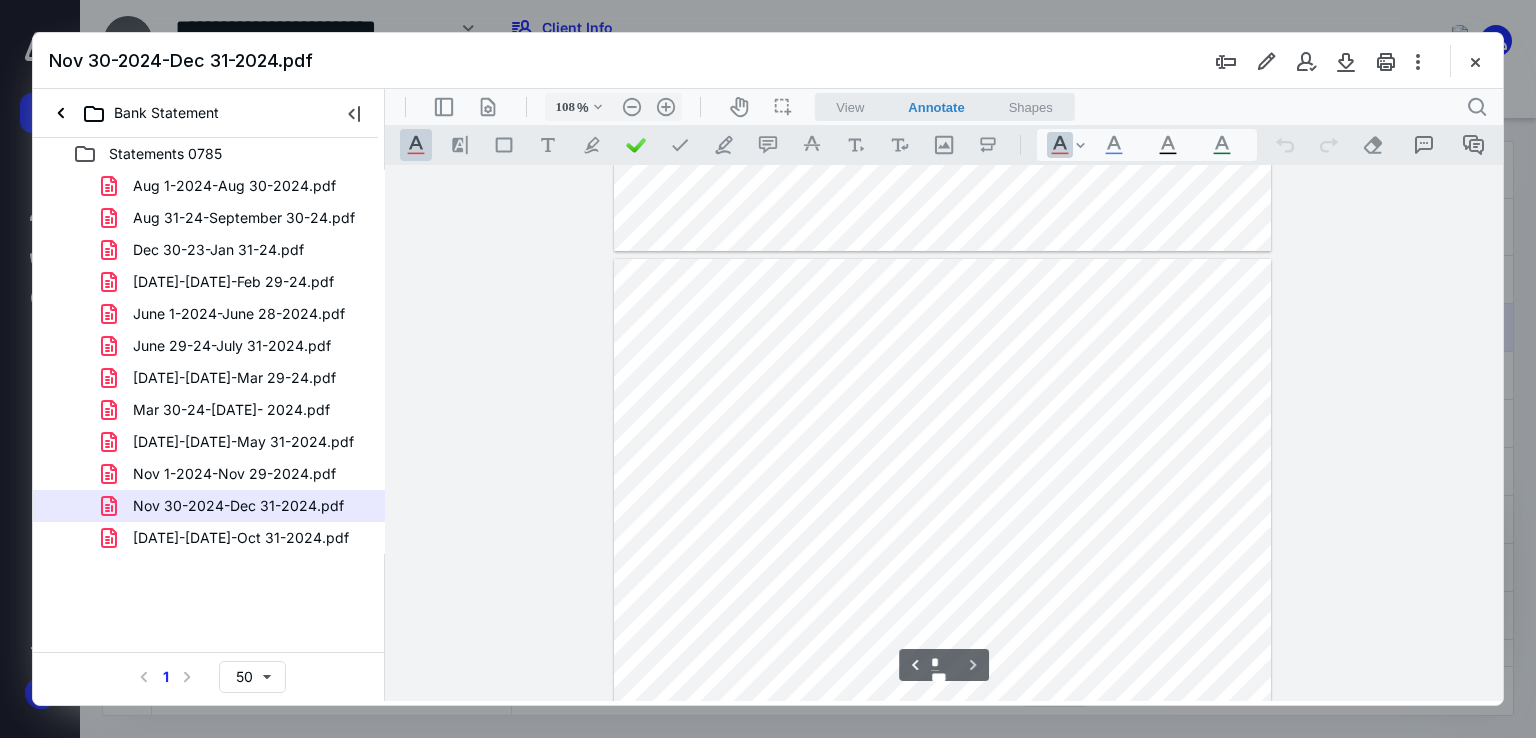 scroll, scrollTop: 862, scrollLeft: 0, axis: vertical 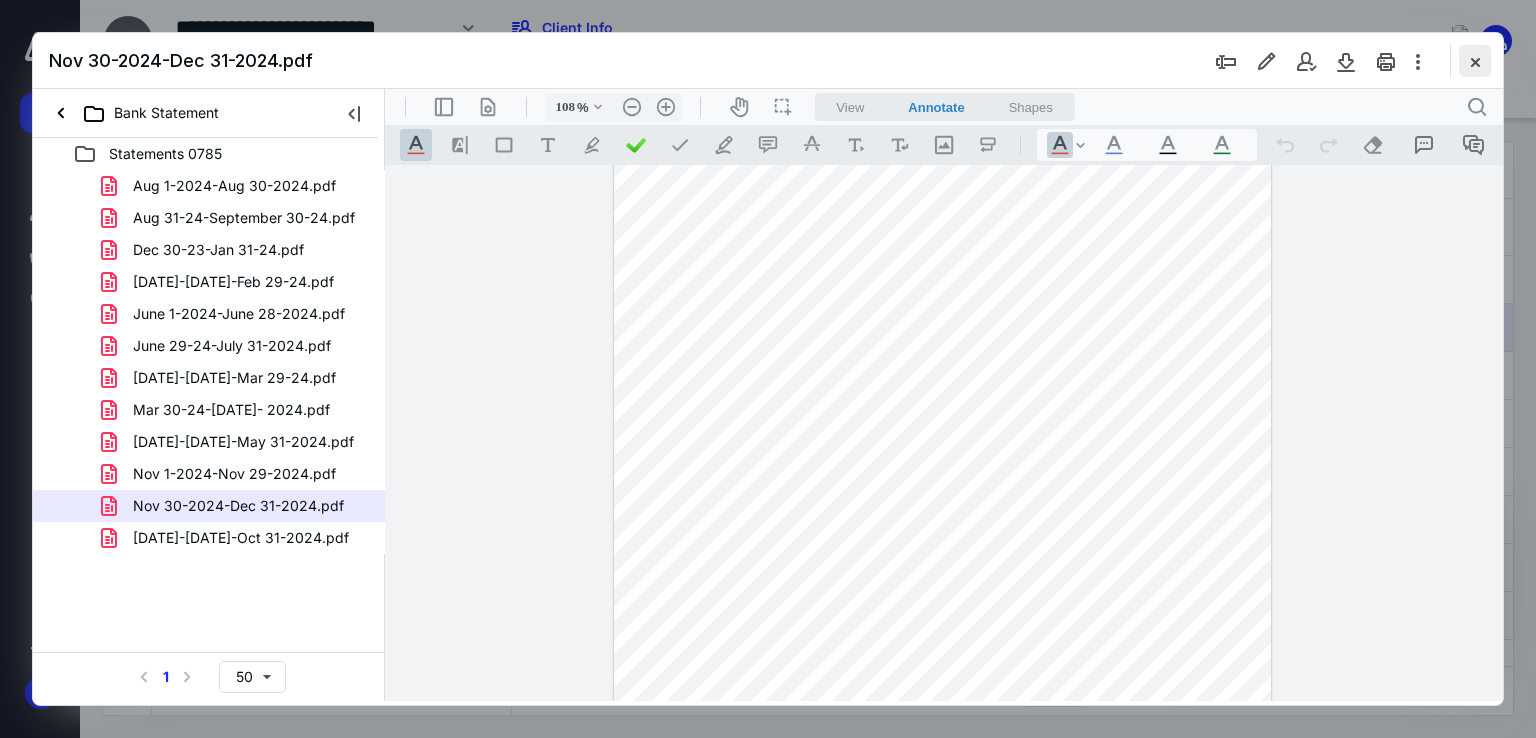 click at bounding box center (1475, 61) 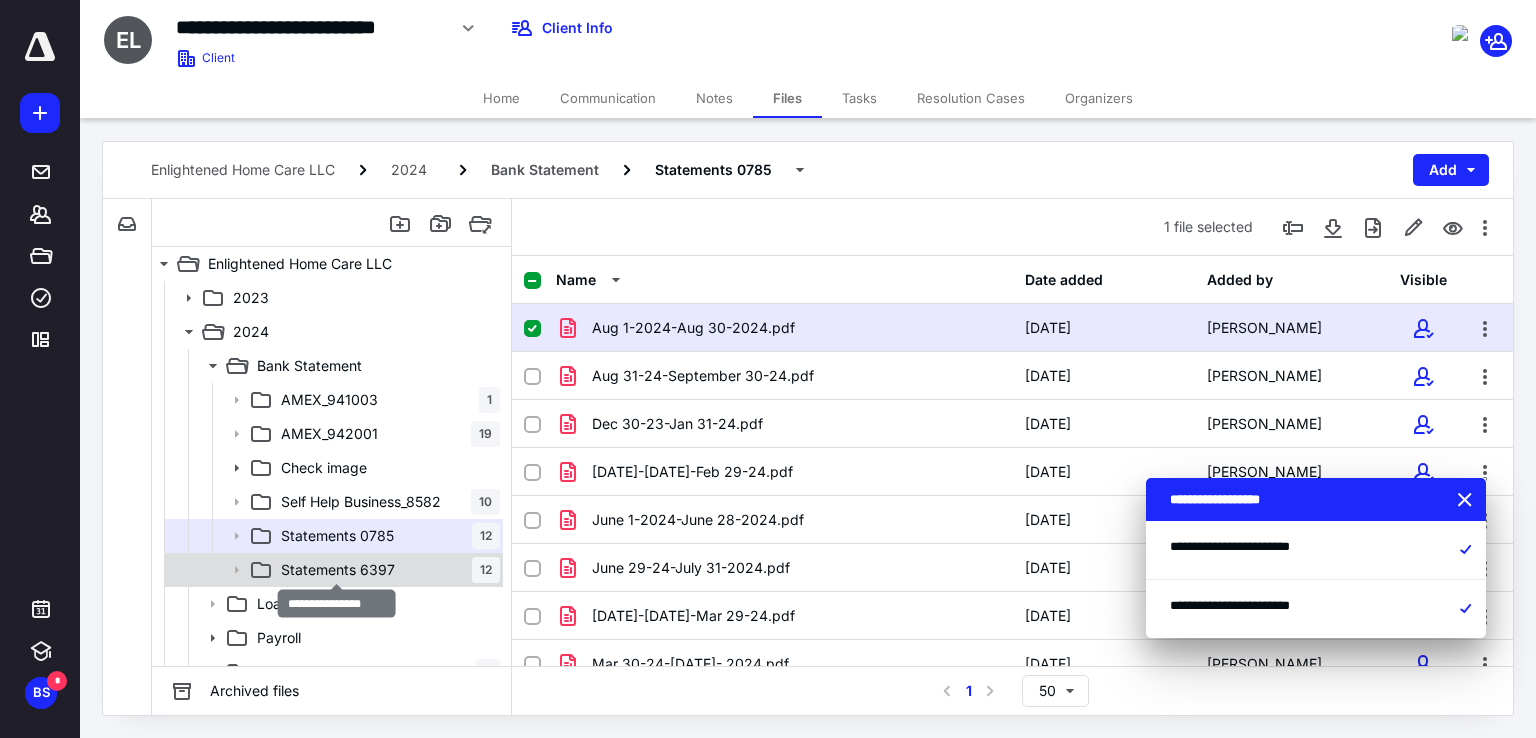click on "Statements 6397" at bounding box center [338, 570] 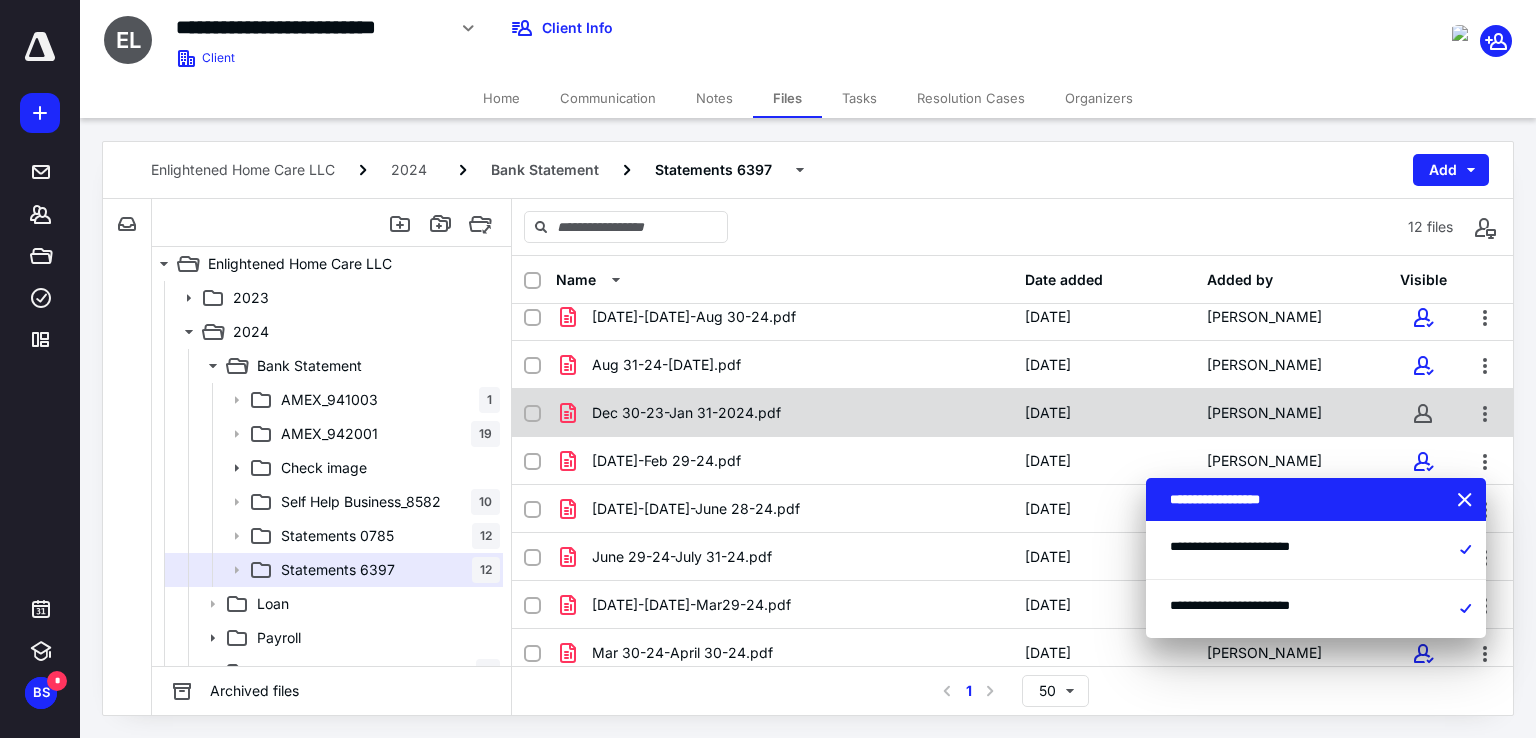 scroll, scrollTop: 0, scrollLeft: 0, axis: both 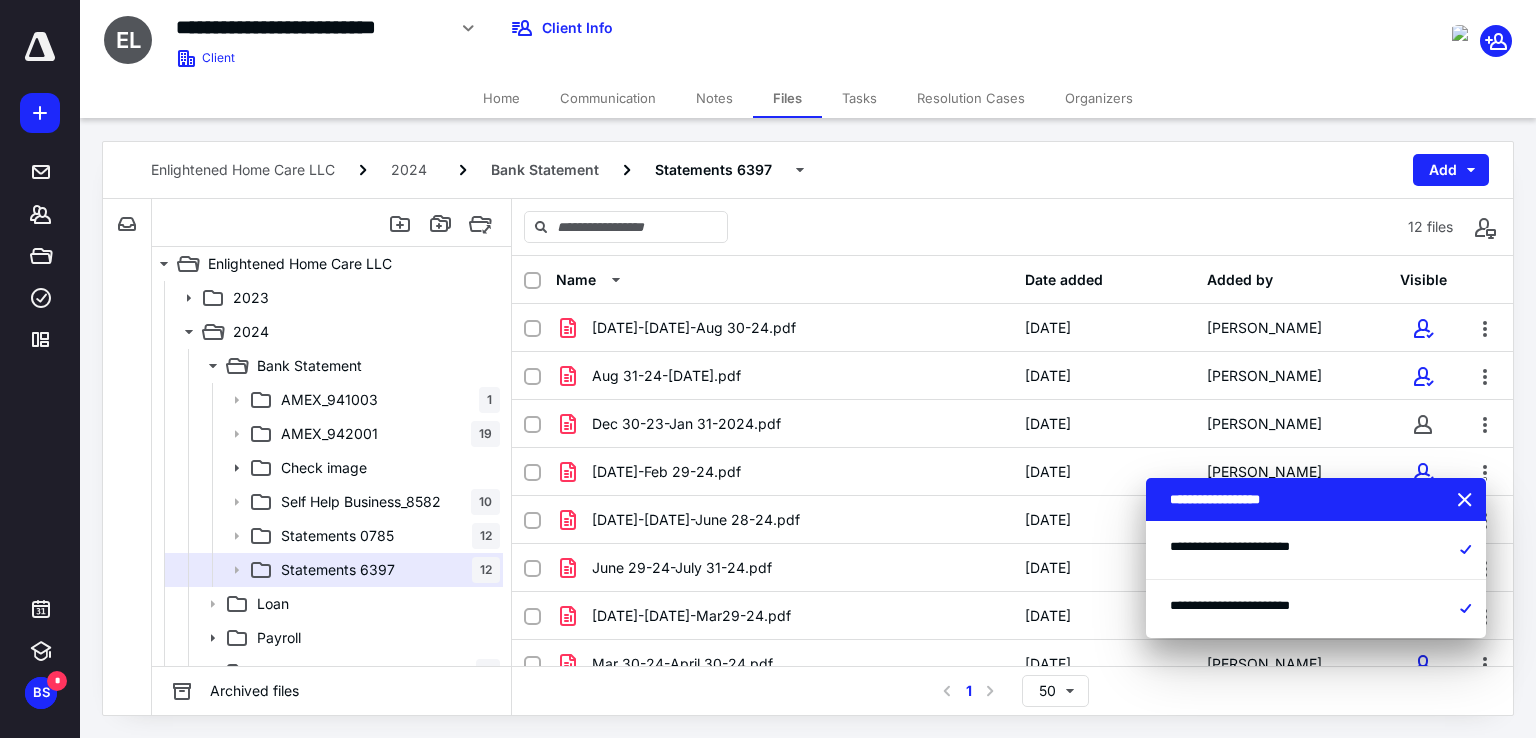 click 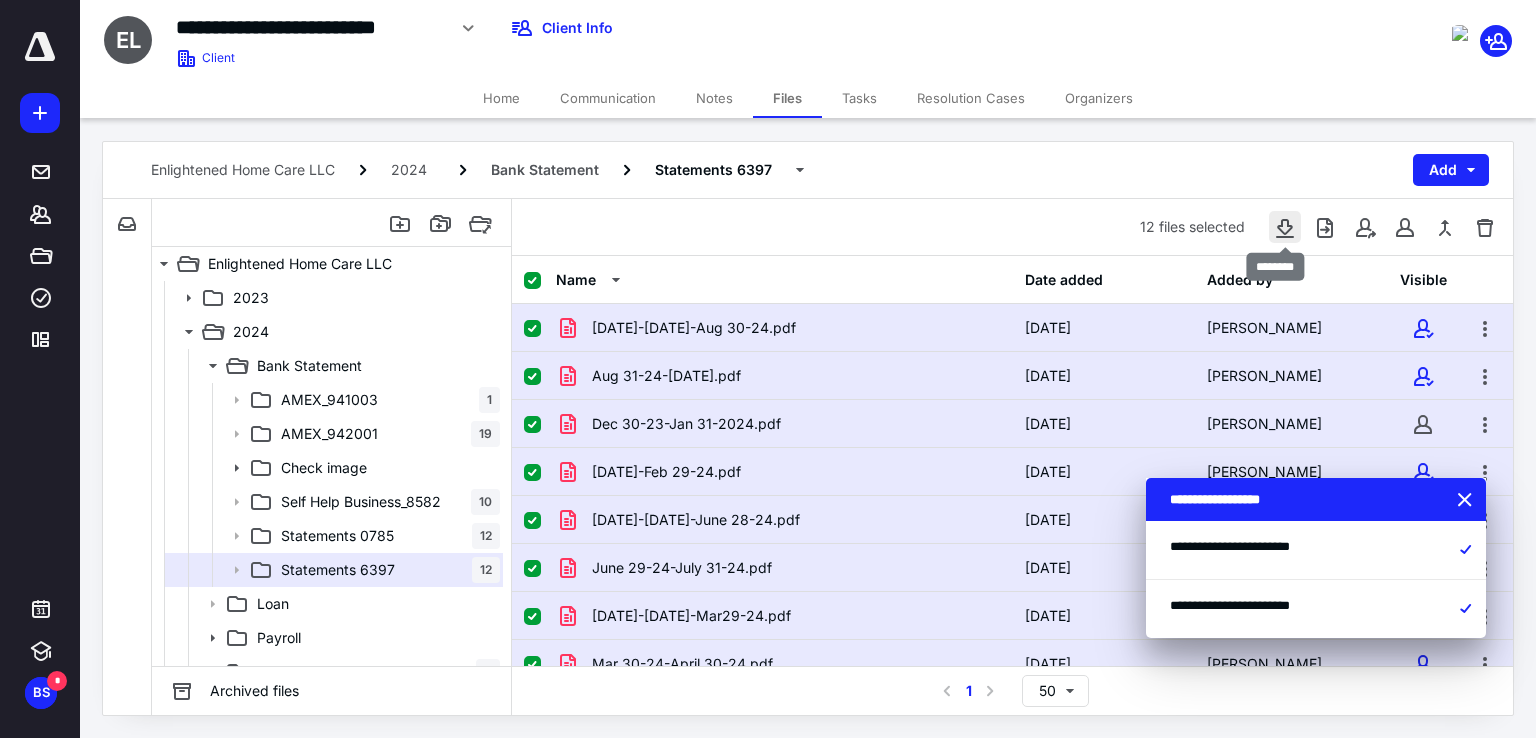 click at bounding box center (1285, 227) 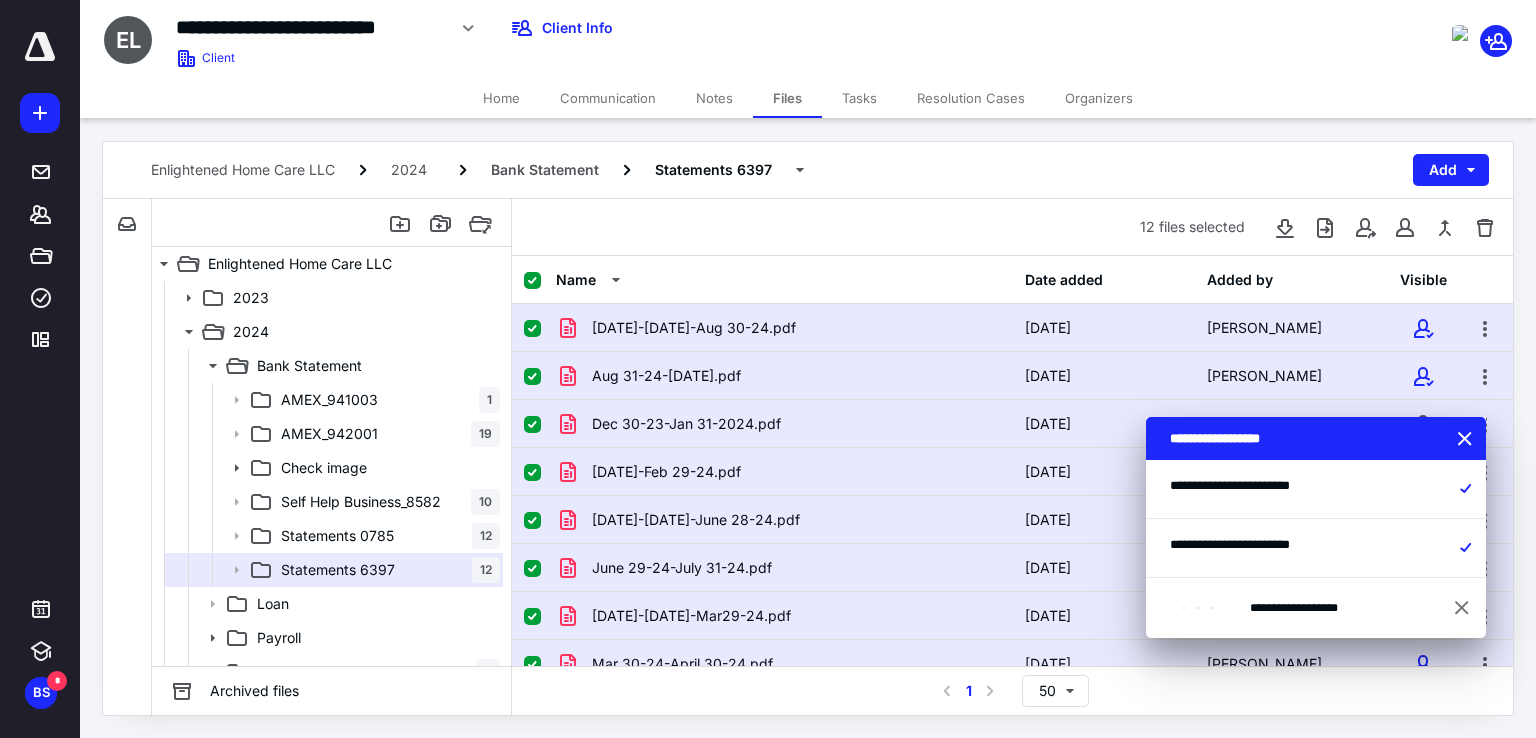 type 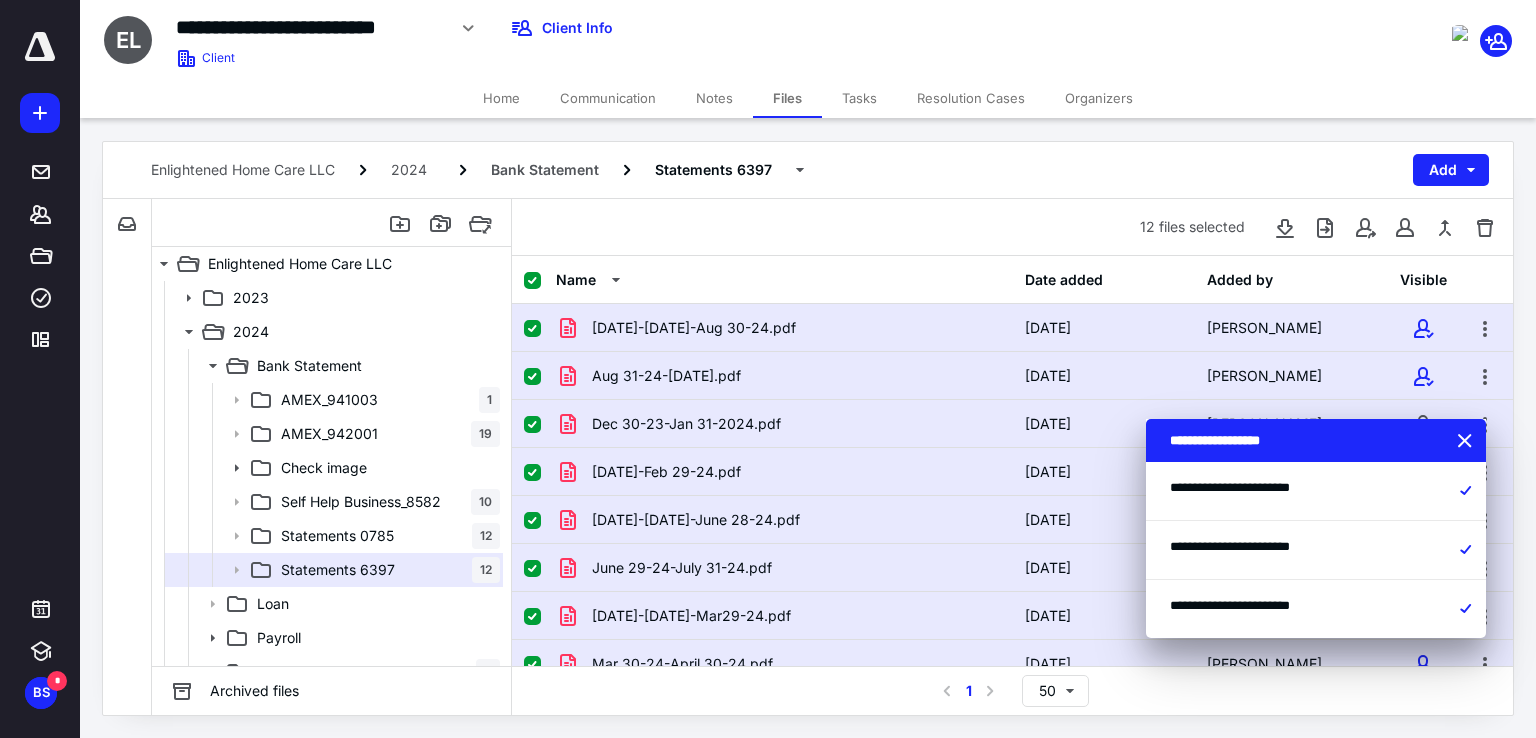 click 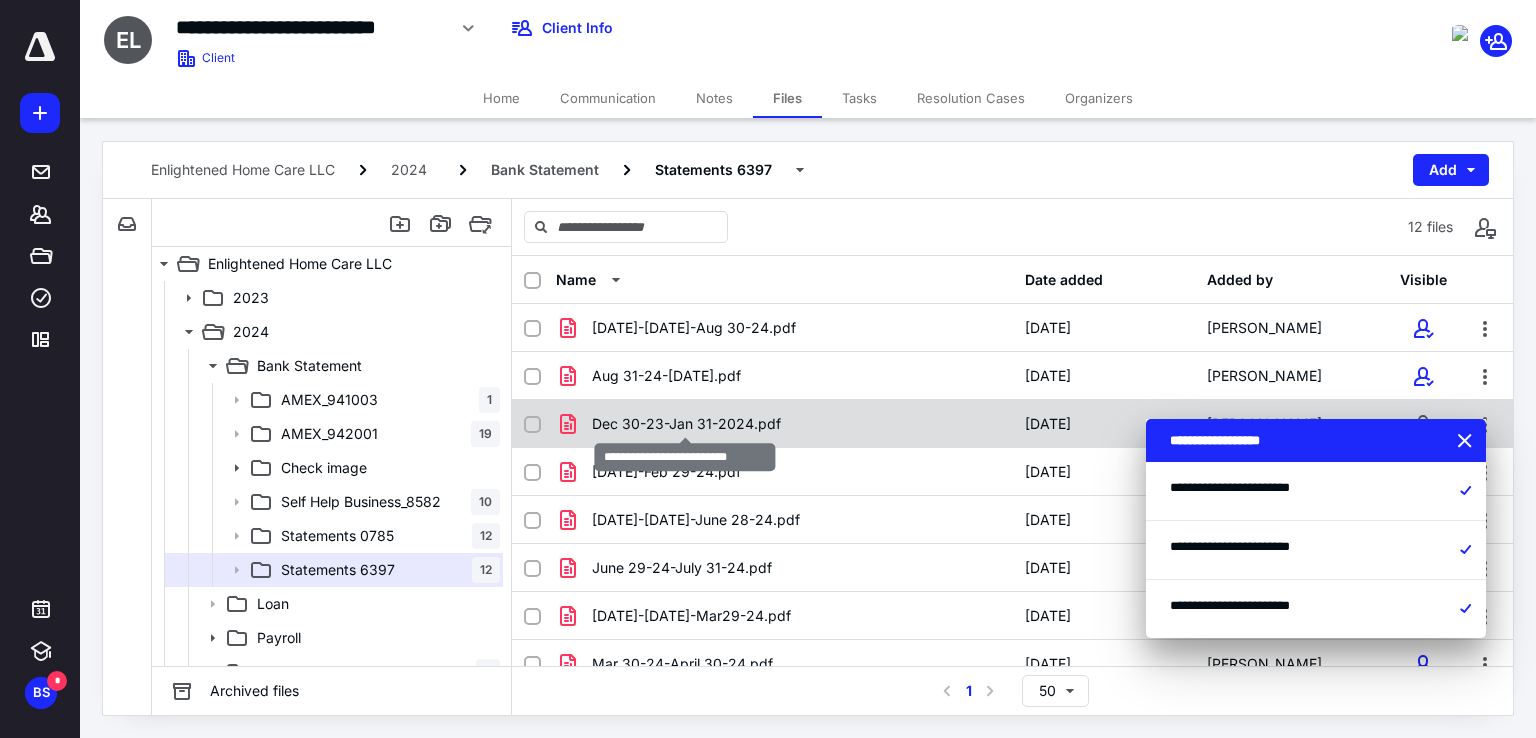 click on "Dec 30-23-Jan 31-2024.pdf" at bounding box center [686, 424] 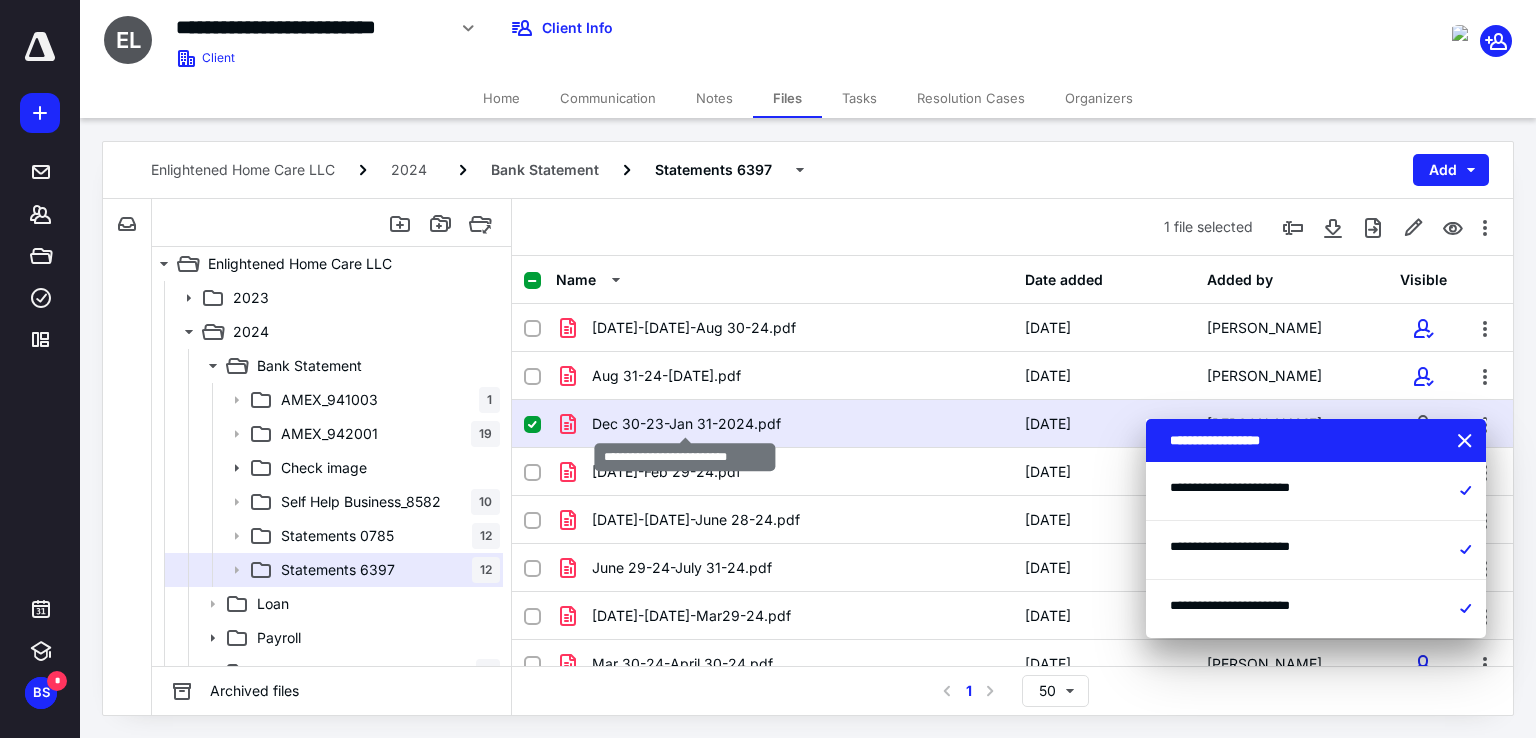 click on "Dec 30-23-Jan 31-2024.pdf" at bounding box center [686, 424] 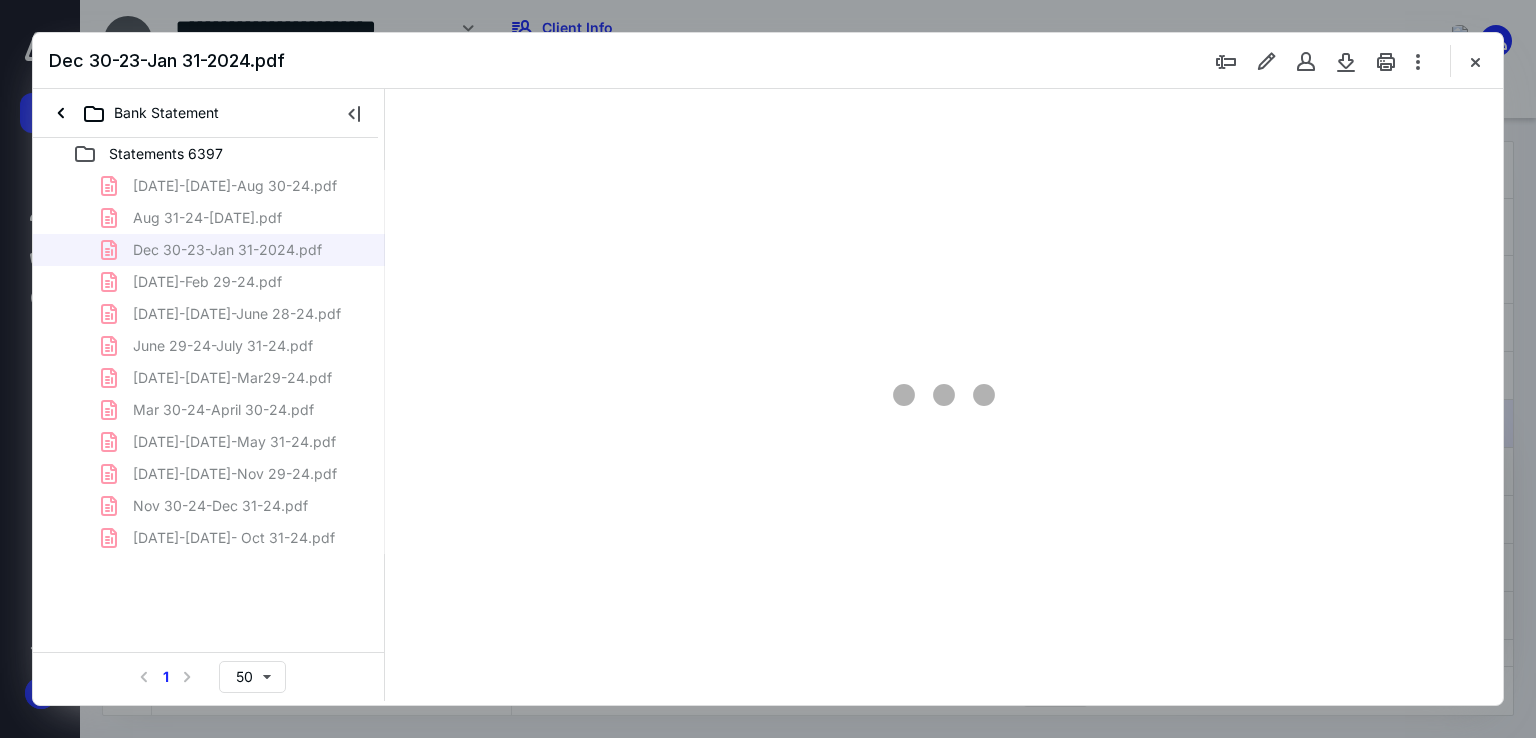 scroll, scrollTop: 0, scrollLeft: 0, axis: both 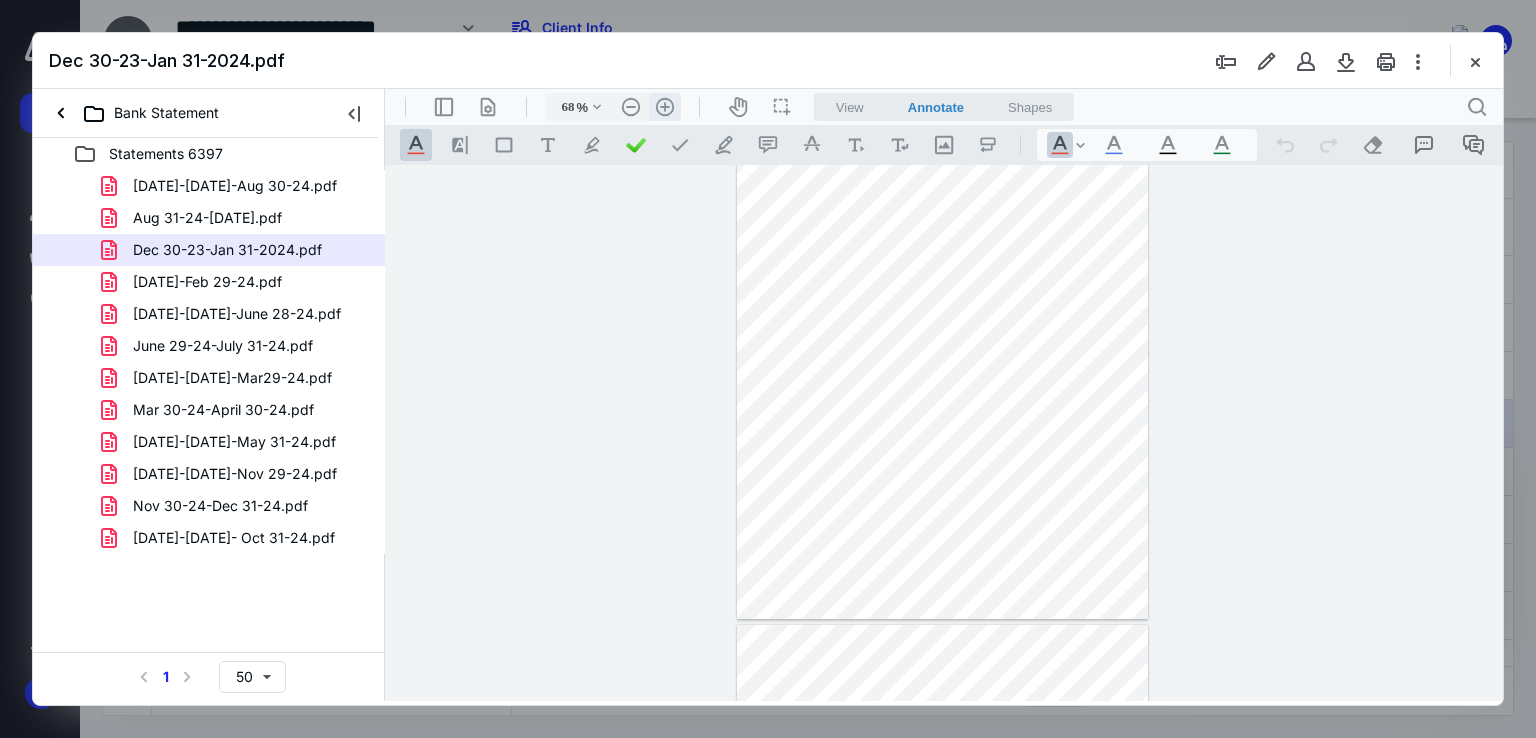 click on ".cls-1{fill:#abb0c4;} icon - header - zoom - in - line" at bounding box center (665, 107) 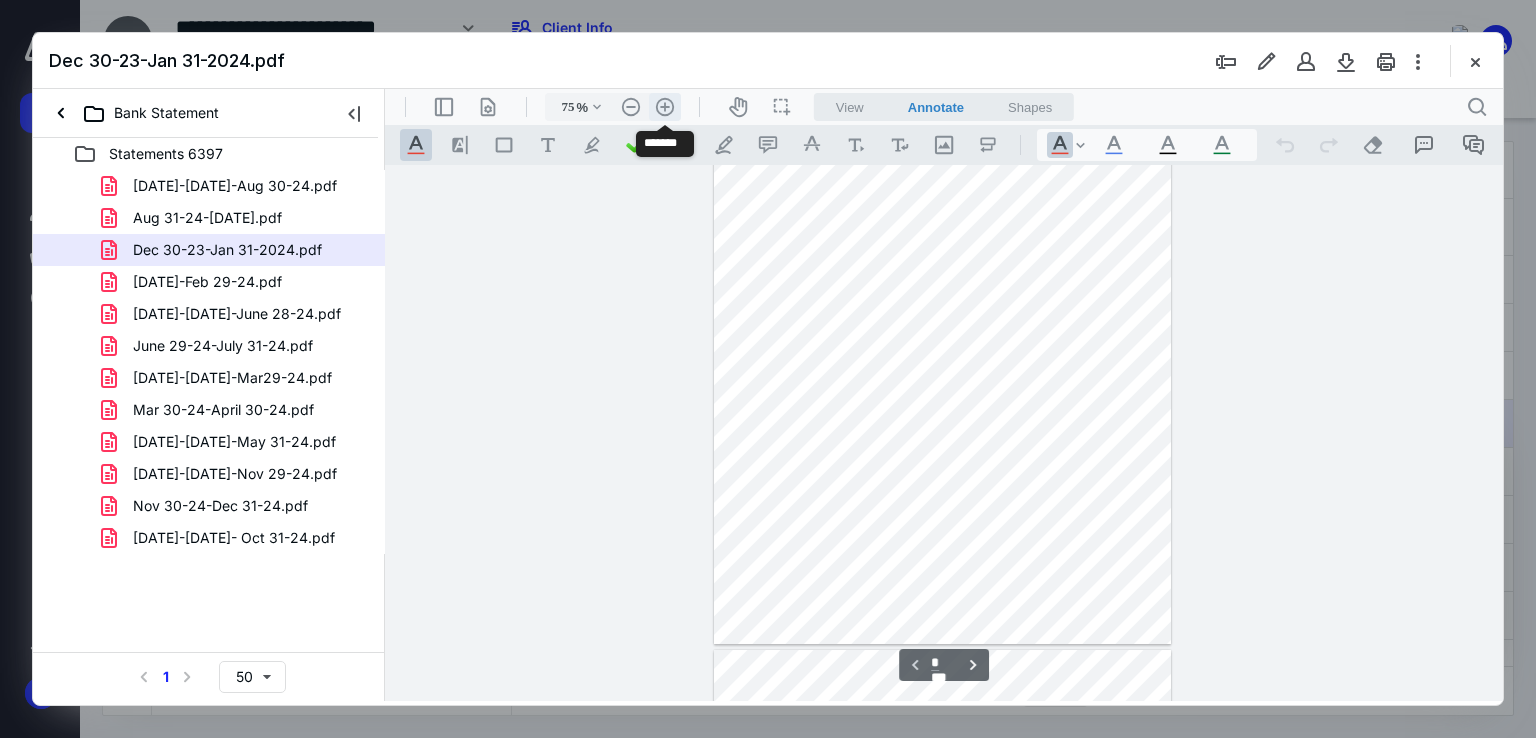 click on ".cls-1{fill:#abb0c4;} icon - header - zoom - in - line" at bounding box center [665, 107] 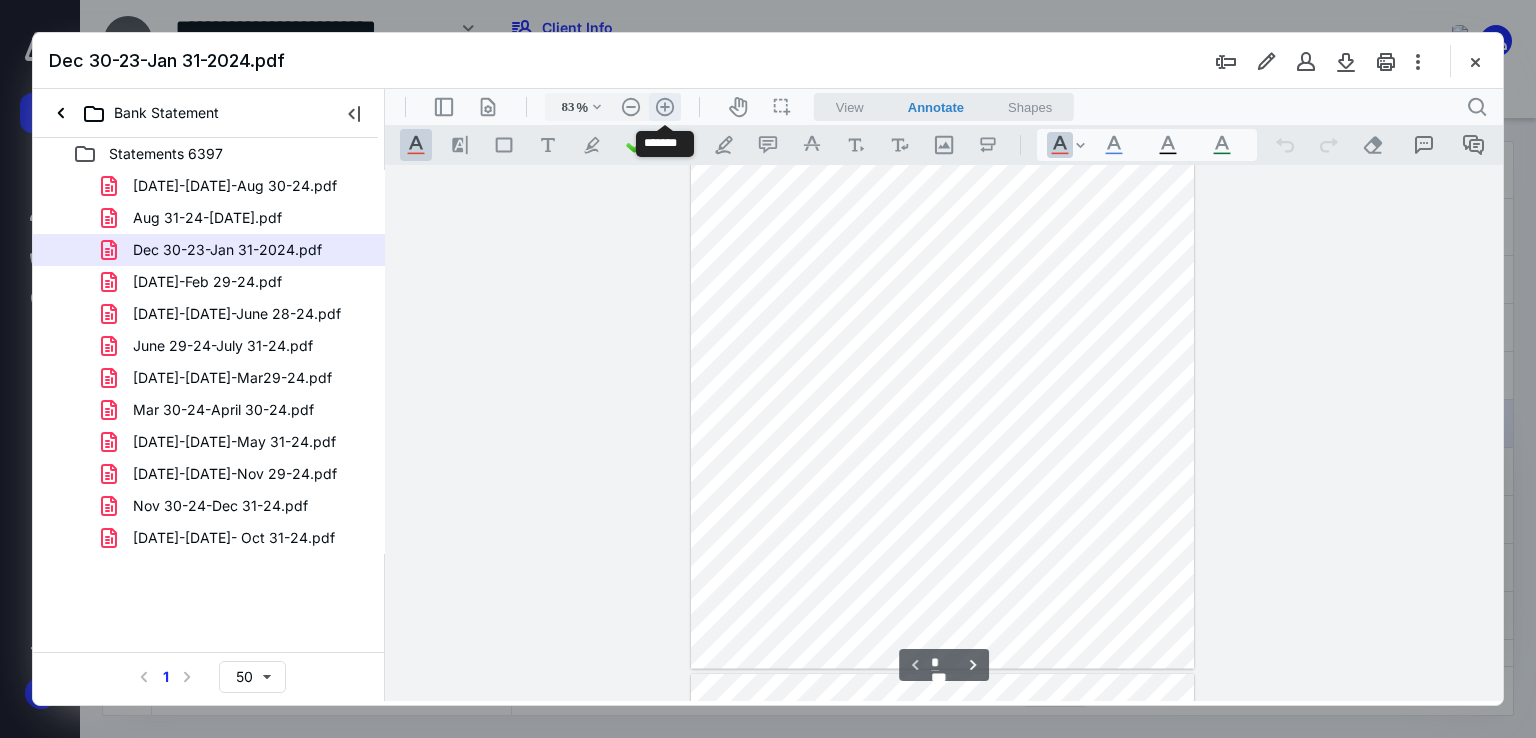 click on ".cls-1{fill:#abb0c4;} icon - header - zoom - in - line" at bounding box center [665, 107] 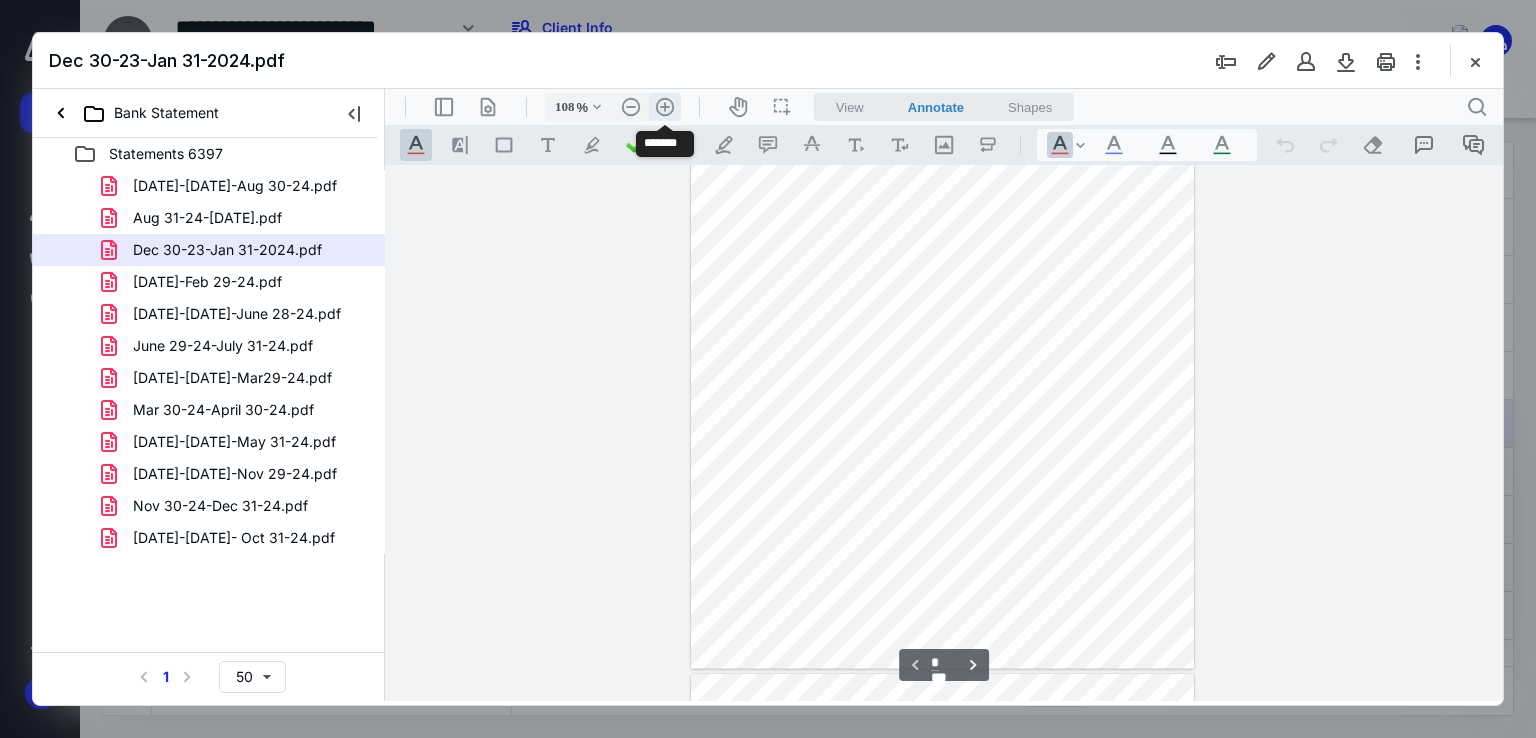 scroll, scrollTop: 262, scrollLeft: 0, axis: vertical 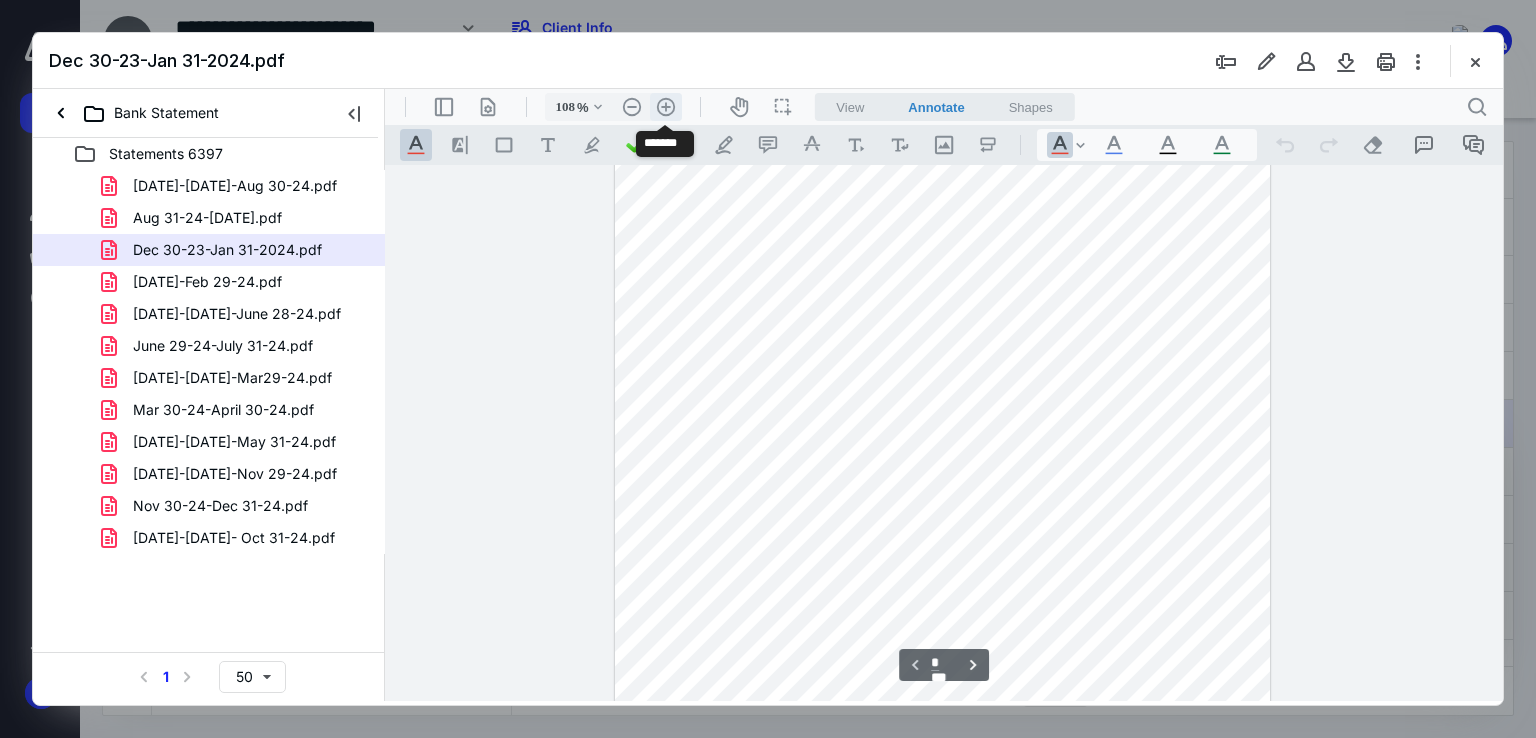 click on ".cls-1{fill:#abb0c4;} icon - header - zoom - in - line" at bounding box center (666, 107) 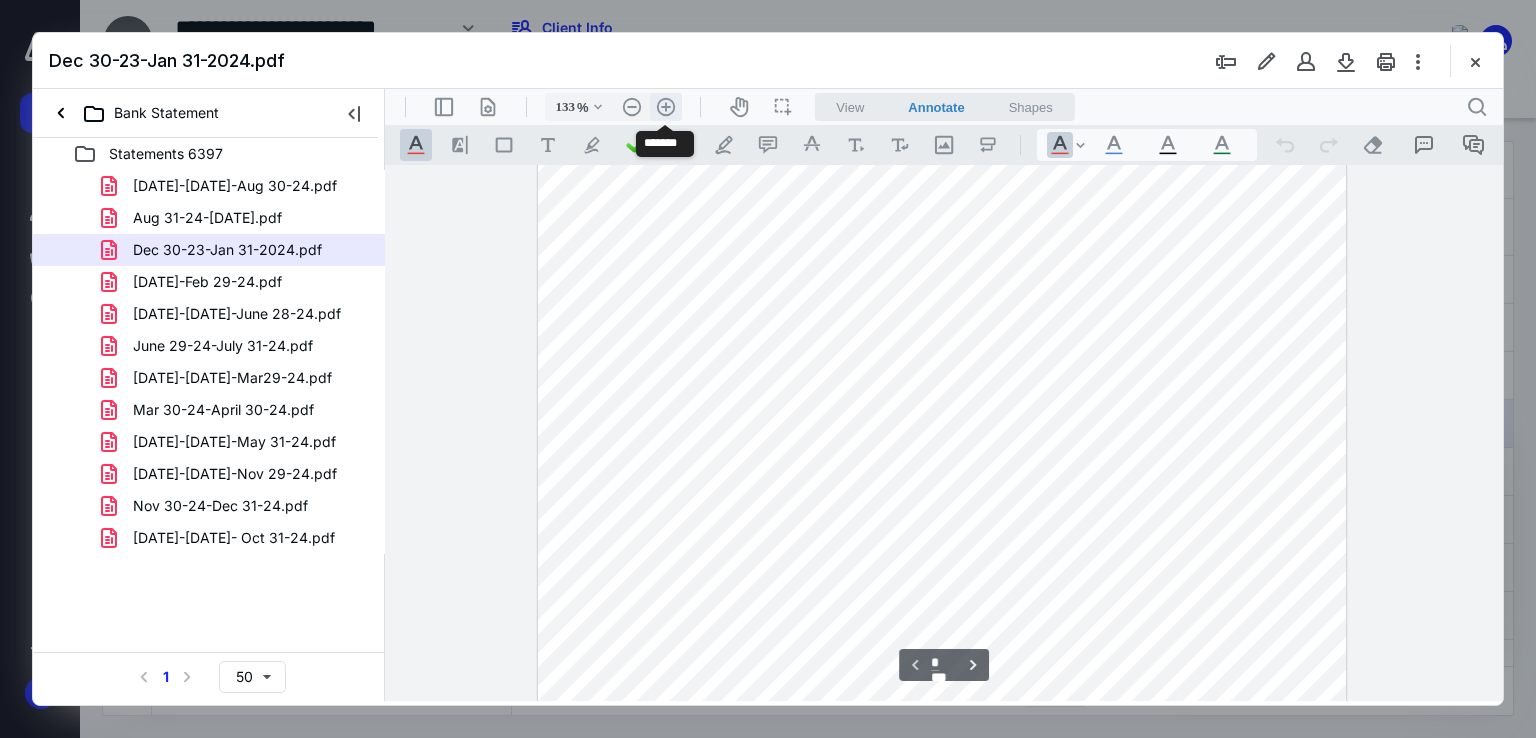 scroll, scrollTop: 491, scrollLeft: 0, axis: vertical 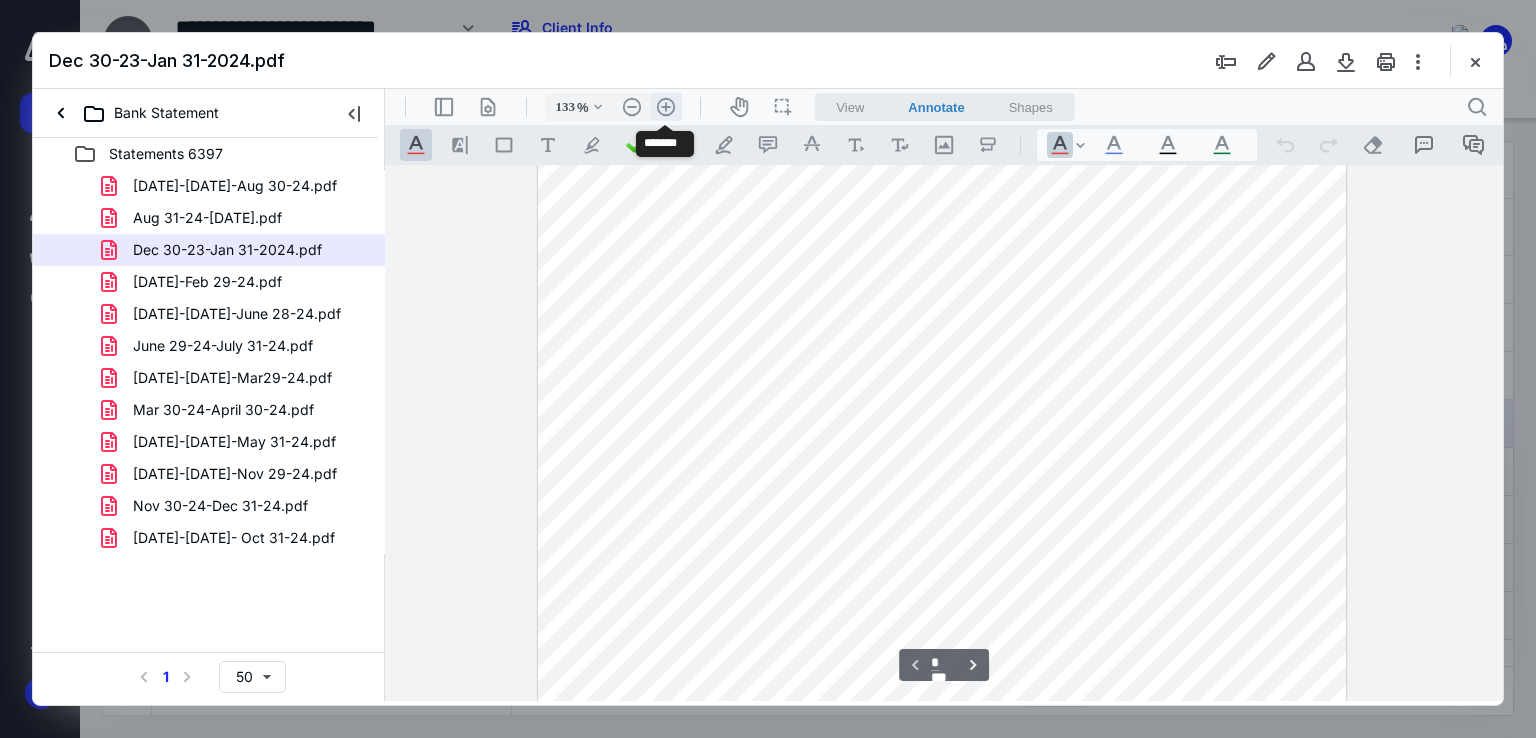 click on ".cls-1{fill:#abb0c4;} icon - header - zoom - in - line" at bounding box center [666, 107] 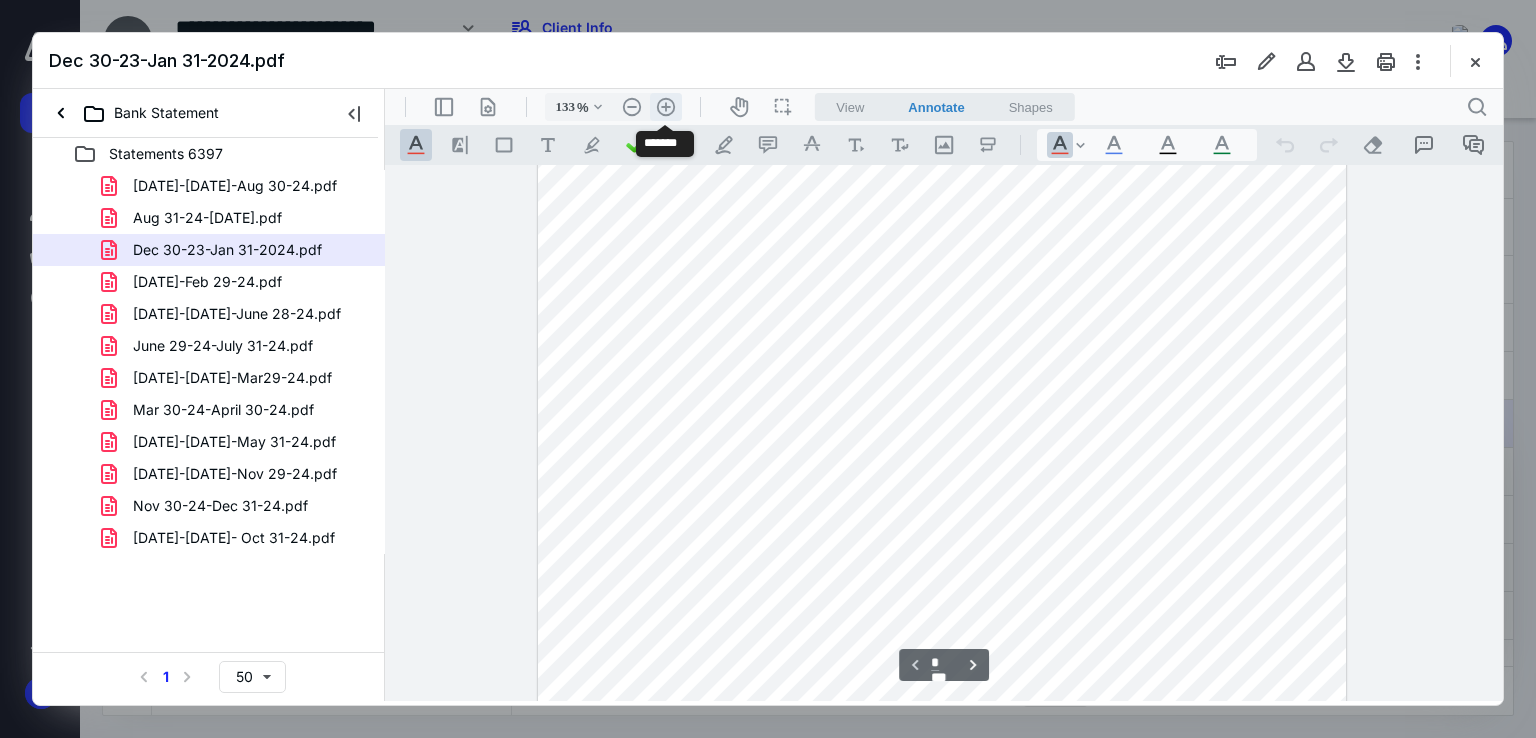 type on "158" 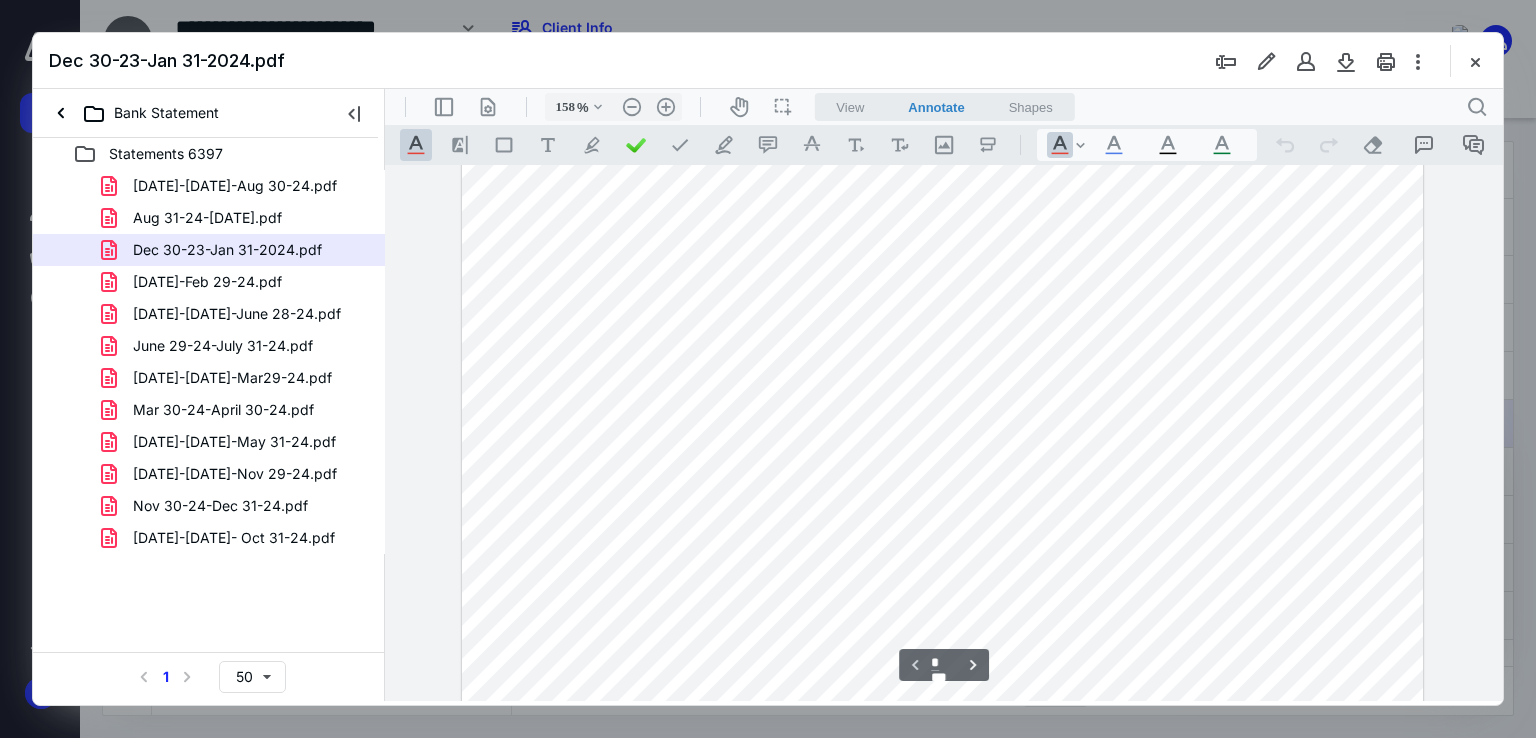 scroll, scrollTop: 0, scrollLeft: 0, axis: both 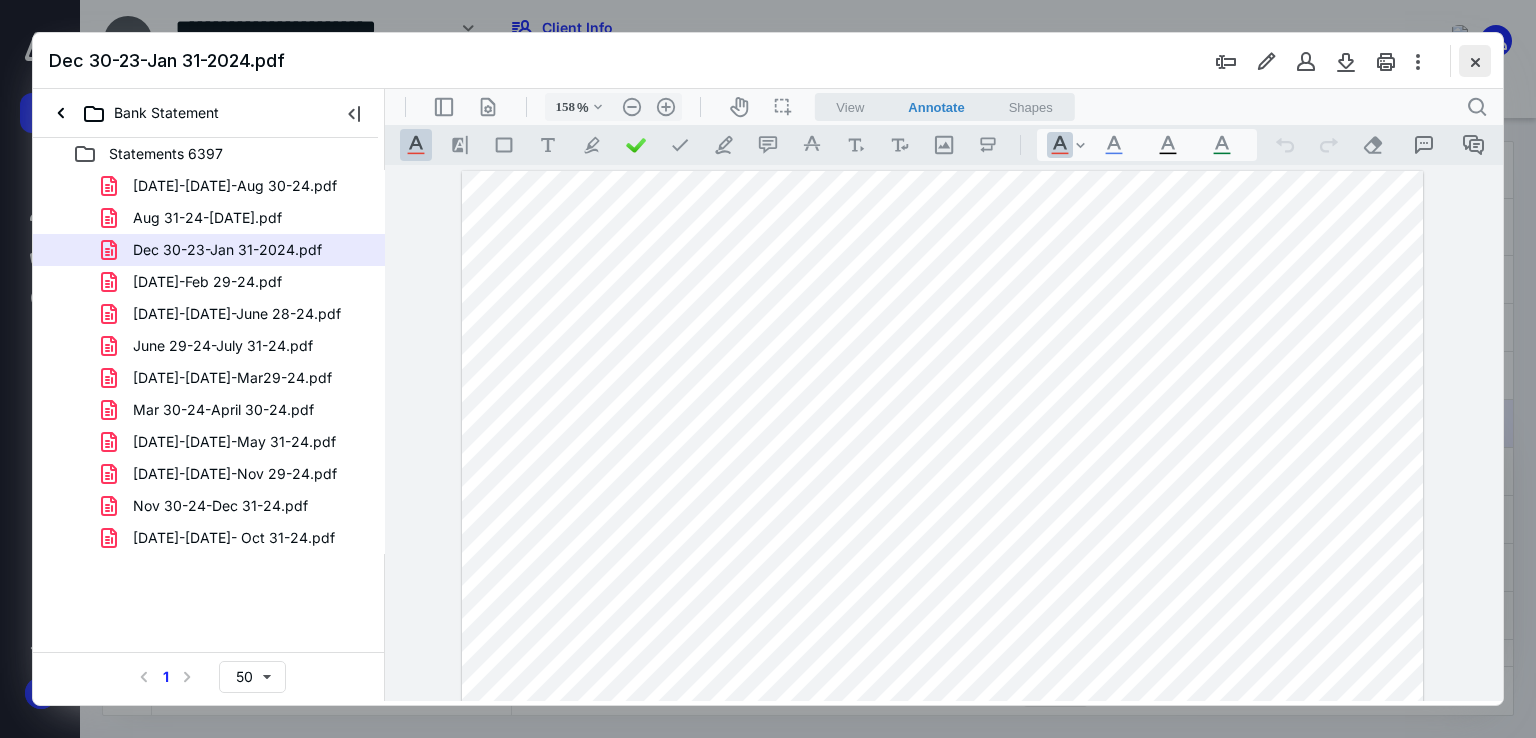 click at bounding box center [1475, 61] 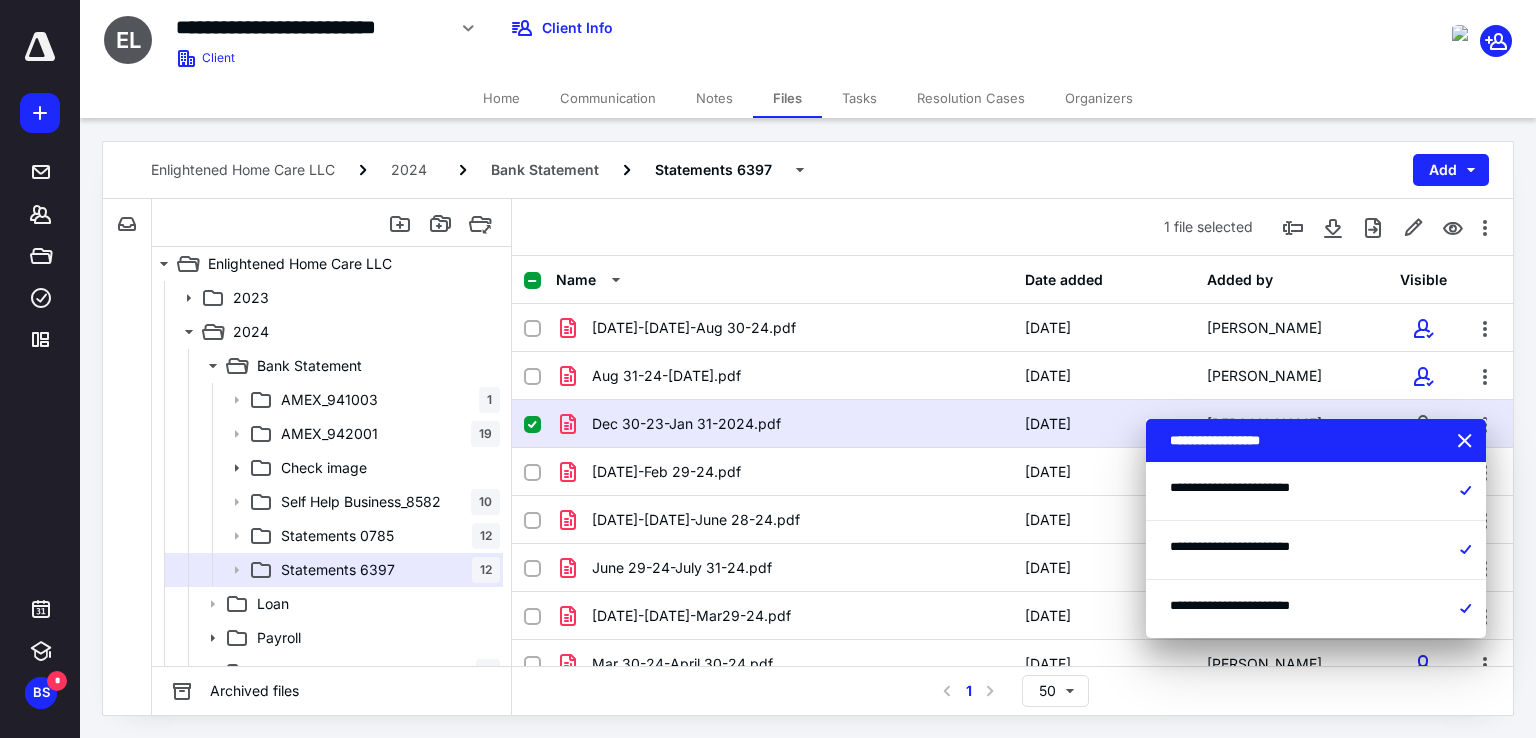 click at bounding box center [532, 425] 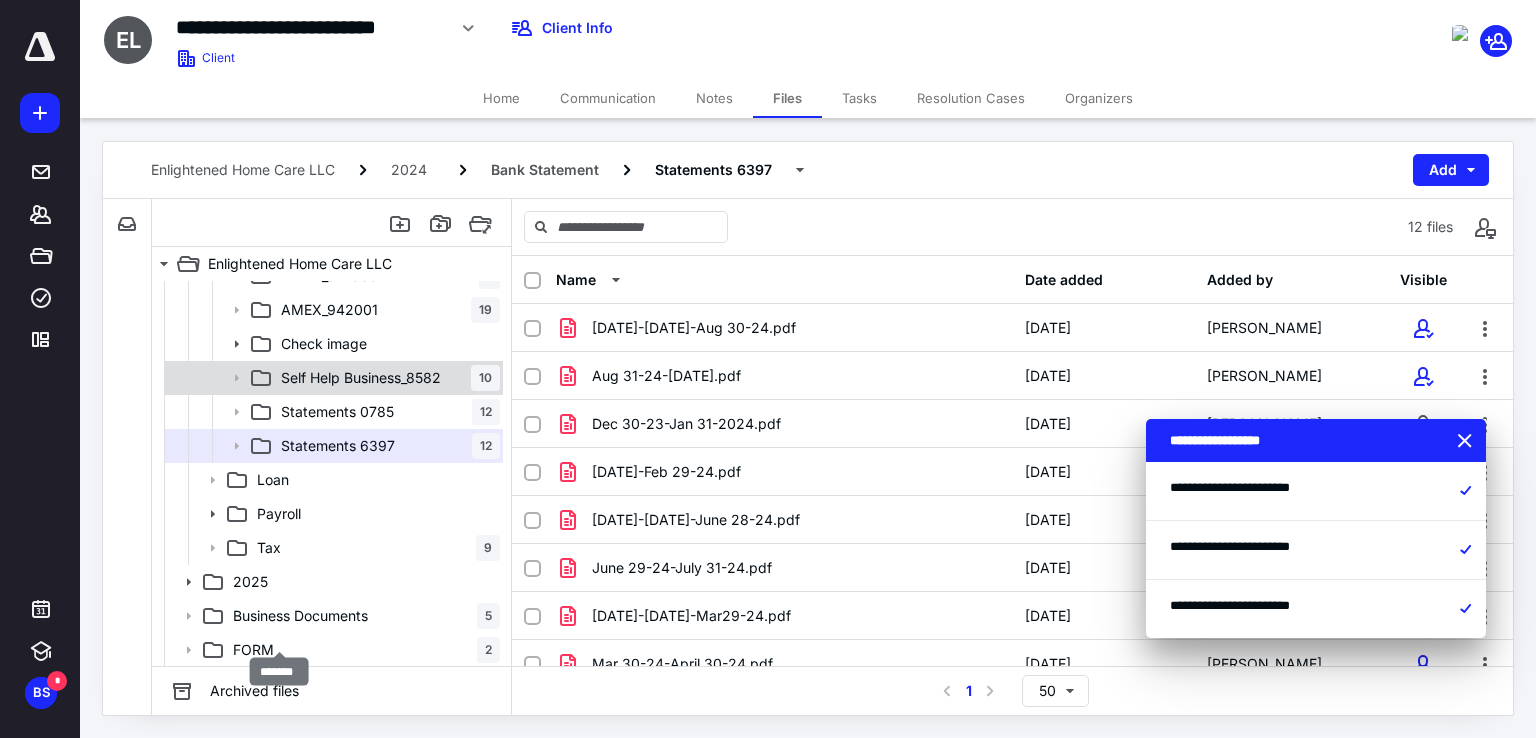 scroll, scrollTop: 0, scrollLeft: 0, axis: both 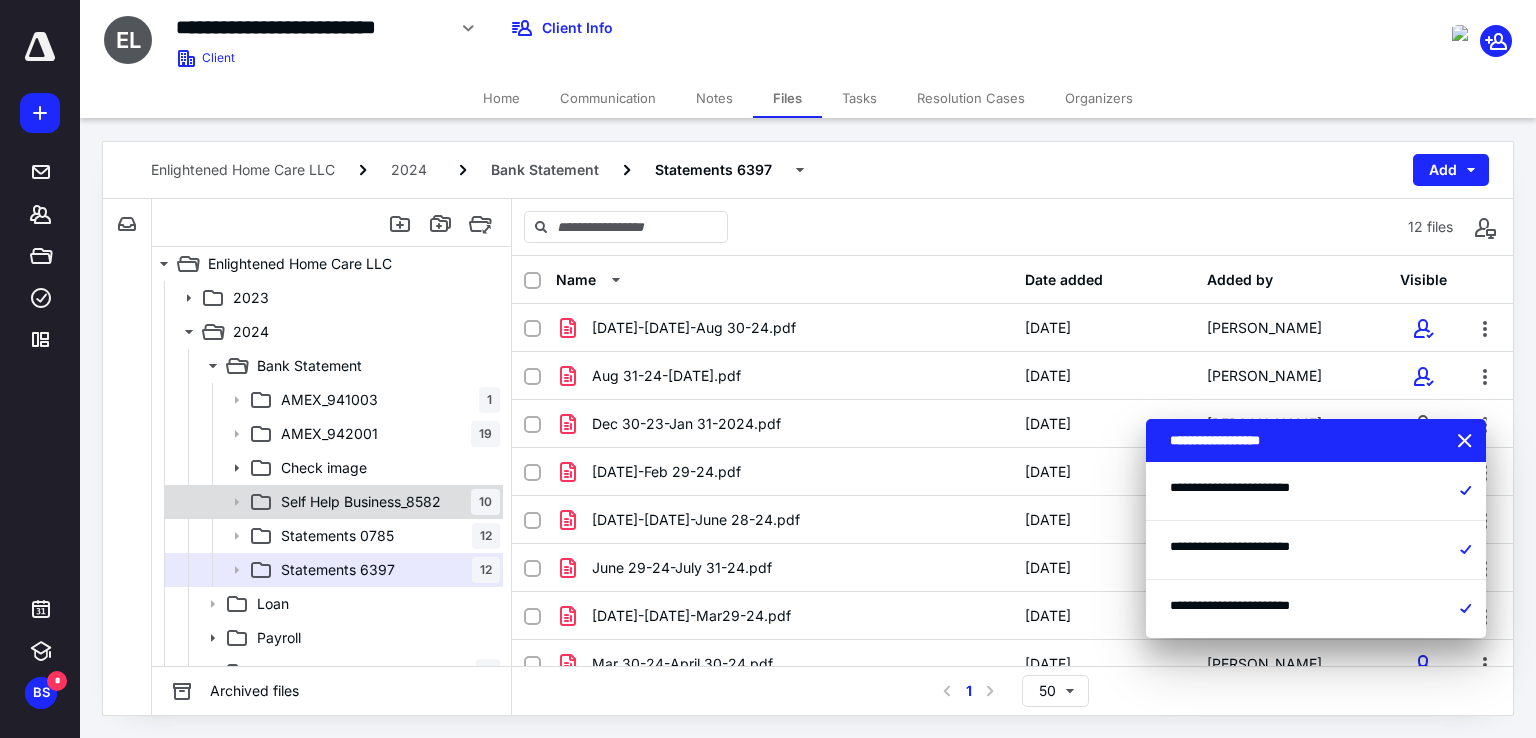 click on "Self Help Business_8582" at bounding box center [361, 502] 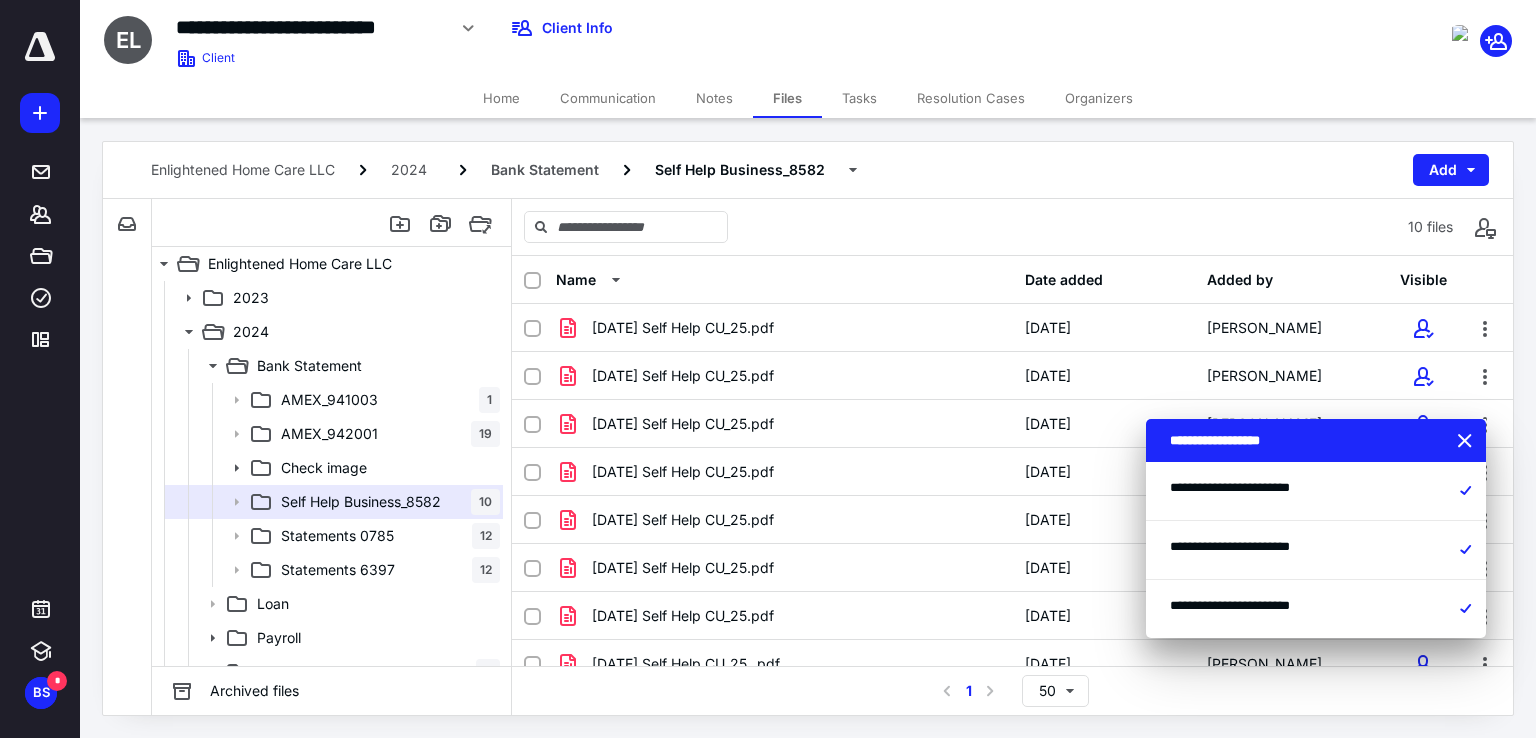 click 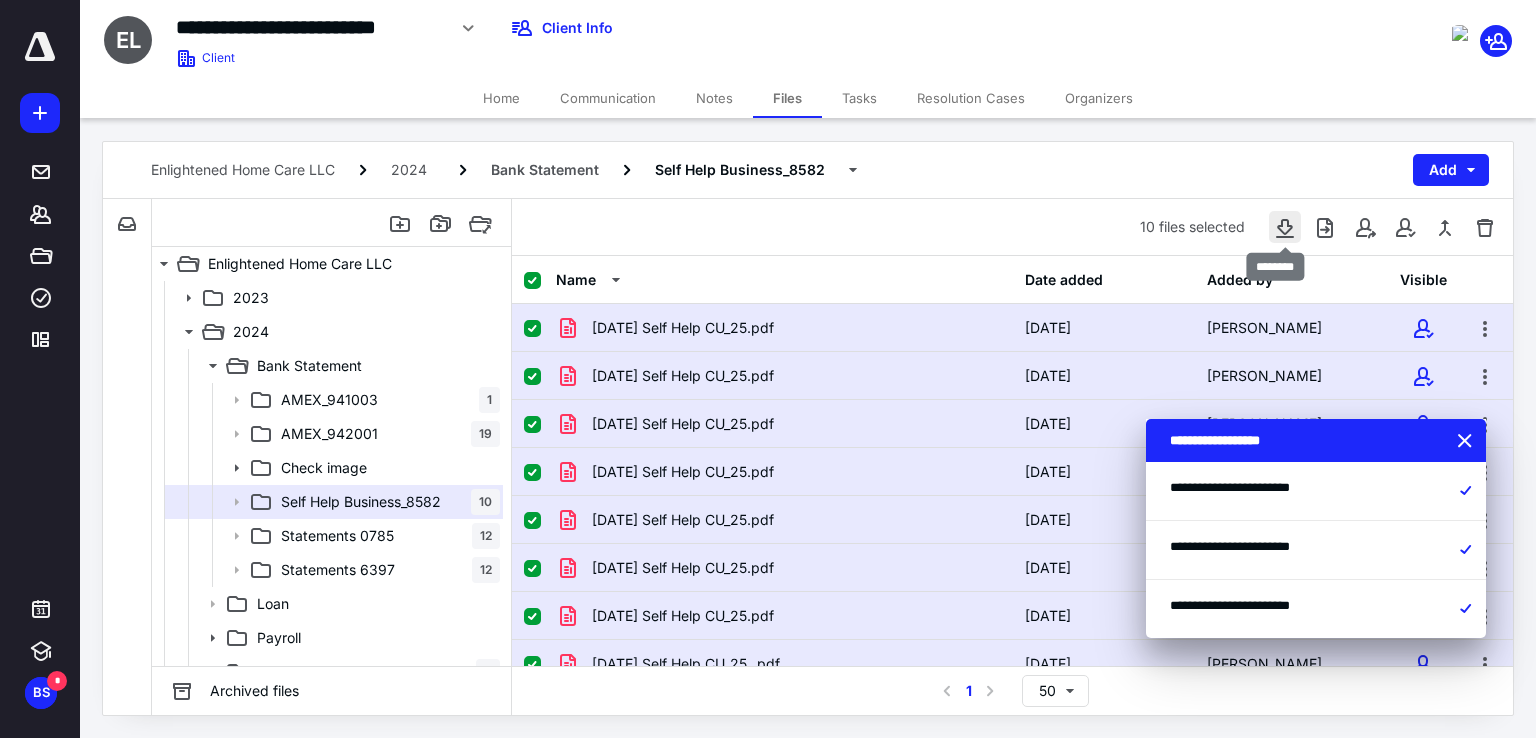 click at bounding box center [1285, 227] 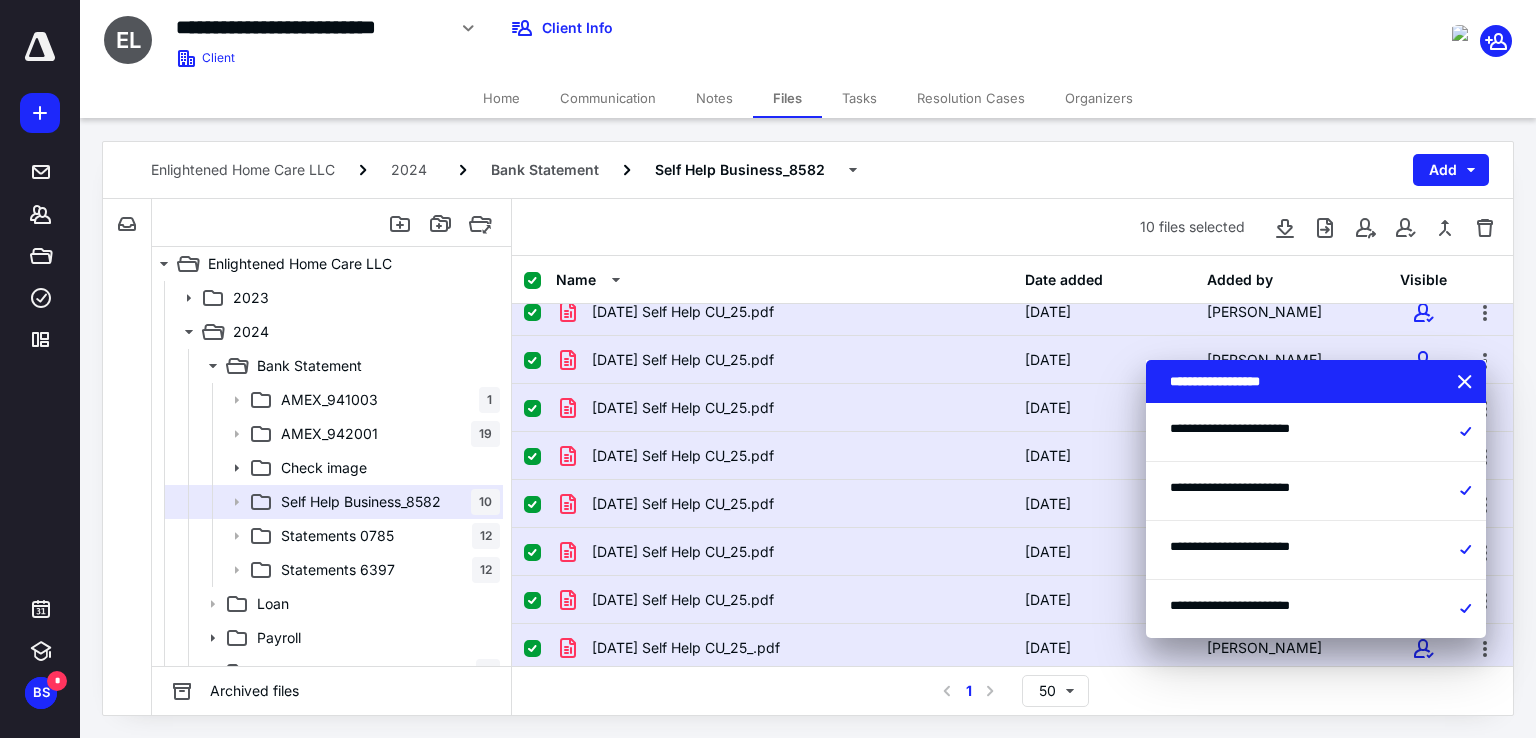 scroll, scrollTop: 0, scrollLeft: 0, axis: both 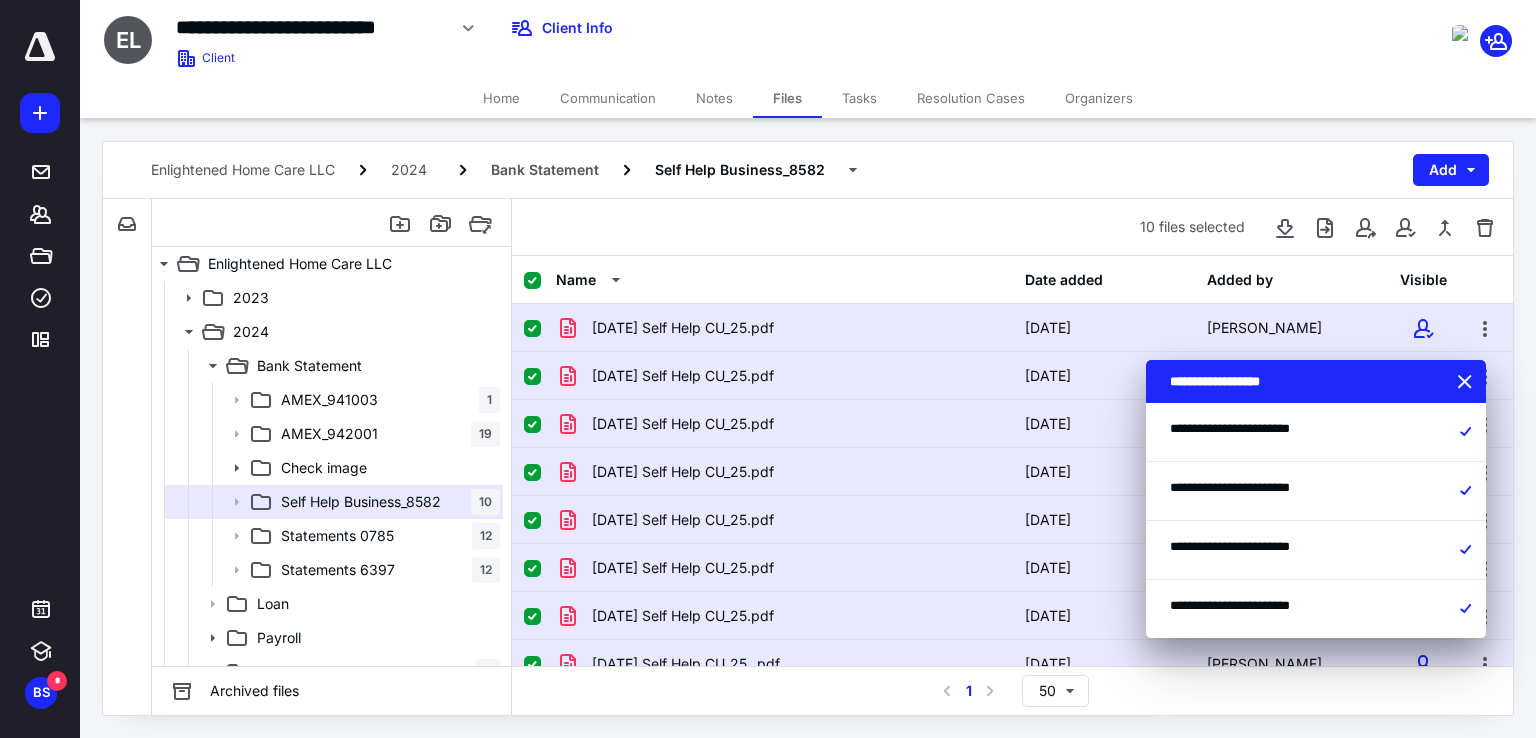 type 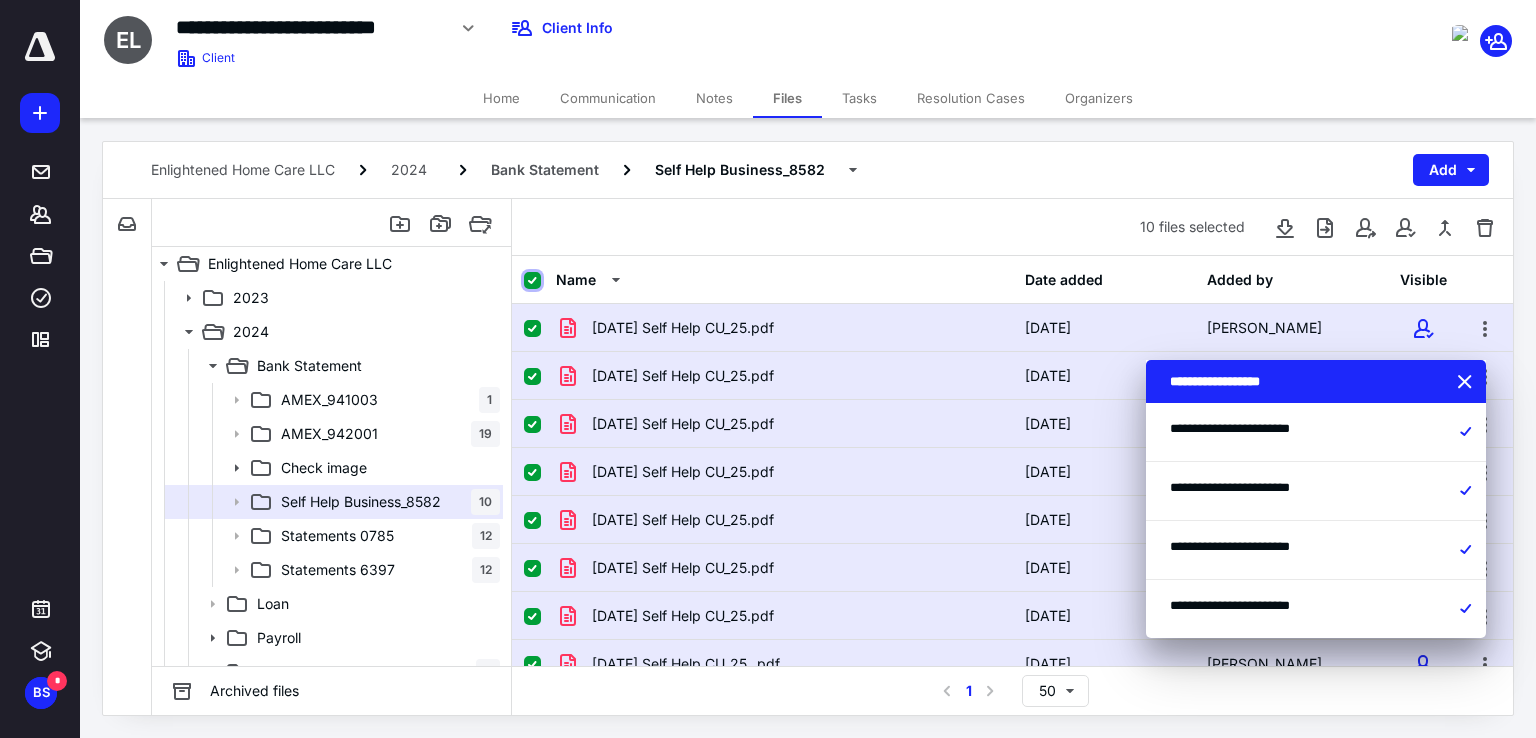 click at bounding box center (532, 281) 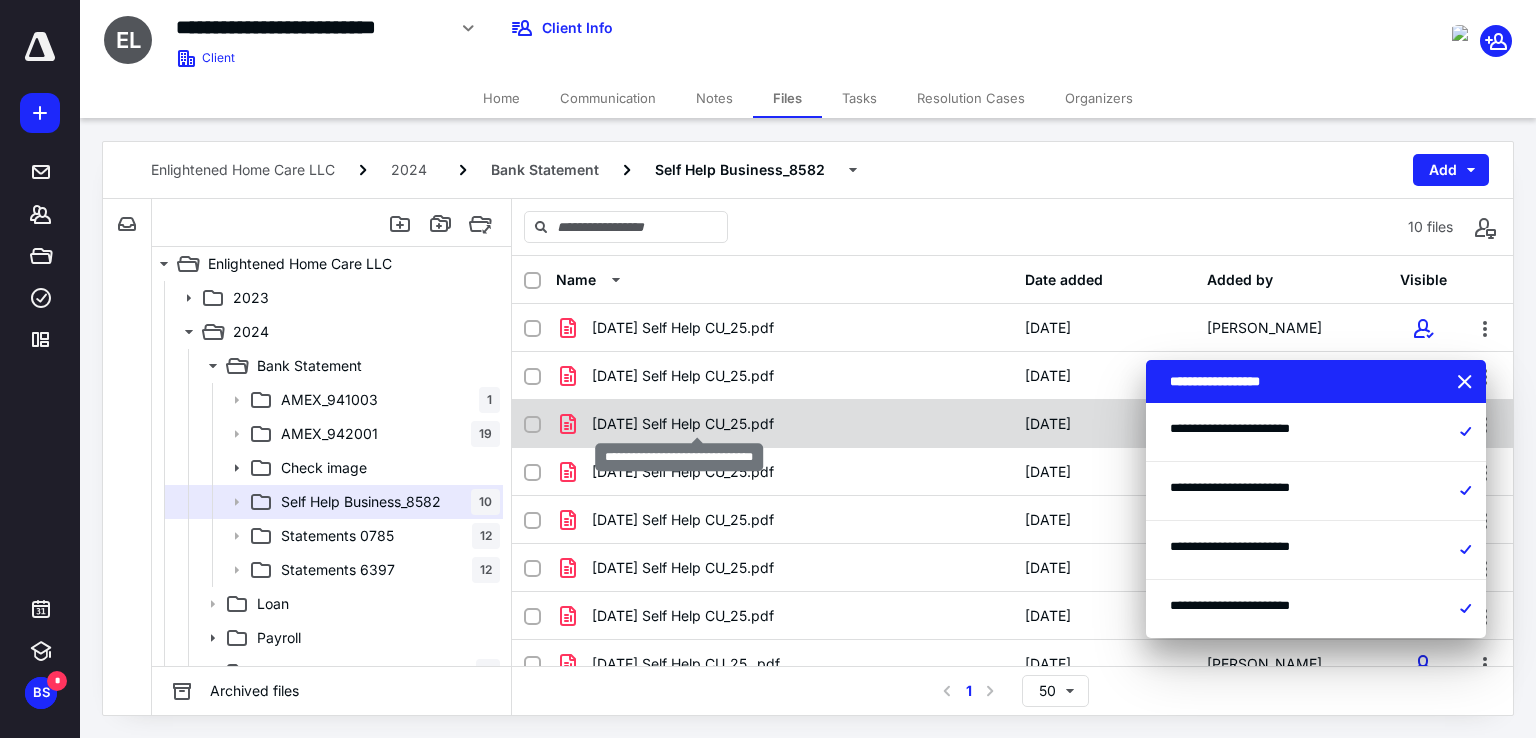 click on "03.31.2024 Self Help CU_25.pdf" at bounding box center [683, 424] 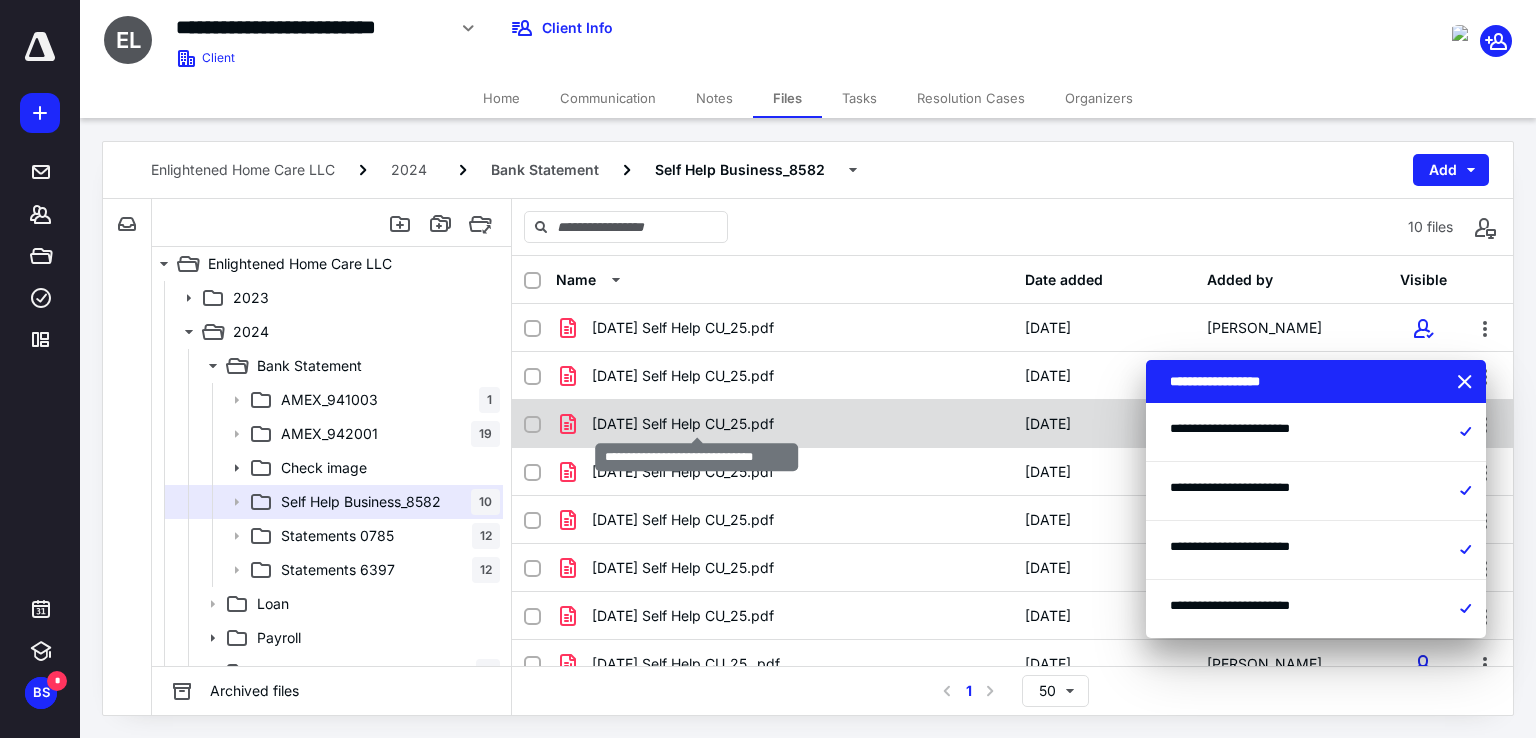 click on "03.31.2024 Self Help CU_25.pdf" at bounding box center [683, 424] 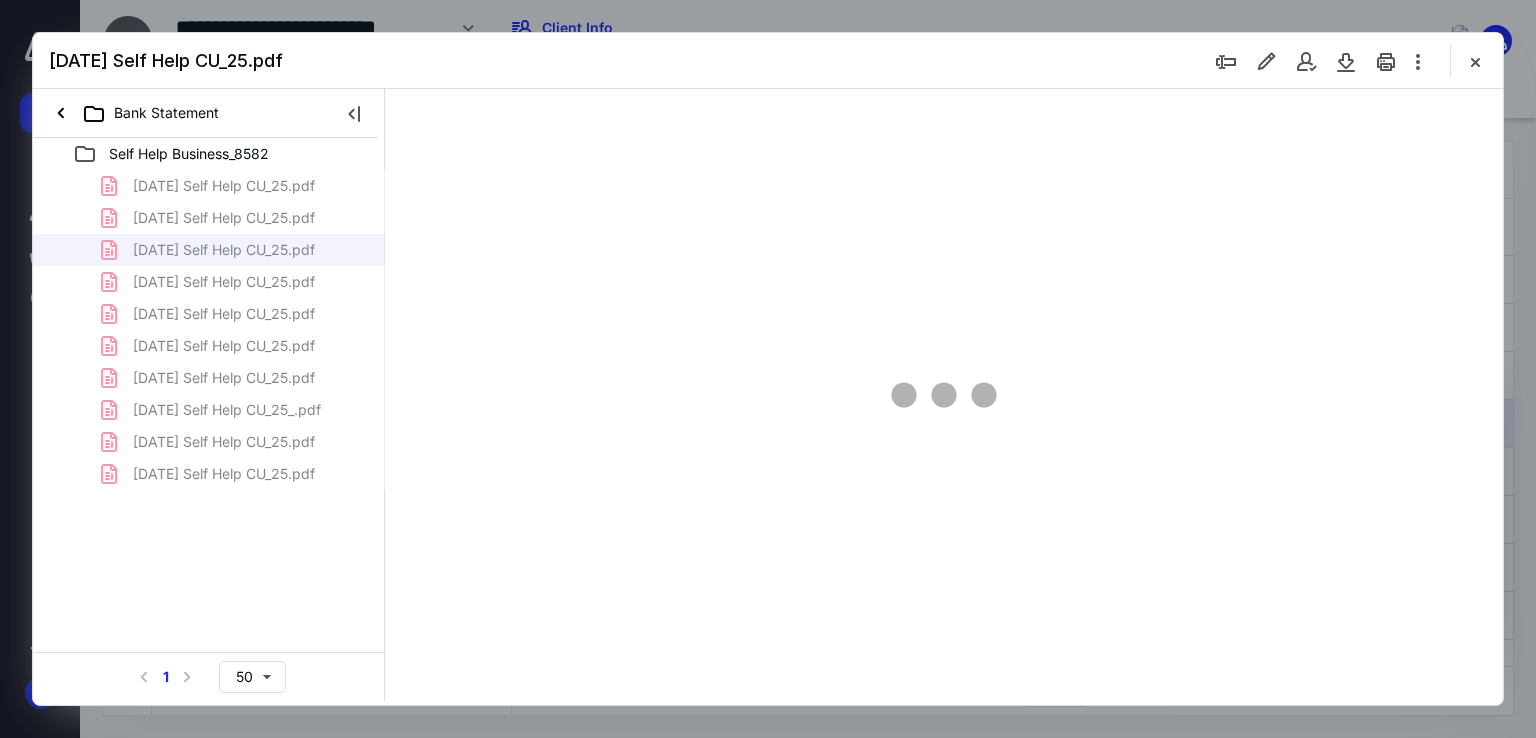 scroll, scrollTop: 0, scrollLeft: 0, axis: both 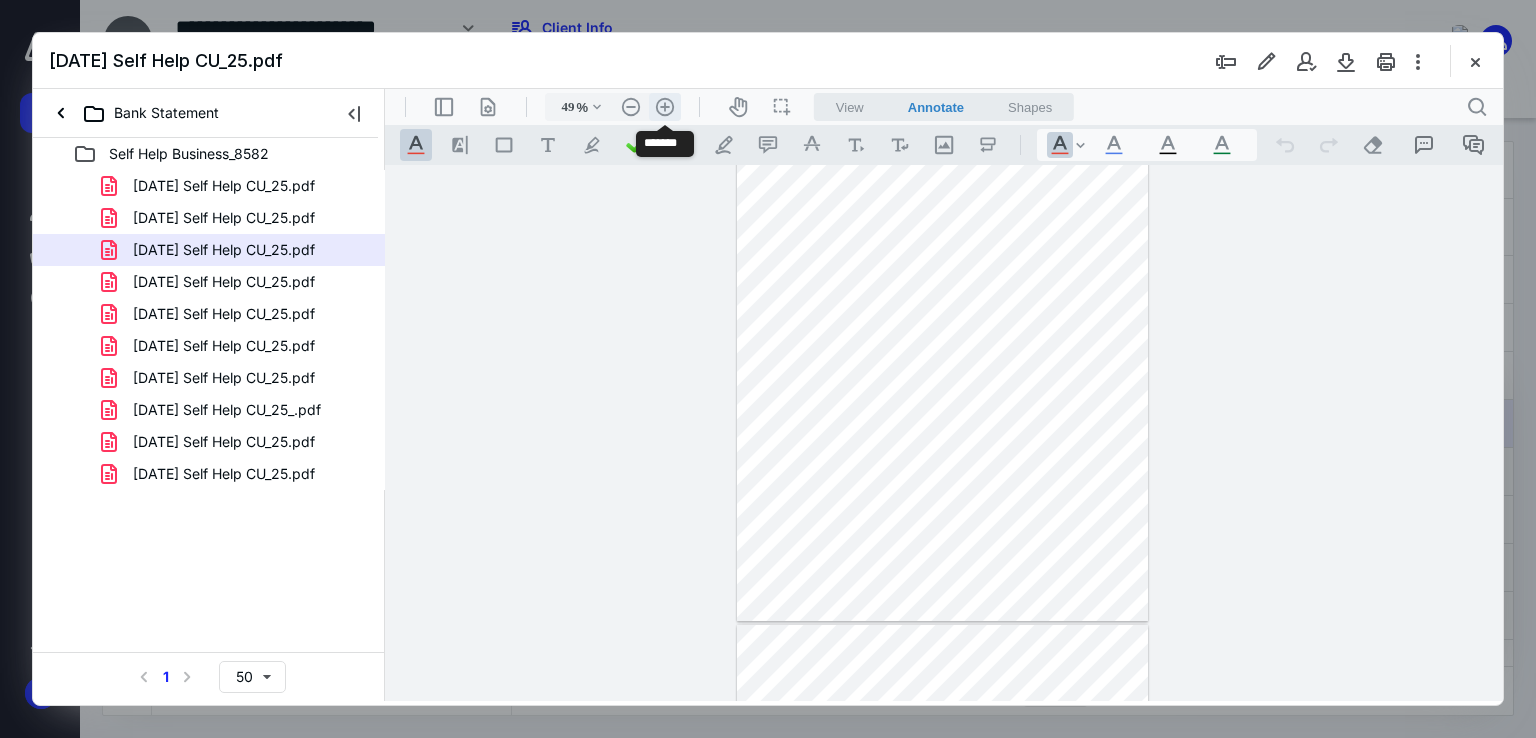 click on ".cls-1{fill:#abb0c4;} icon - header - zoom - in - line" at bounding box center [665, 107] 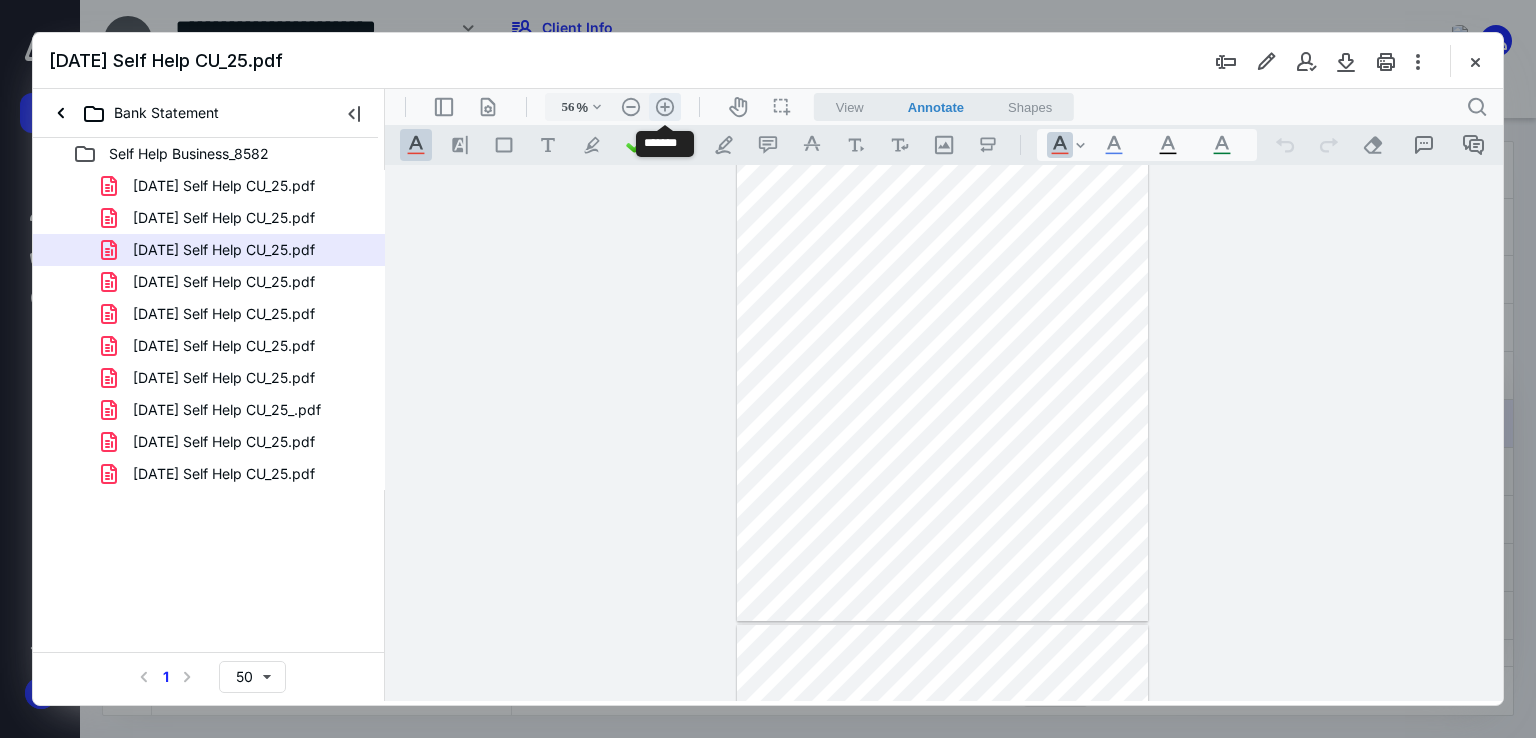 scroll, scrollTop: 126, scrollLeft: 0, axis: vertical 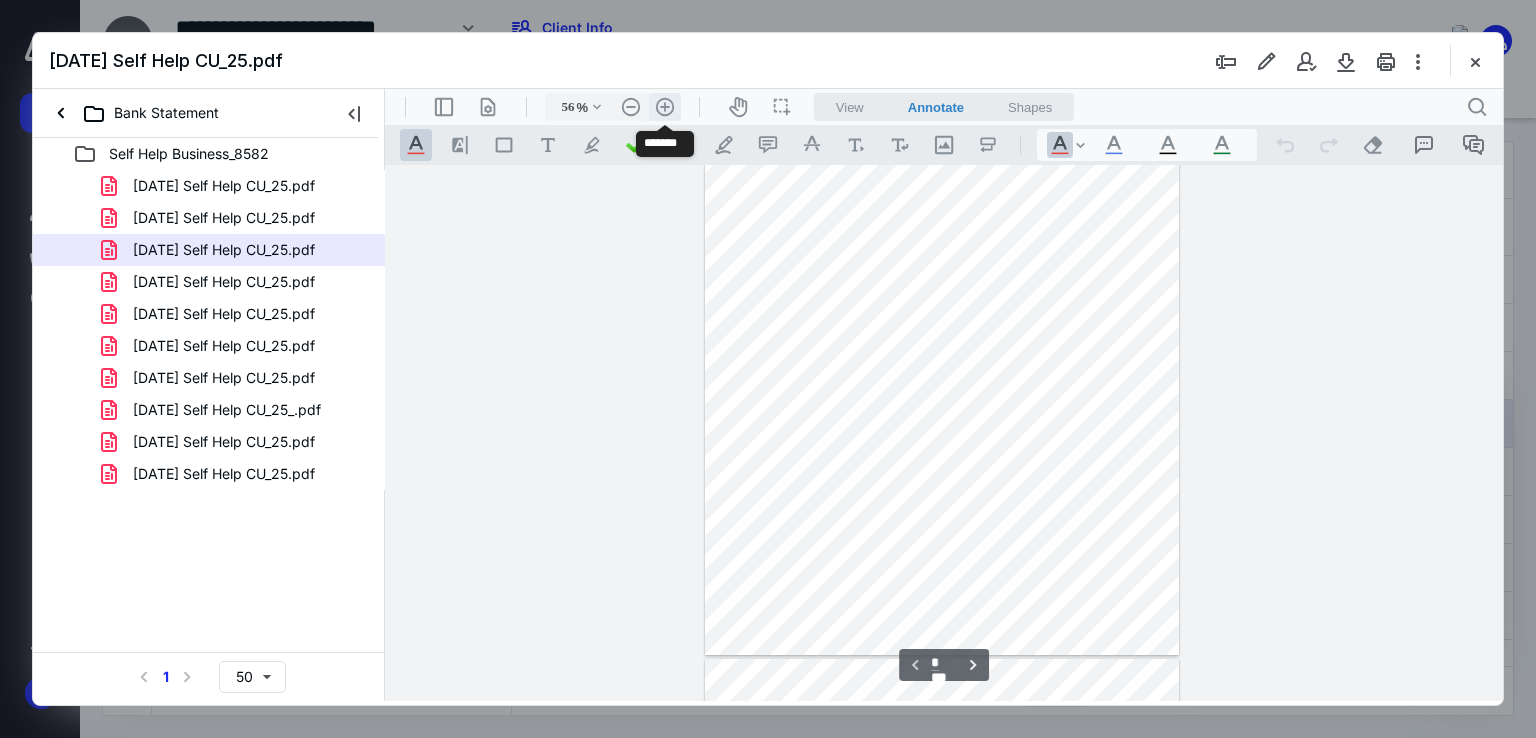 click on ".cls-1{fill:#abb0c4;} icon - header - zoom - in - line" at bounding box center [665, 107] 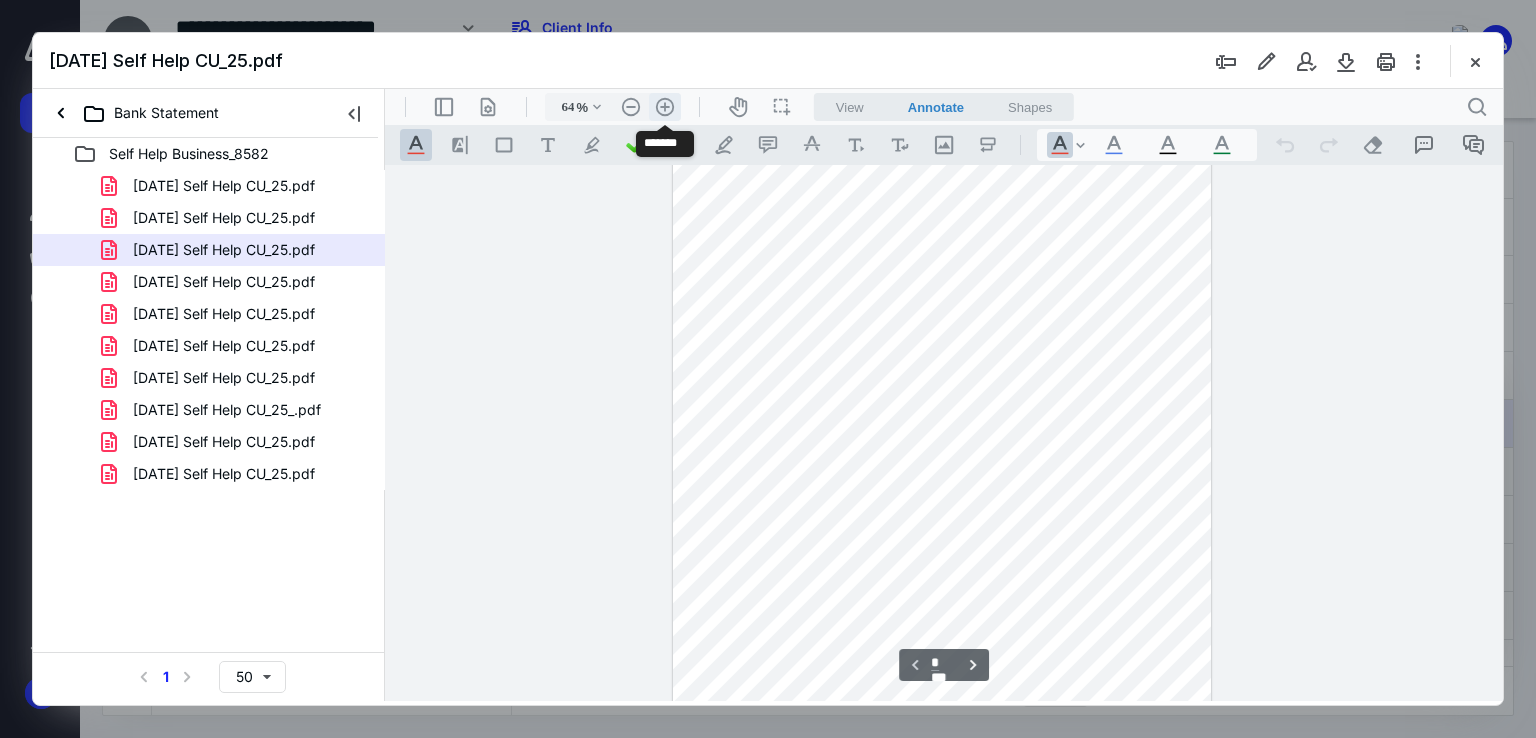 scroll, scrollTop: 174, scrollLeft: 0, axis: vertical 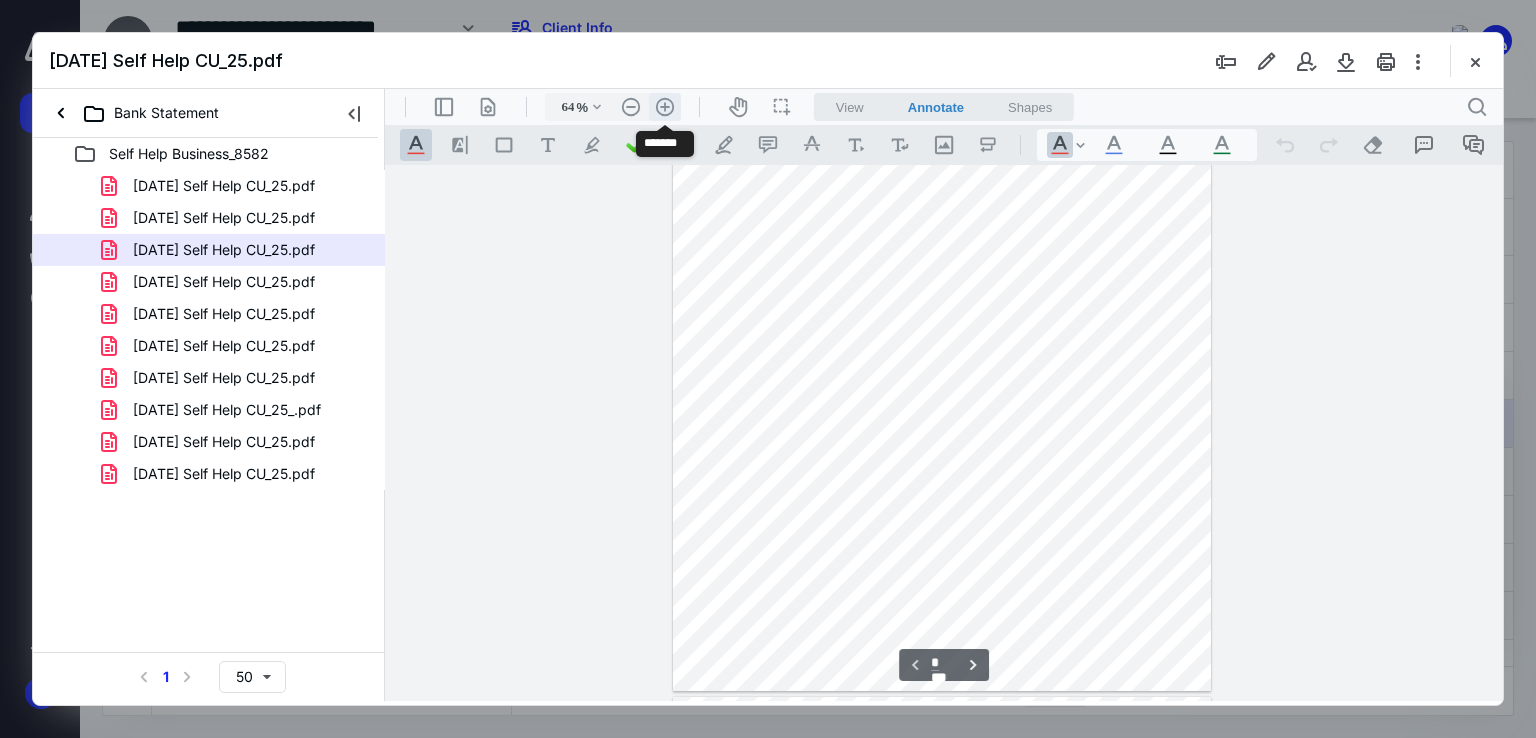 click on ".cls-1{fill:#abb0c4;} icon - header - zoom - in - line" at bounding box center (665, 107) 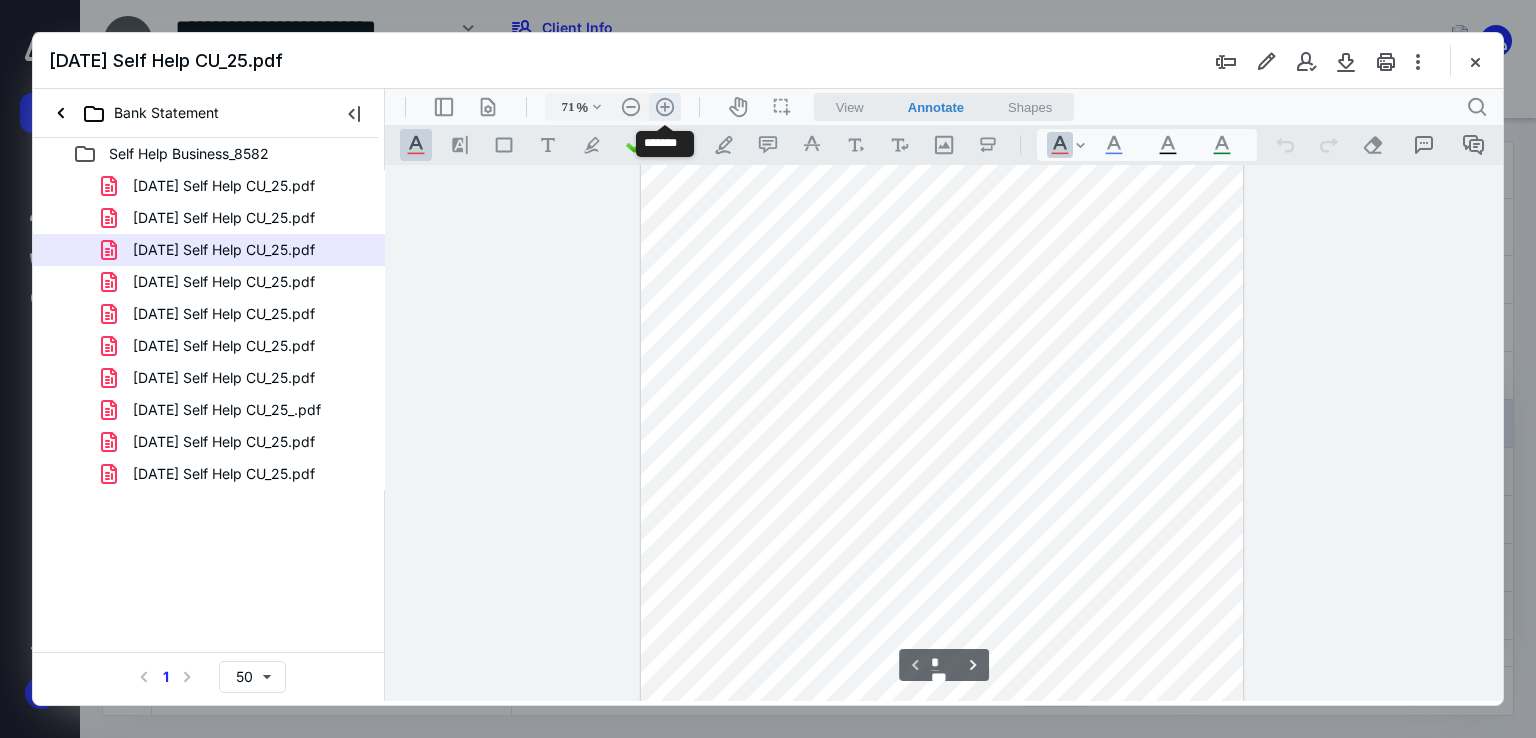 scroll, scrollTop: 222, scrollLeft: 0, axis: vertical 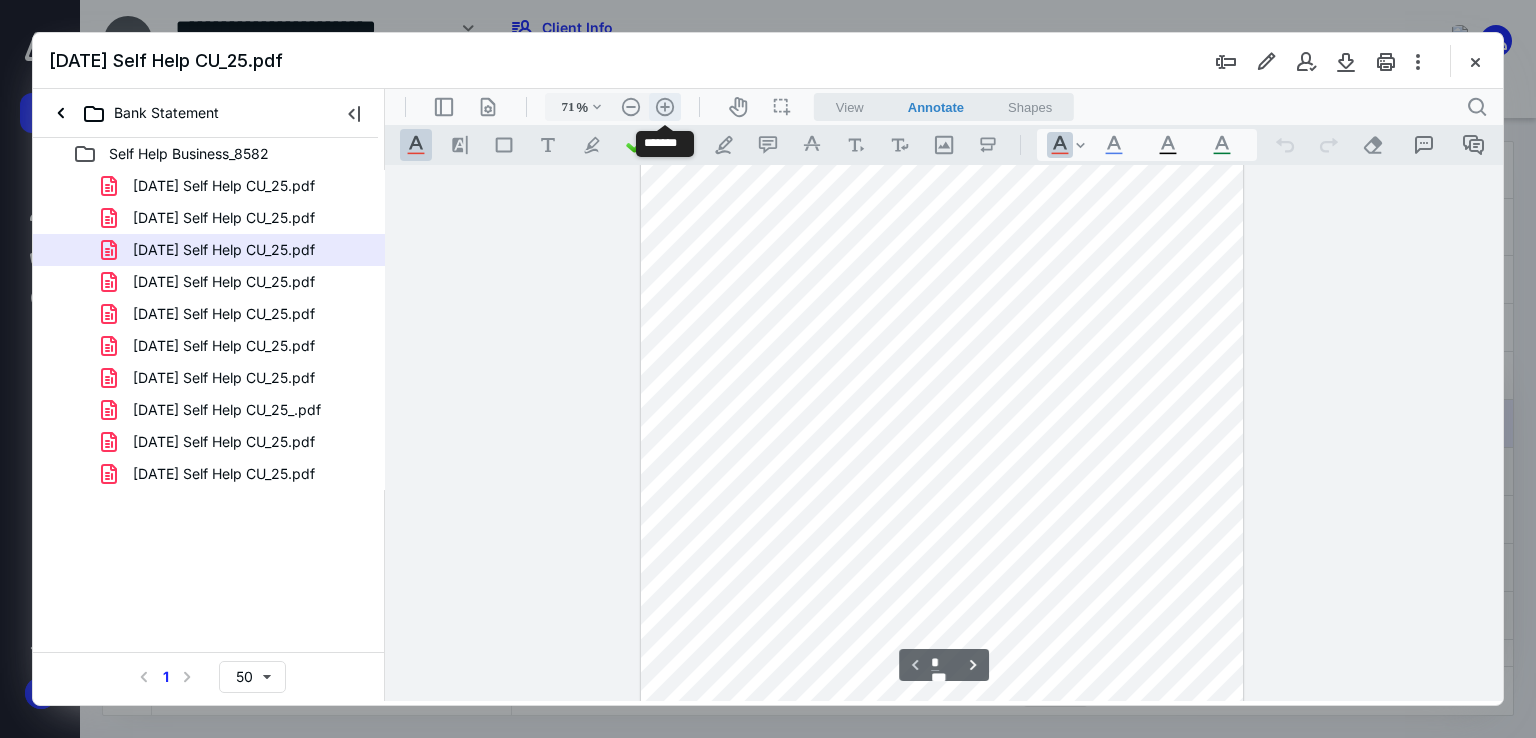 click on ".cls-1{fill:#abb0c4;} icon - header - zoom - in - line" at bounding box center [665, 107] 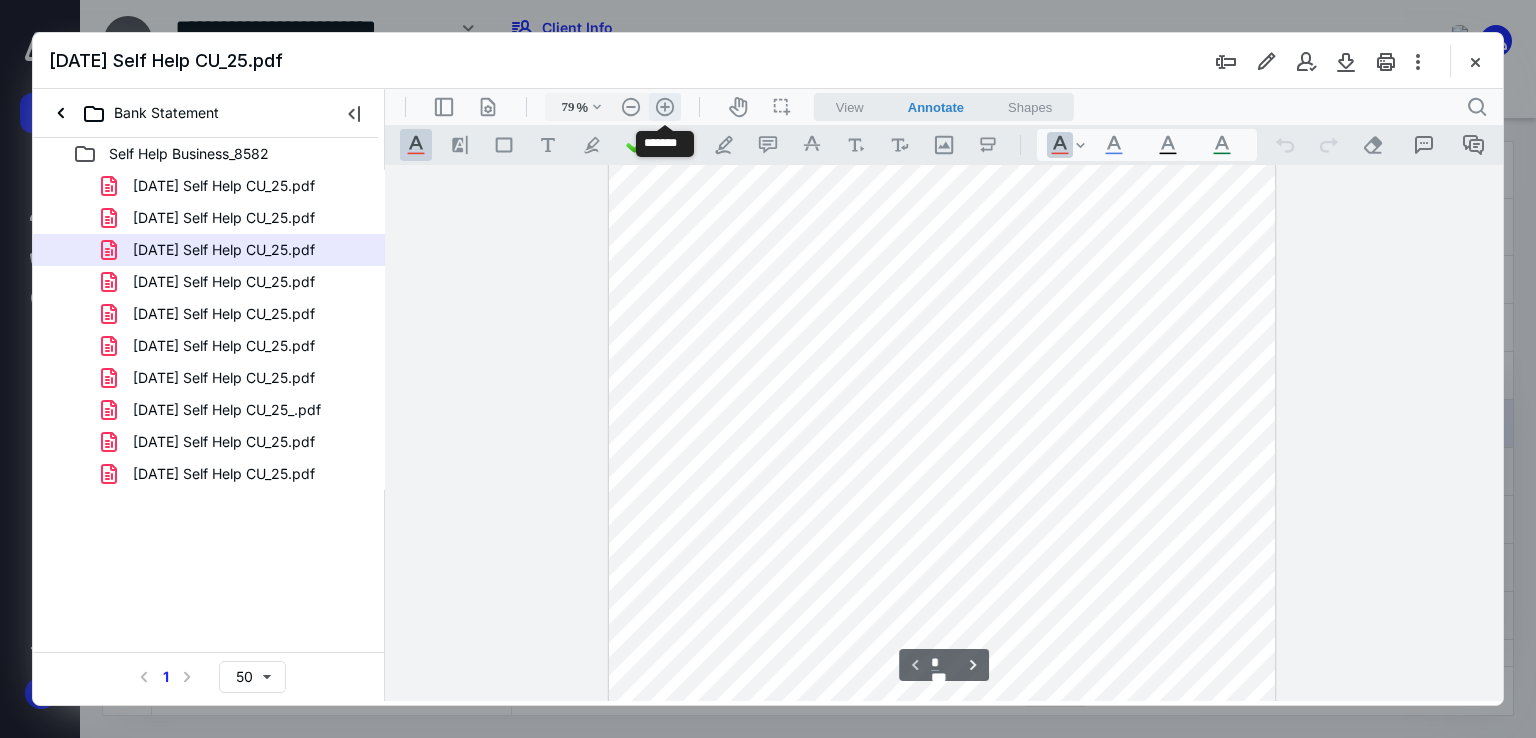 click on ".cls-1{fill:#abb0c4;} icon - header - zoom - in - line" at bounding box center [665, 107] 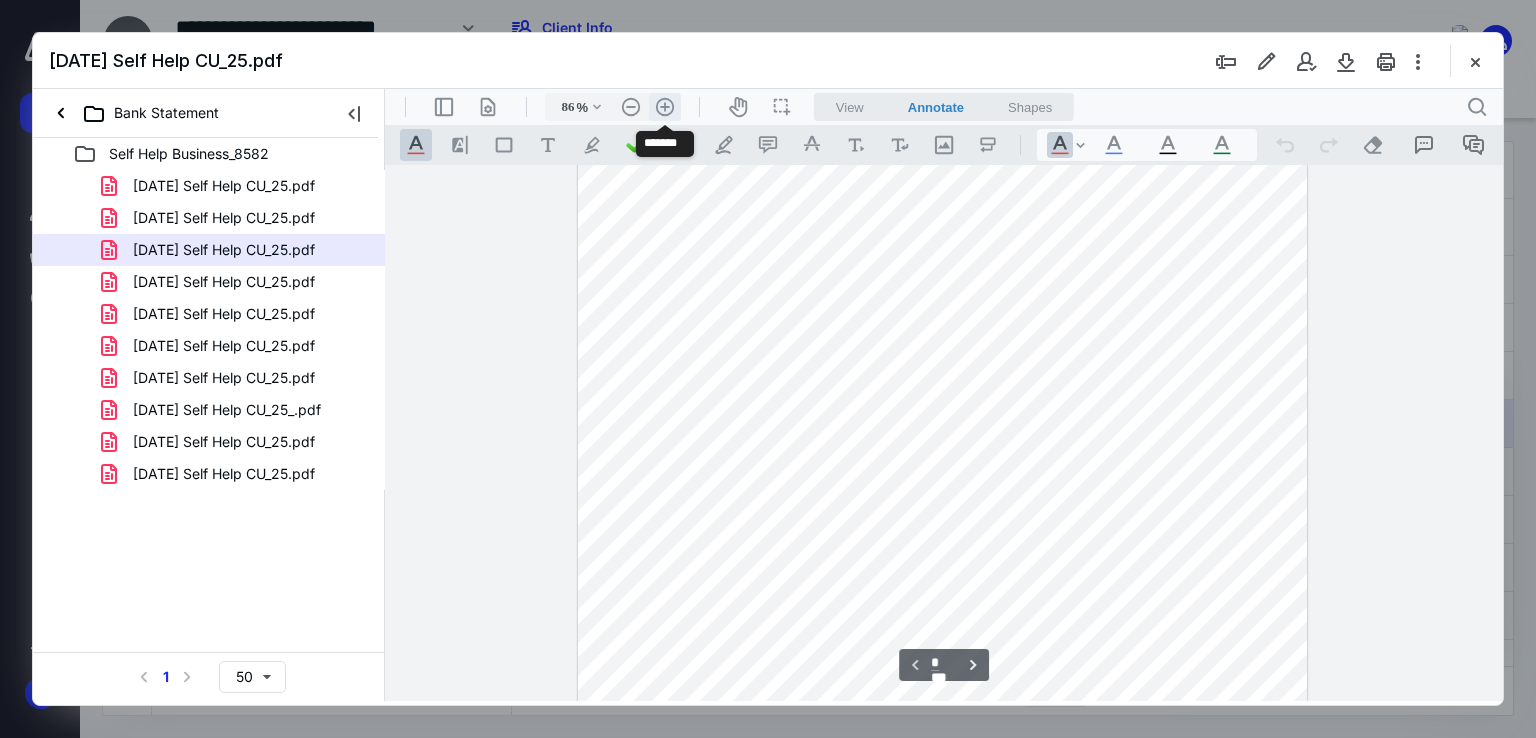 scroll, scrollTop: 318, scrollLeft: 0, axis: vertical 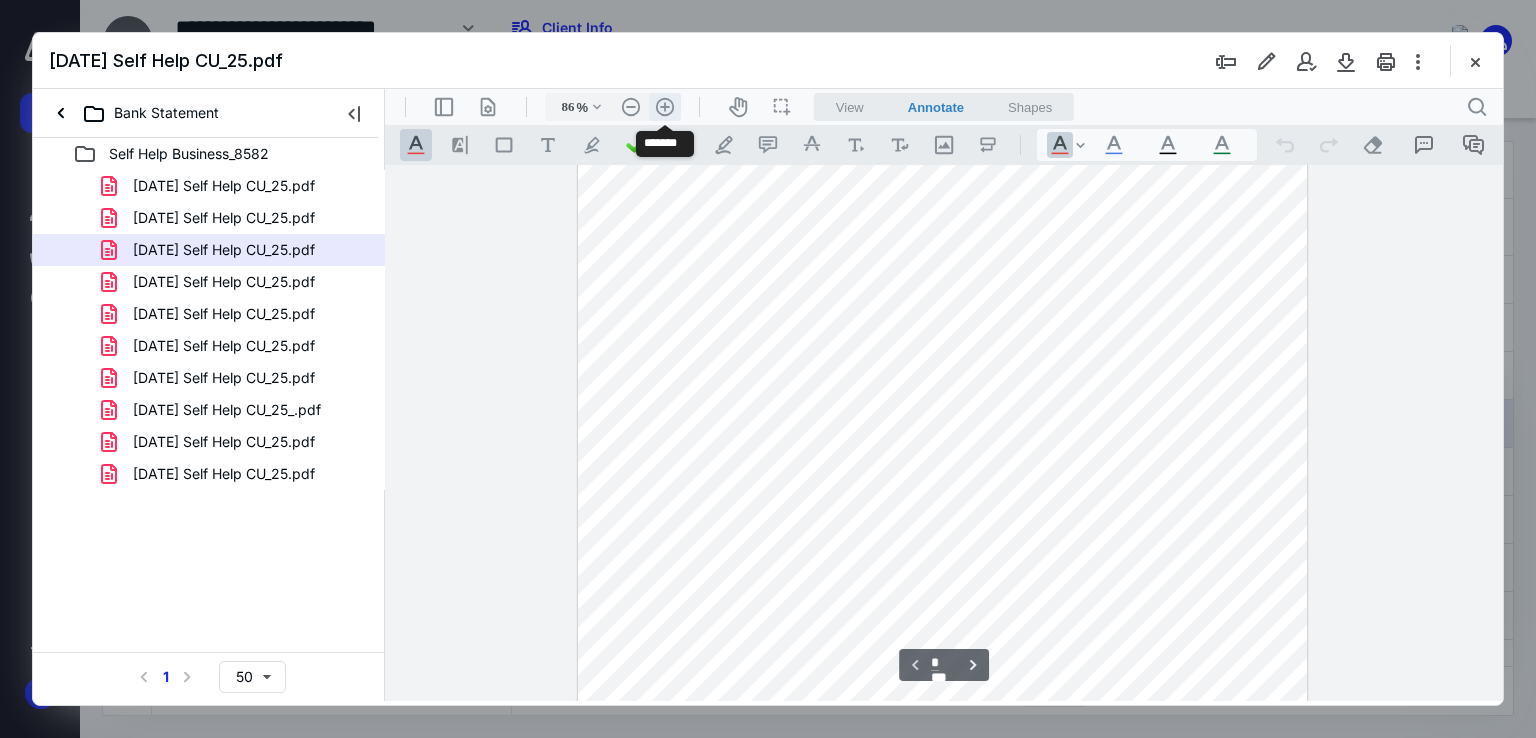 click on ".cls-1{fill:#abb0c4;} icon - header - zoom - in - line" at bounding box center [665, 107] 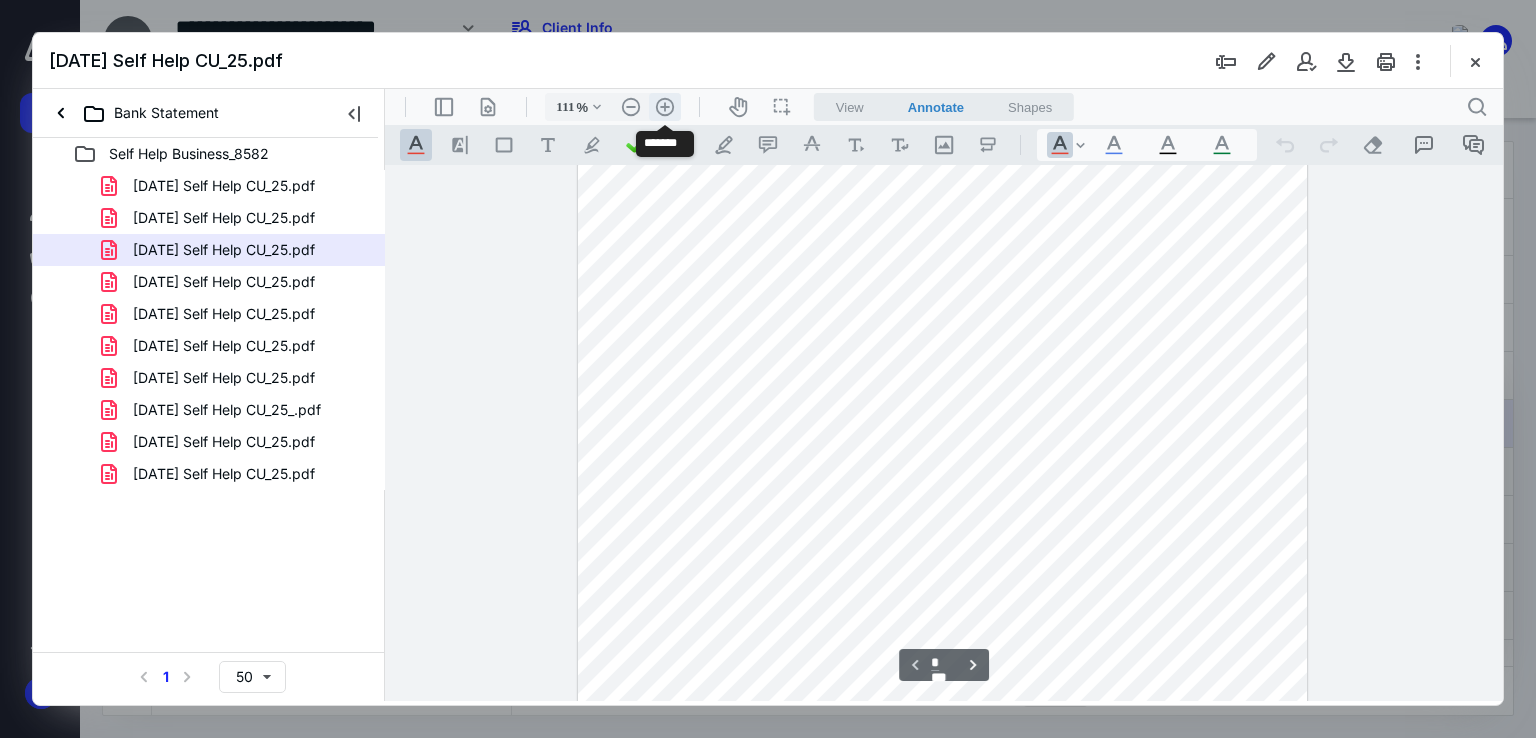 scroll, scrollTop: 478, scrollLeft: 0, axis: vertical 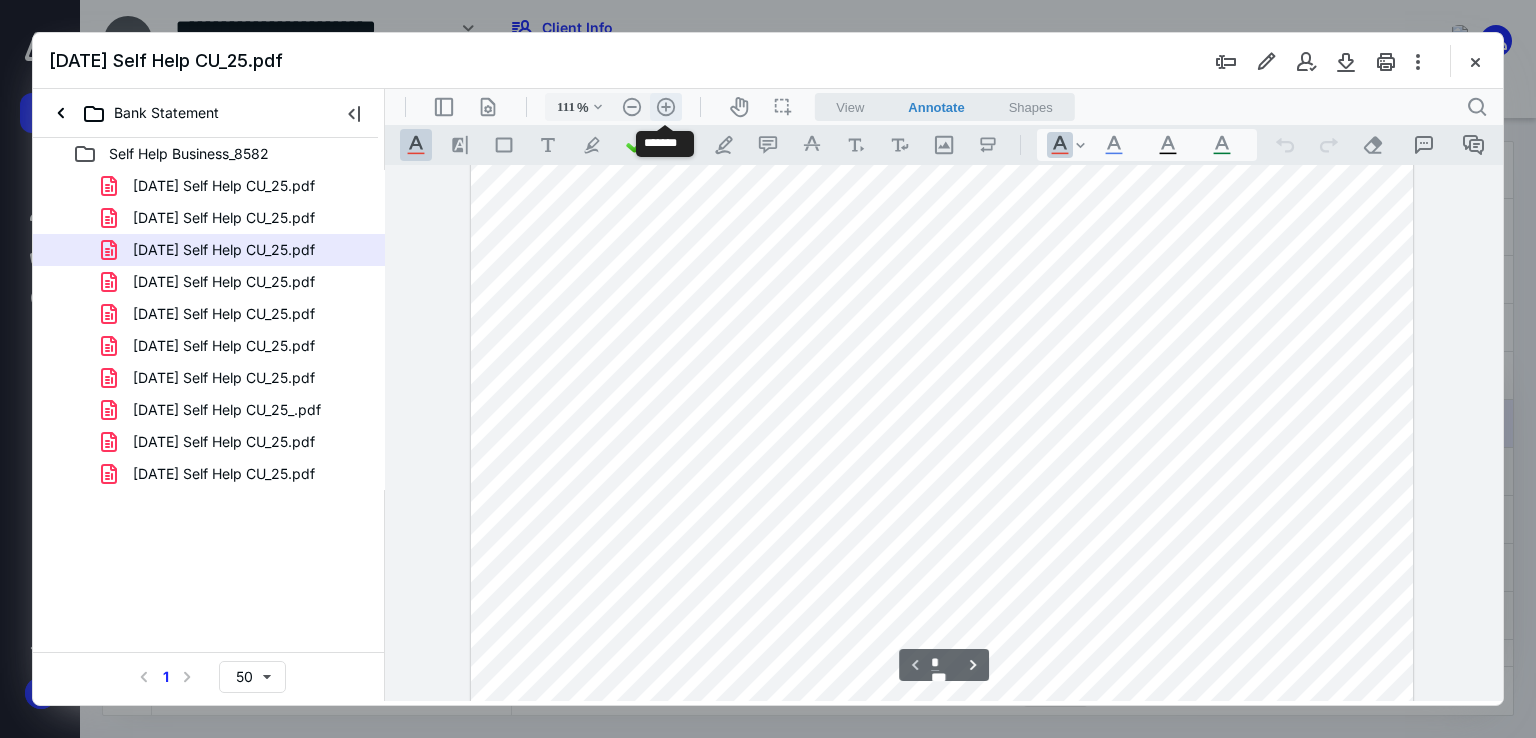 click on ".cls-1{fill:#abb0c4;} icon - header - zoom - in - line" at bounding box center (666, 107) 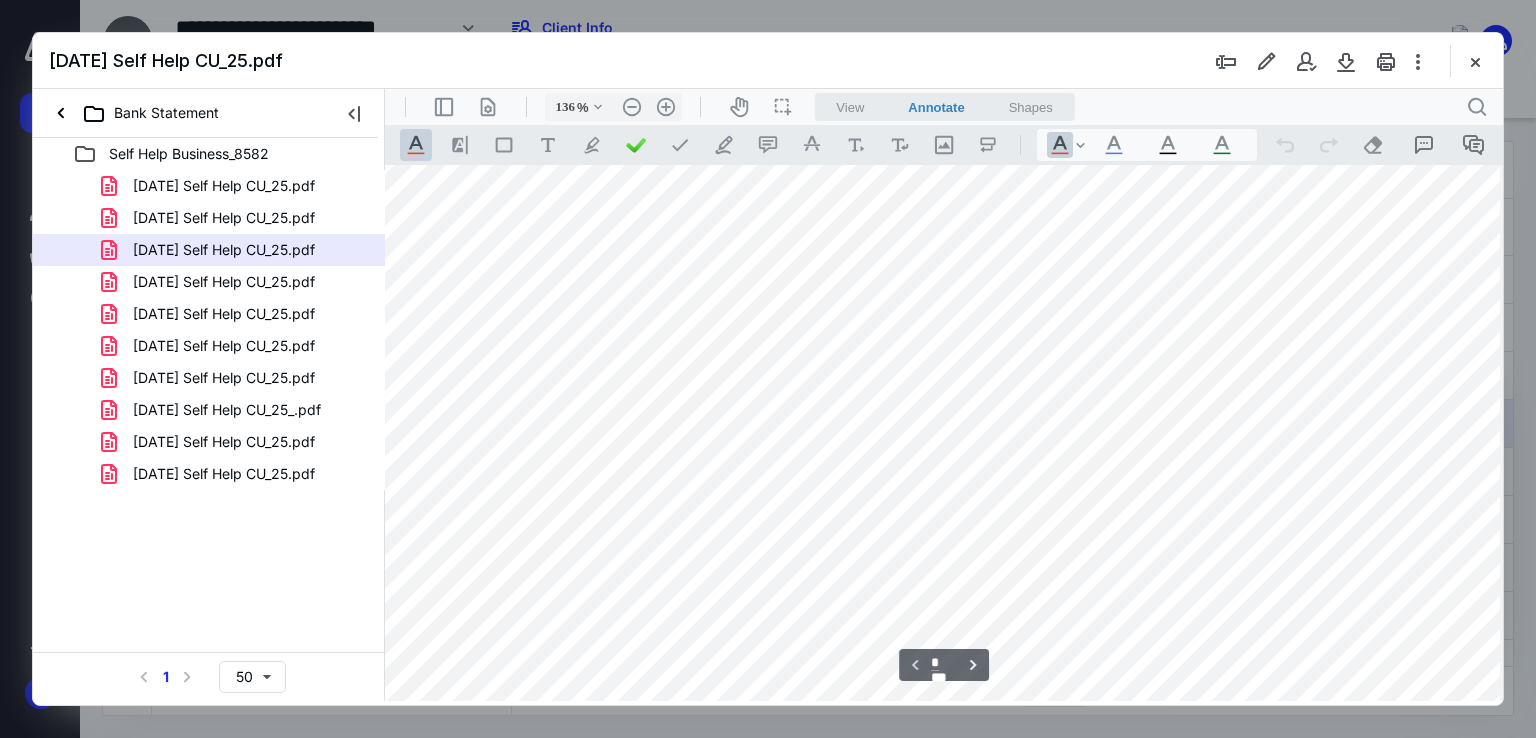 scroll, scrollTop: 138, scrollLeft: 29, axis: both 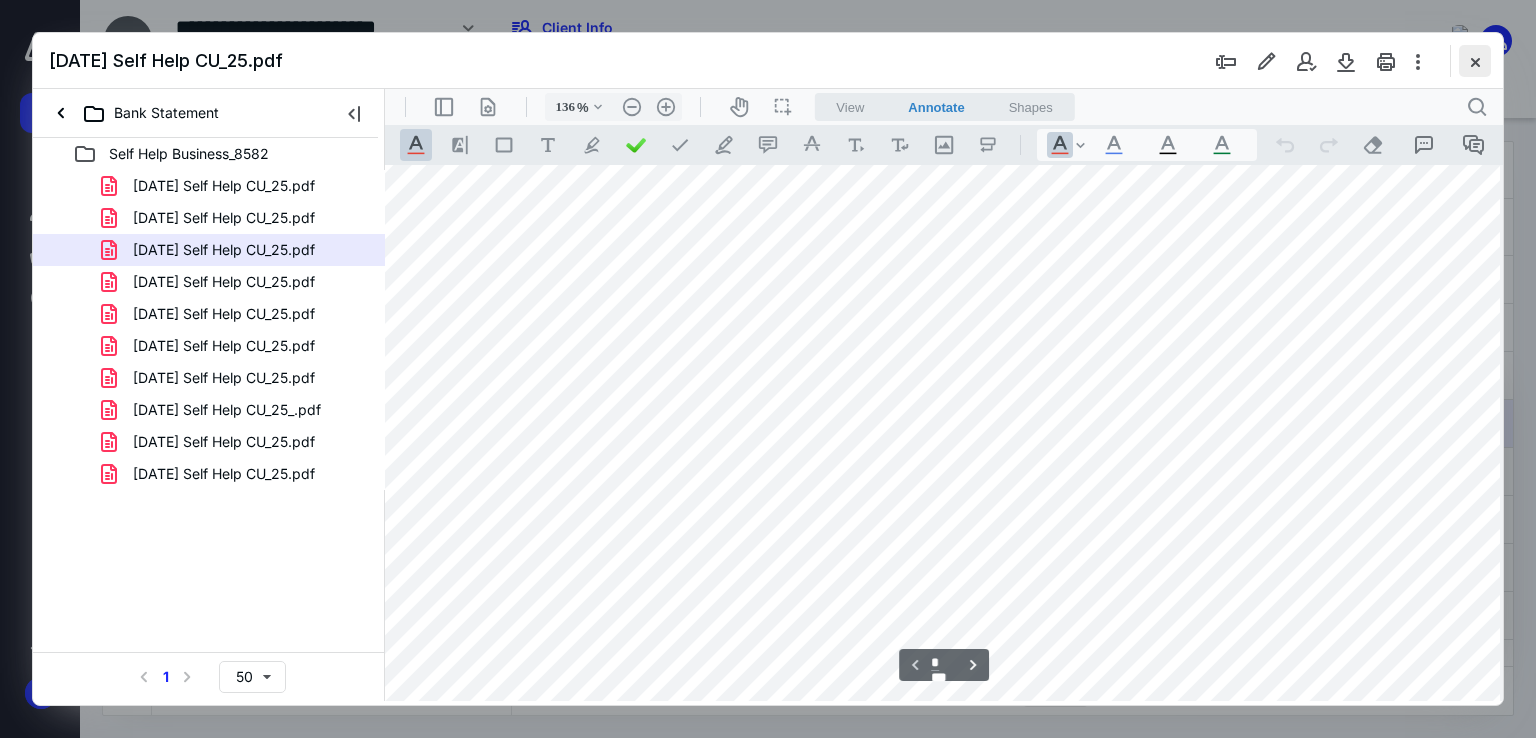 click at bounding box center (1475, 61) 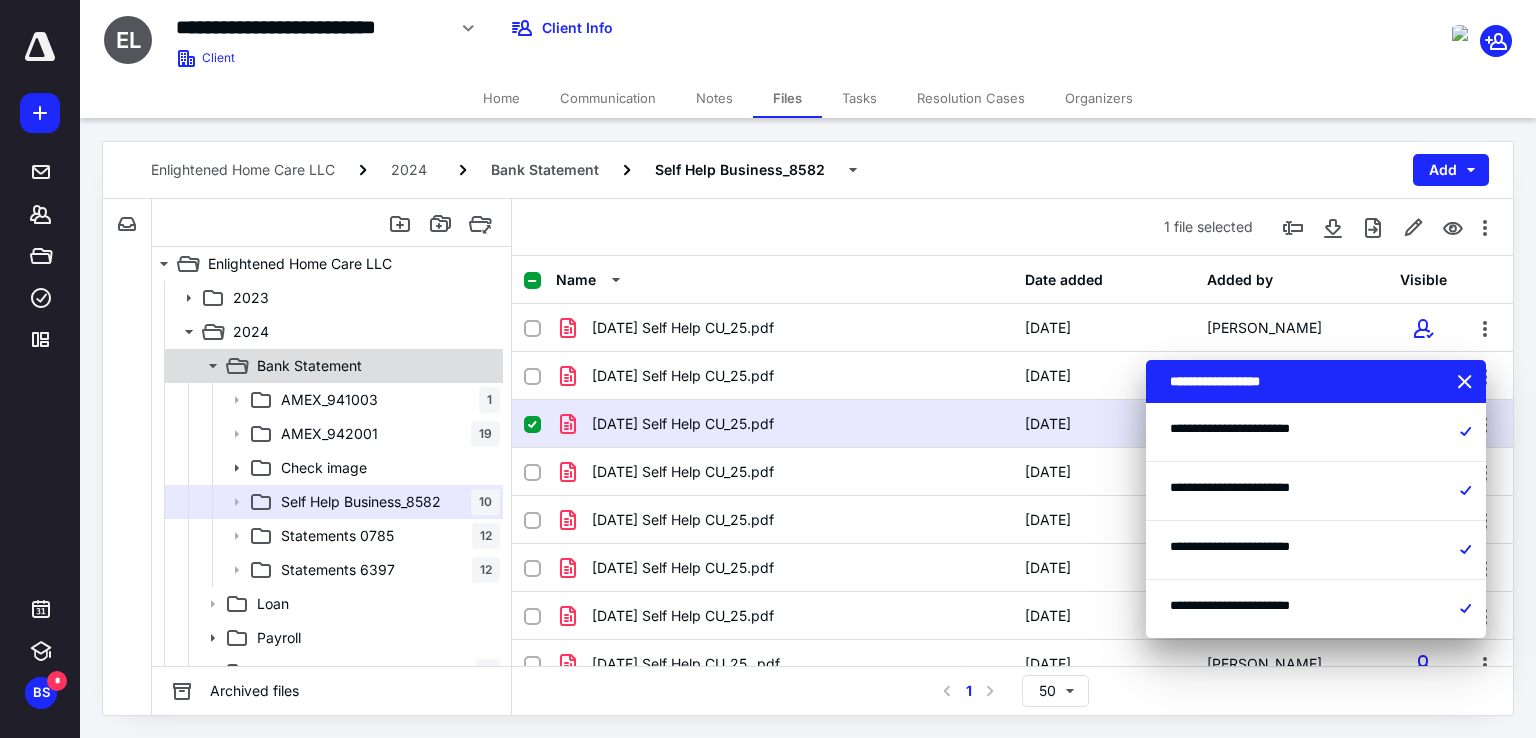 click 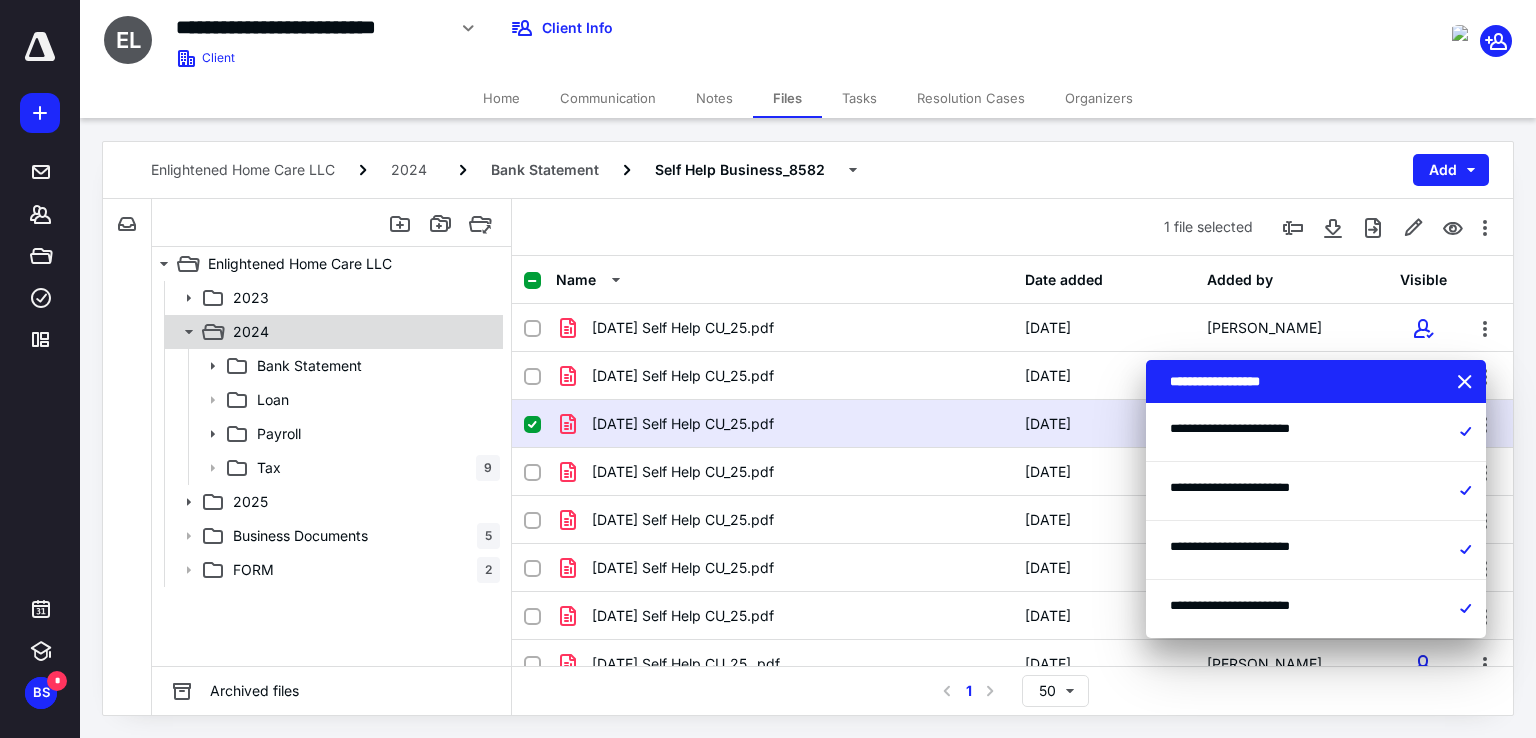 click 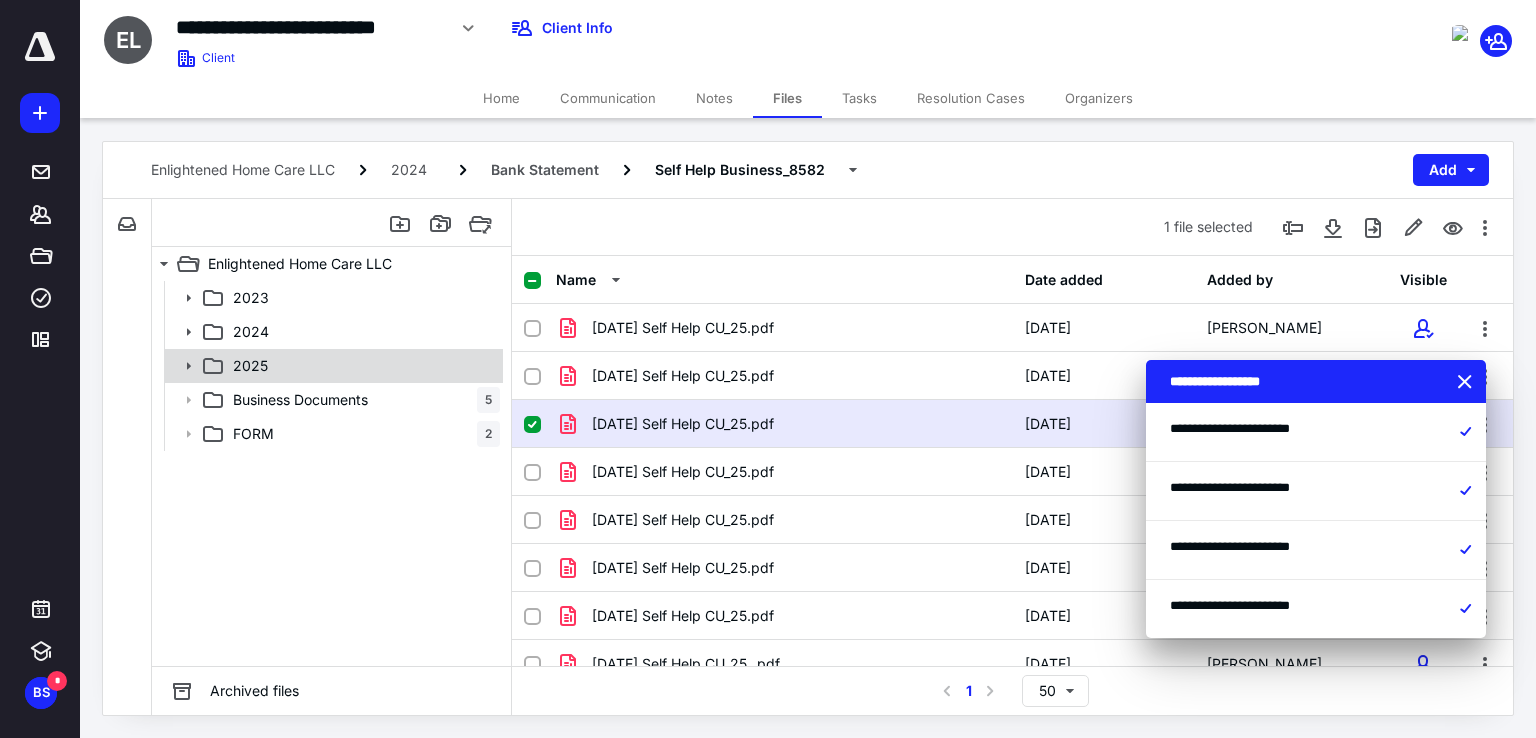 click 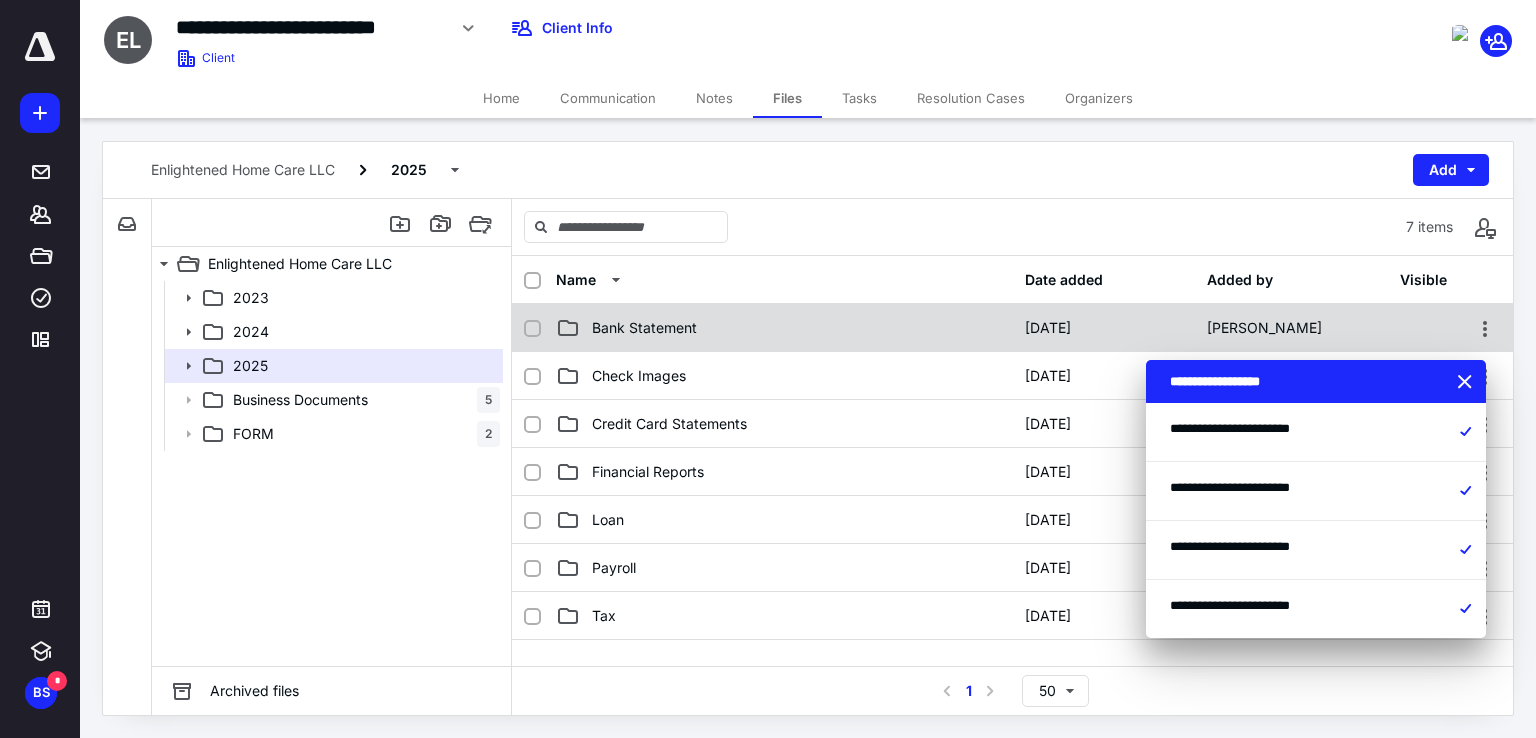 click on "Bank Statement" at bounding box center [644, 328] 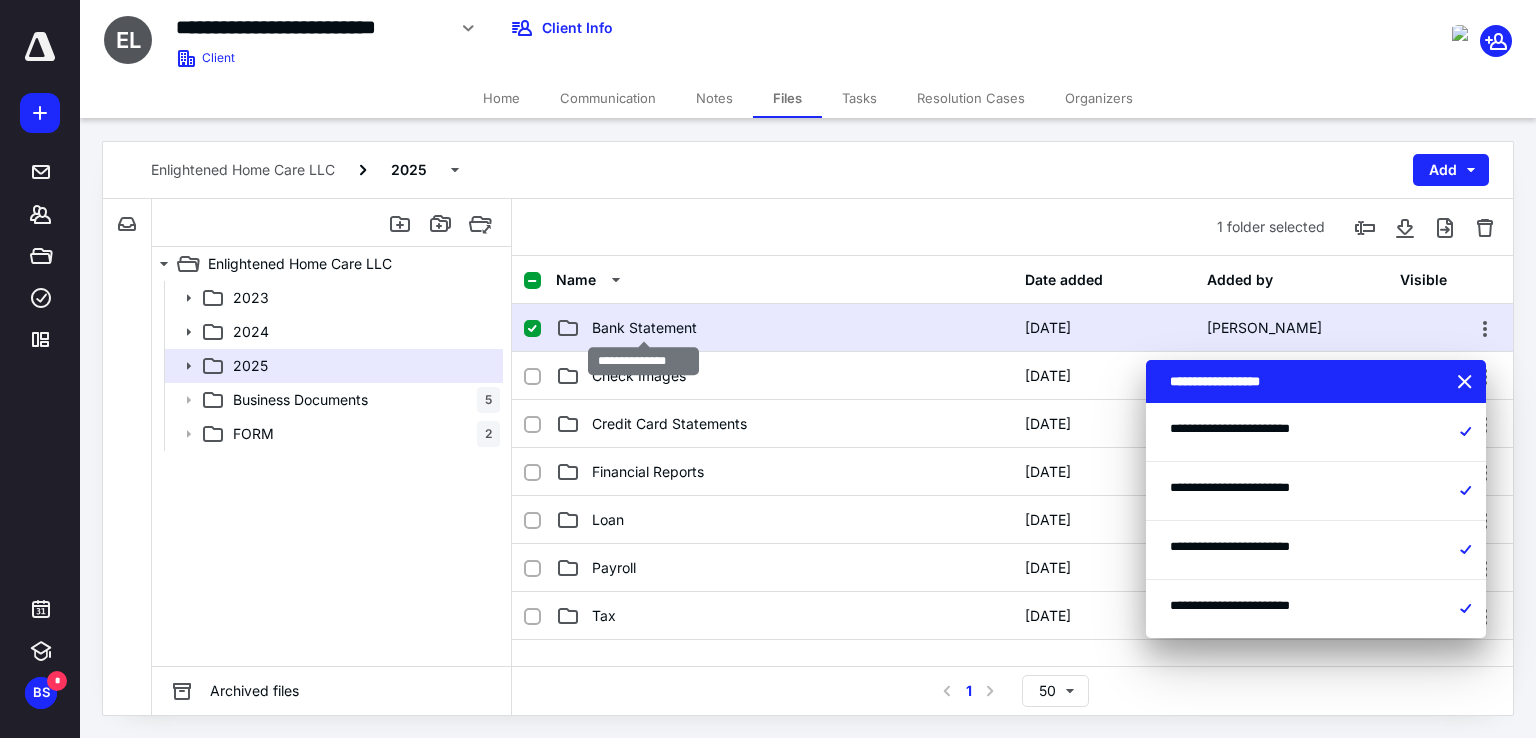 click on "Bank Statement" at bounding box center [644, 328] 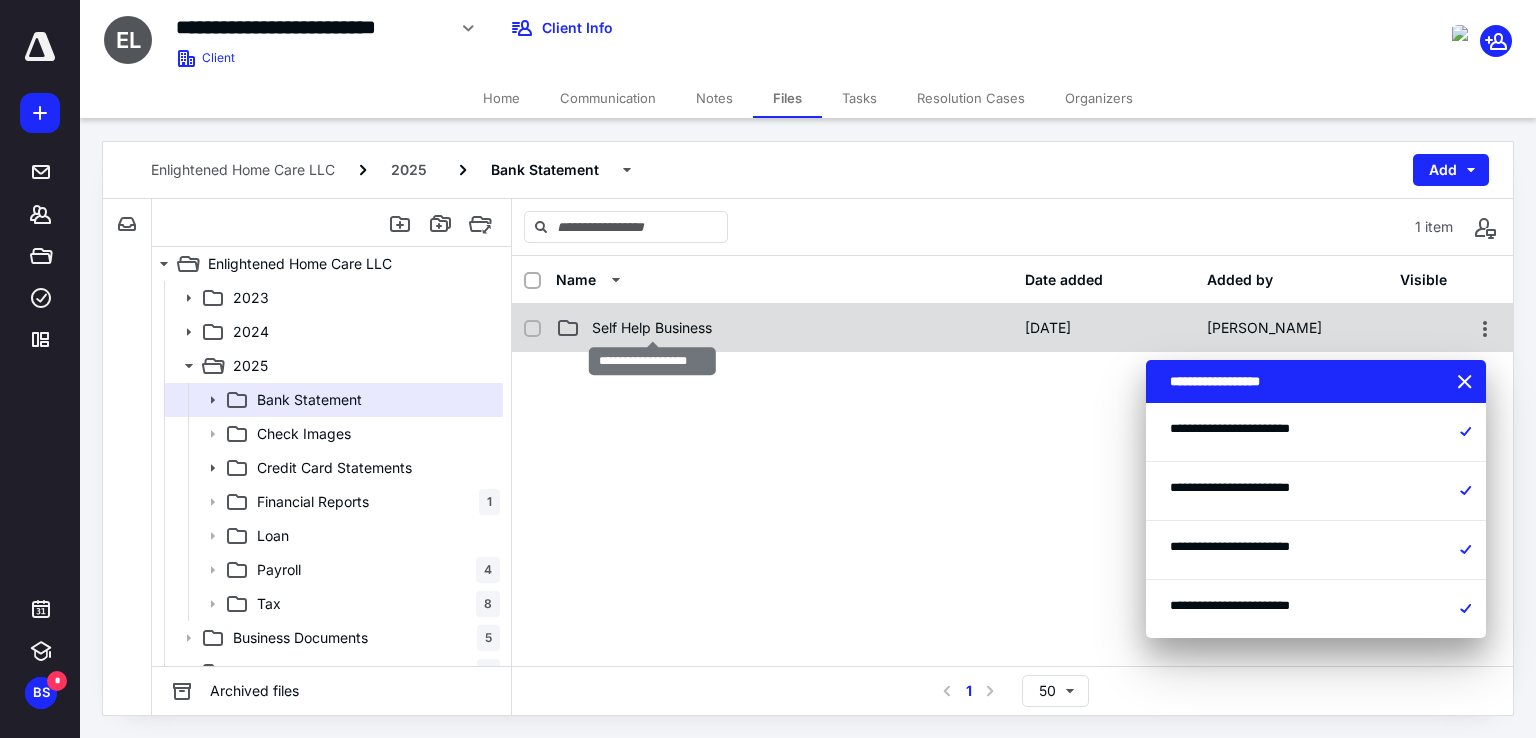 click on "Self Help Business" at bounding box center (652, 328) 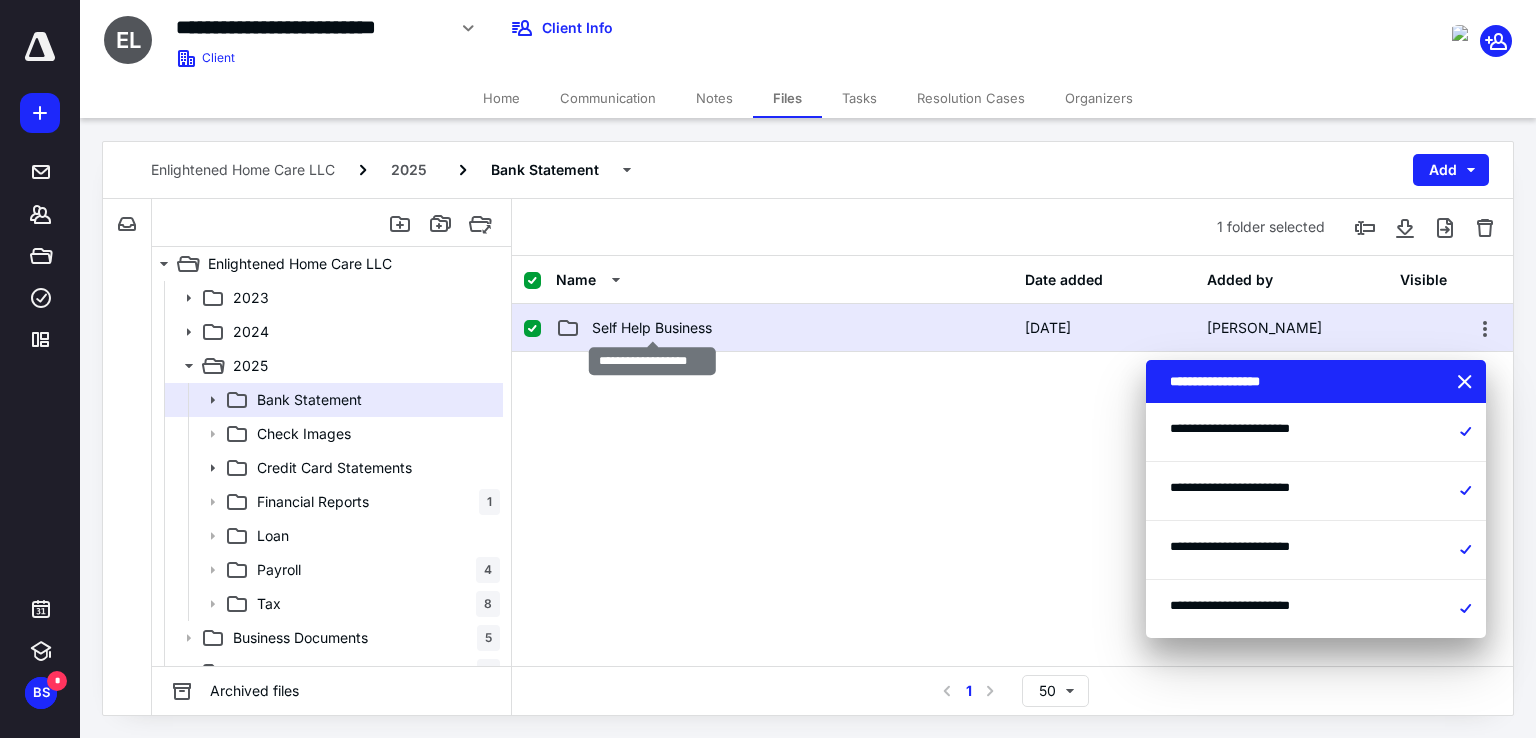 click on "Self Help Business" at bounding box center (652, 328) 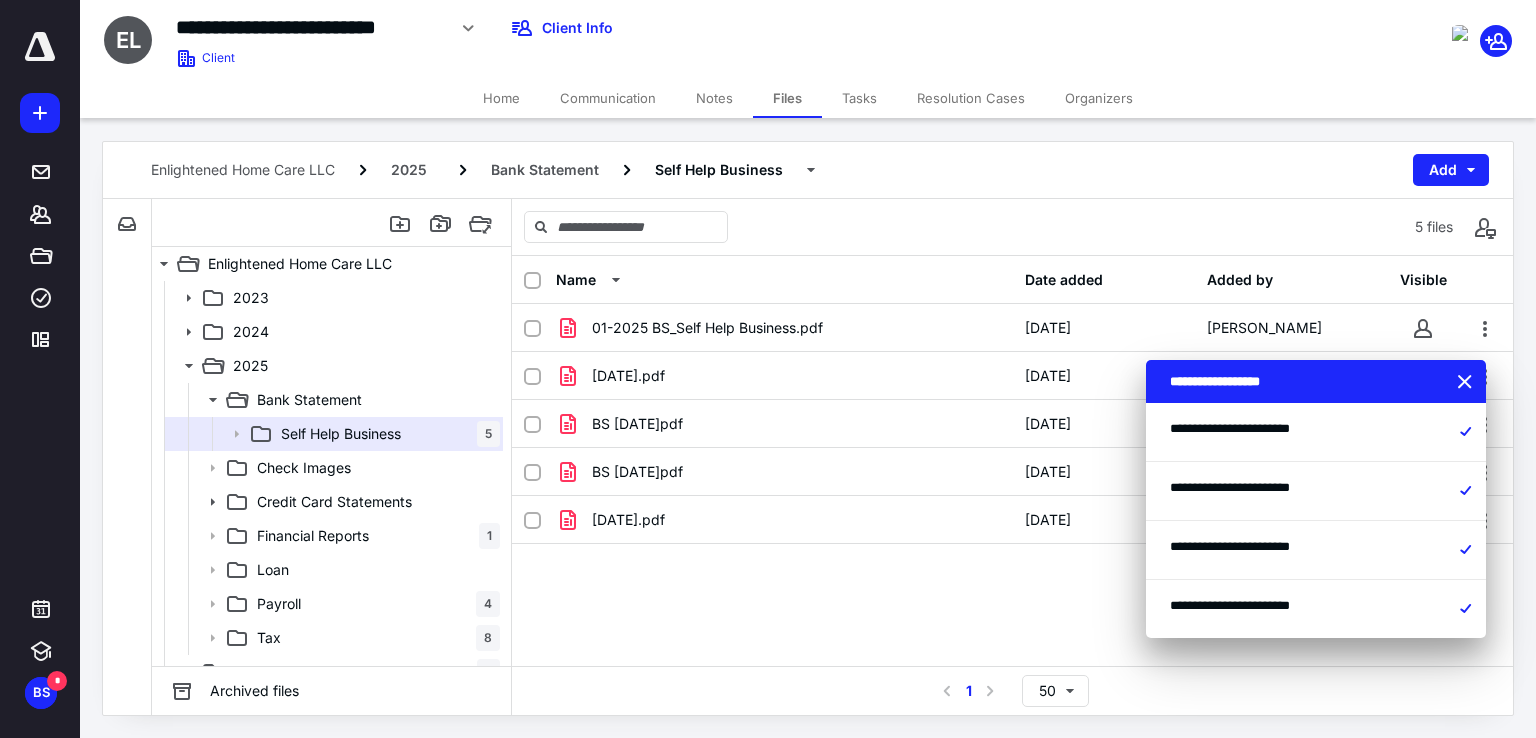 click 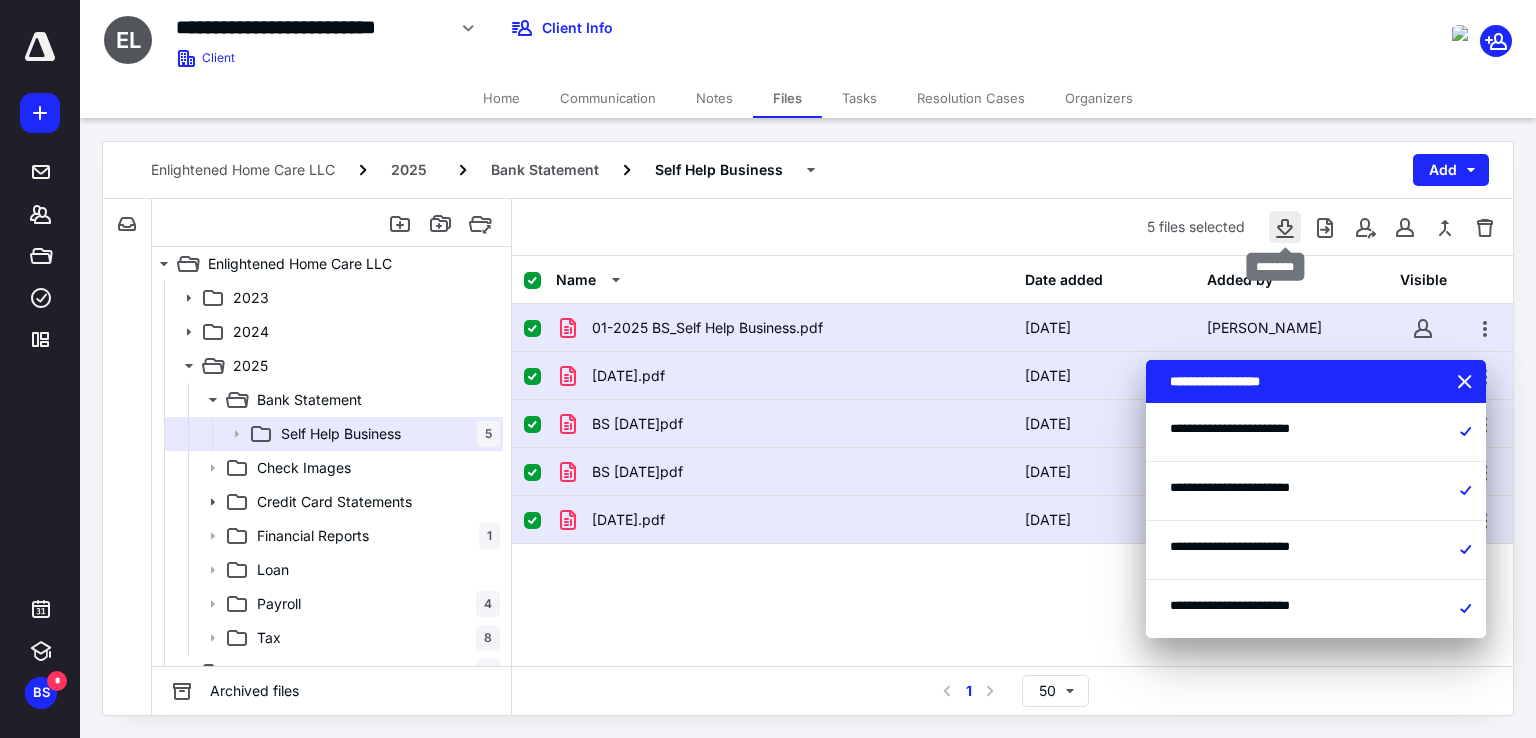 click at bounding box center [1285, 227] 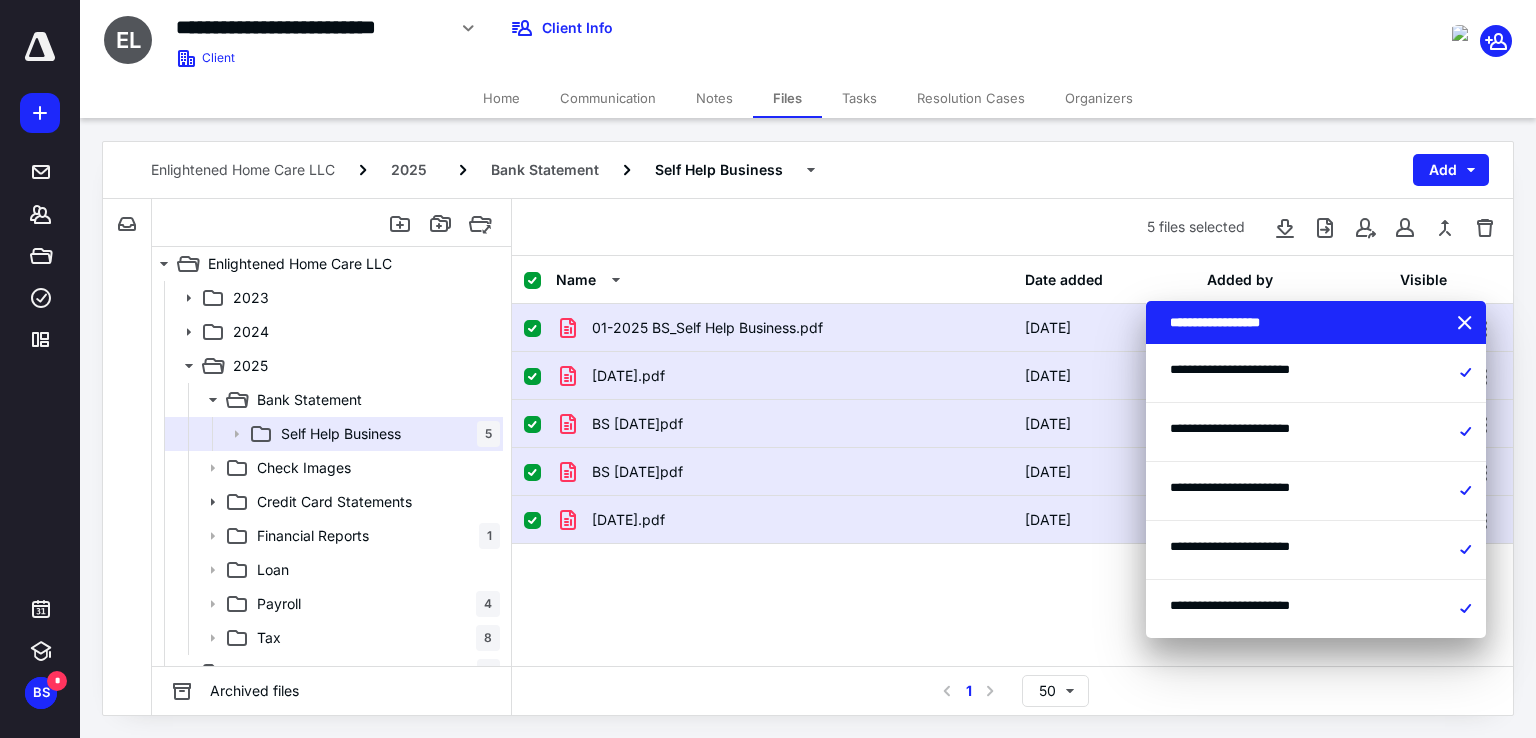 type 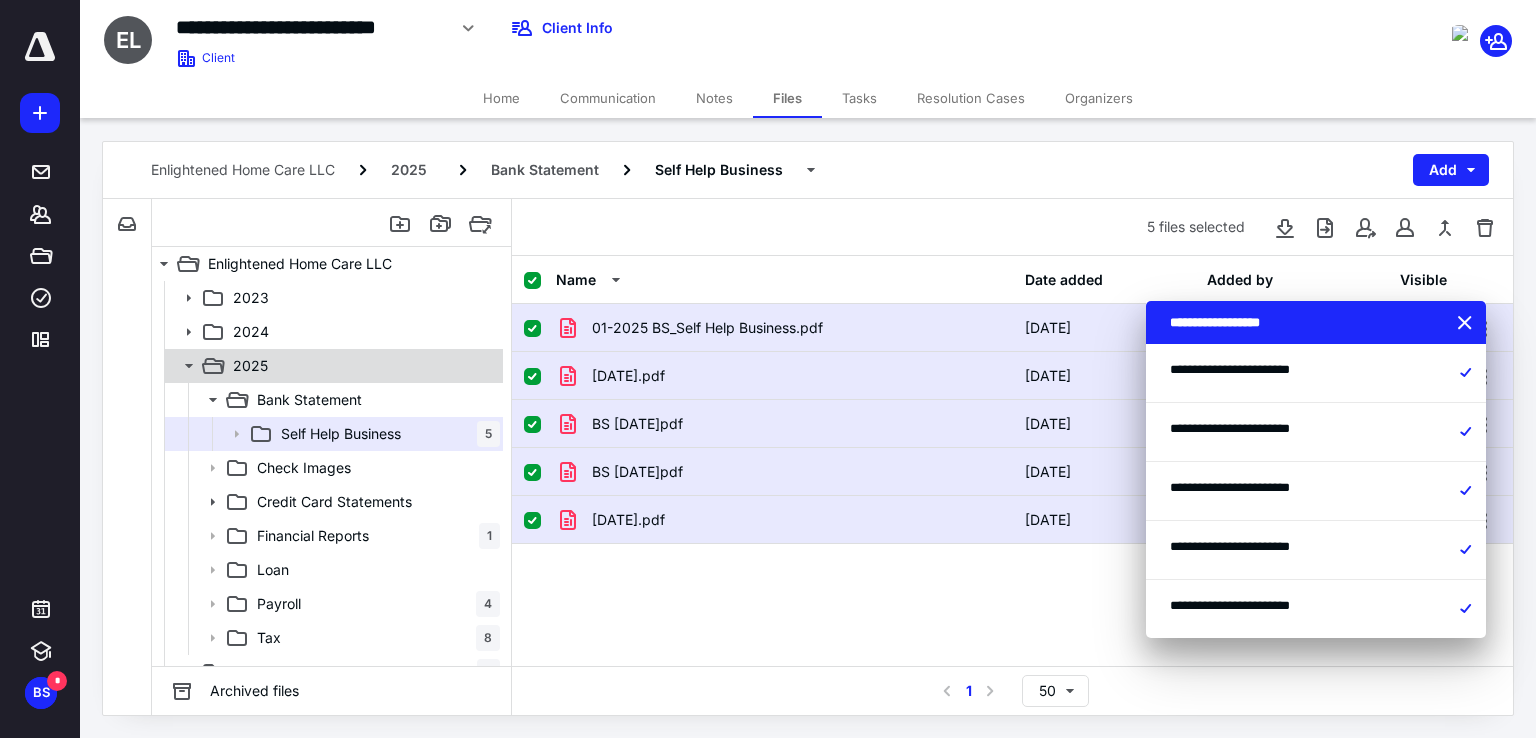 click 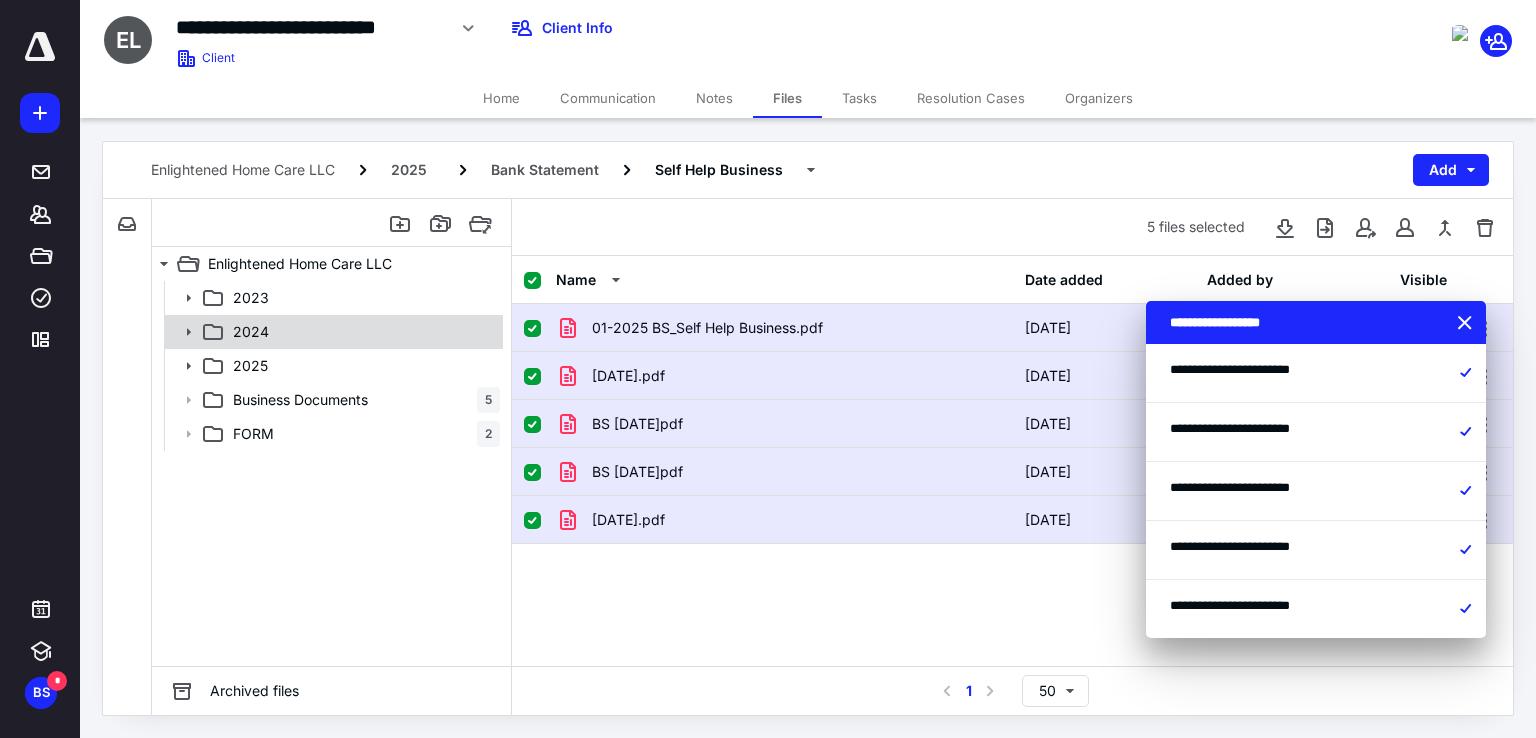 click 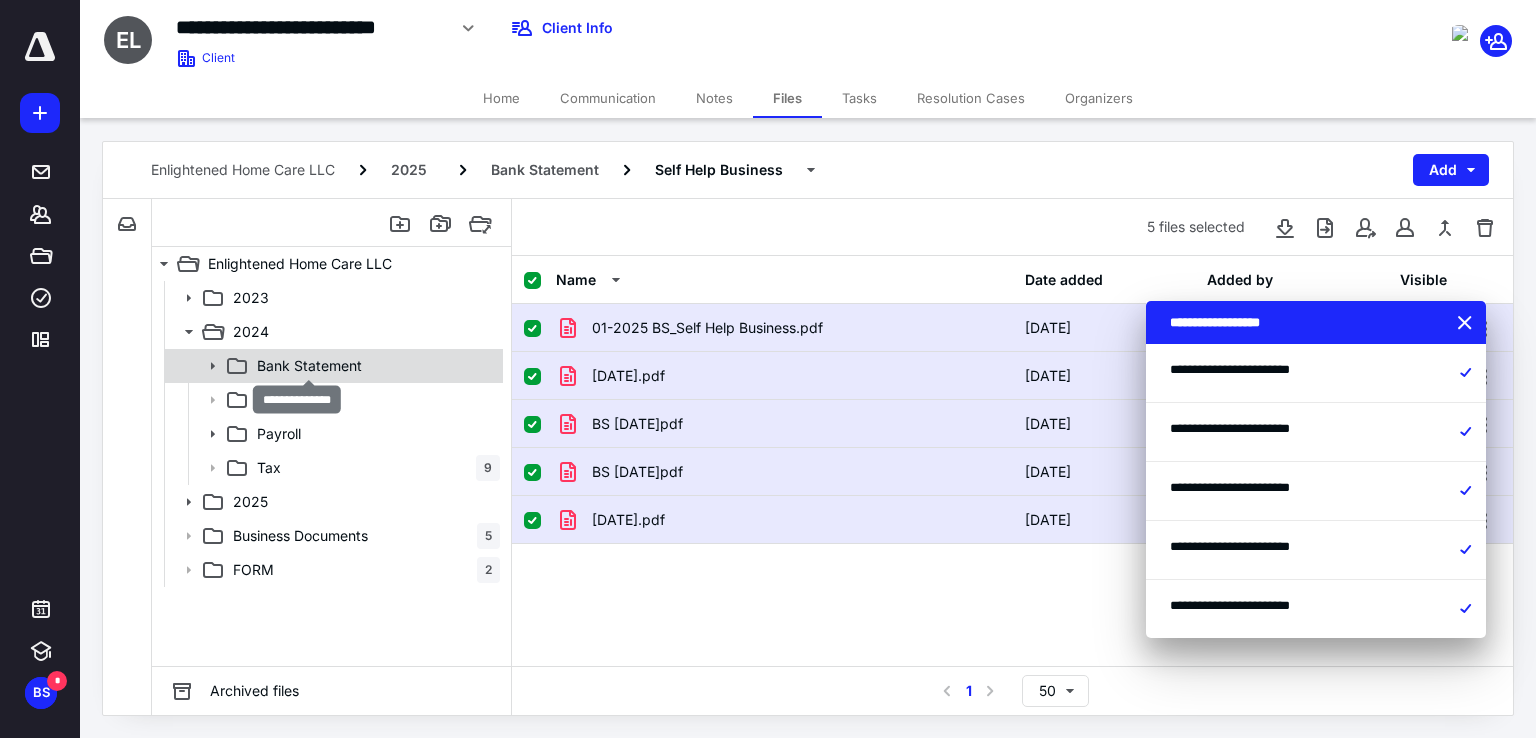 click on "Bank Statement" at bounding box center [309, 366] 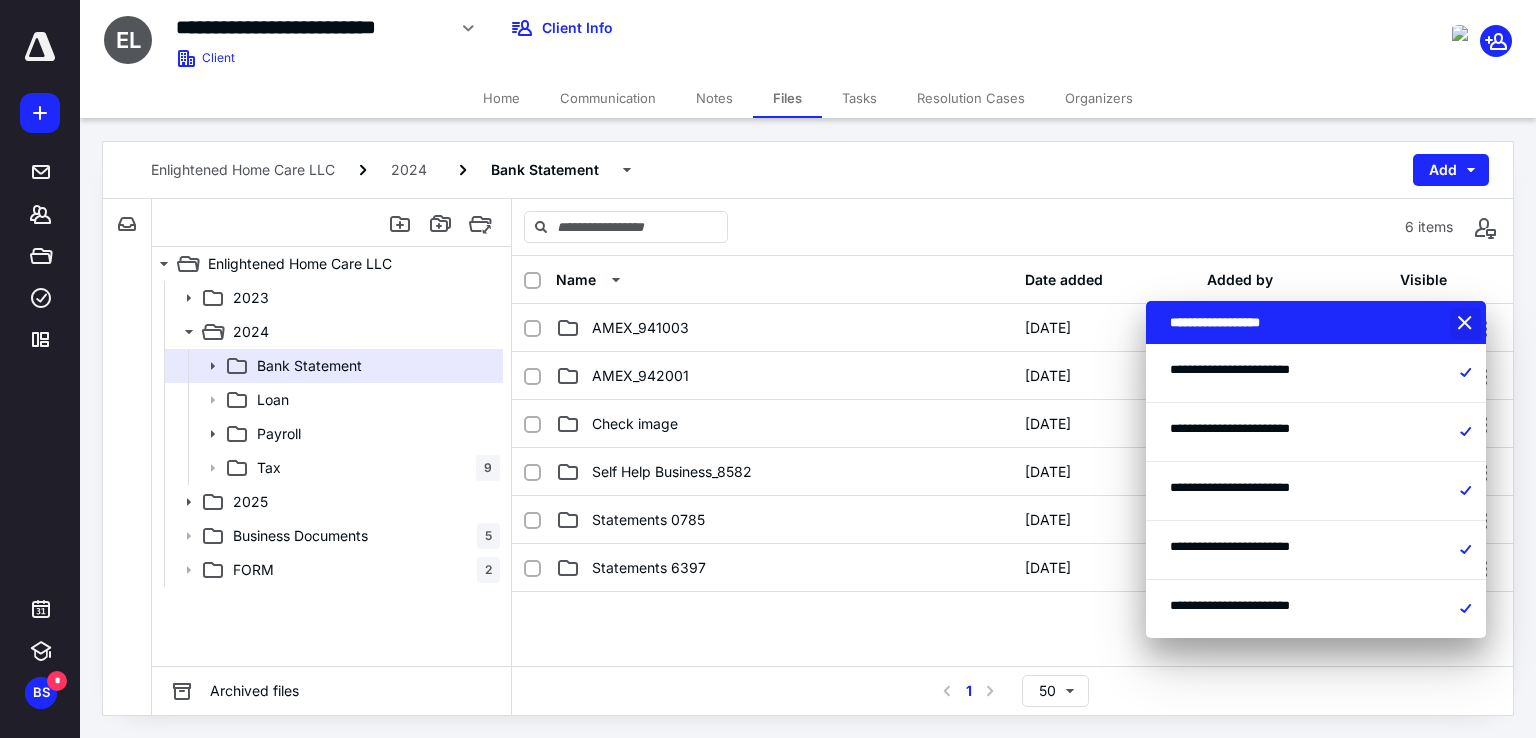 click at bounding box center (1467, 324) 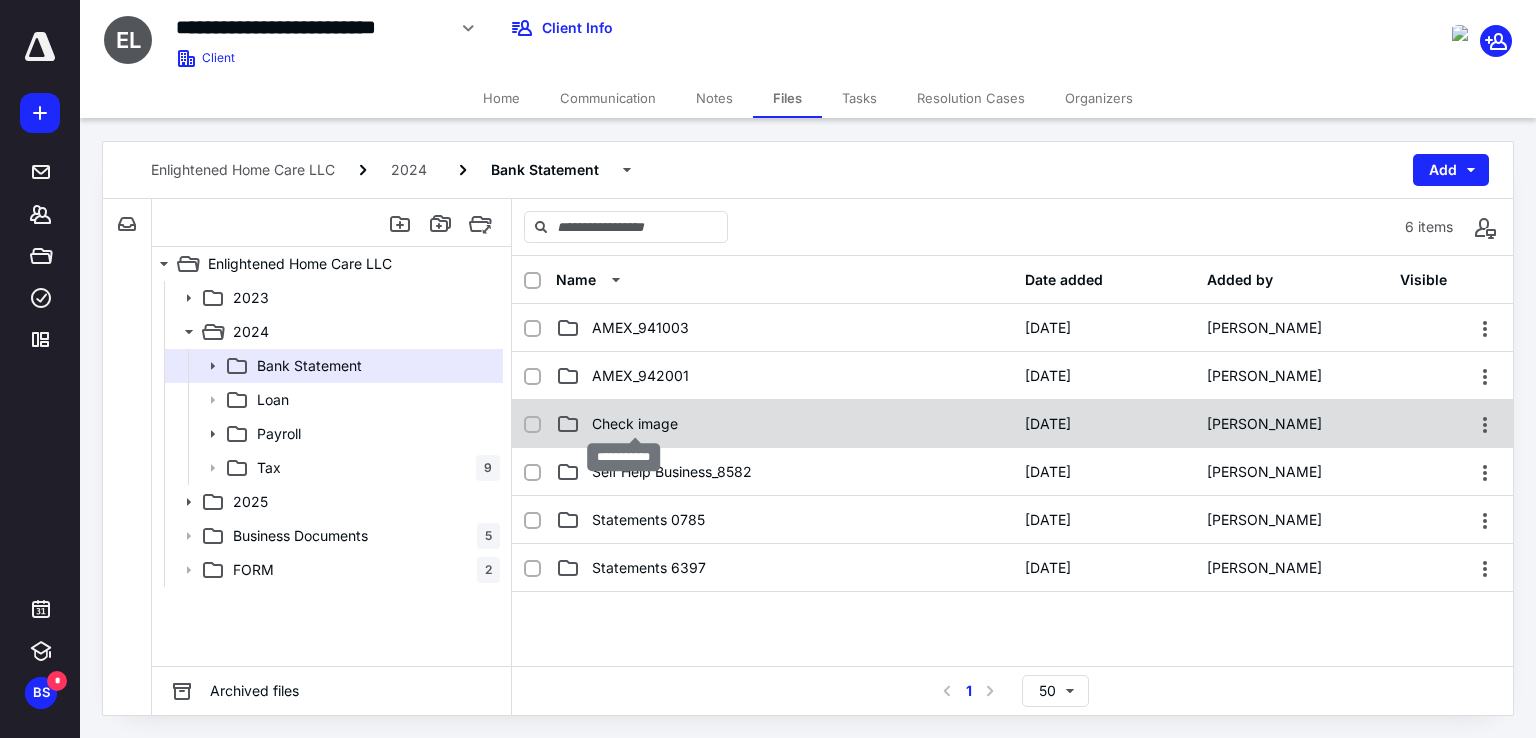 click on "Check image" at bounding box center [635, 424] 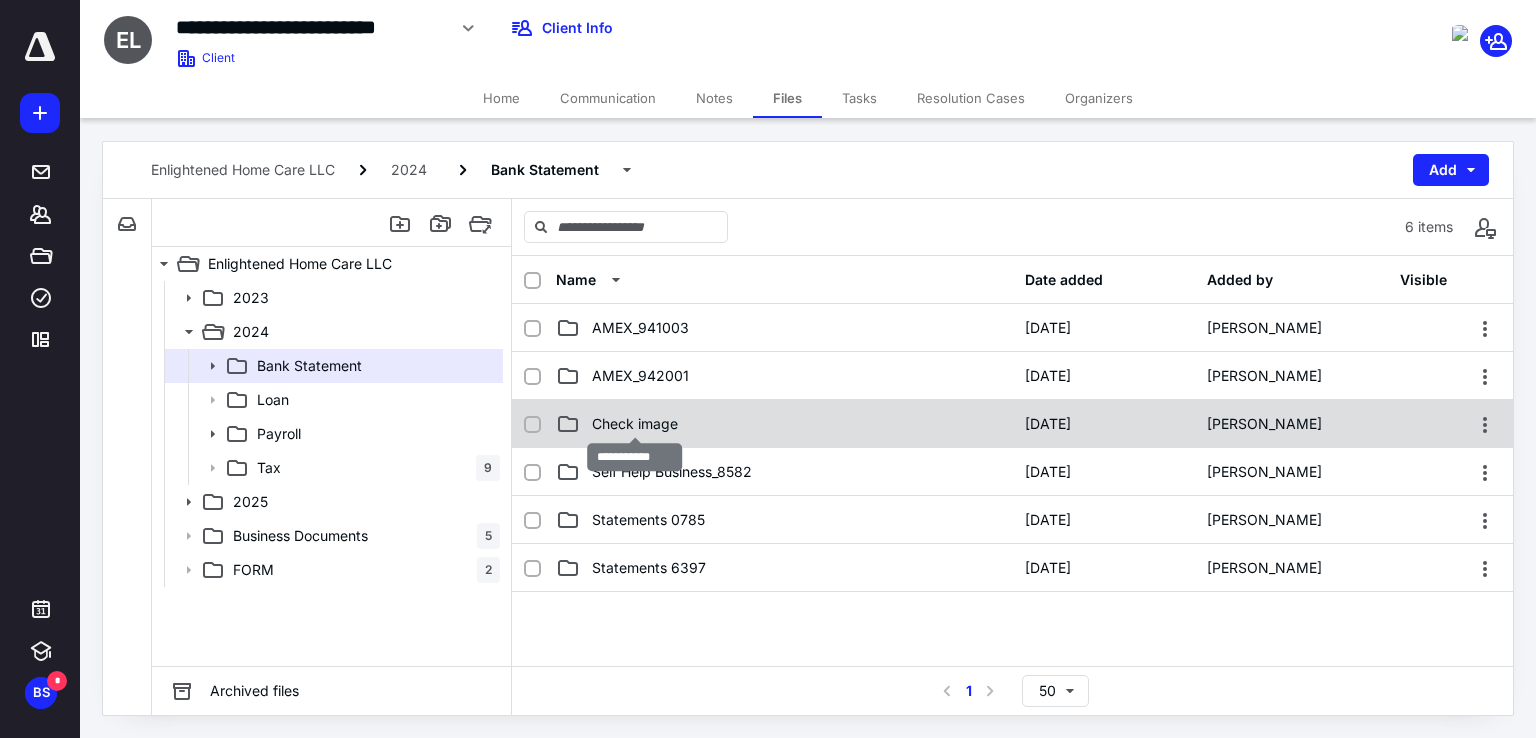 click on "Check image" at bounding box center (635, 424) 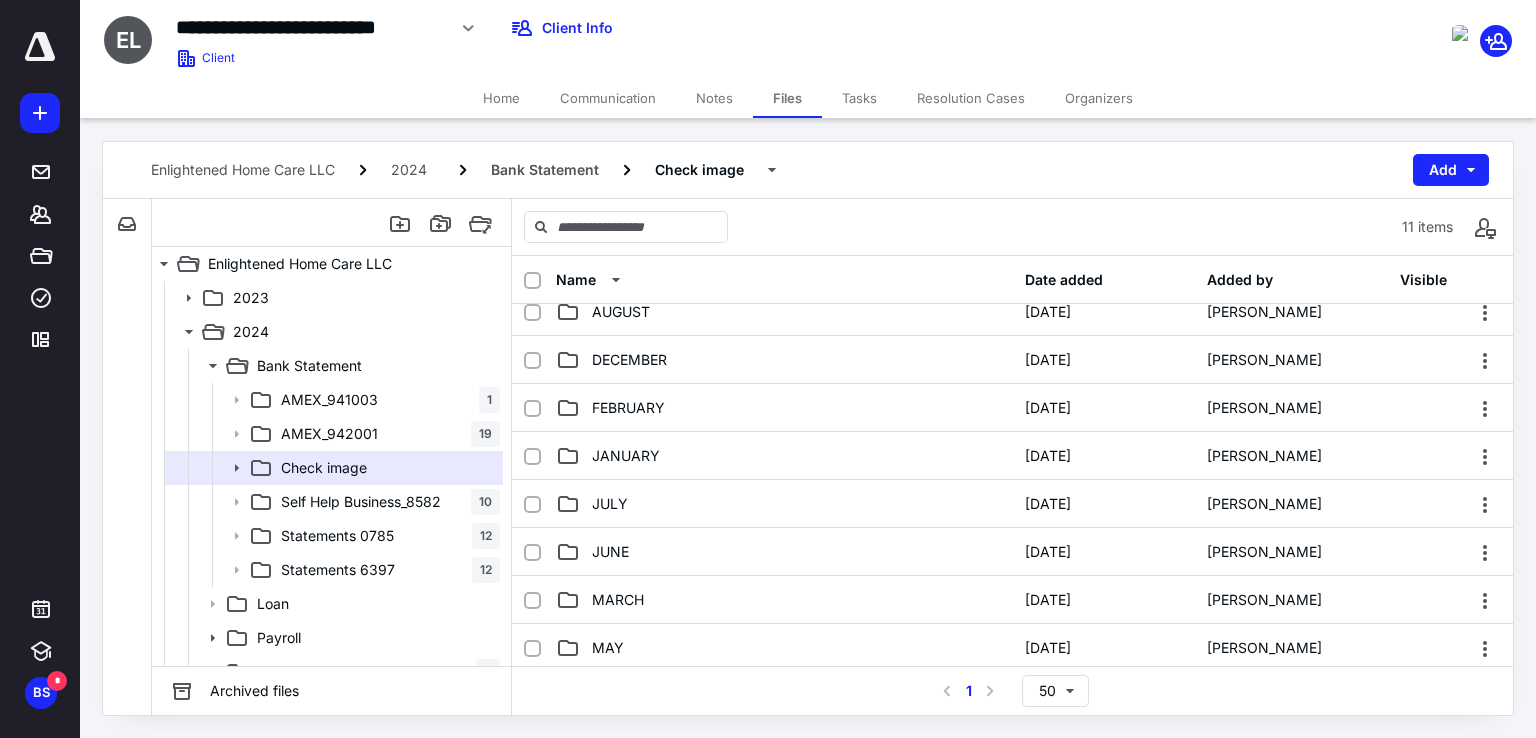 scroll, scrollTop: 0, scrollLeft: 0, axis: both 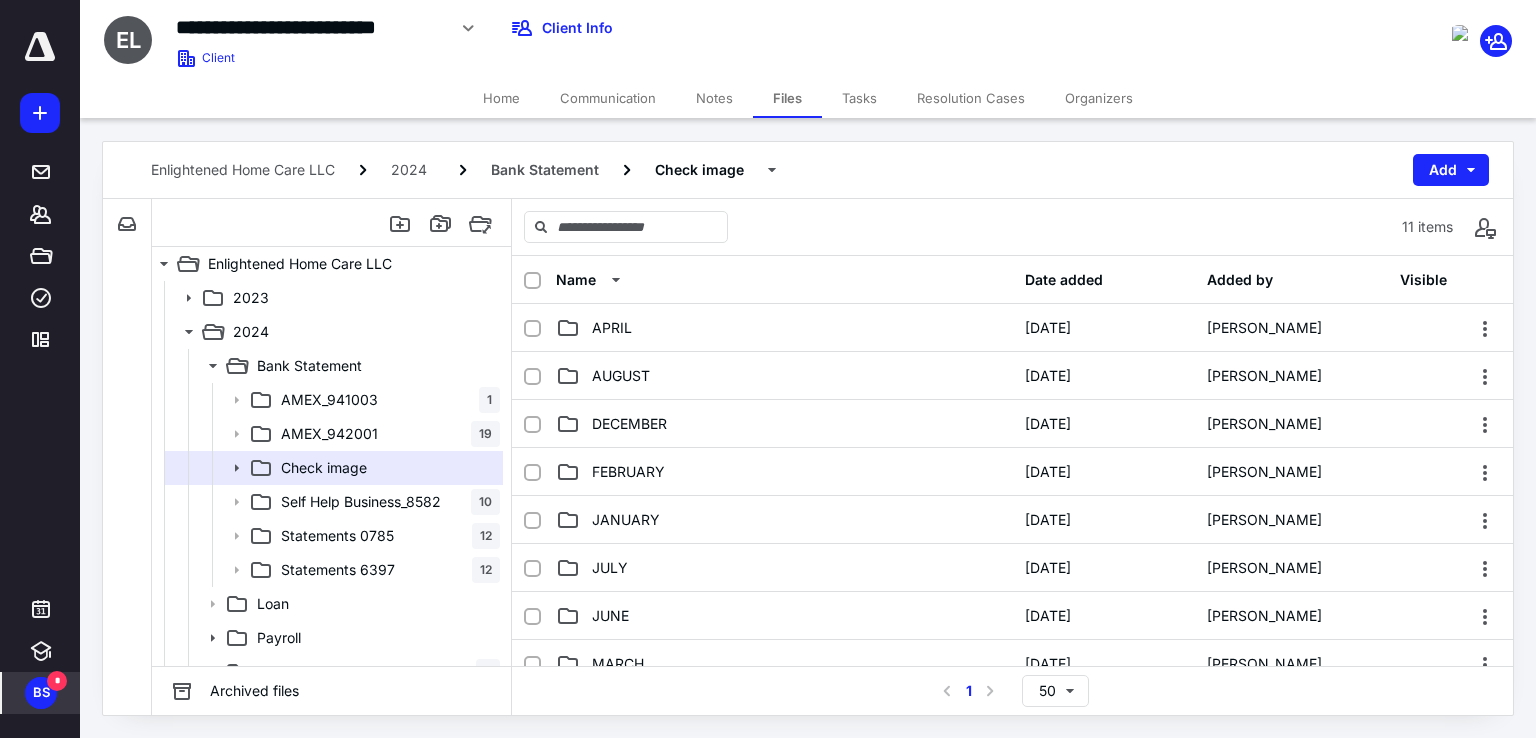 click on "BS" at bounding box center (41, 693) 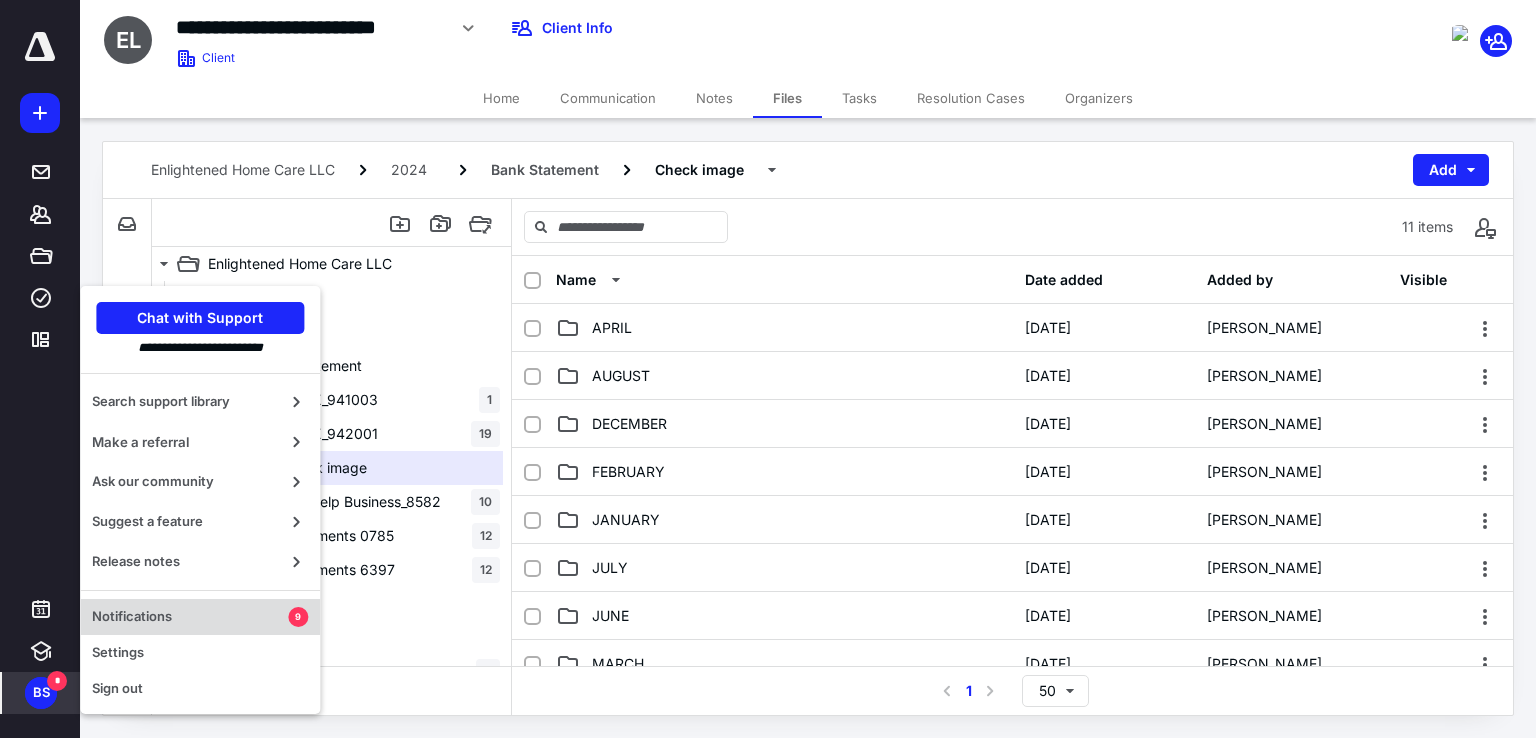 click on "Notifications" at bounding box center [190, 617] 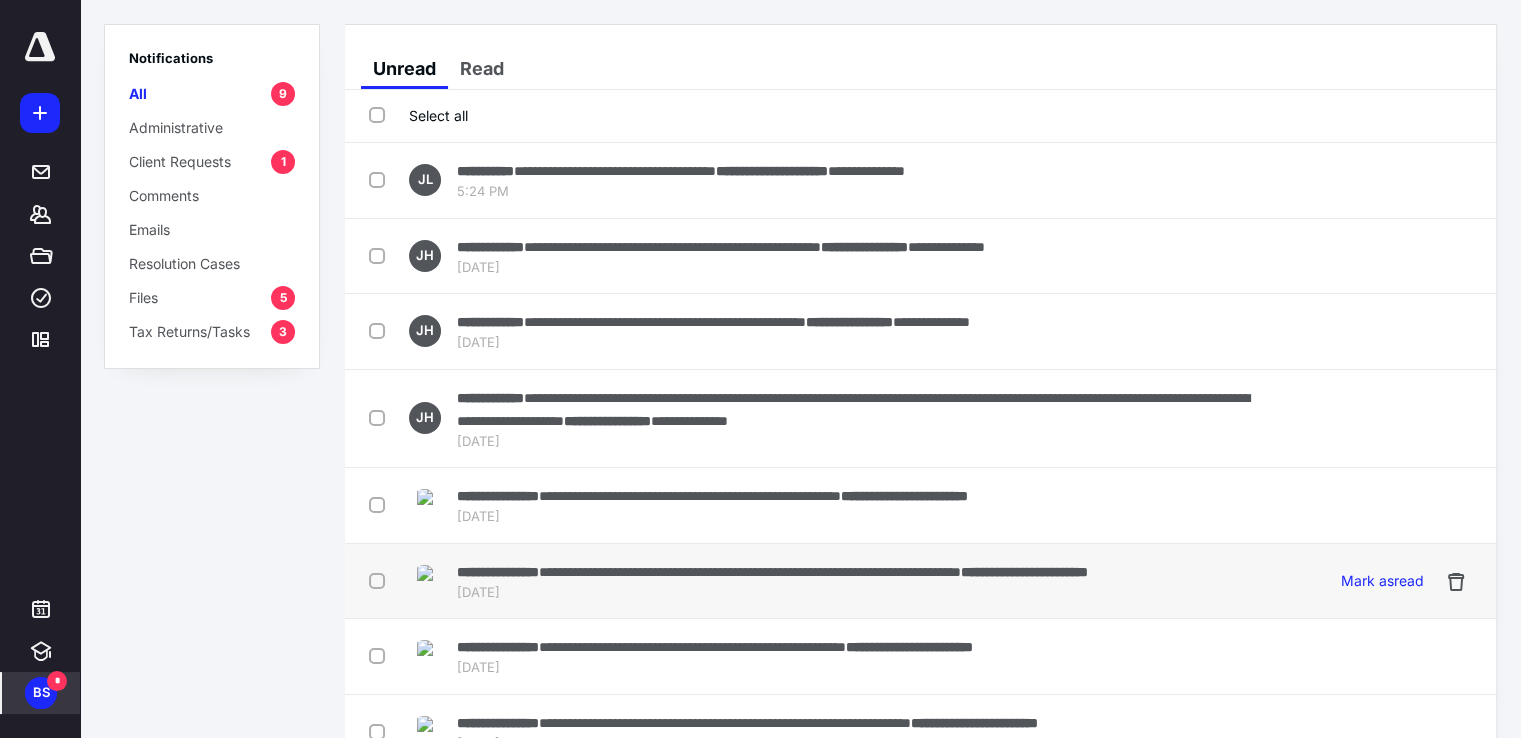 click on "**********" at bounding box center [772, 571] 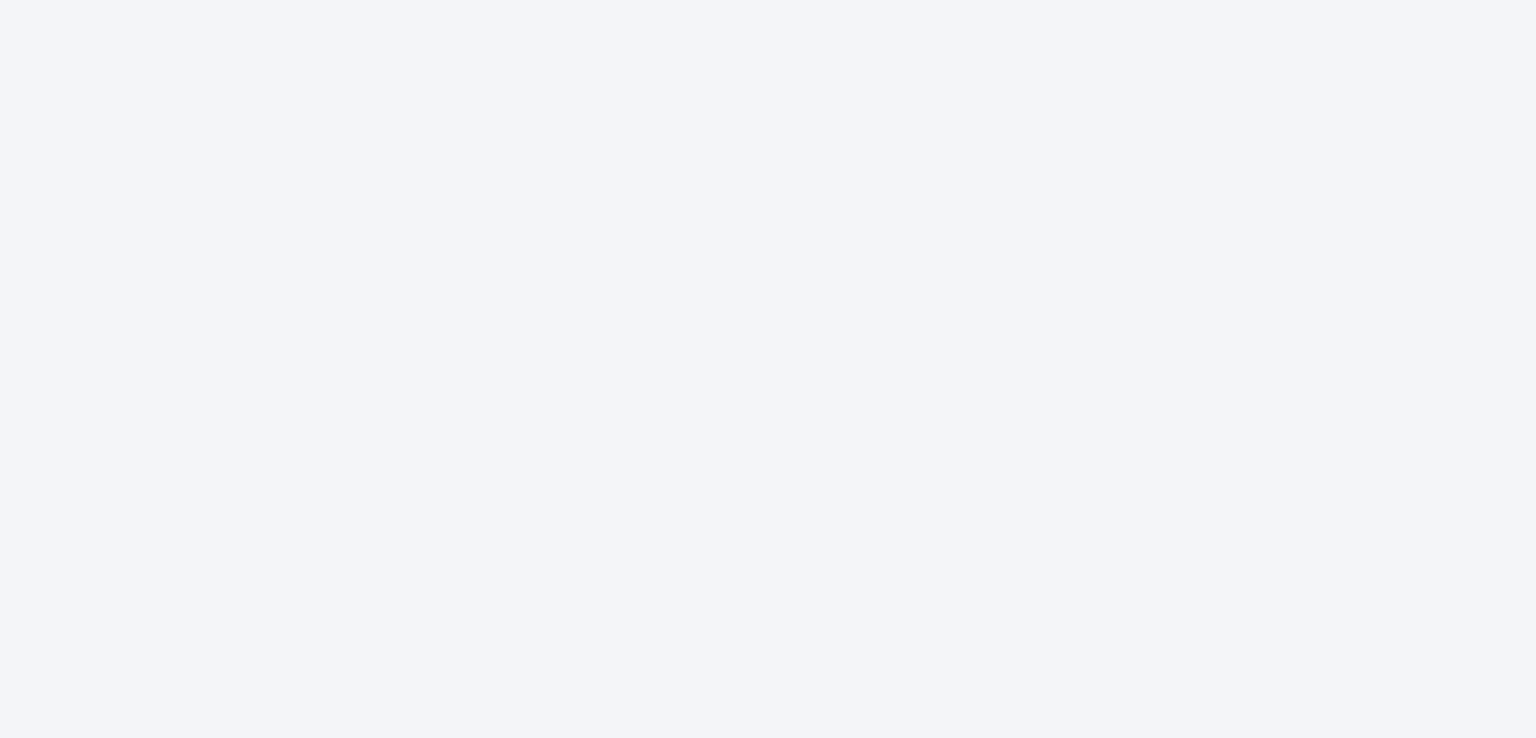 scroll, scrollTop: 0, scrollLeft: 0, axis: both 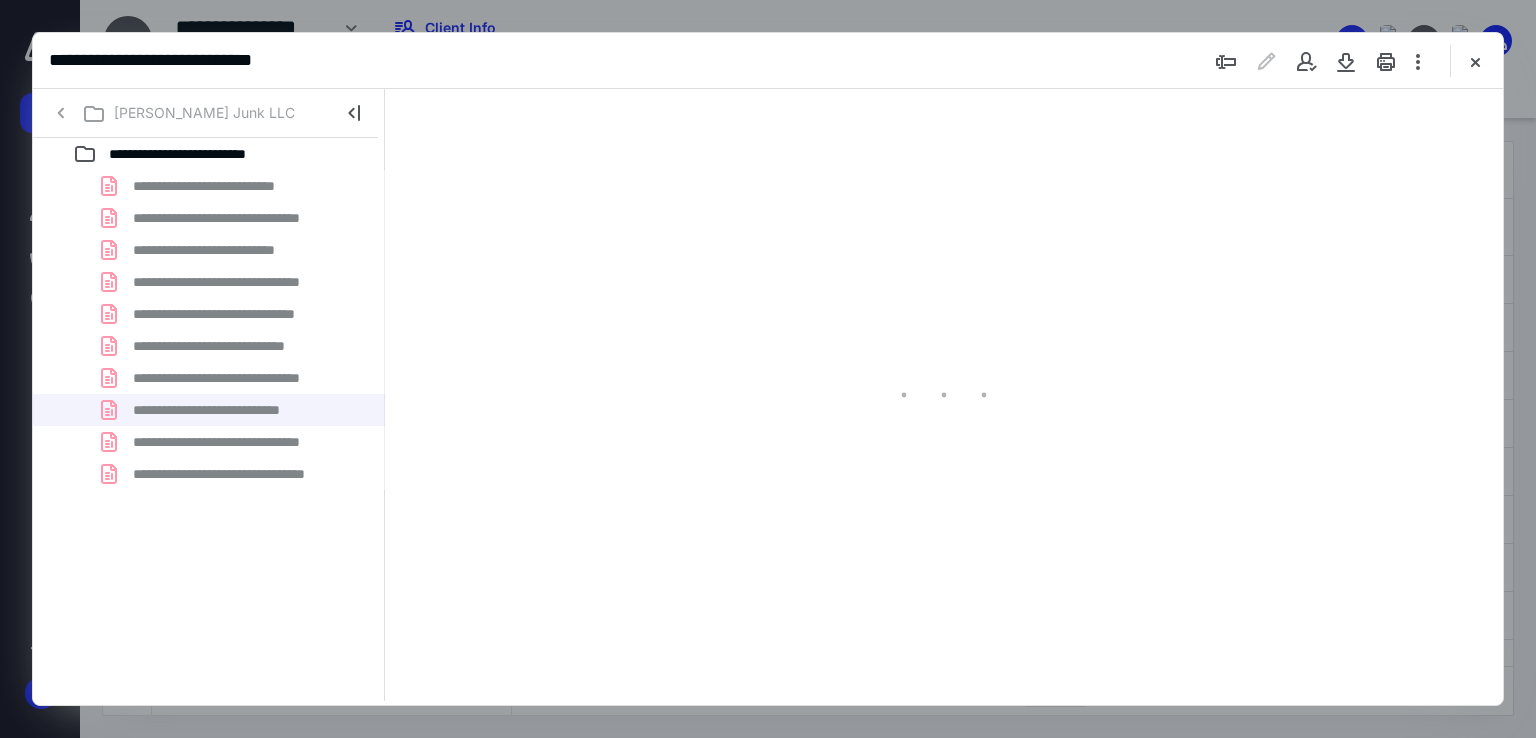 type on "53" 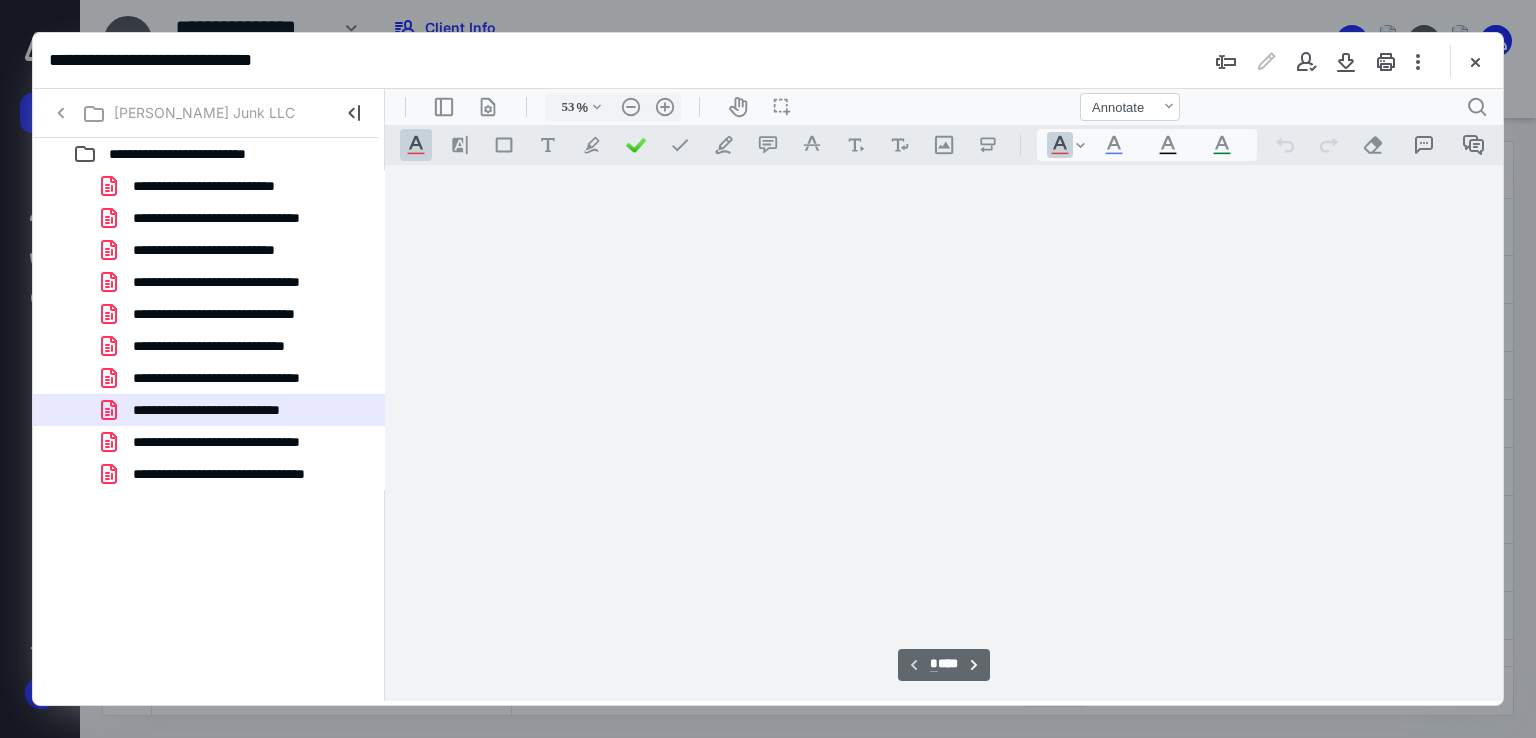 scroll, scrollTop: 78, scrollLeft: 0, axis: vertical 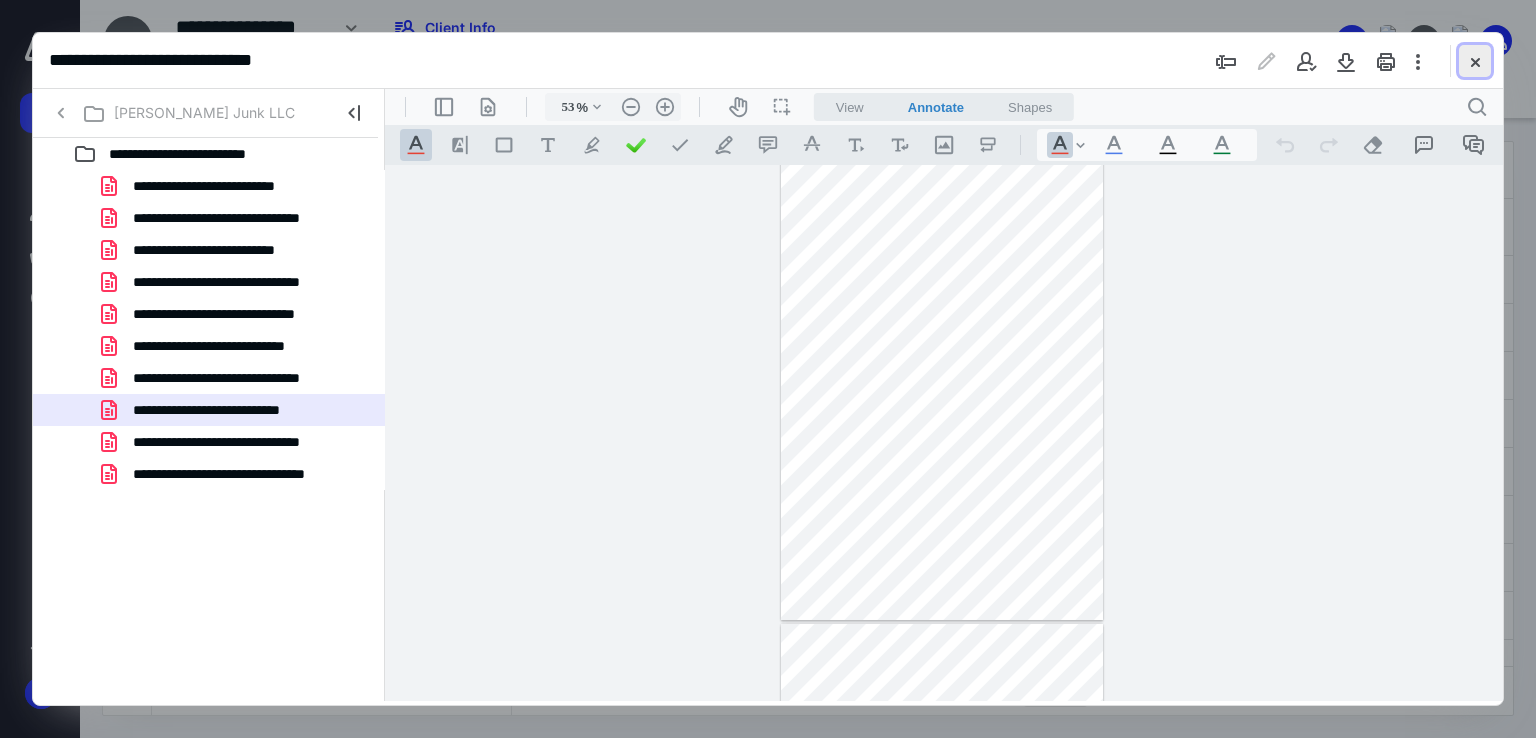 click at bounding box center (1475, 61) 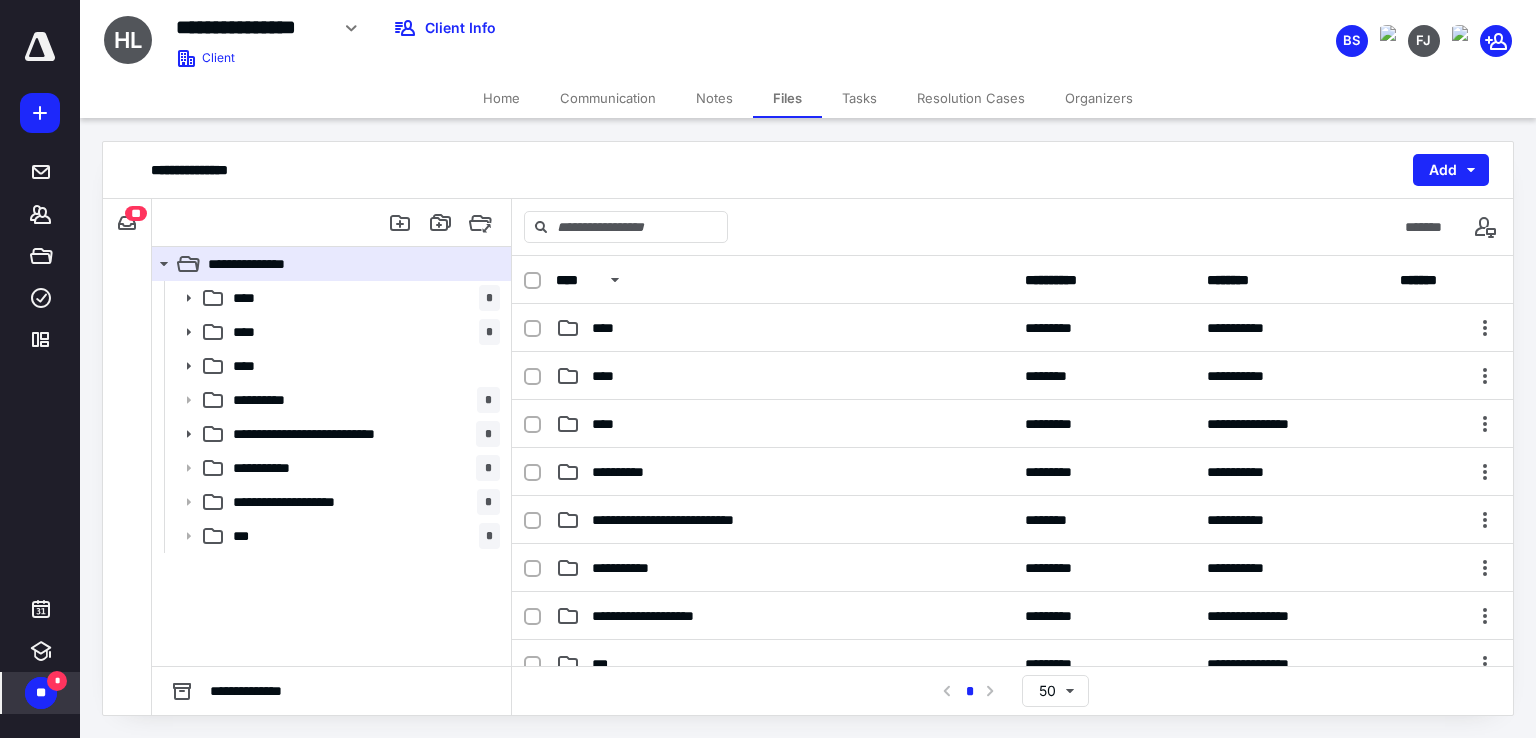 click on "**" at bounding box center (41, 693) 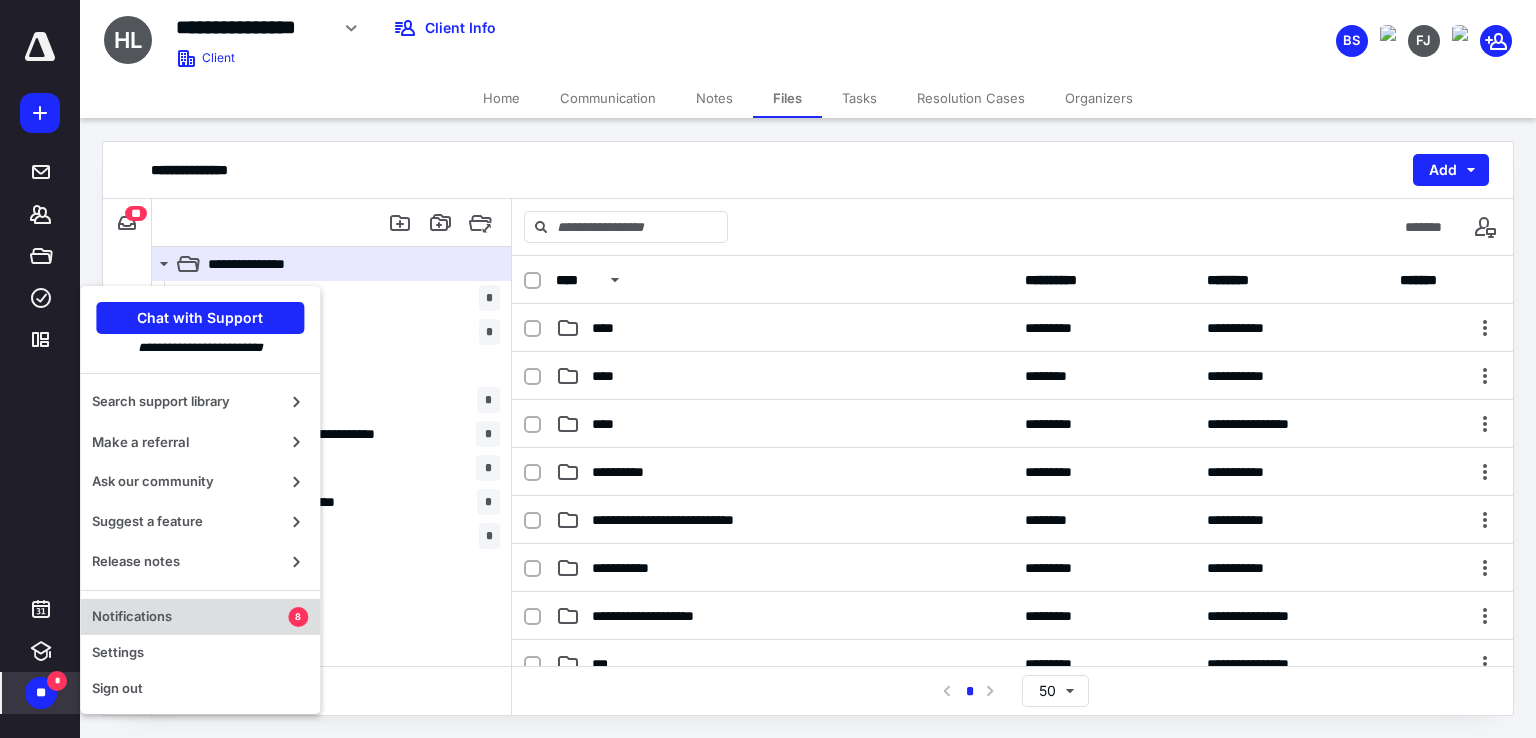 click on "Notifications" at bounding box center (190, 617) 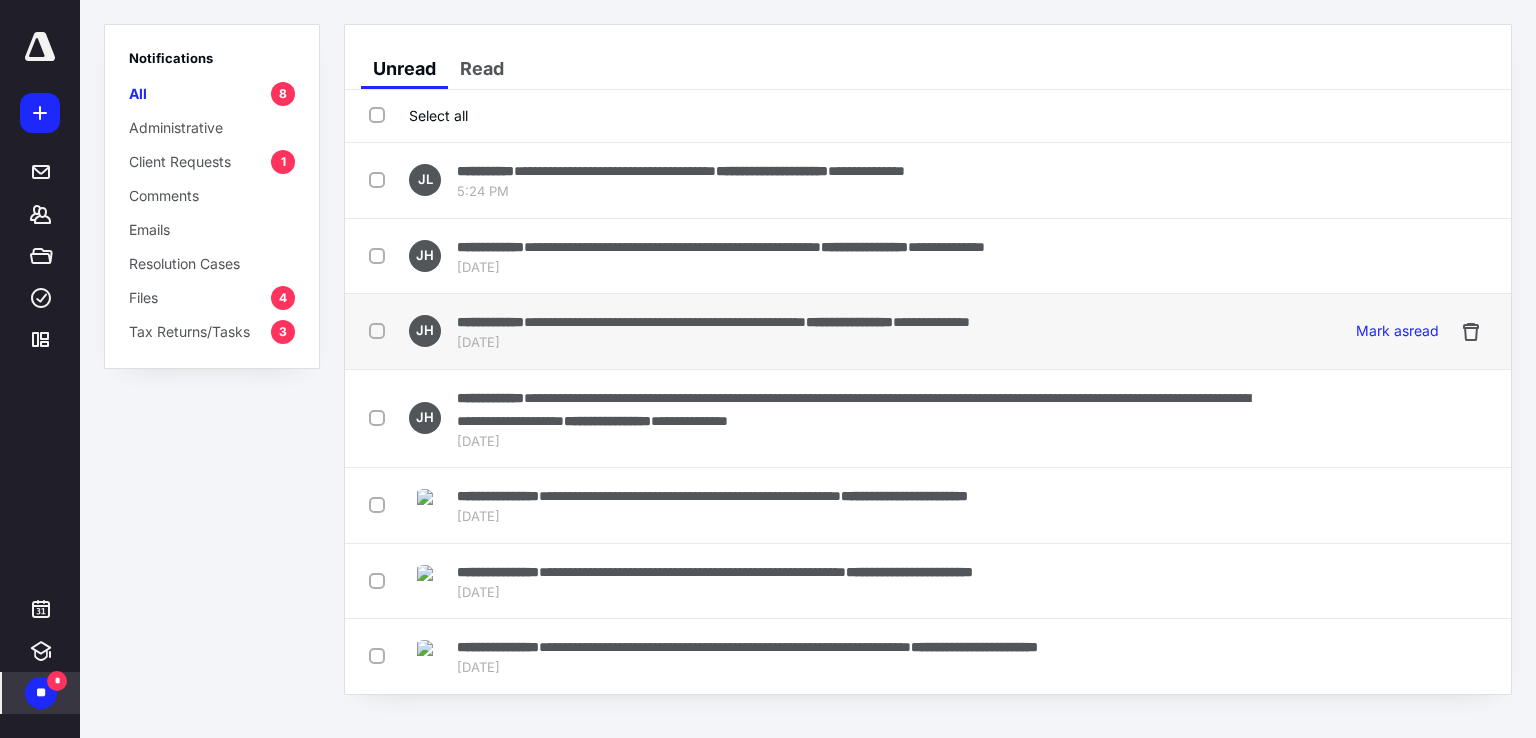click on "**********" at bounding box center (928, 332) 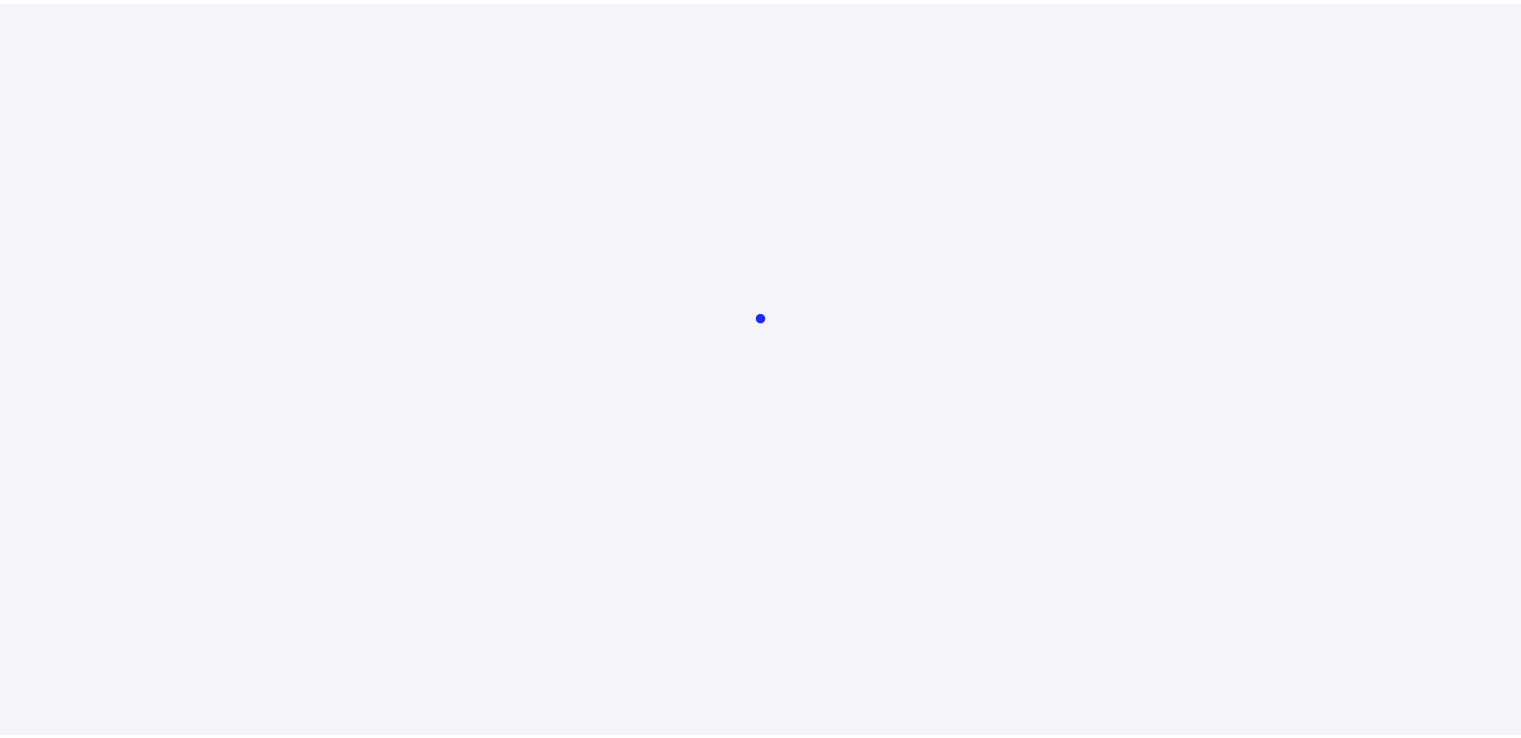 scroll, scrollTop: 0, scrollLeft: 0, axis: both 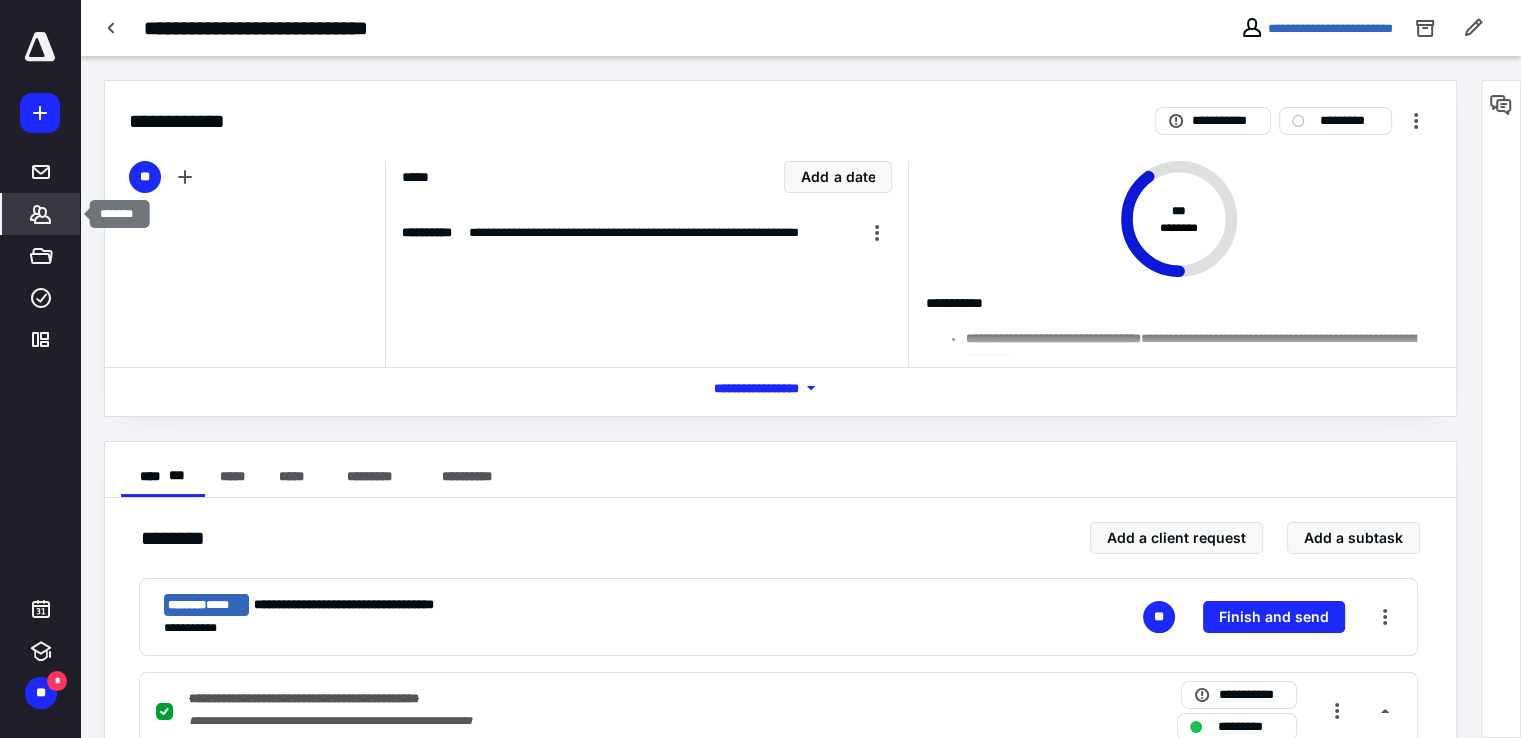 click 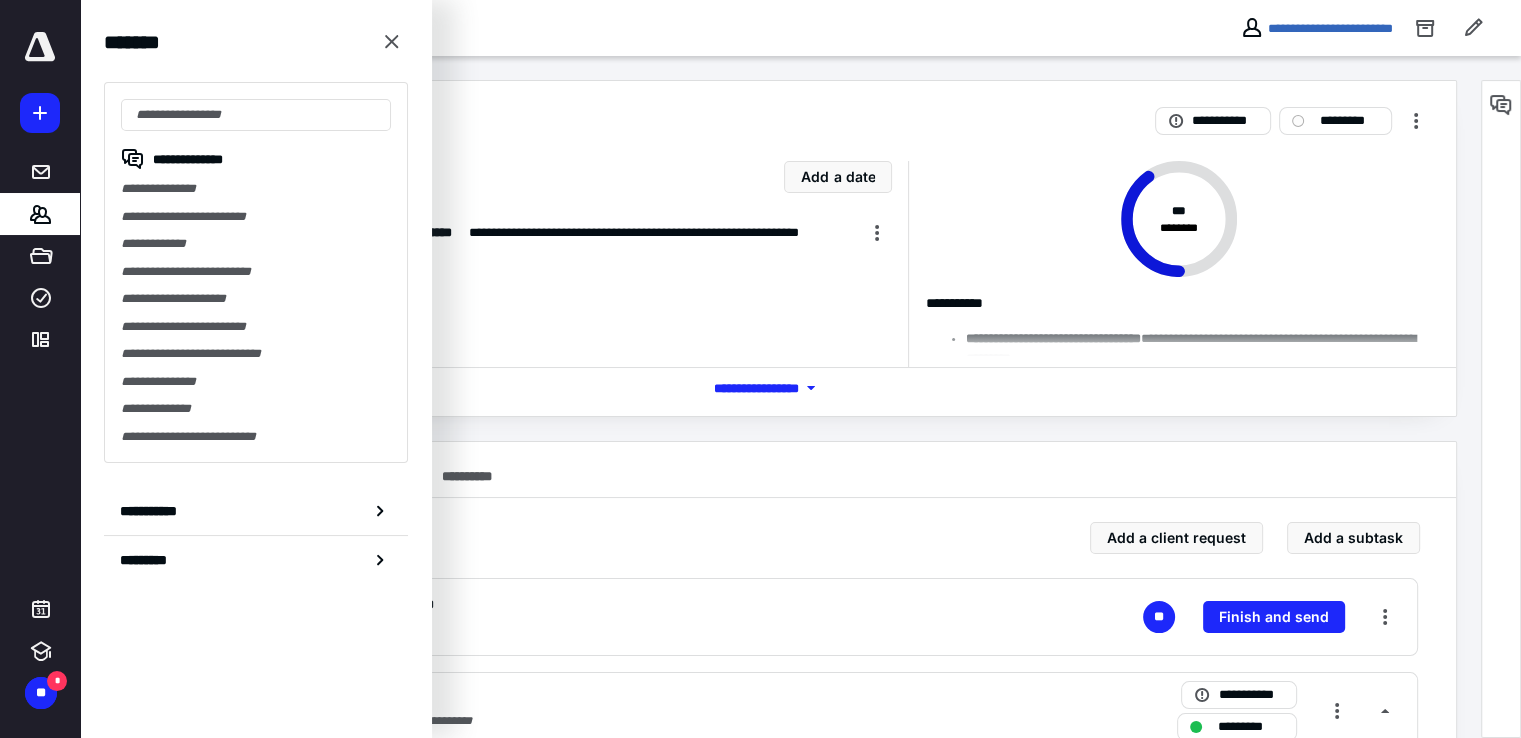 click on "**********" at bounding box center (256, 189) 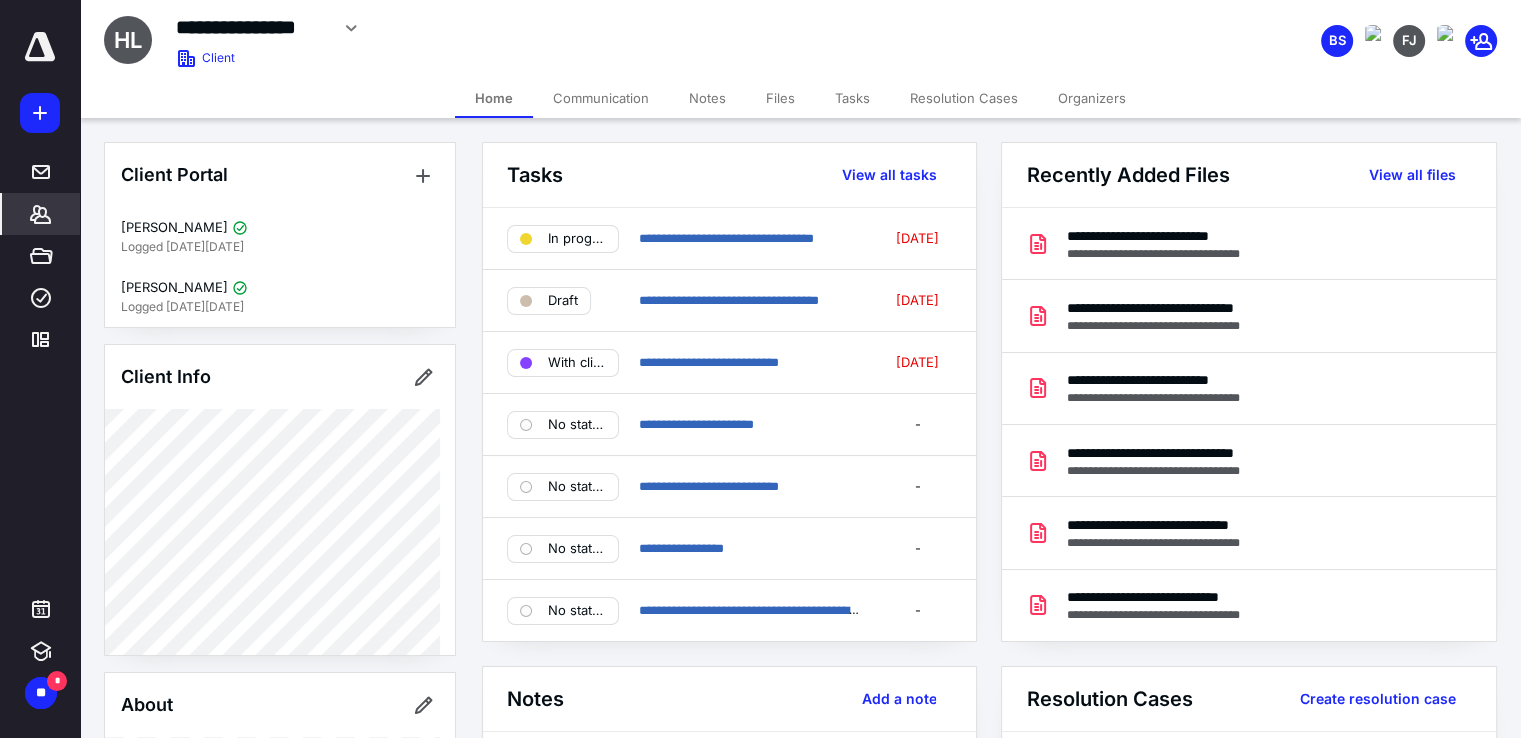 click on "Files" at bounding box center (780, 98) 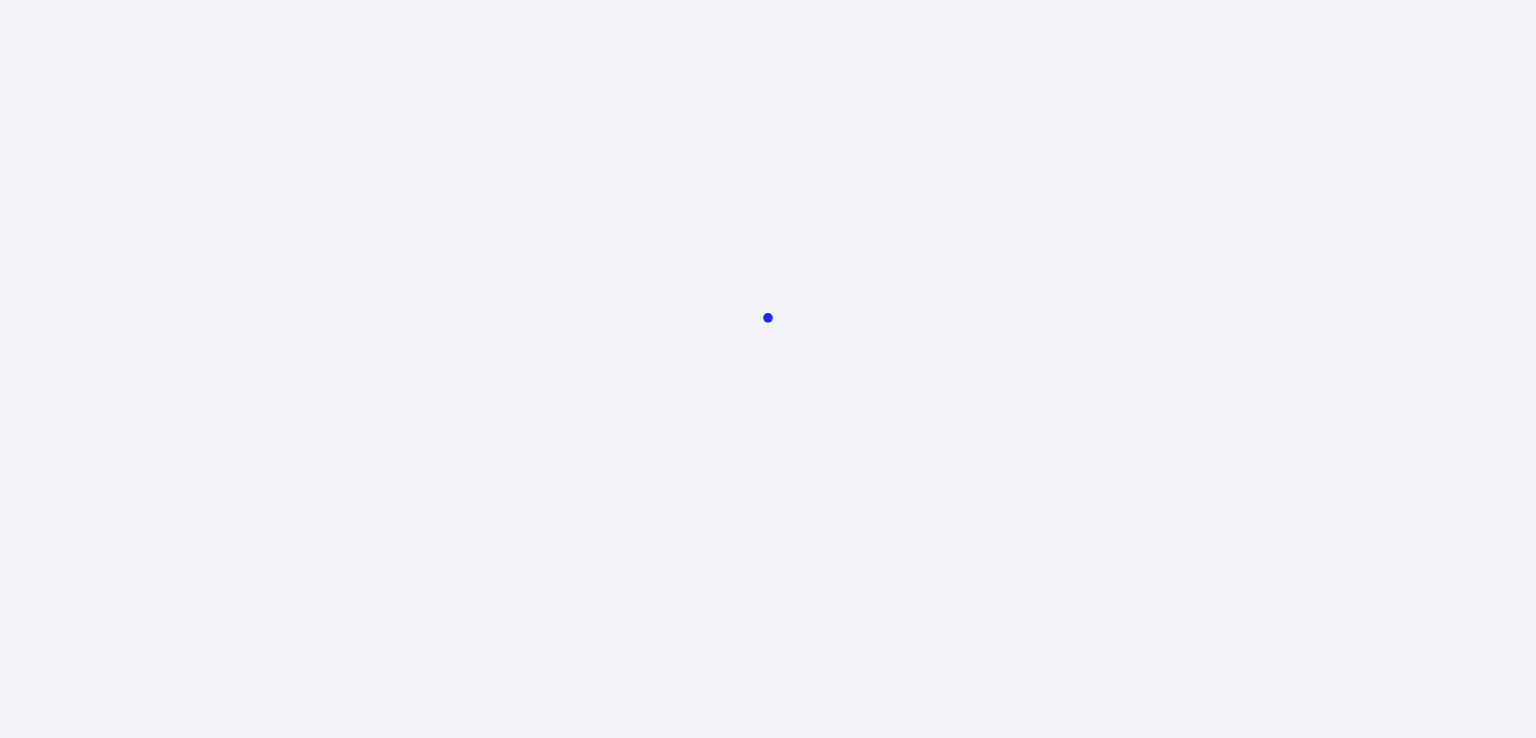 scroll, scrollTop: 0, scrollLeft: 0, axis: both 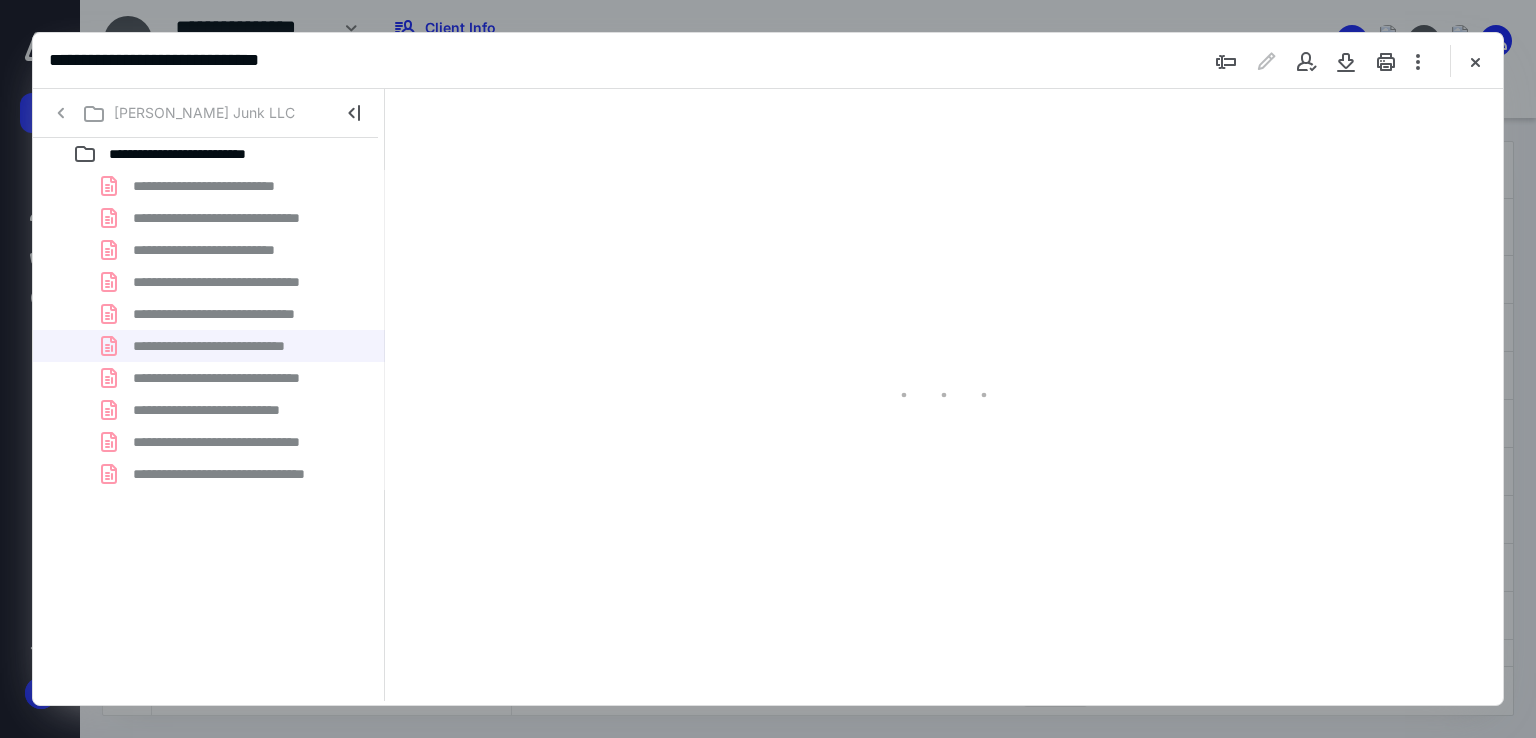 type on "53" 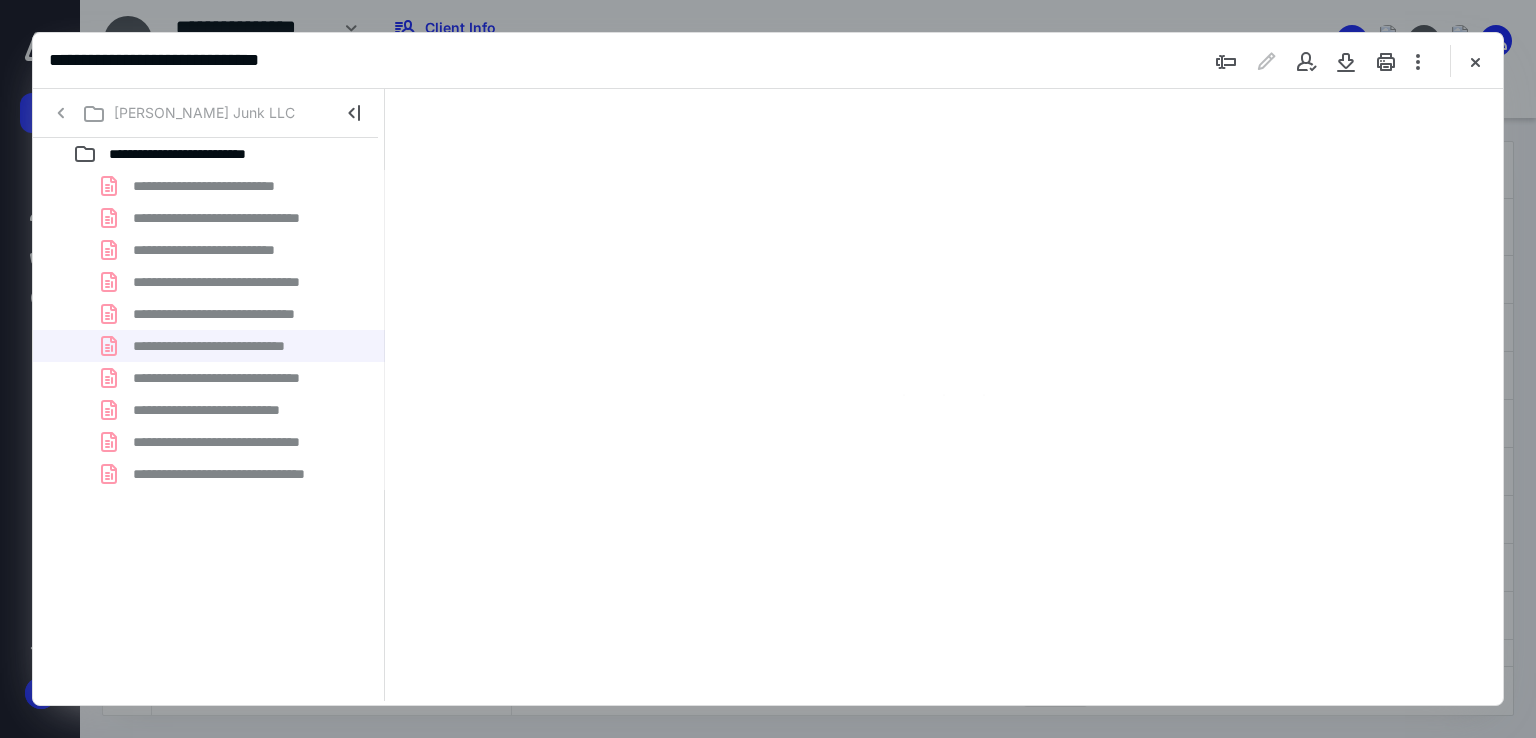 scroll, scrollTop: 78, scrollLeft: 0, axis: vertical 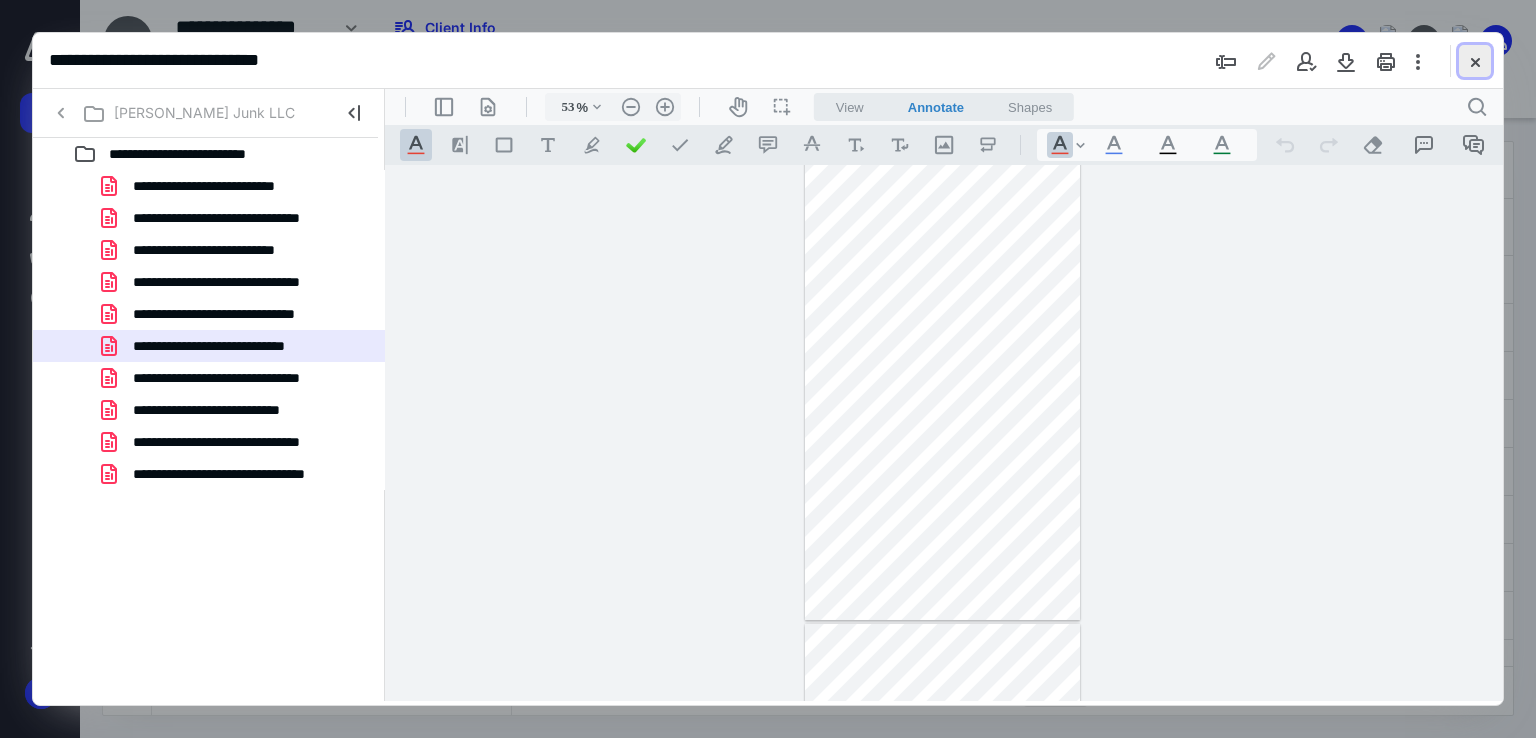 click at bounding box center (1475, 61) 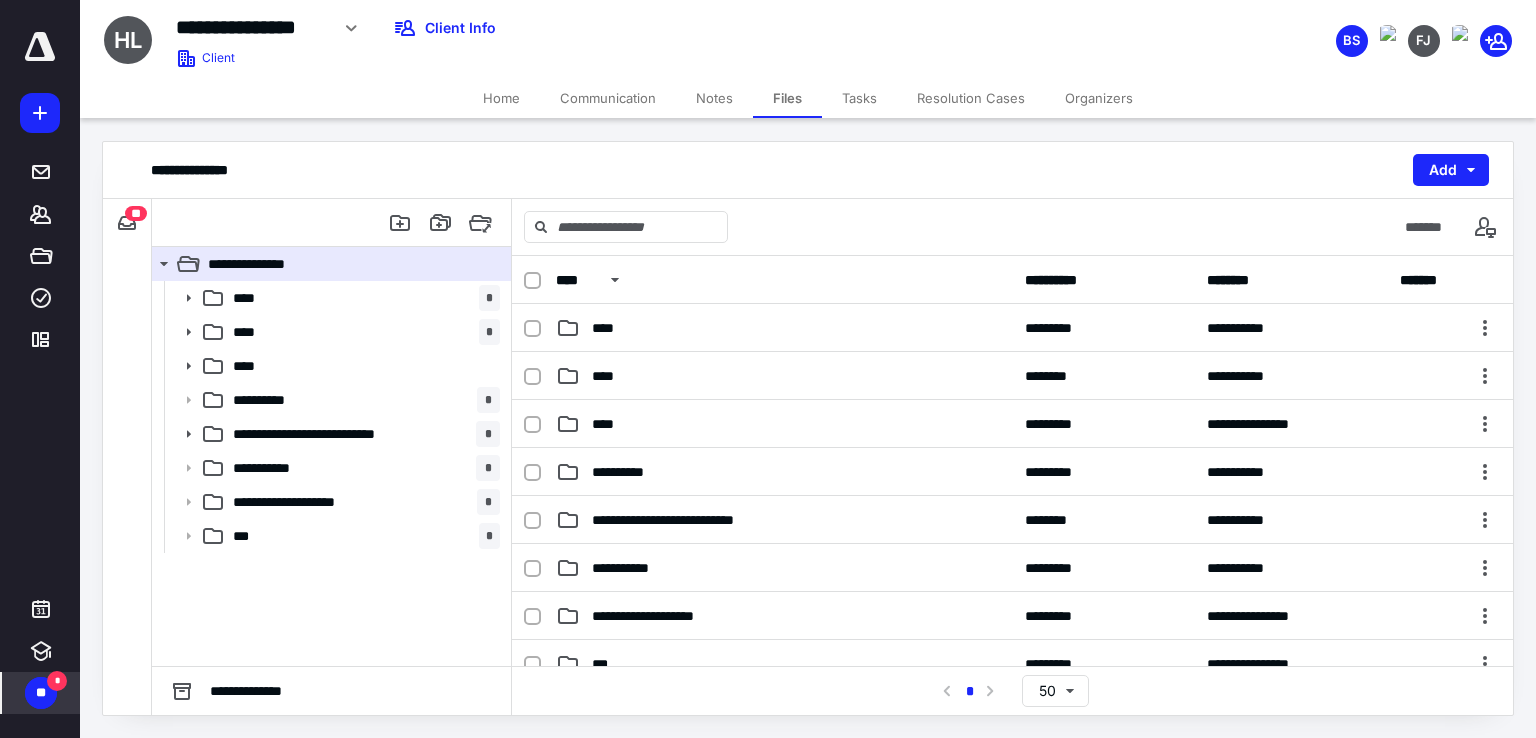 click on "**" at bounding box center [41, 693] 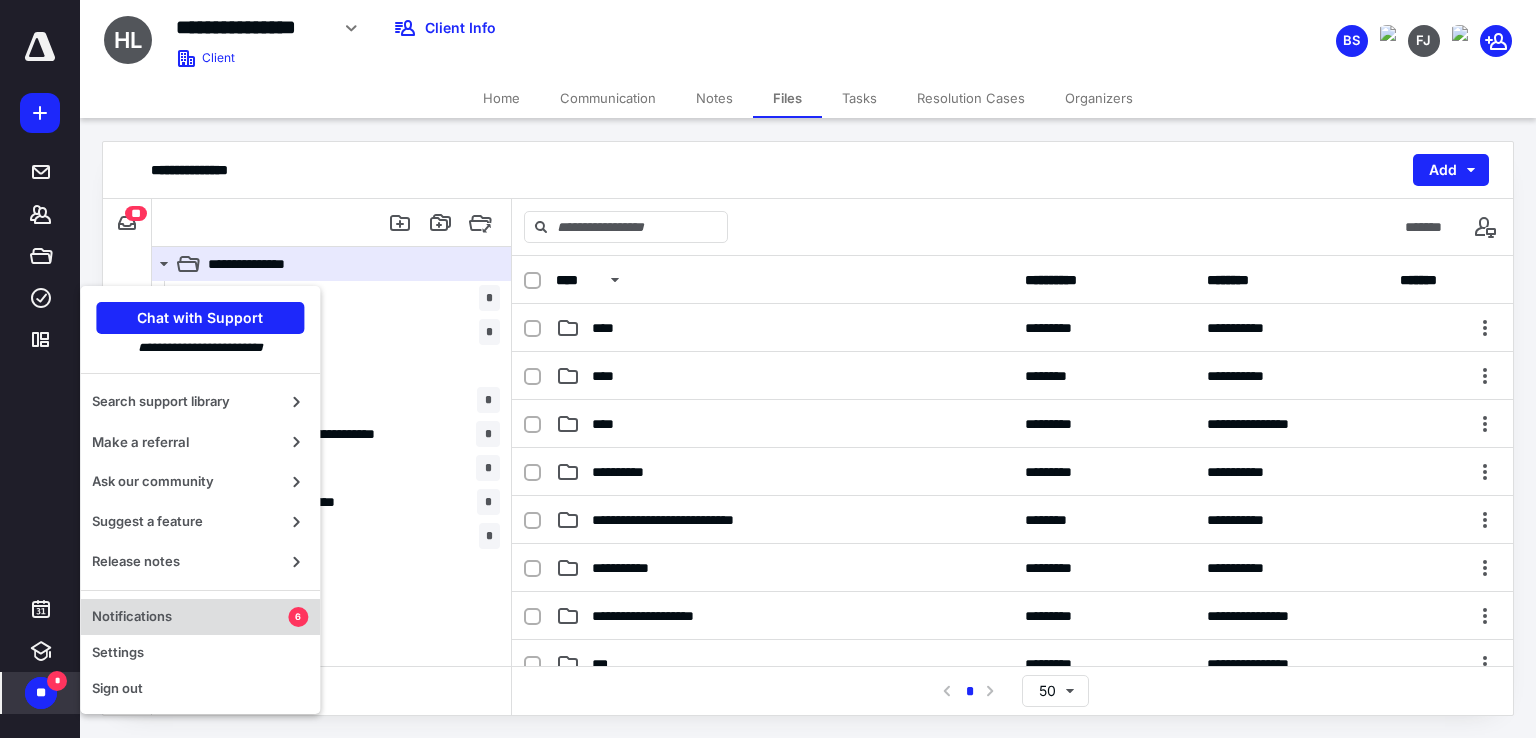 click on "Notifications" at bounding box center (190, 617) 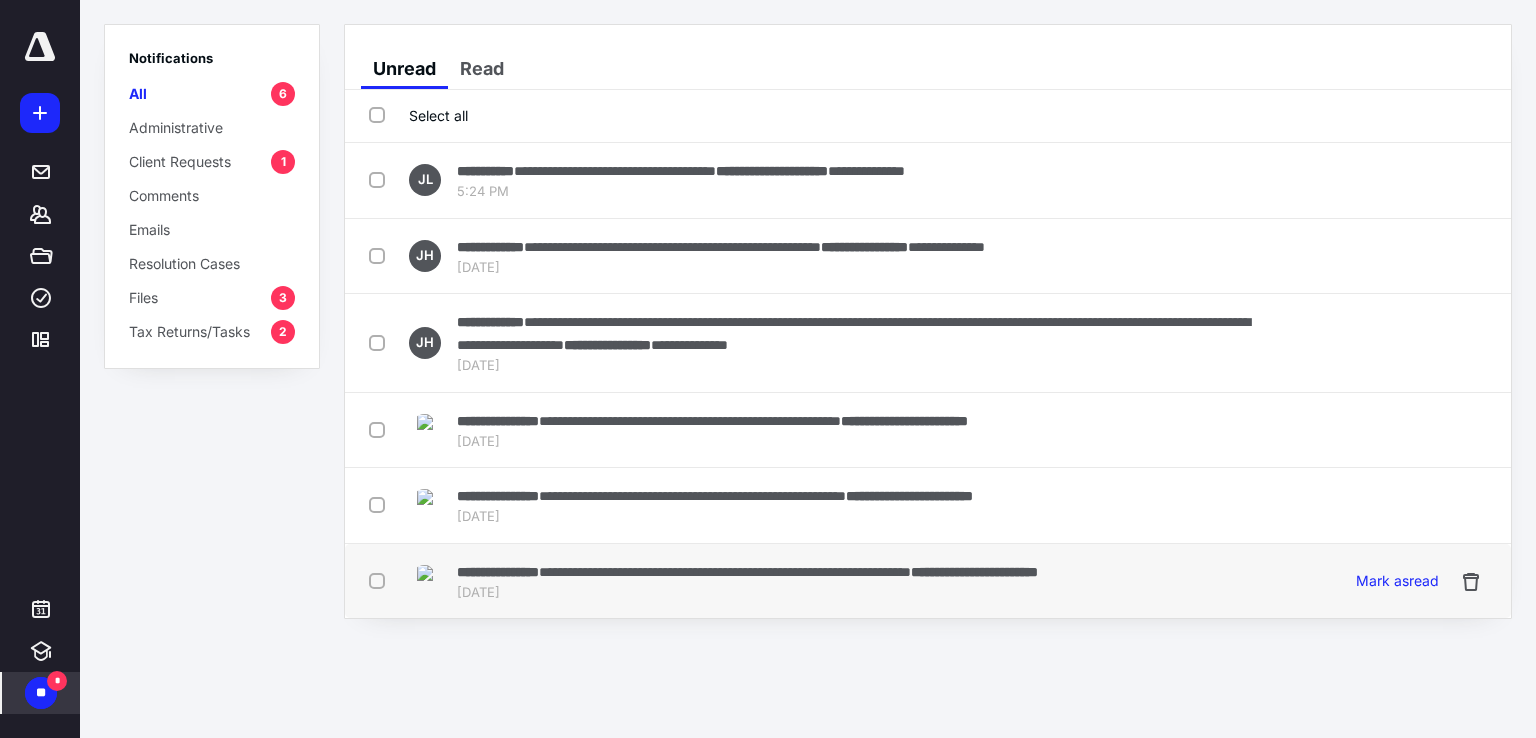 click on "Jul 11, 2025" at bounding box center (747, 593) 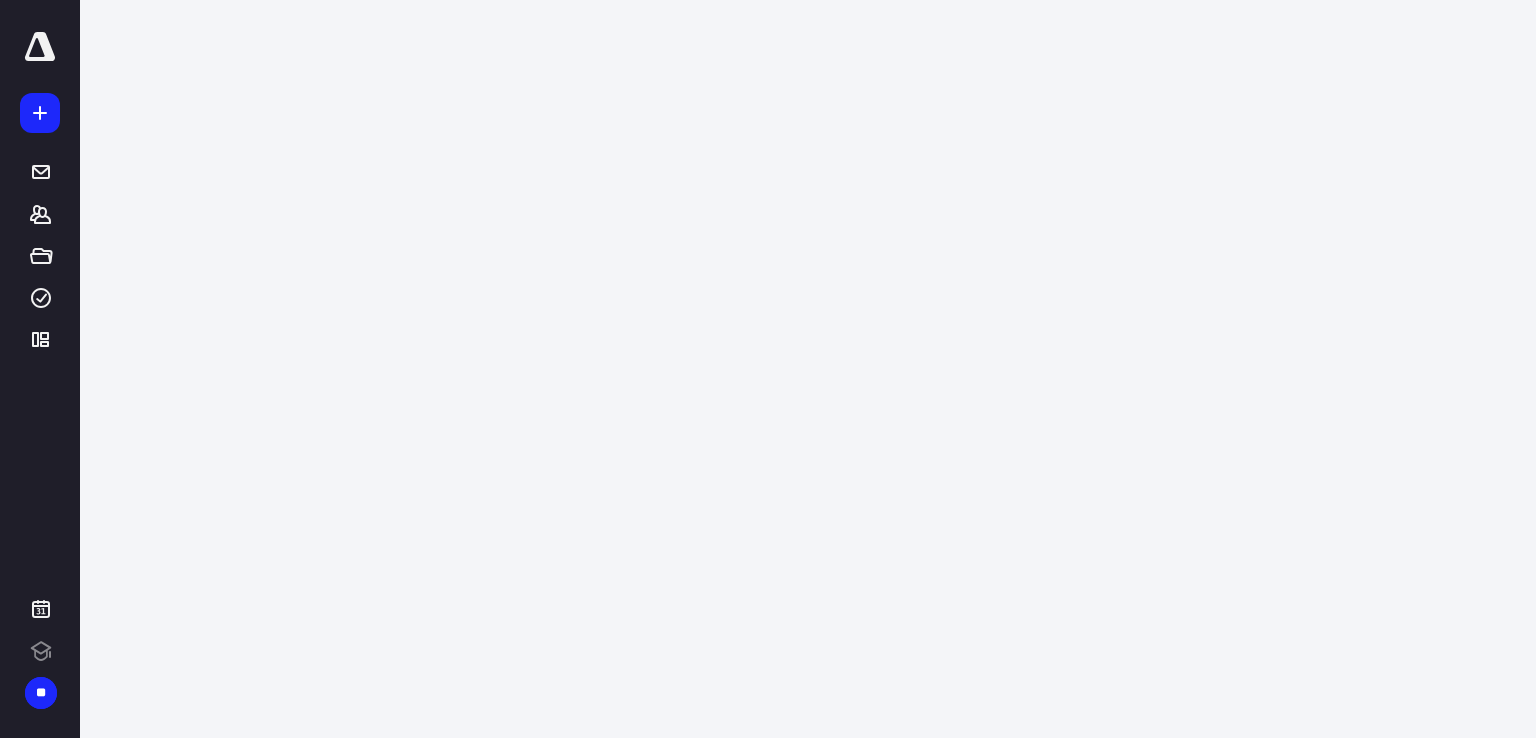 scroll, scrollTop: 0, scrollLeft: 0, axis: both 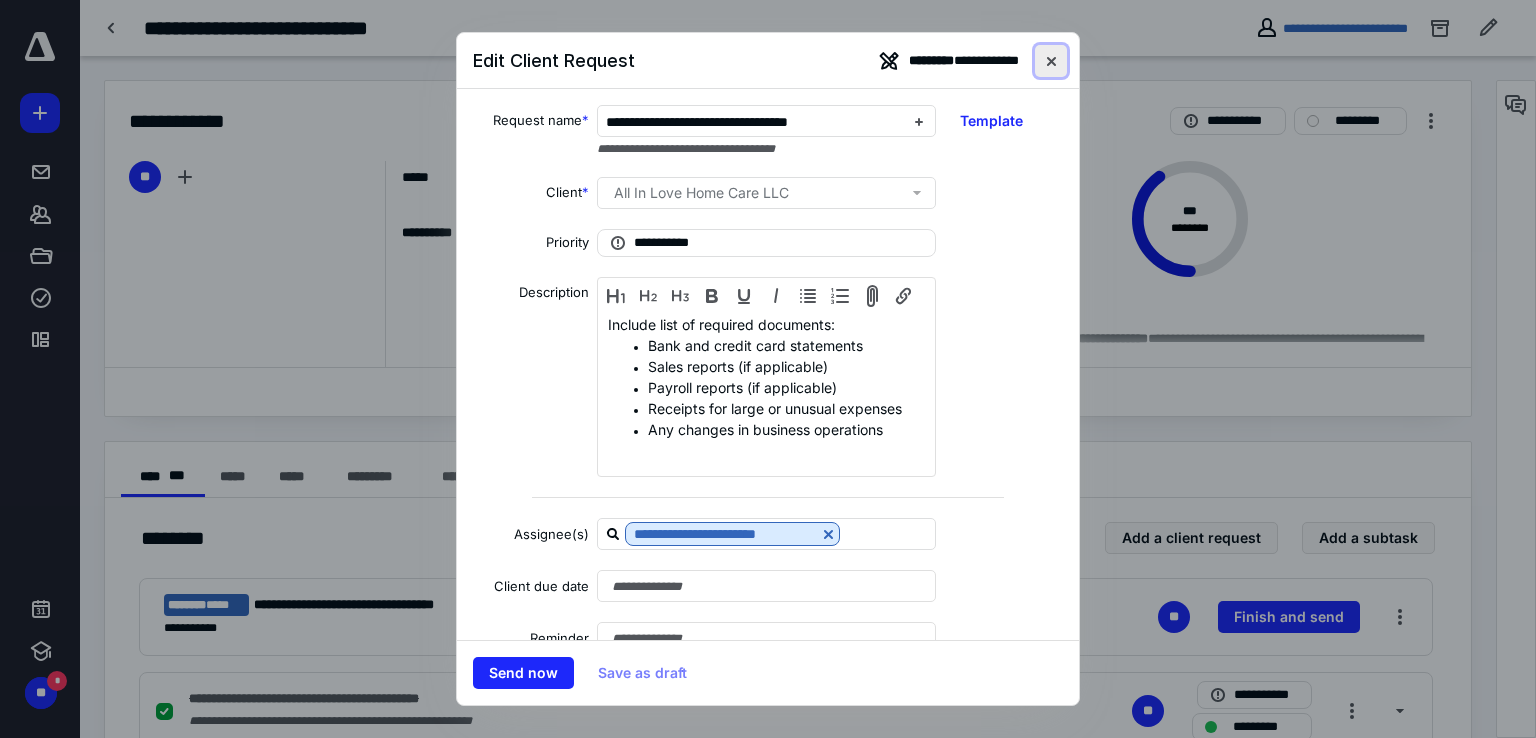 click at bounding box center (1051, 61) 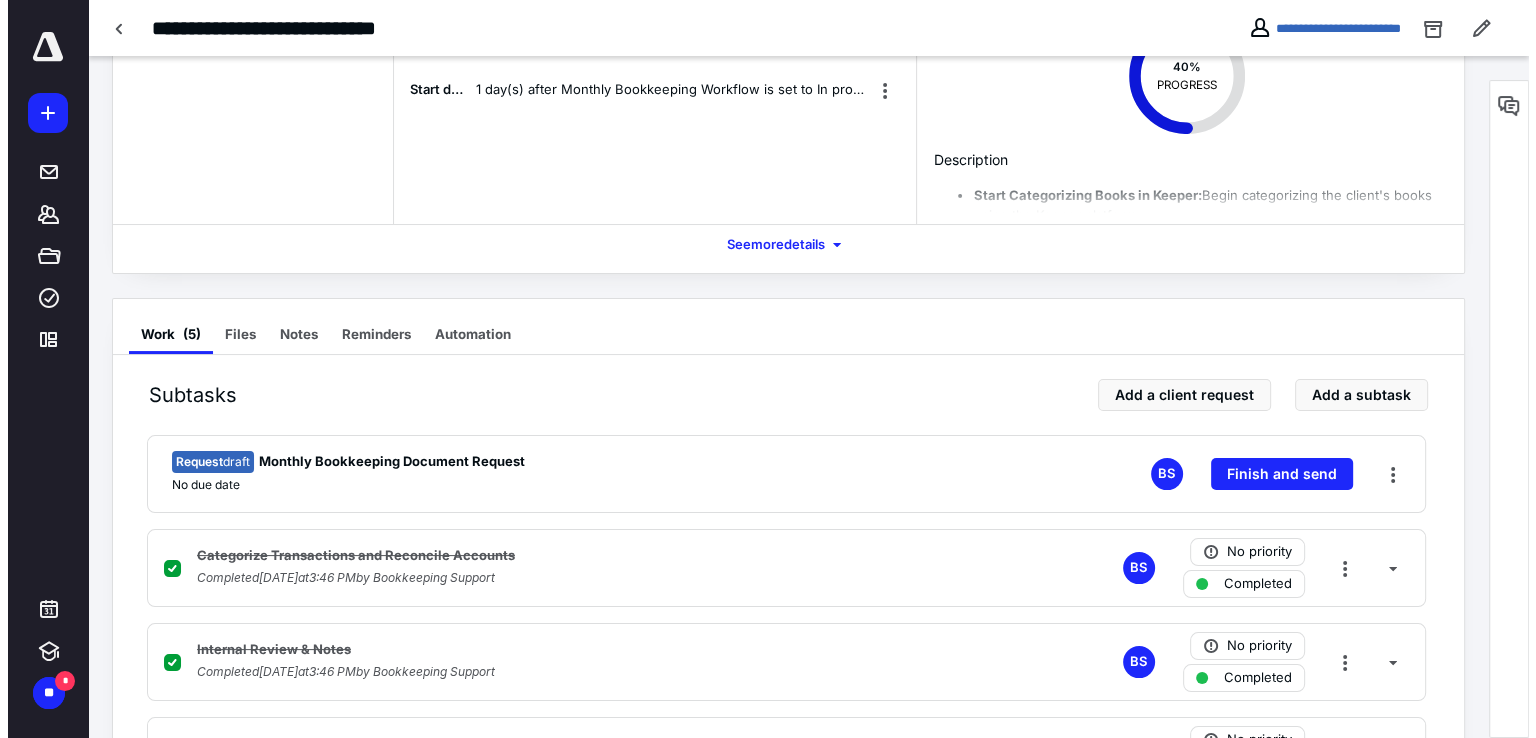 scroll, scrollTop: 0, scrollLeft: 0, axis: both 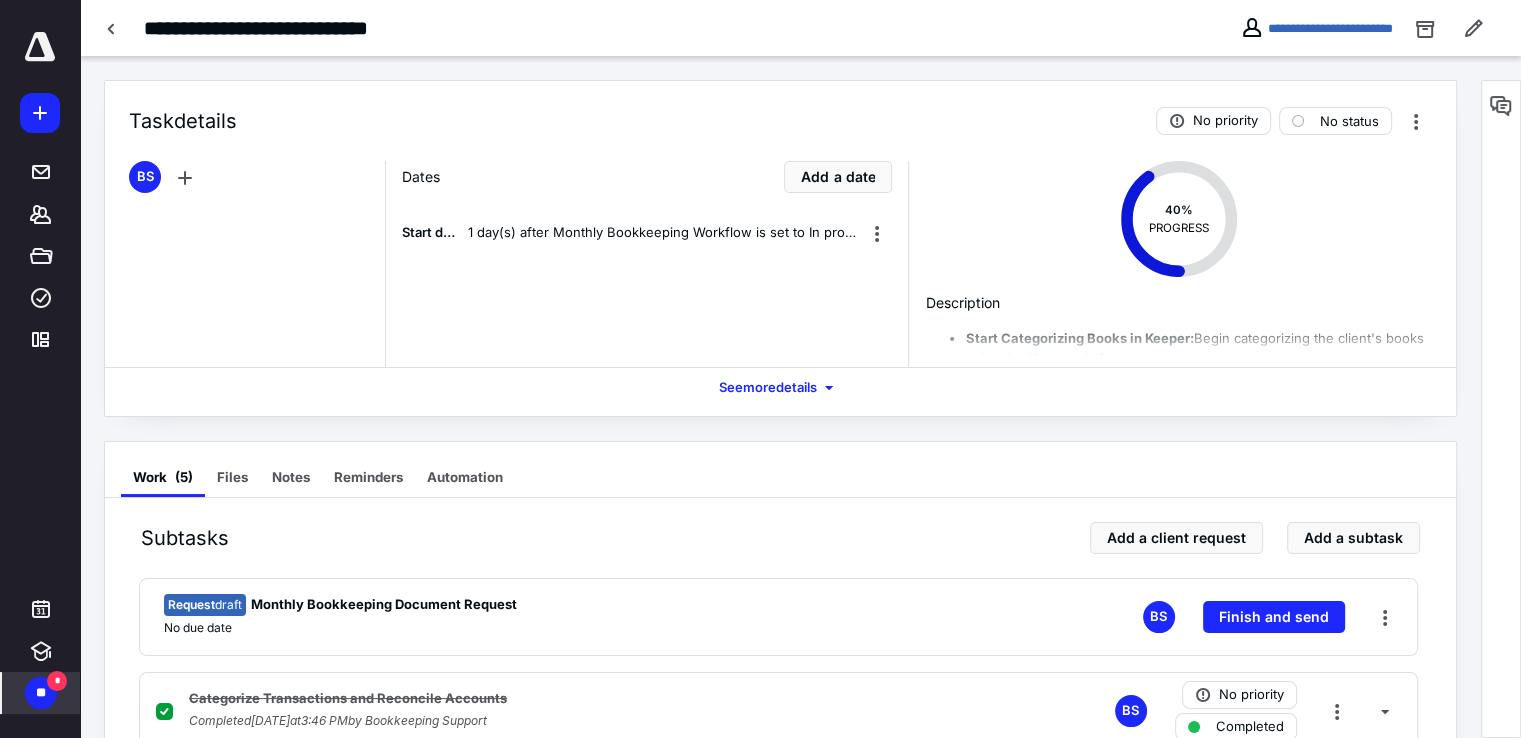 click on "**" at bounding box center [41, 693] 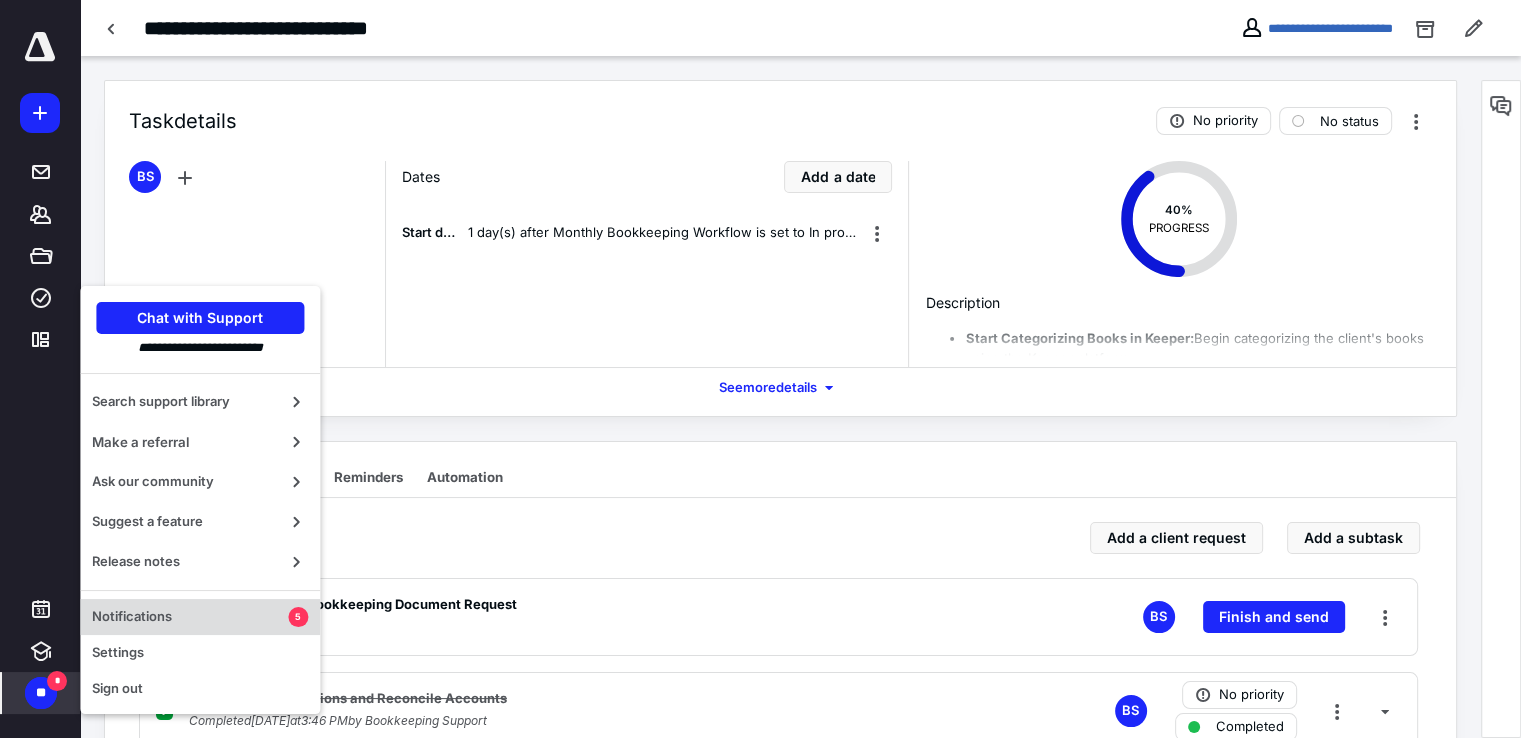 click on "Notifications" at bounding box center [190, 617] 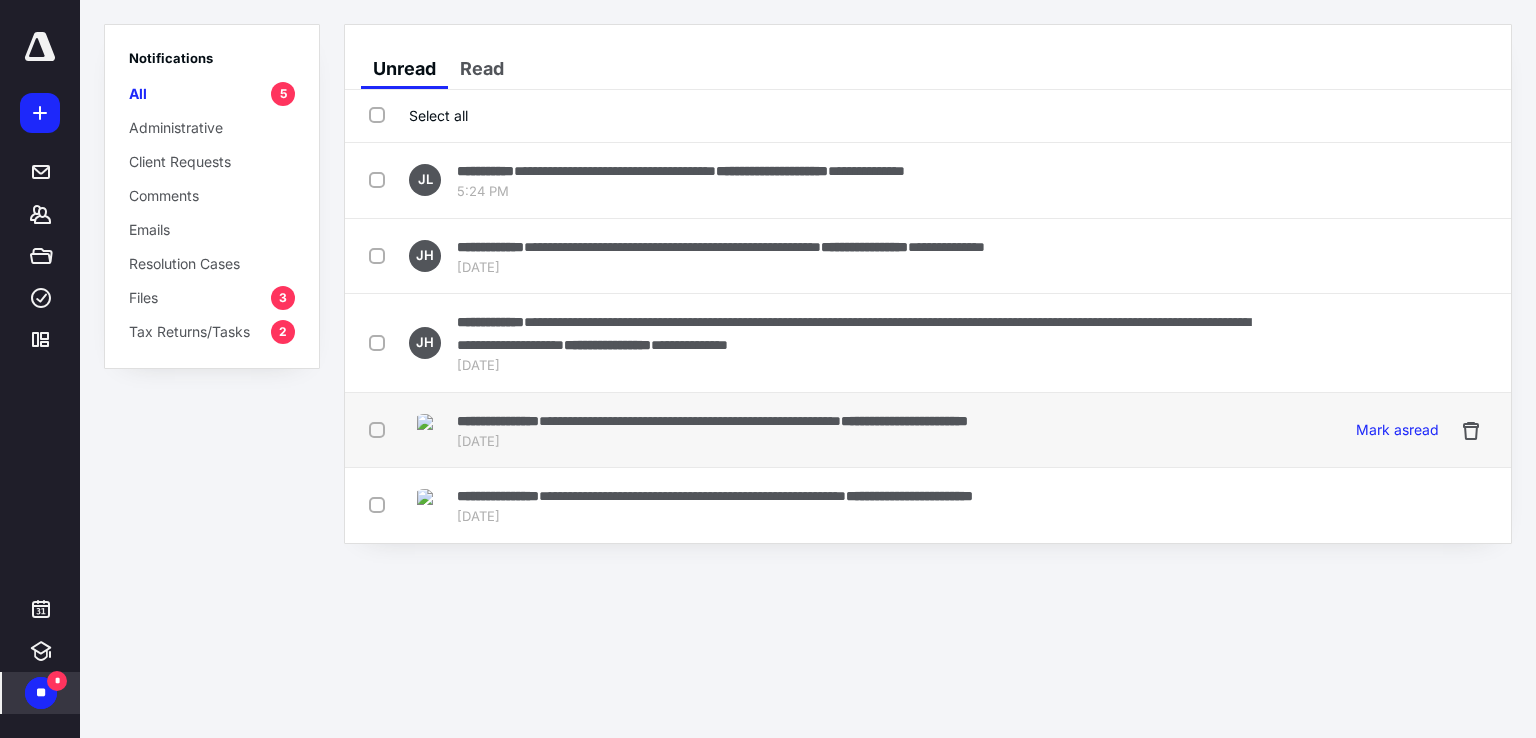 click on "**********" at bounding box center (928, 431) 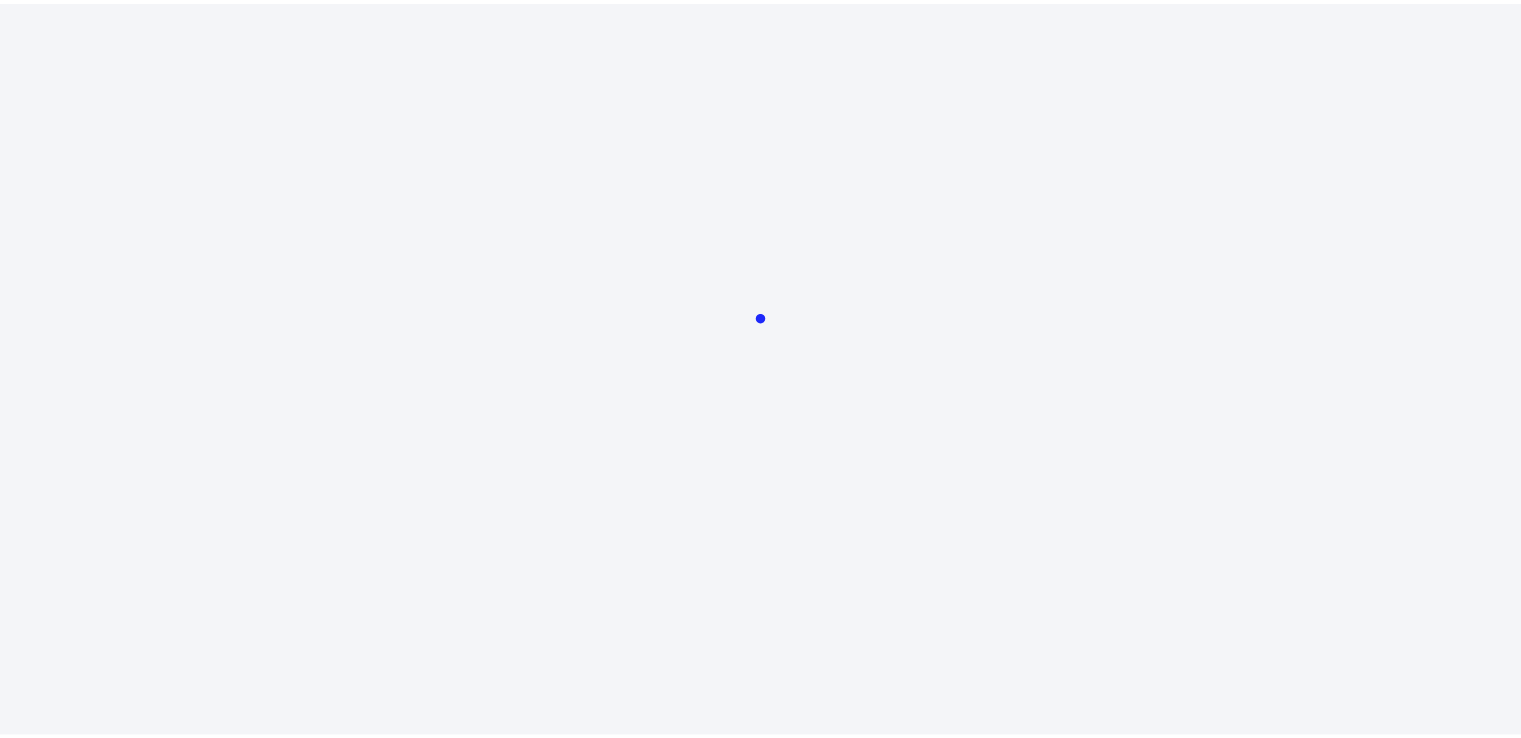 scroll, scrollTop: 0, scrollLeft: 0, axis: both 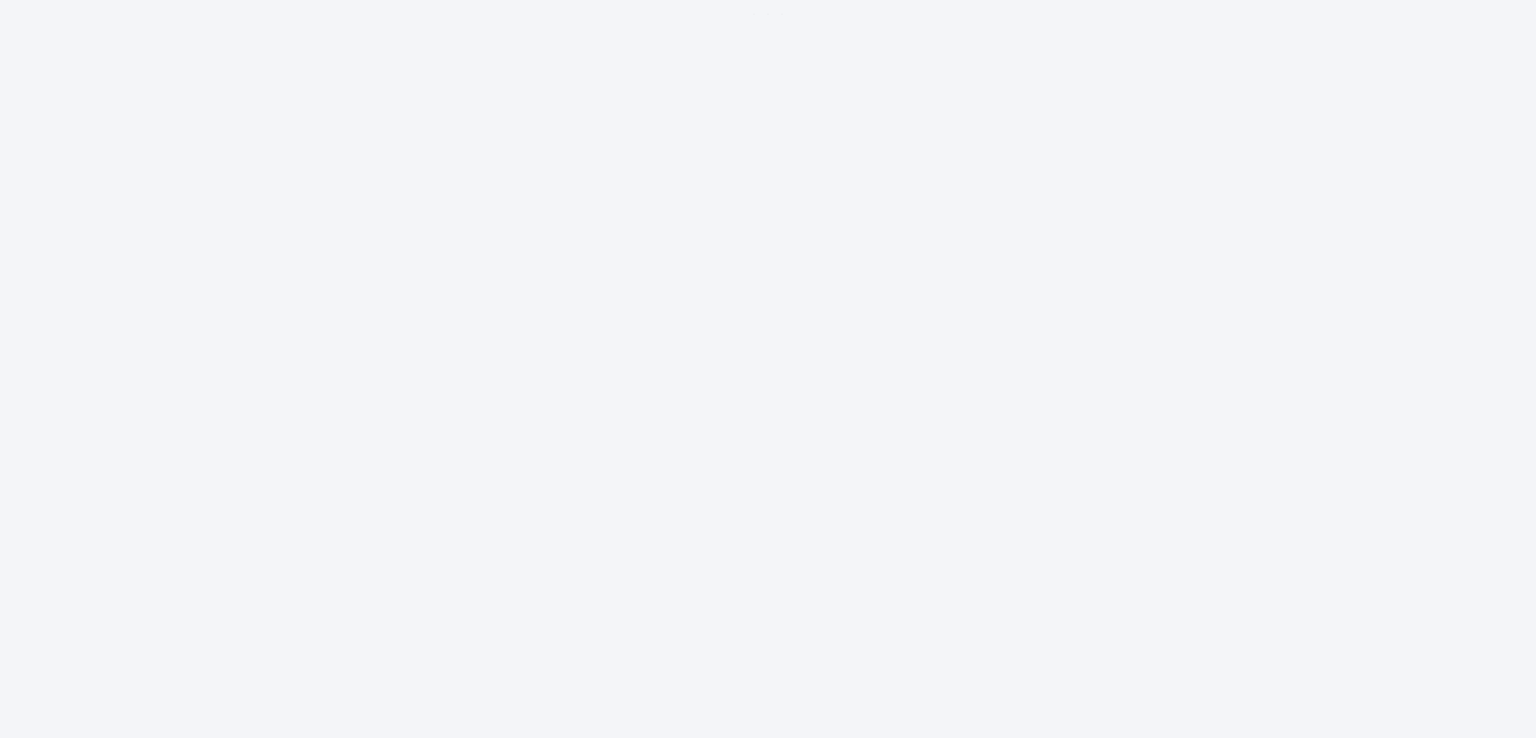 click on "**********" at bounding box center [768, 369] 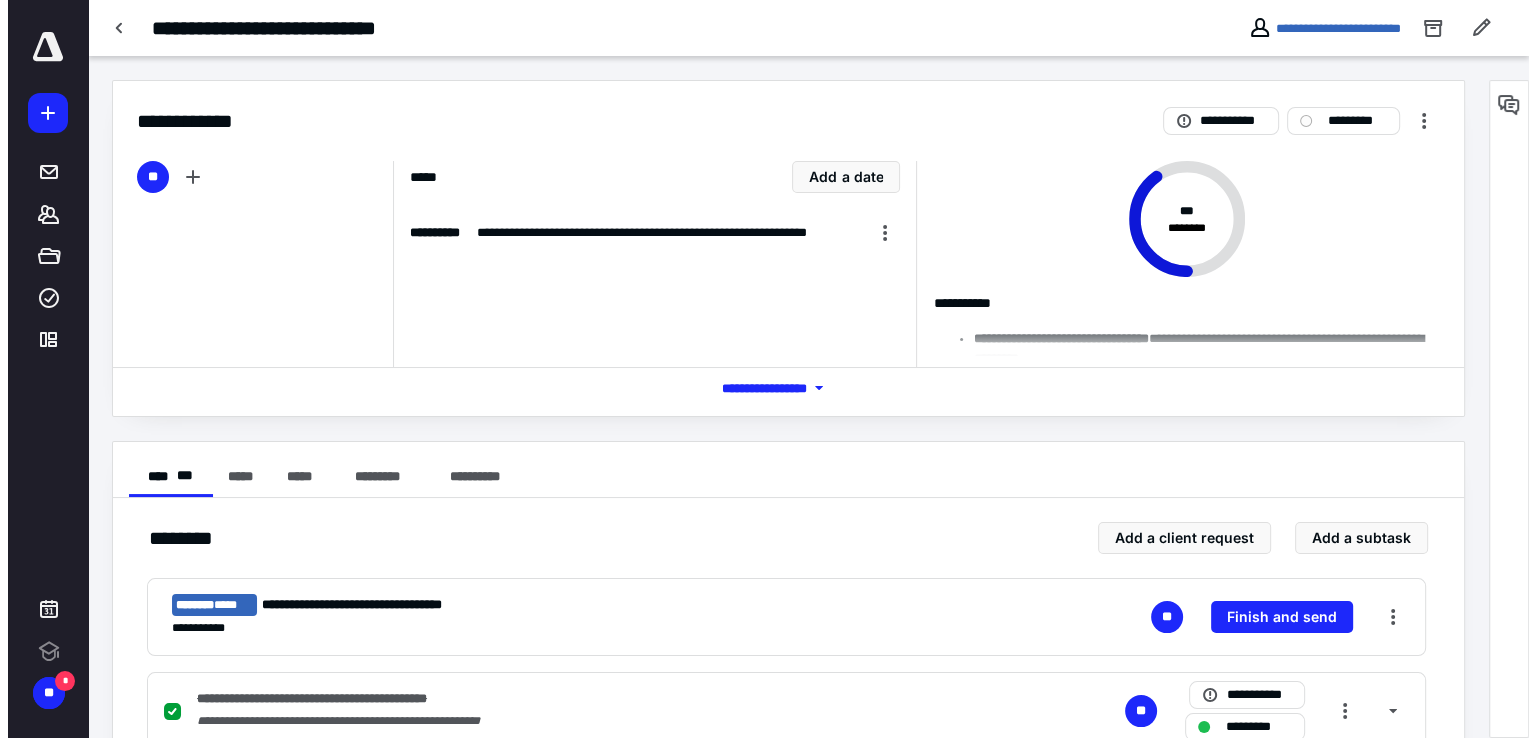 scroll, scrollTop: 0, scrollLeft: 0, axis: both 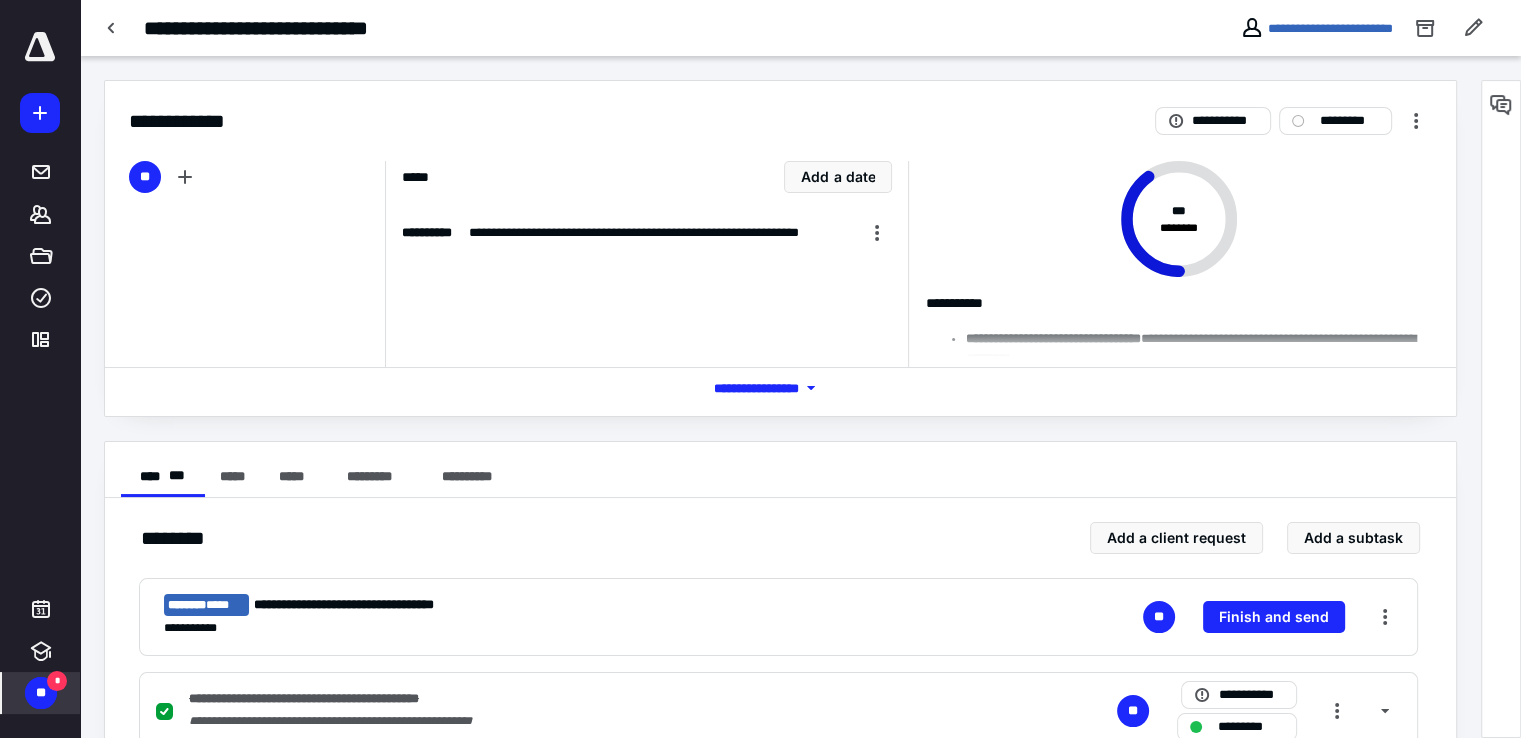 click on "**" at bounding box center [41, 693] 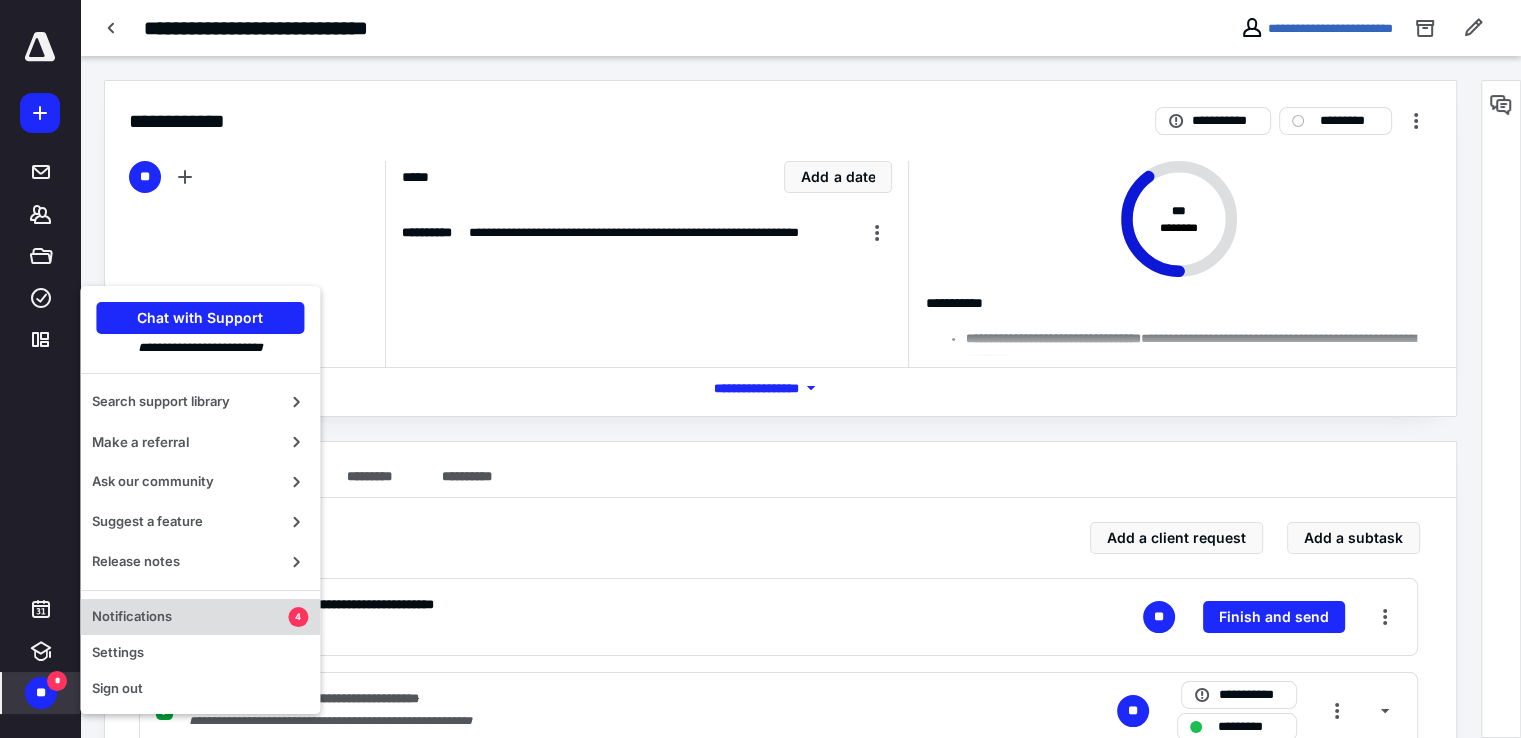 click on "Notifications" at bounding box center (190, 617) 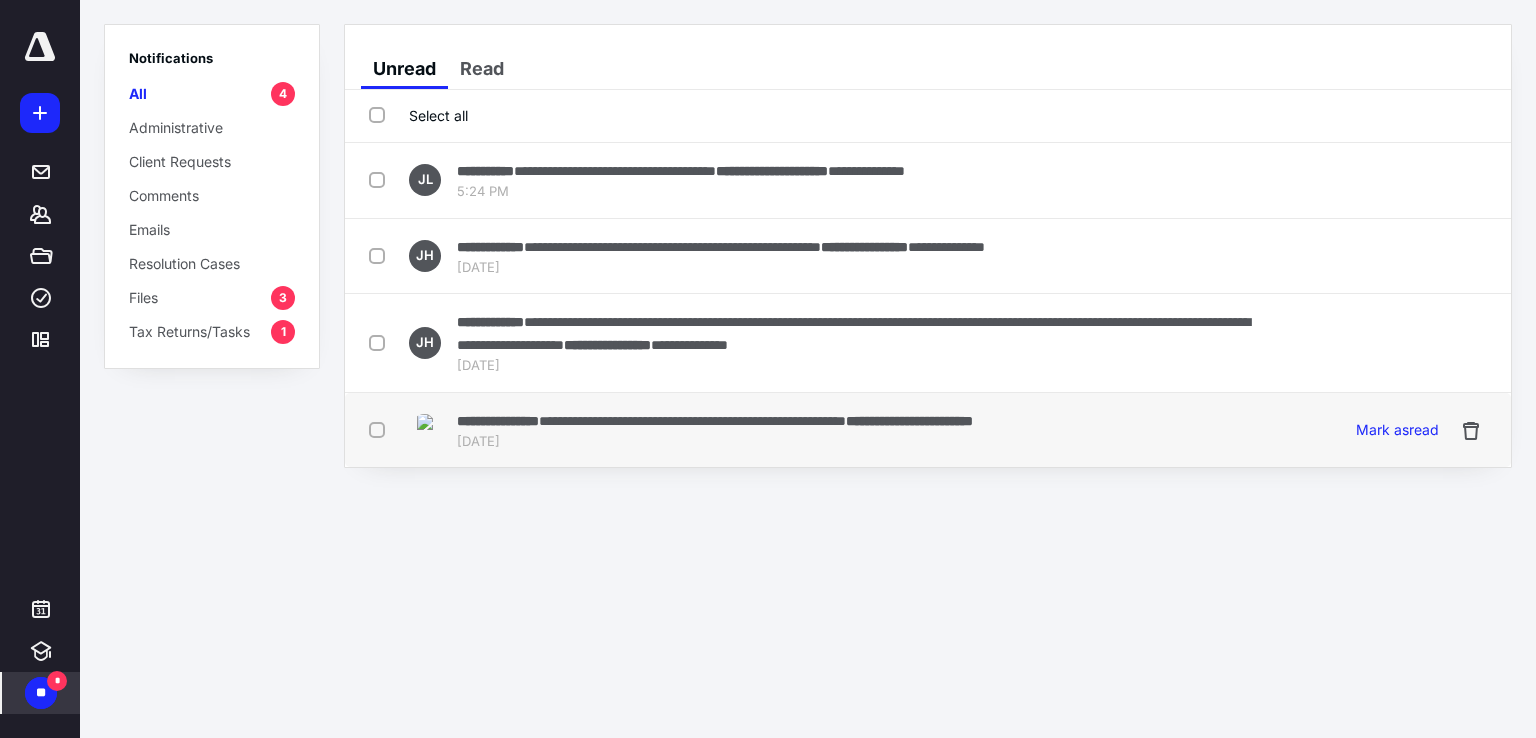 click at bounding box center [381, 429] 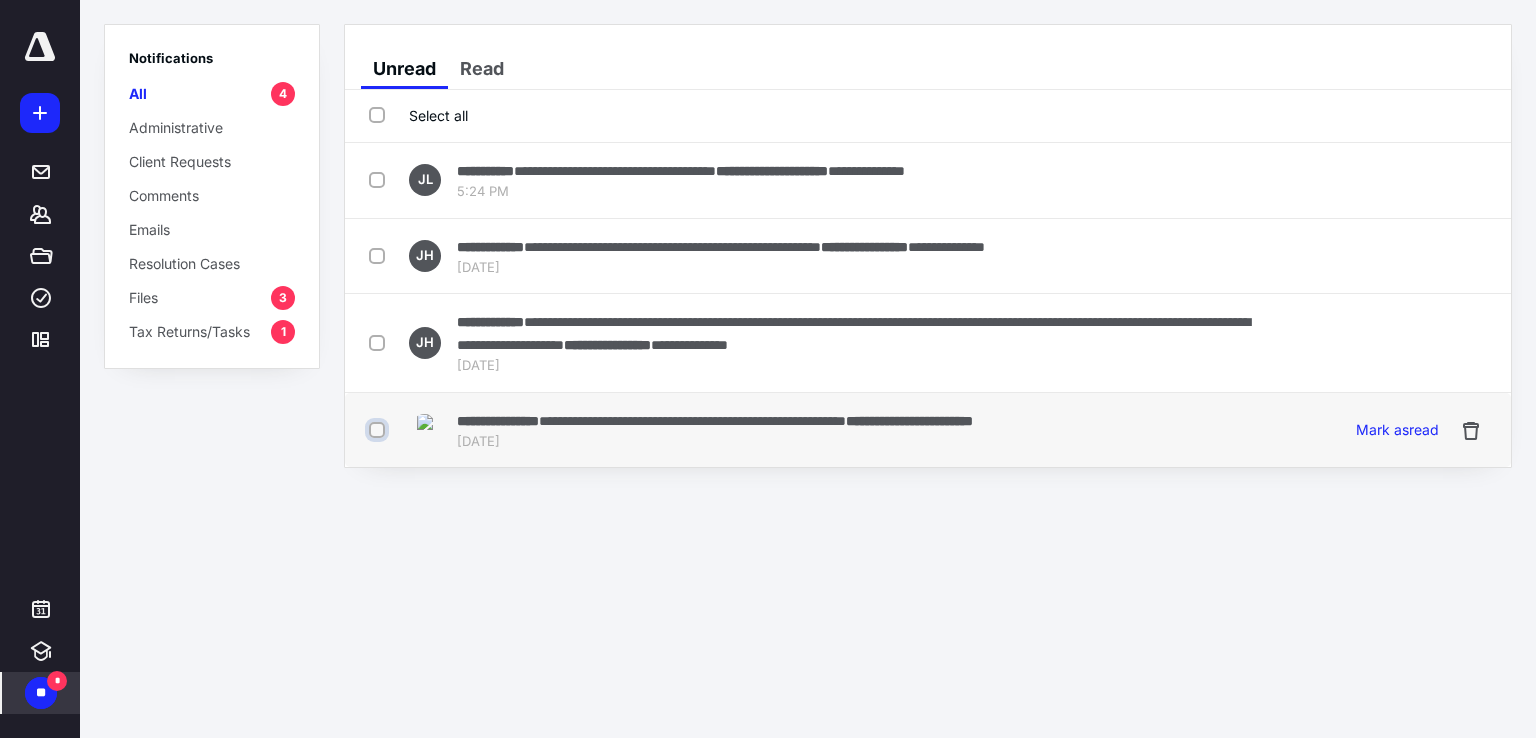 click at bounding box center (379, 430) 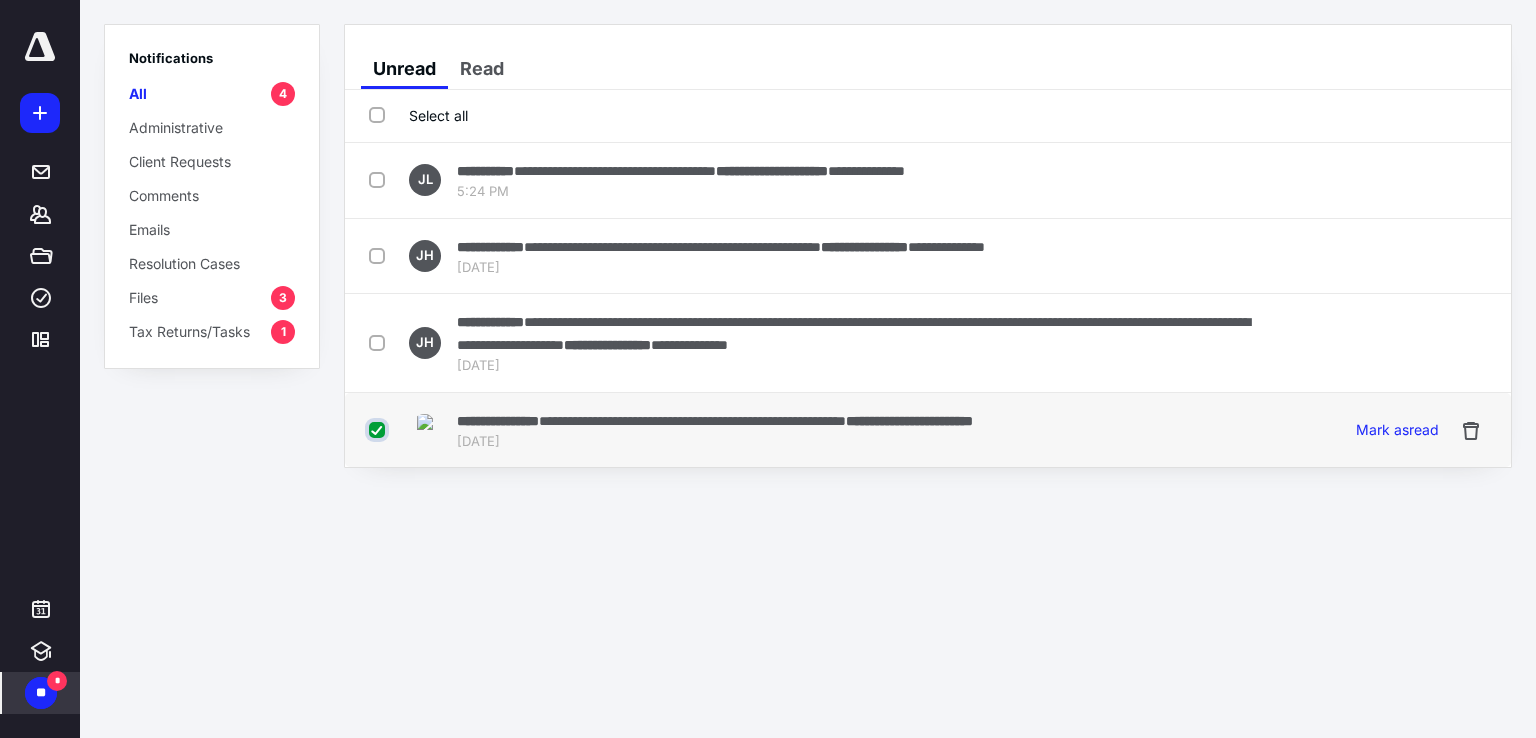 checkbox on "true" 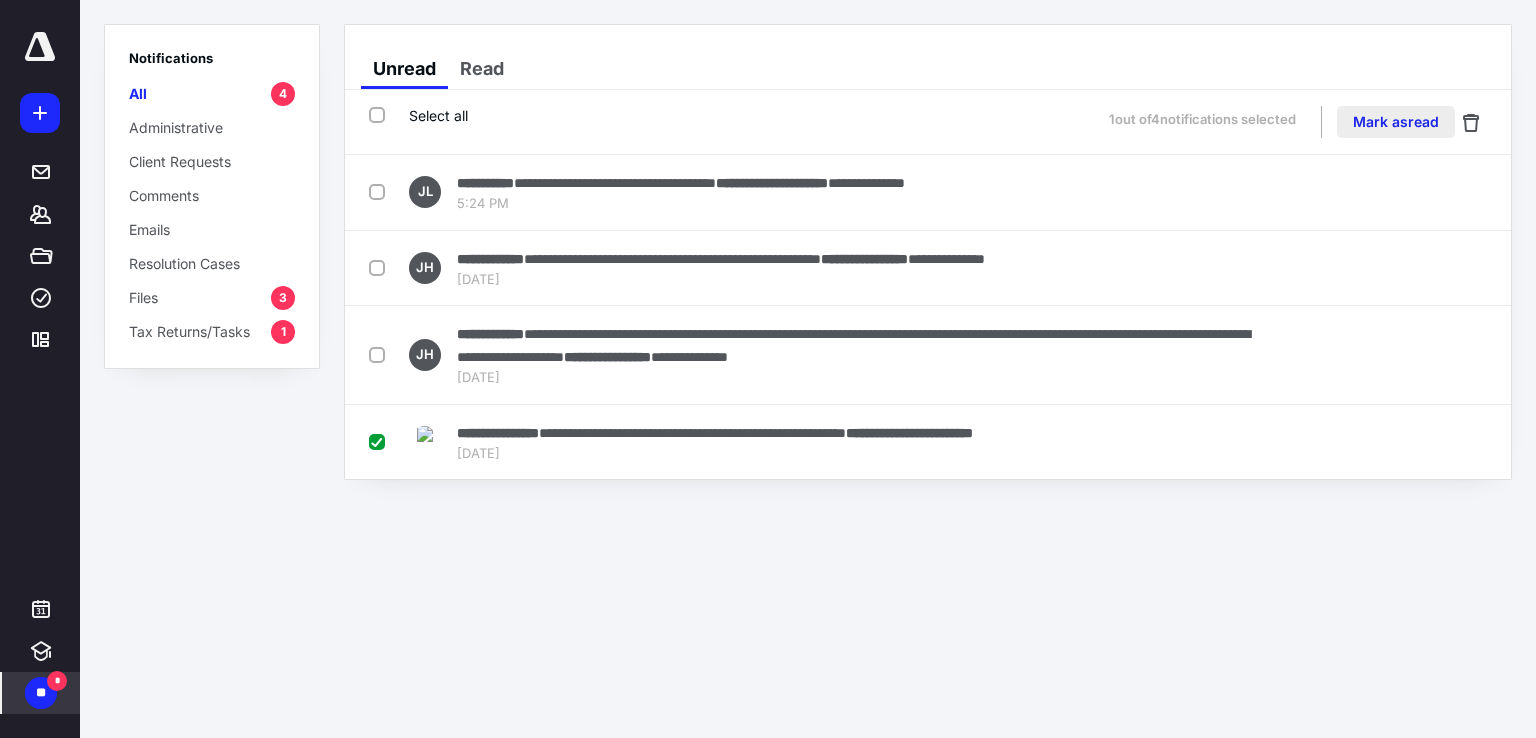 click on "Mark as  read" at bounding box center [1396, 122] 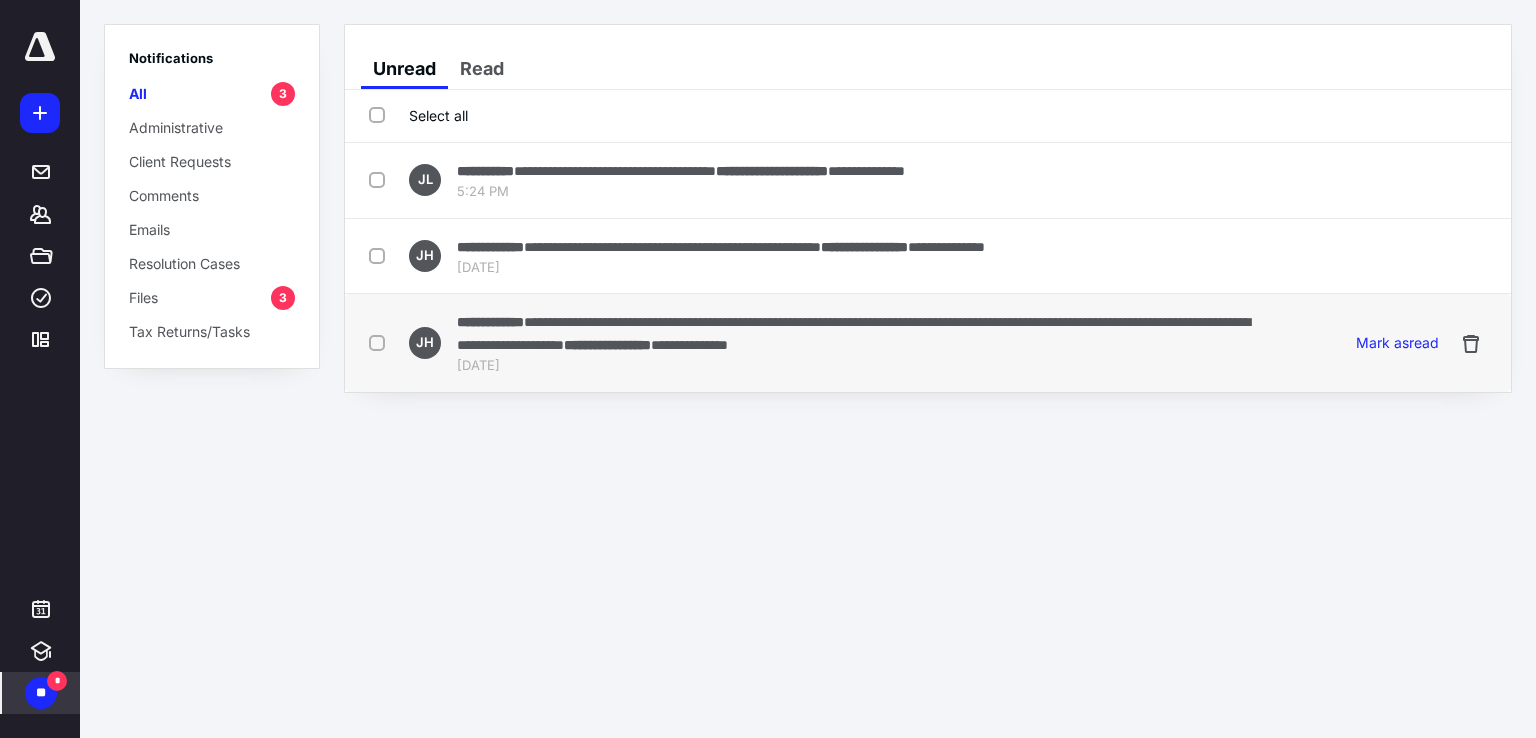 click on "**********" at bounding box center (853, 333) 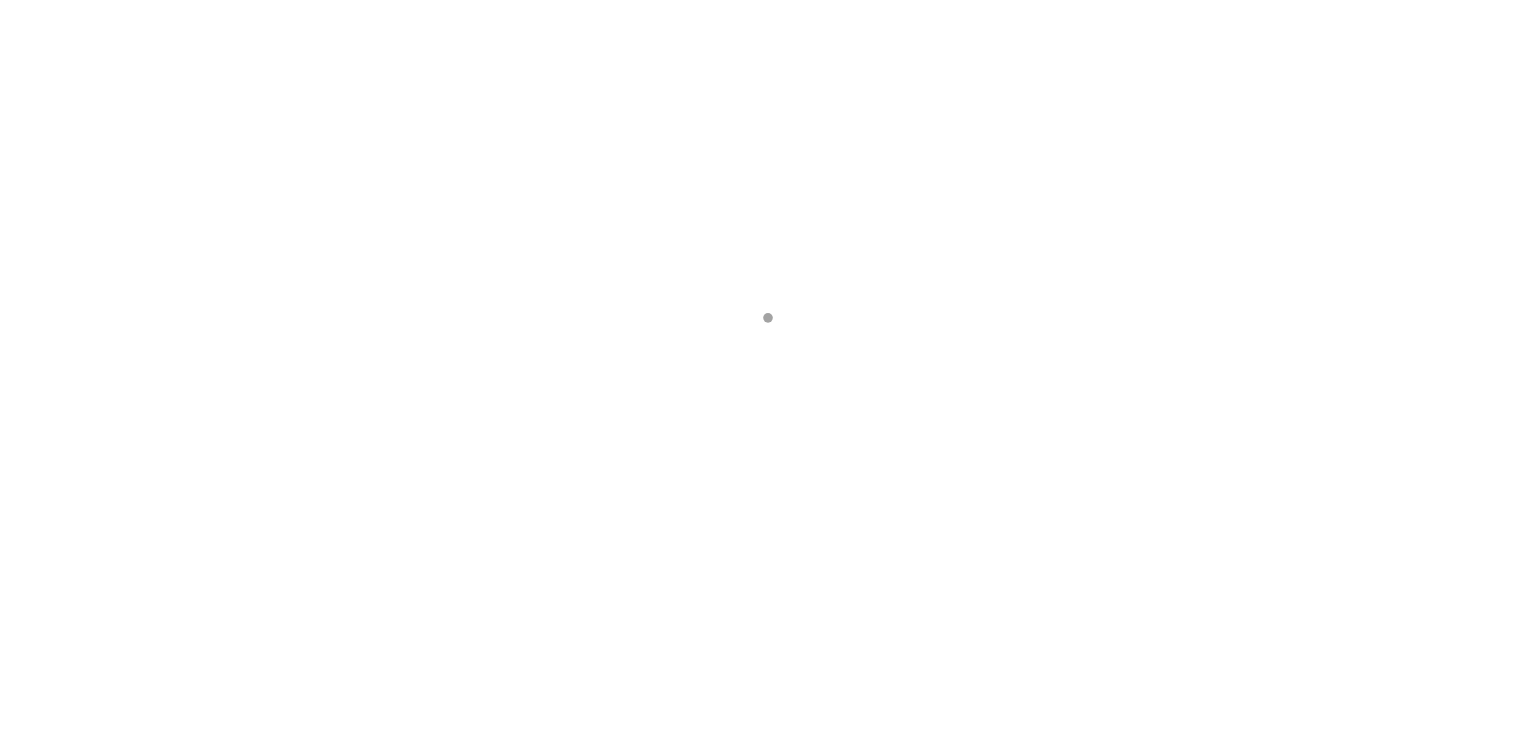 scroll, scrollTop: 0, scrollLeft: 0, axis: both 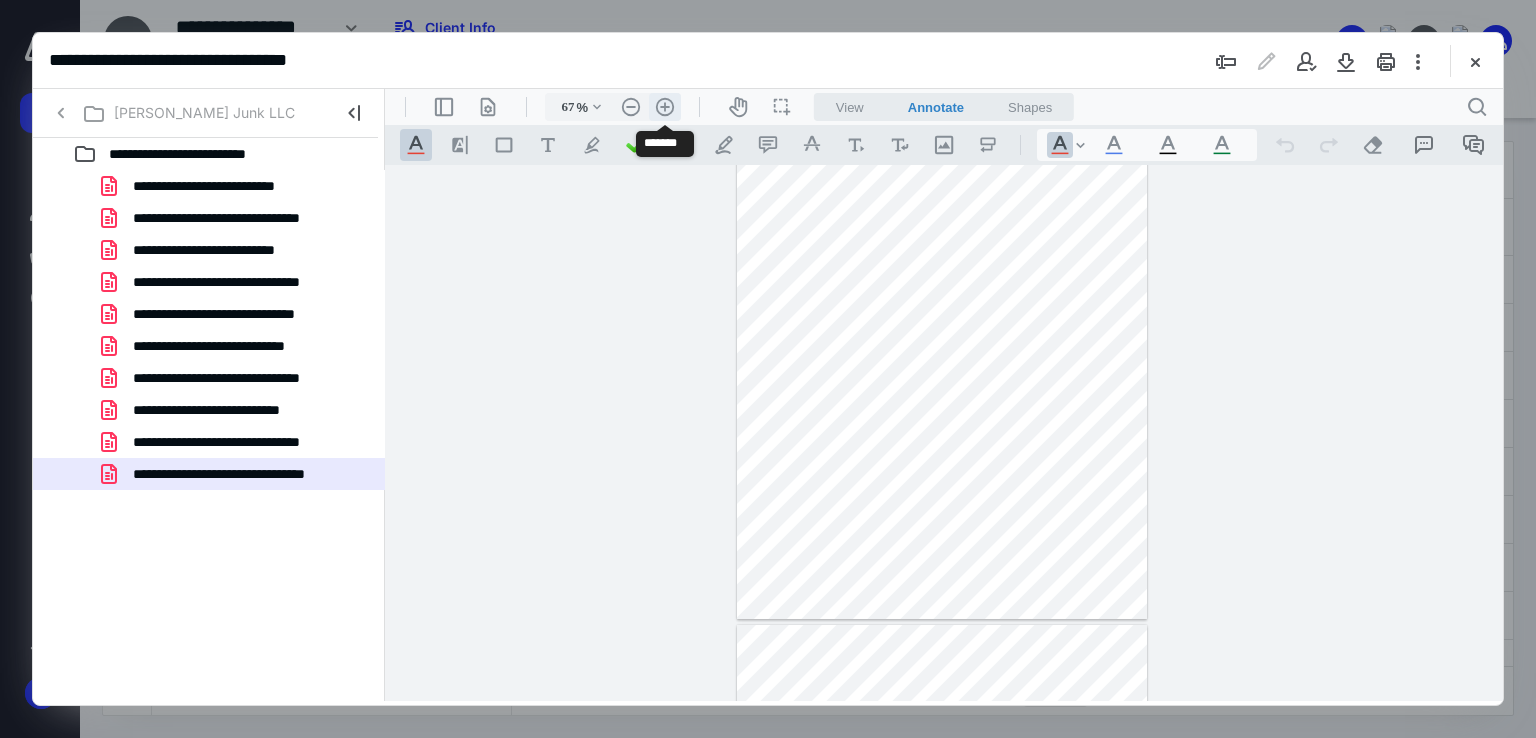 click on ".cls-1{fill:#abb0c4;} icon - header - zoom - in - line" at bounding box center (665, 107) 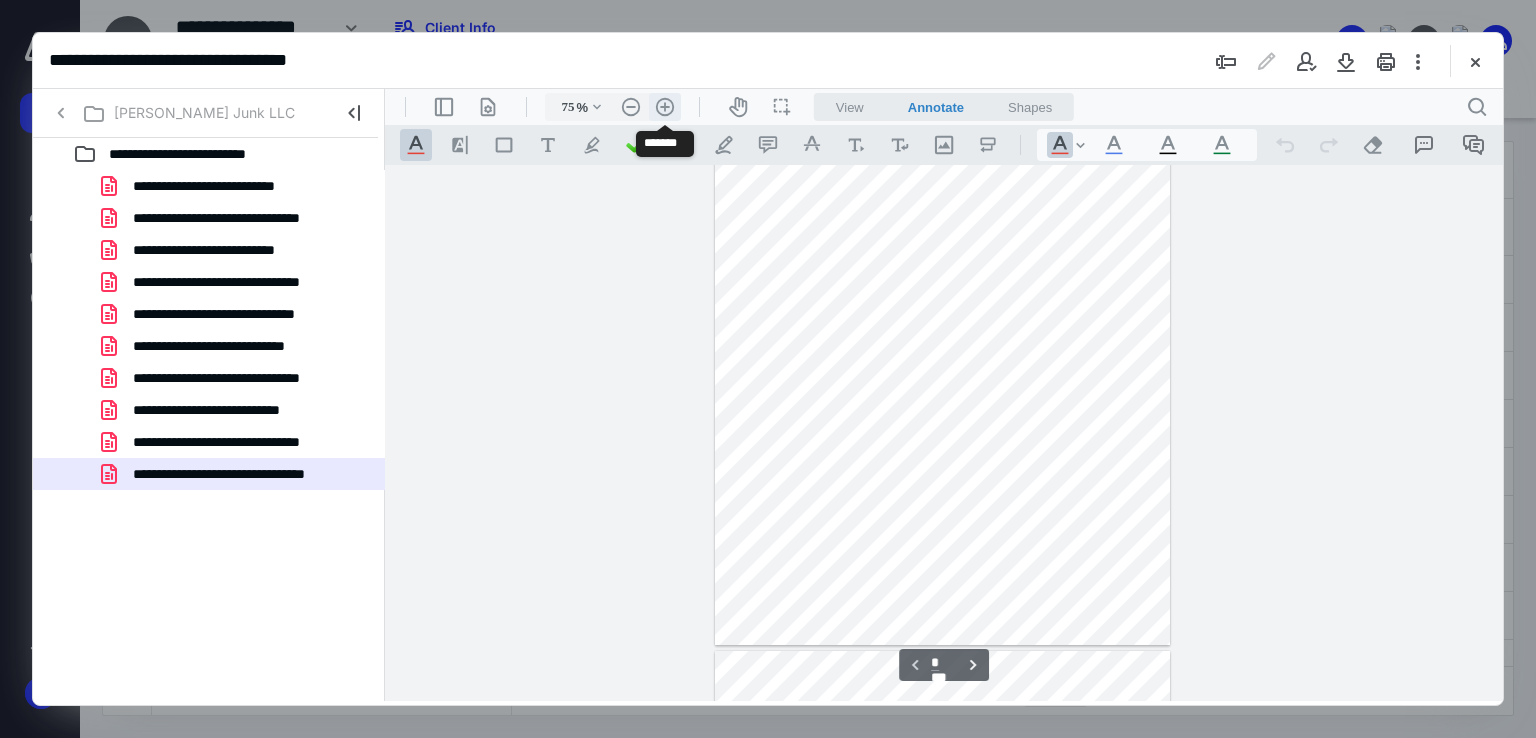 click on ".cls-1{fill:#abb0c4;} icon - header - zoom - in - line" at bounding box center [665, 107] 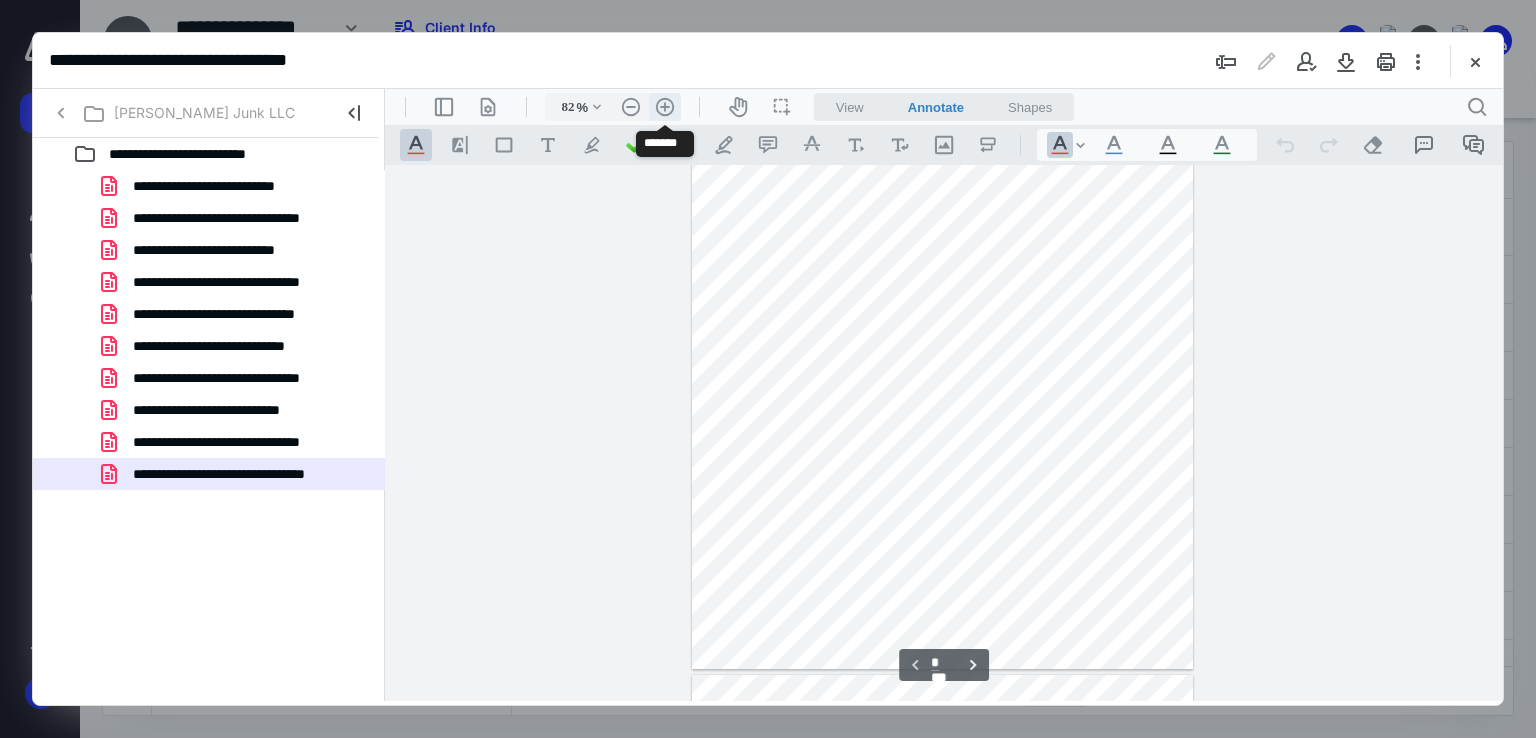 click on ".cls-1{fill:#abb0c4;} icon - header - zoom - in - line" at bounding box center (665, 107) 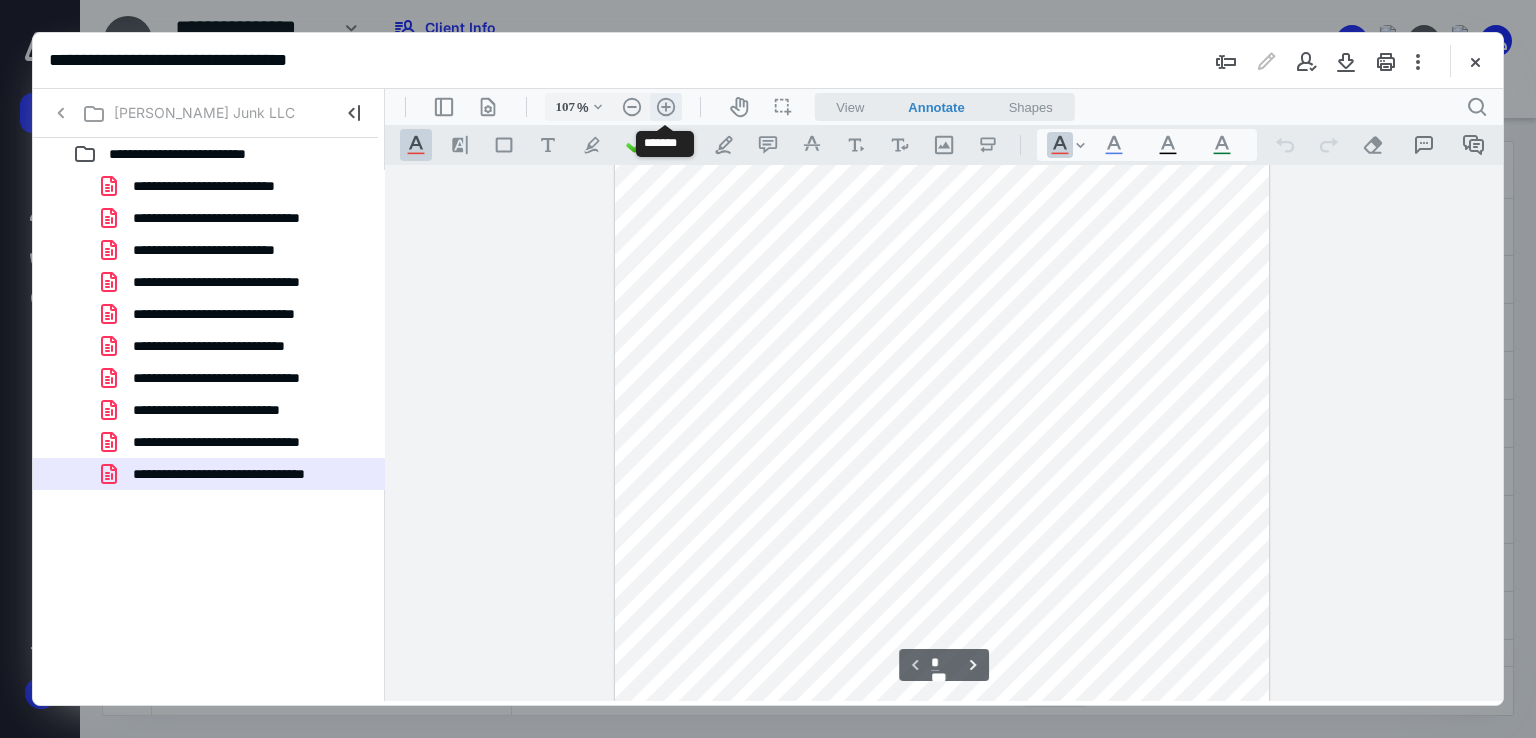 click on ".cls-1{fill:#abb0c4;} icon - header - zoom - in - line" at bounding box center [666, 107] 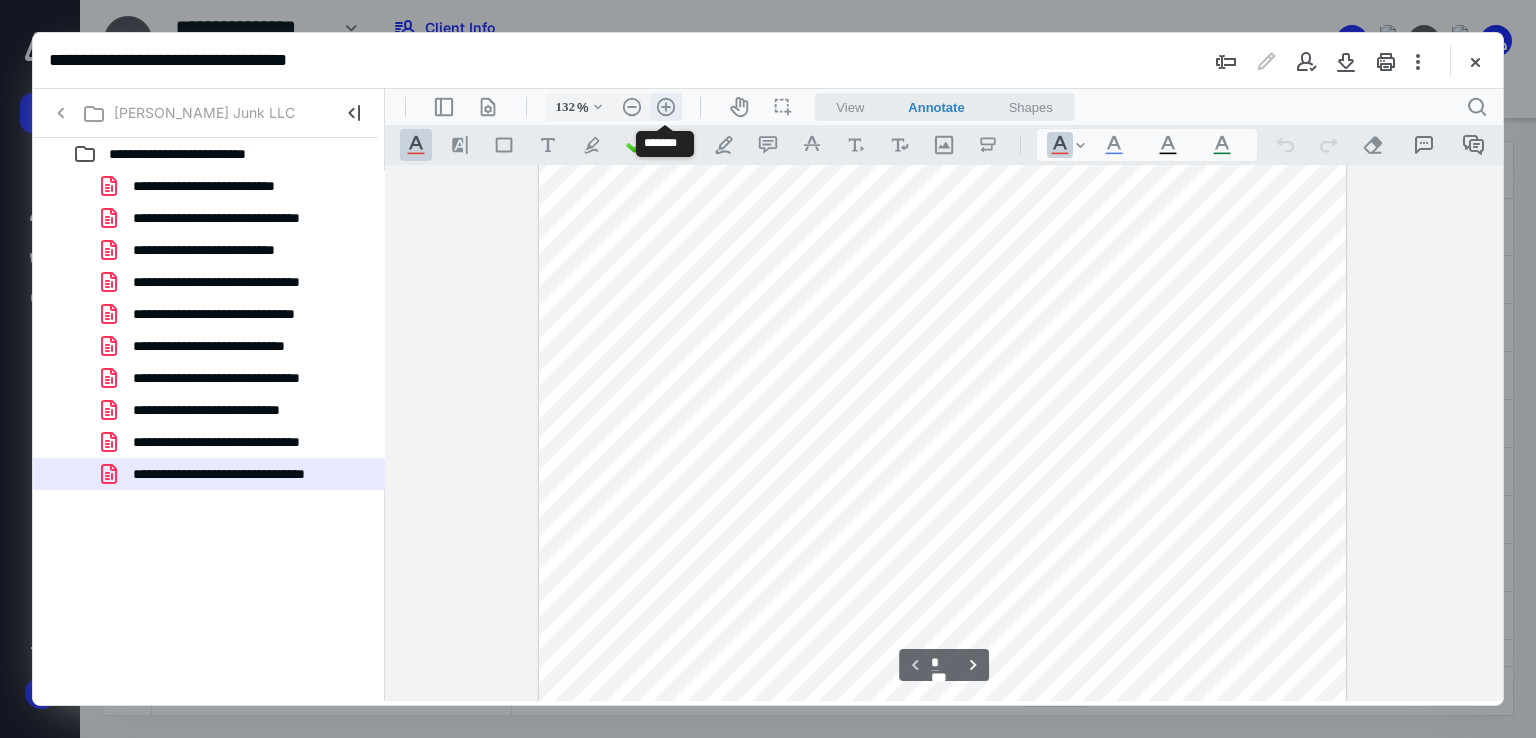 click on ".cls-1{fill:#abb0c4;} icon - header - zoom - in - line" at bounding box center (666, 107) 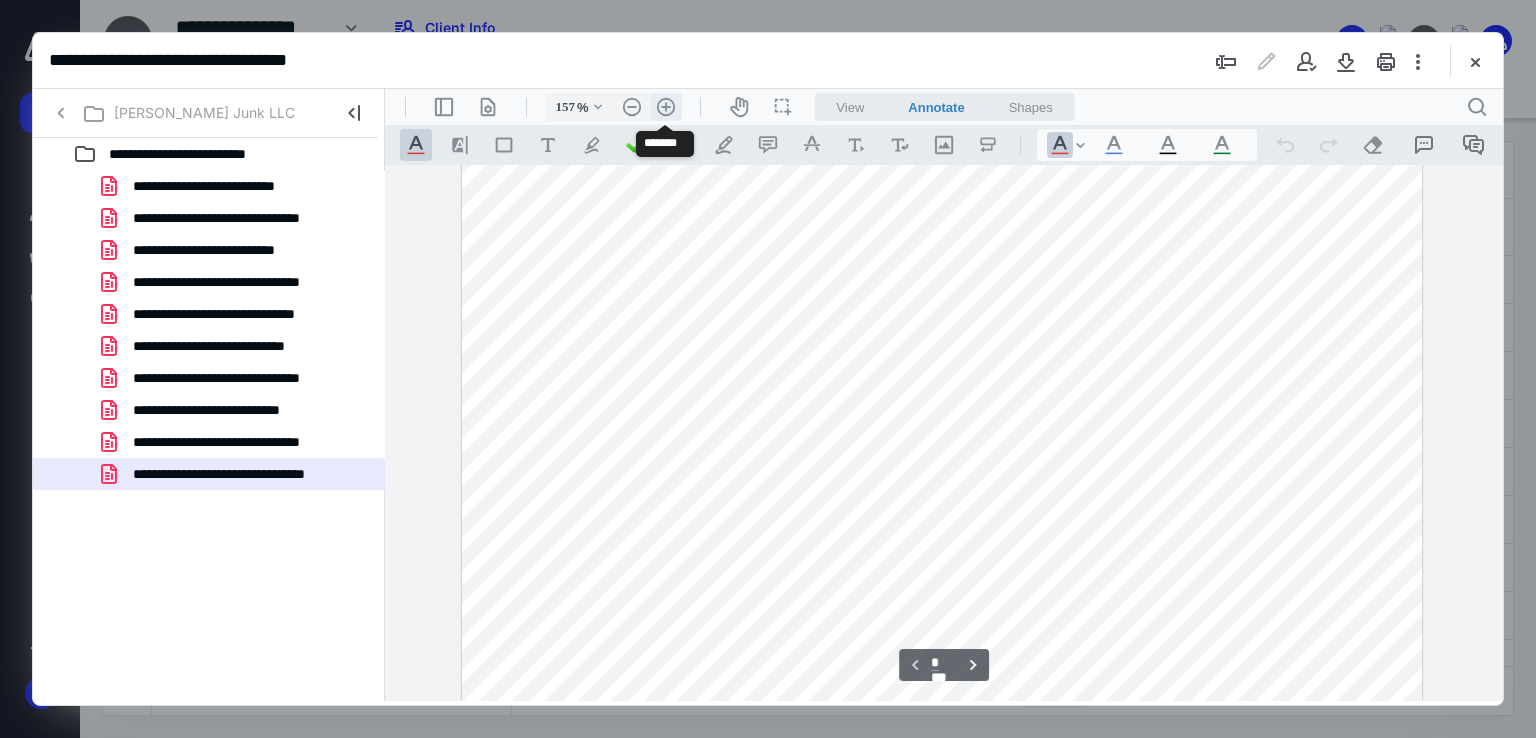 scroll, scrollTop: 493, scrollLeft: 0, axis: vertical 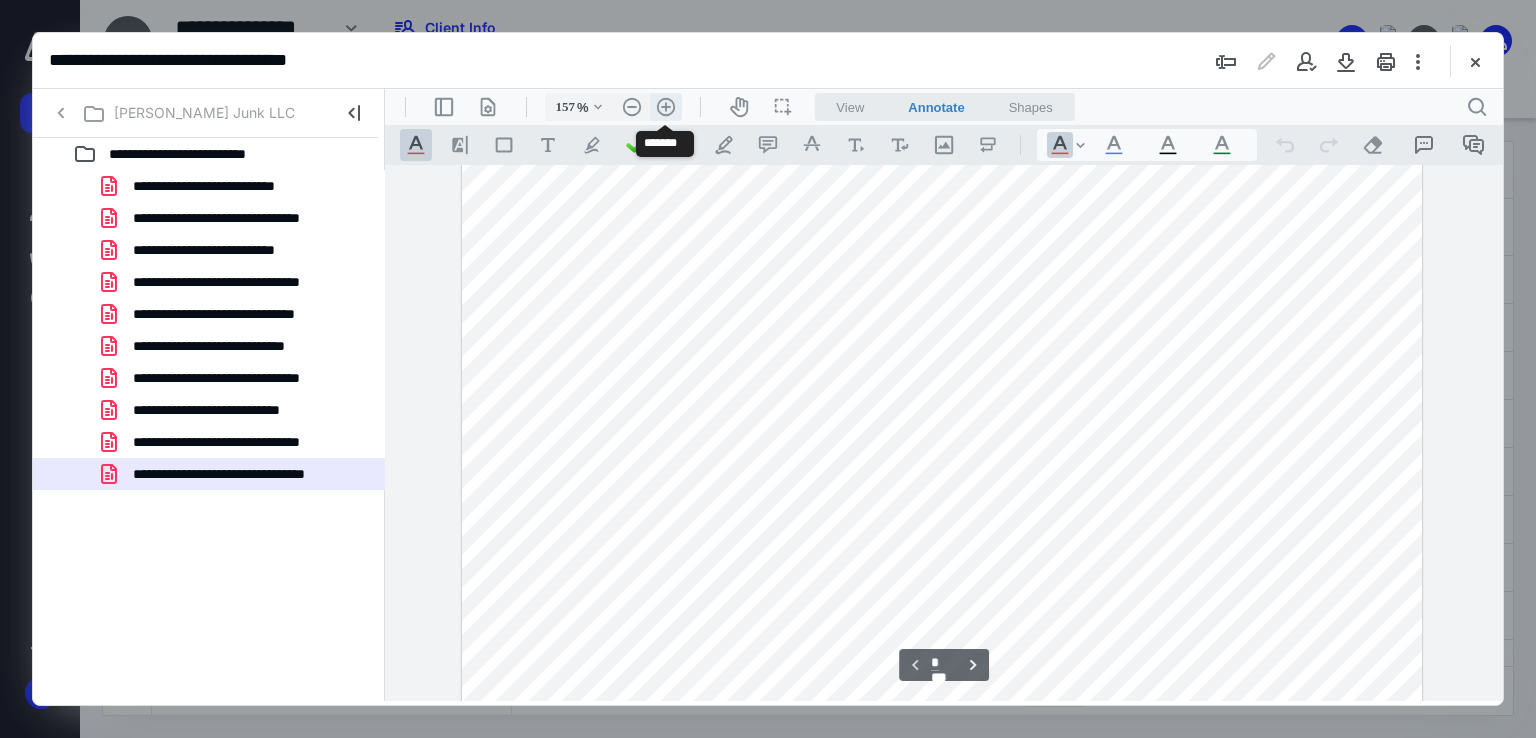 click on ".cls-1{fill:#abb0c4;} icon - header - zoom - in - line" at bounding box center [666, 107] 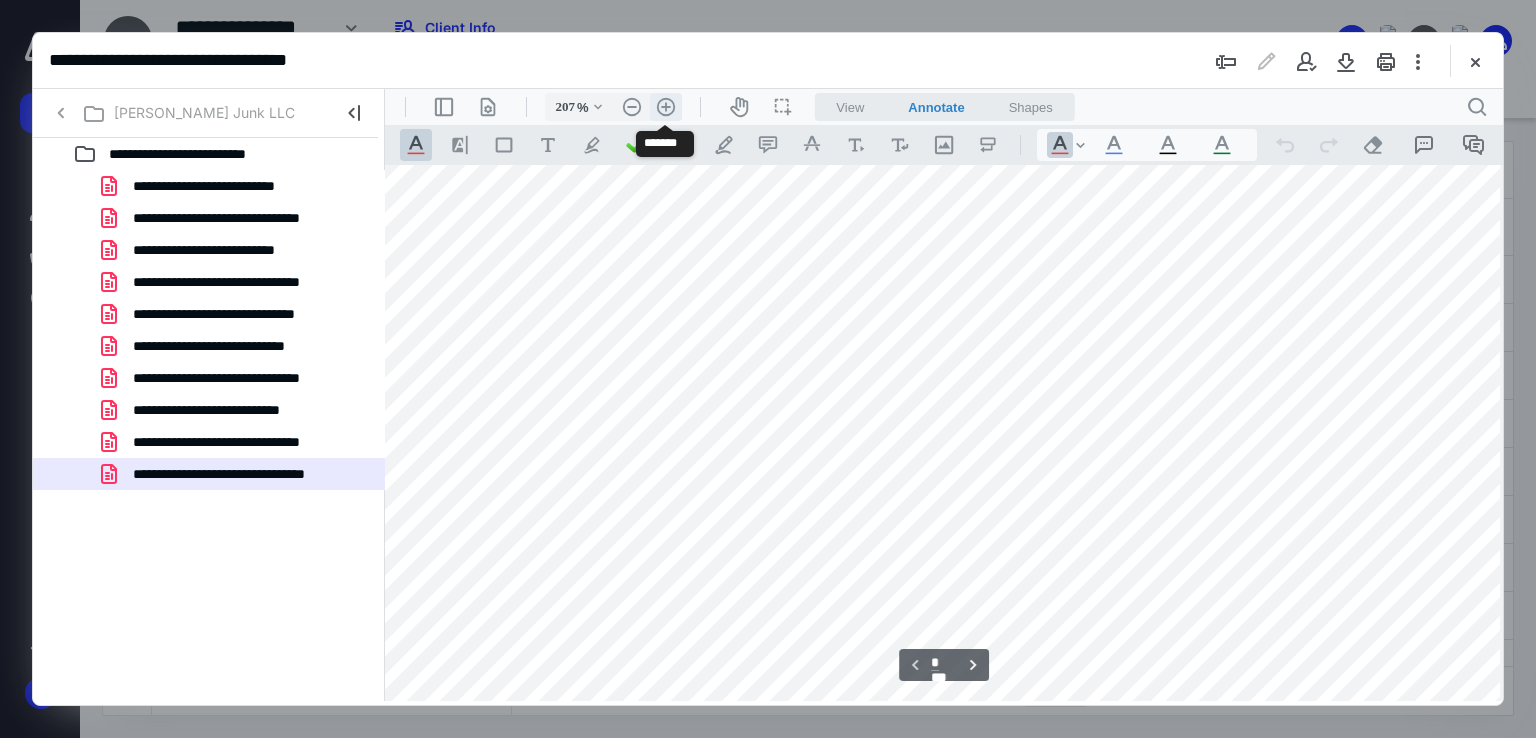 click on ".cls-1{fill:#abb0c4;} icon - header - zoom - in - line" at bounding box center (666, 107) 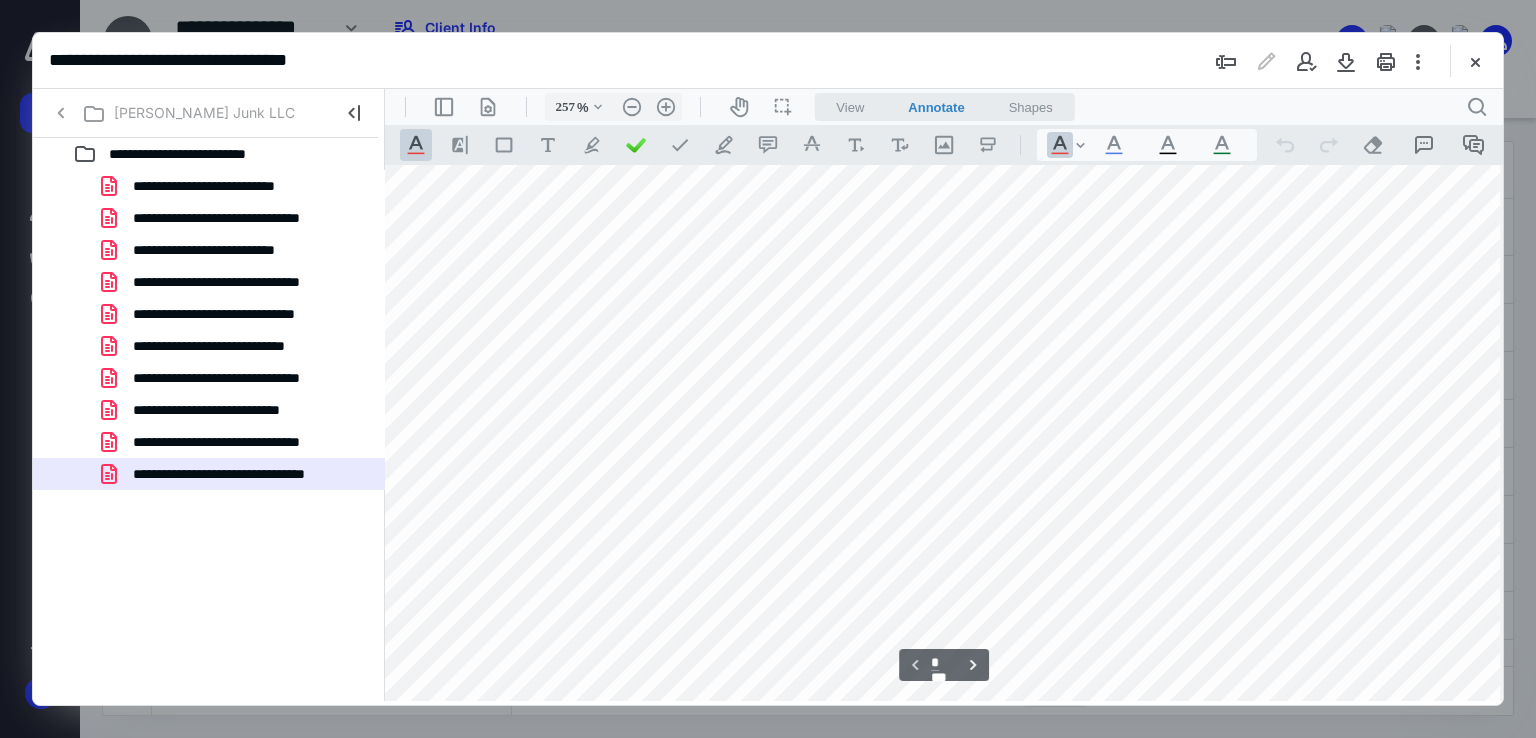 scroll, scrollTop: 654, scrollLeft: 244, axis: both 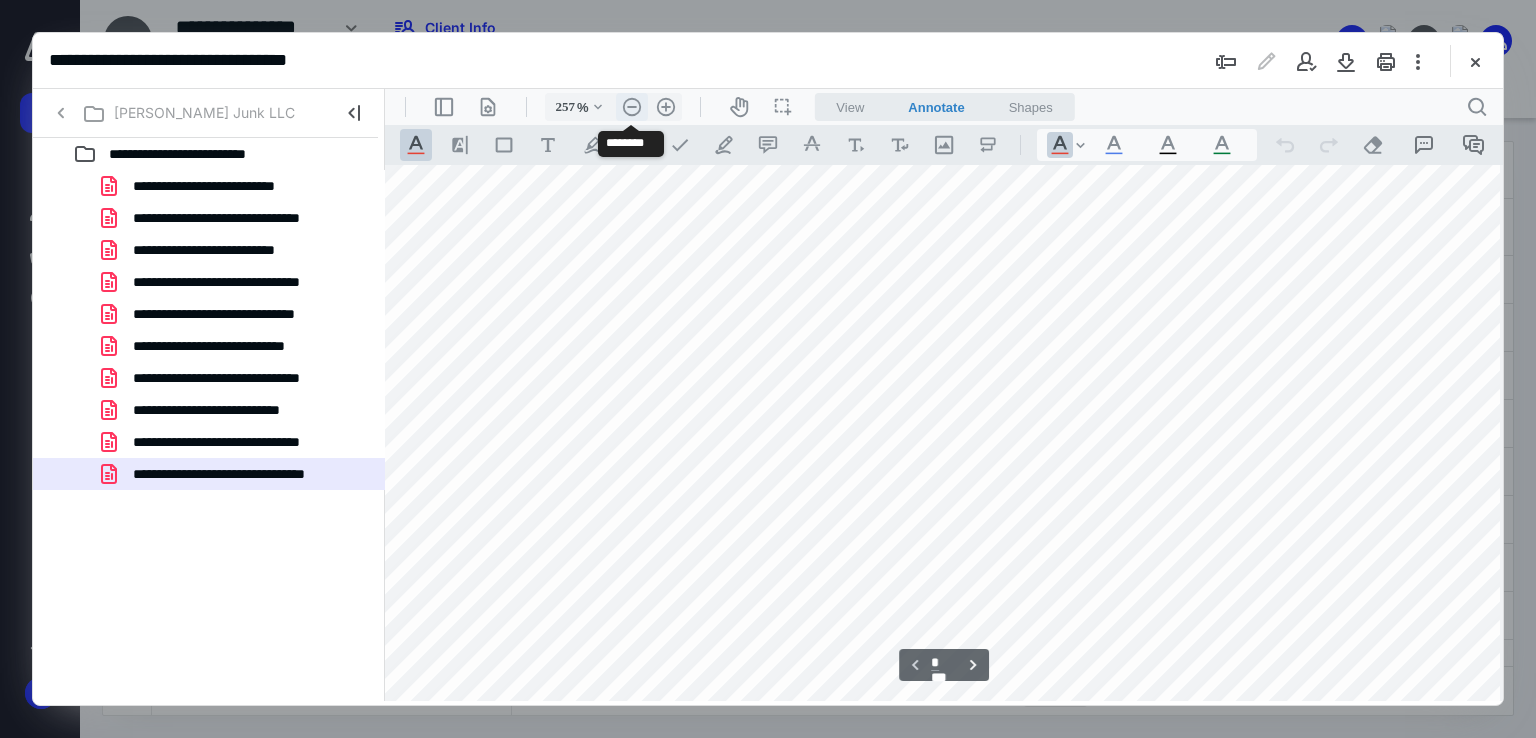 click on ".cls-1{fill:#abb0c4;} icon - header - zoom - out - line" at bounding box center (632, 107) 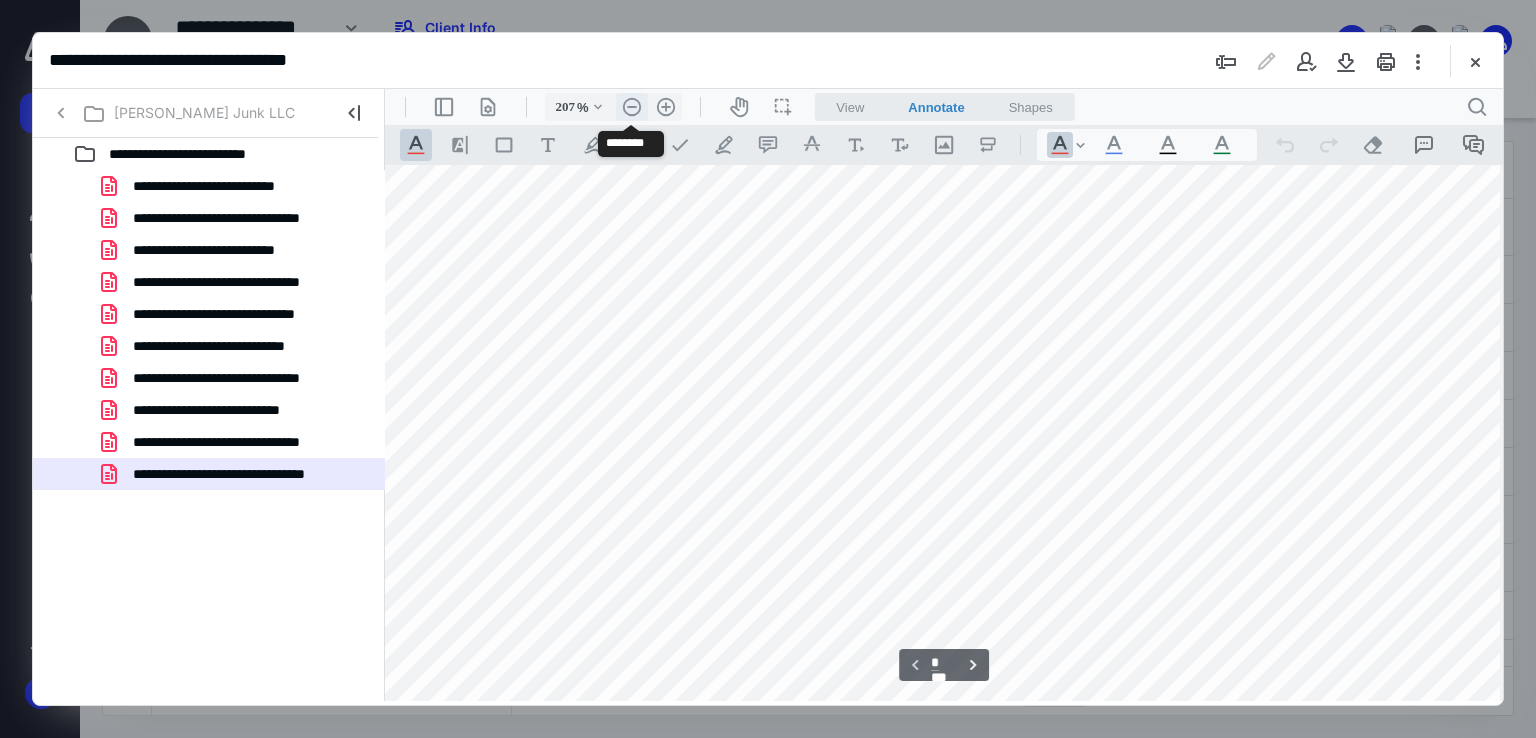 scroll, scrollTop: 482, scrollLeft: 88, axis: both 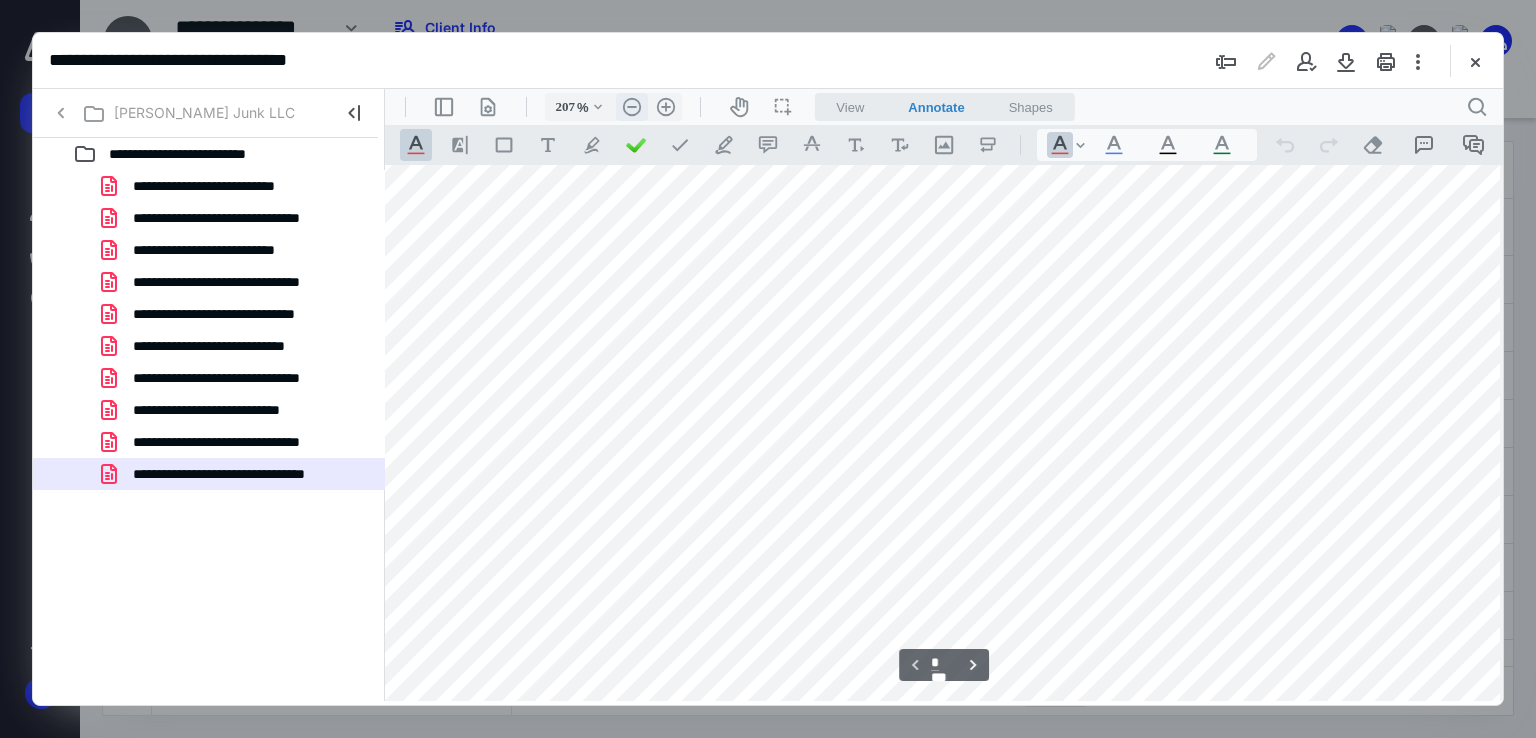 click on ".cls-1{fill:#abb0c4;} icon - header - zoom - out - line" at bounding box center [632, 107] 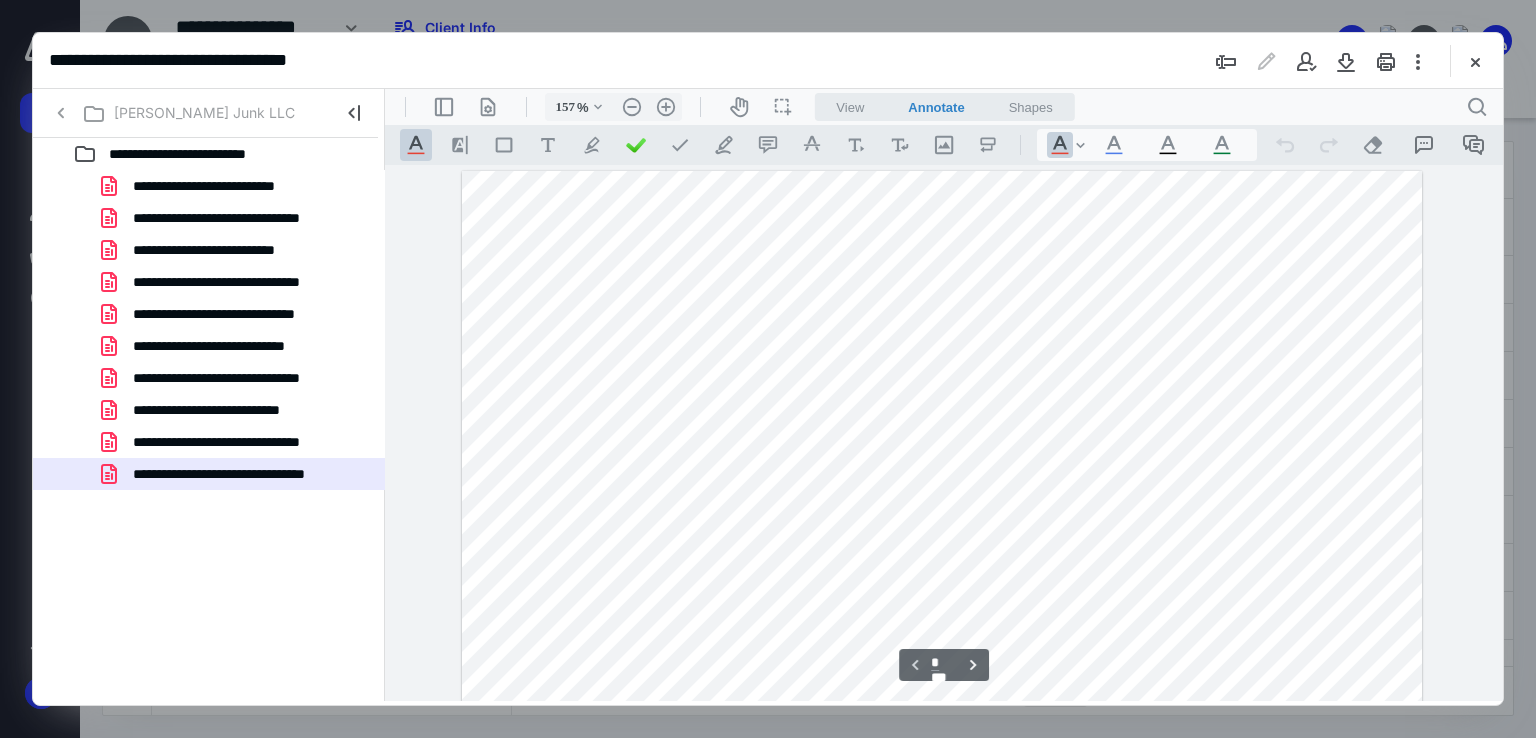 scroll, scrollTop: 100, scrollLeft: 0, axis: vertical 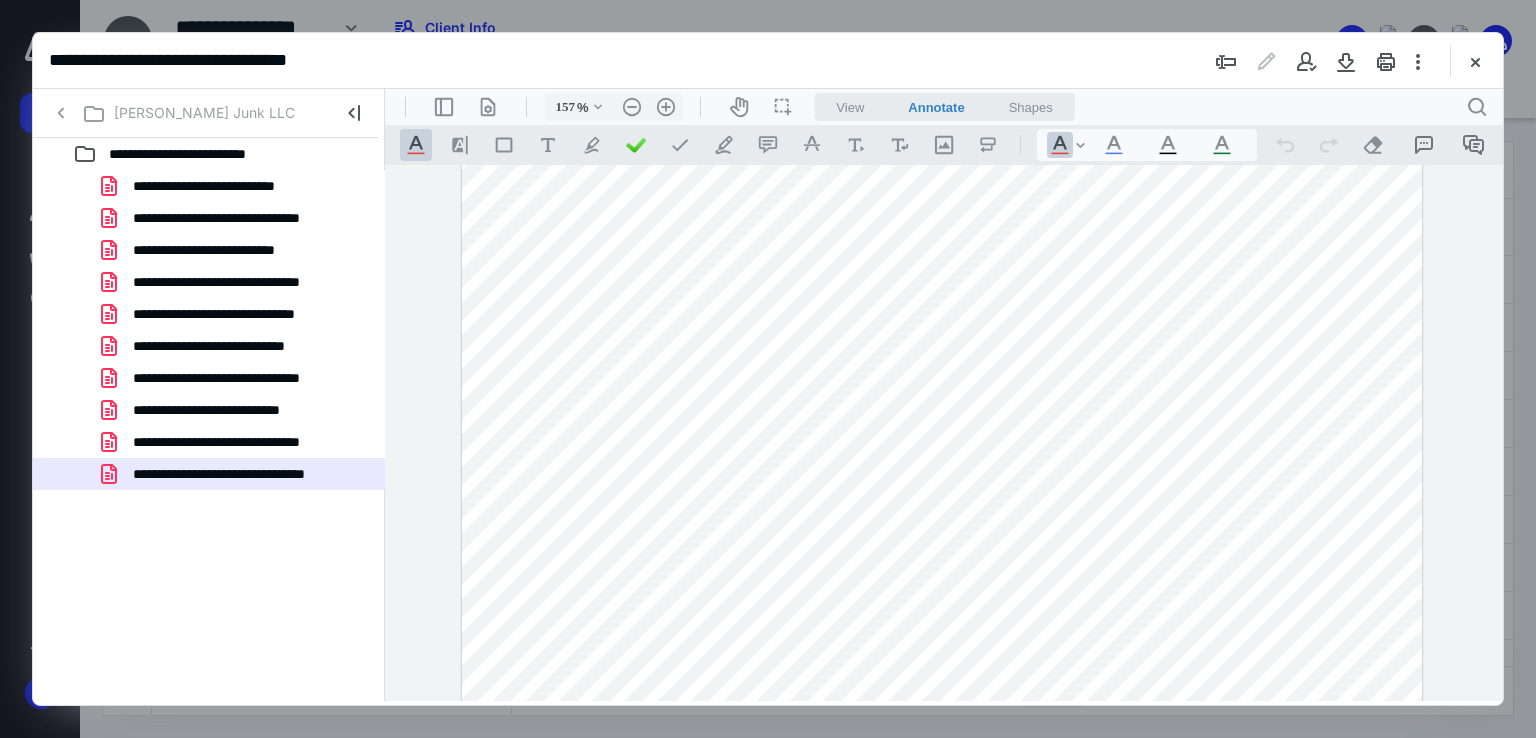 click at bounding box center [942, 692] 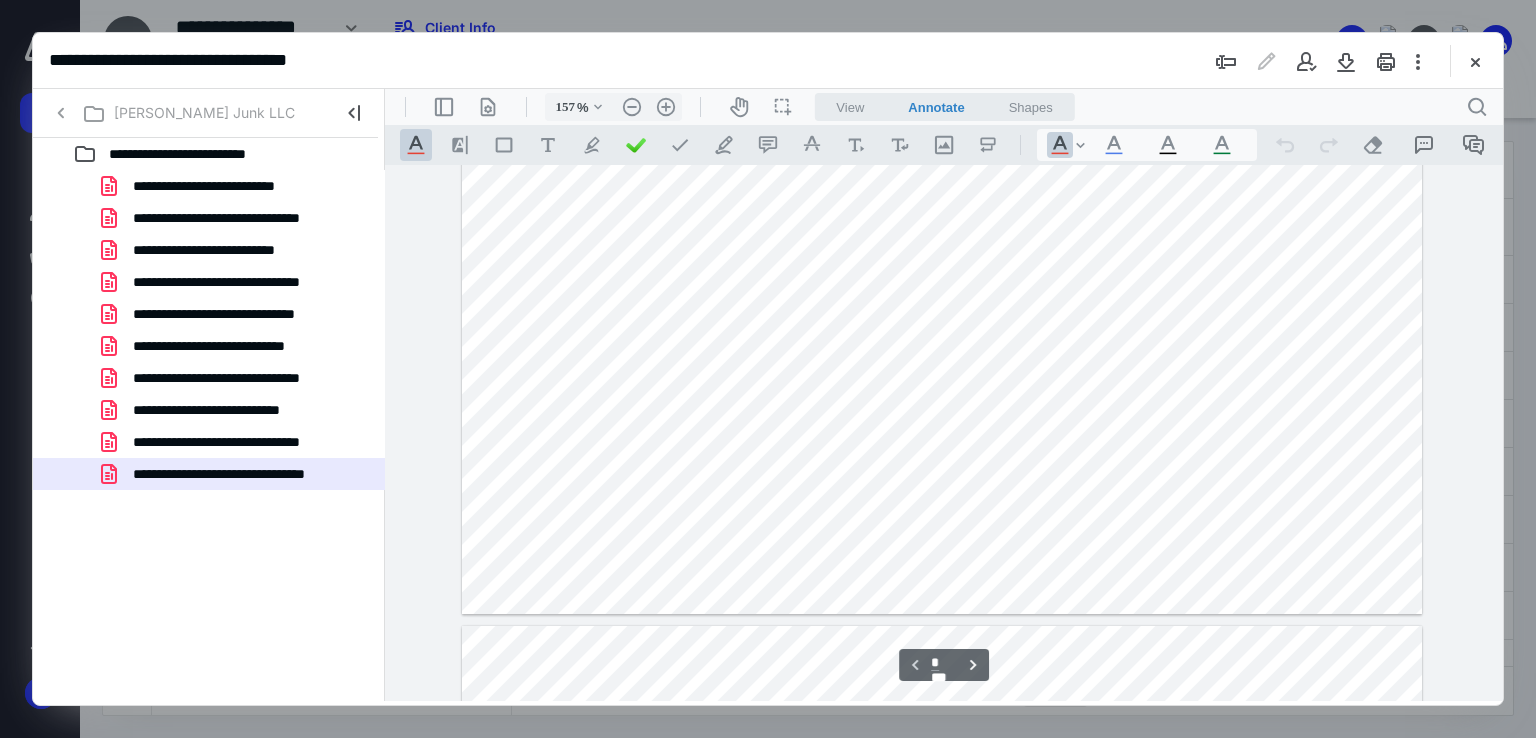 scroll, scrollTop: 900, scrollLeft: 0, axis: vertical 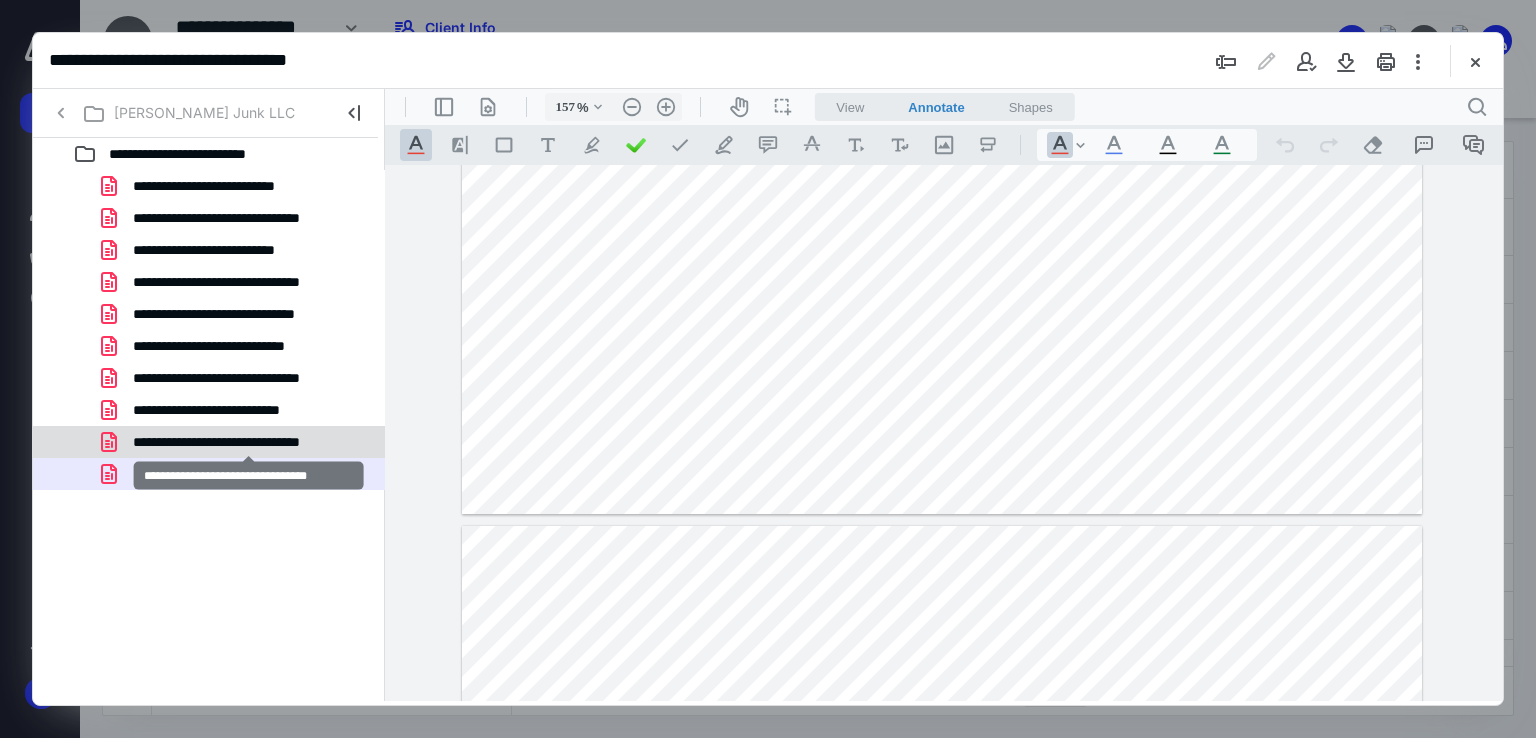 click on "**********" at bounding box center [249, 442] 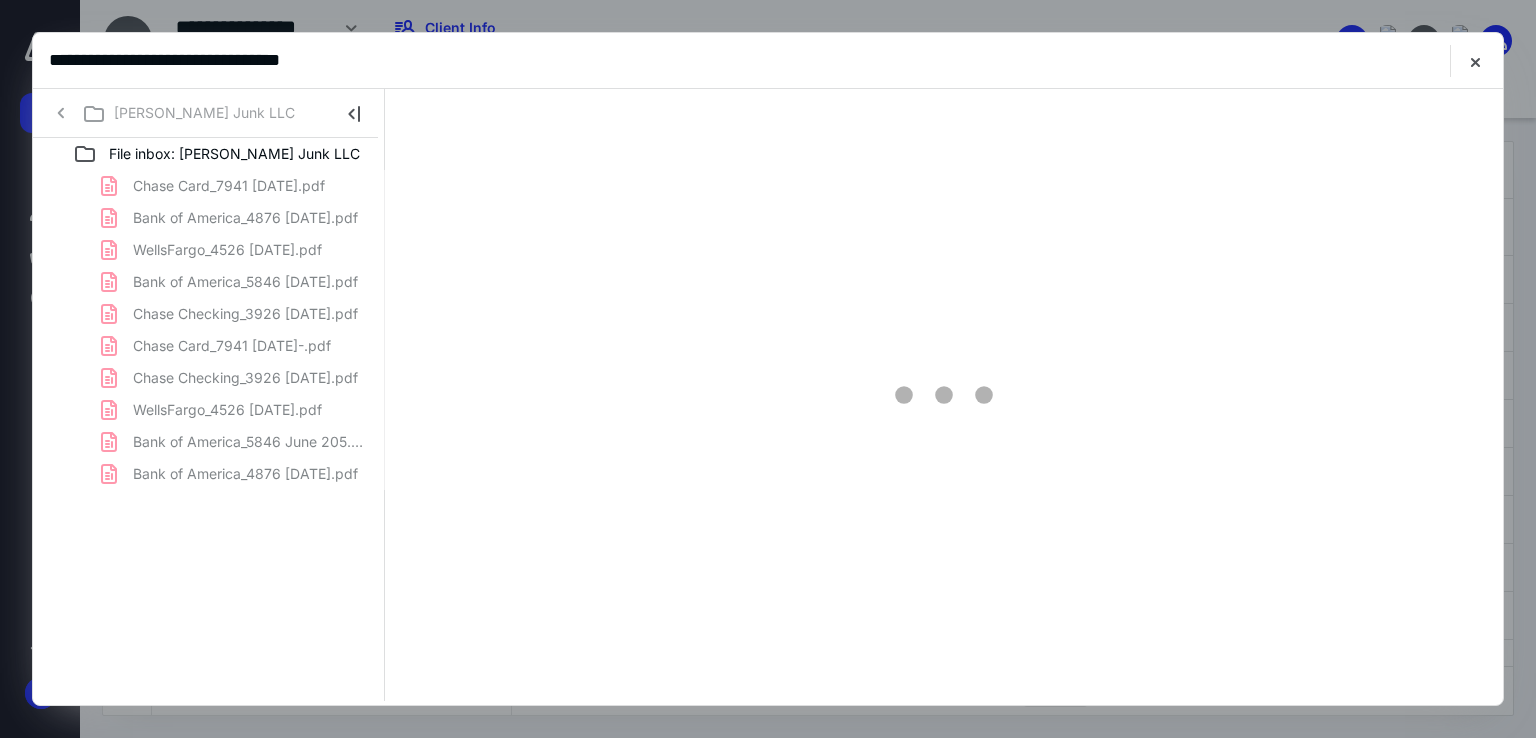 scroll, scrollTop: 0, scrollLeft: 0, axis: both 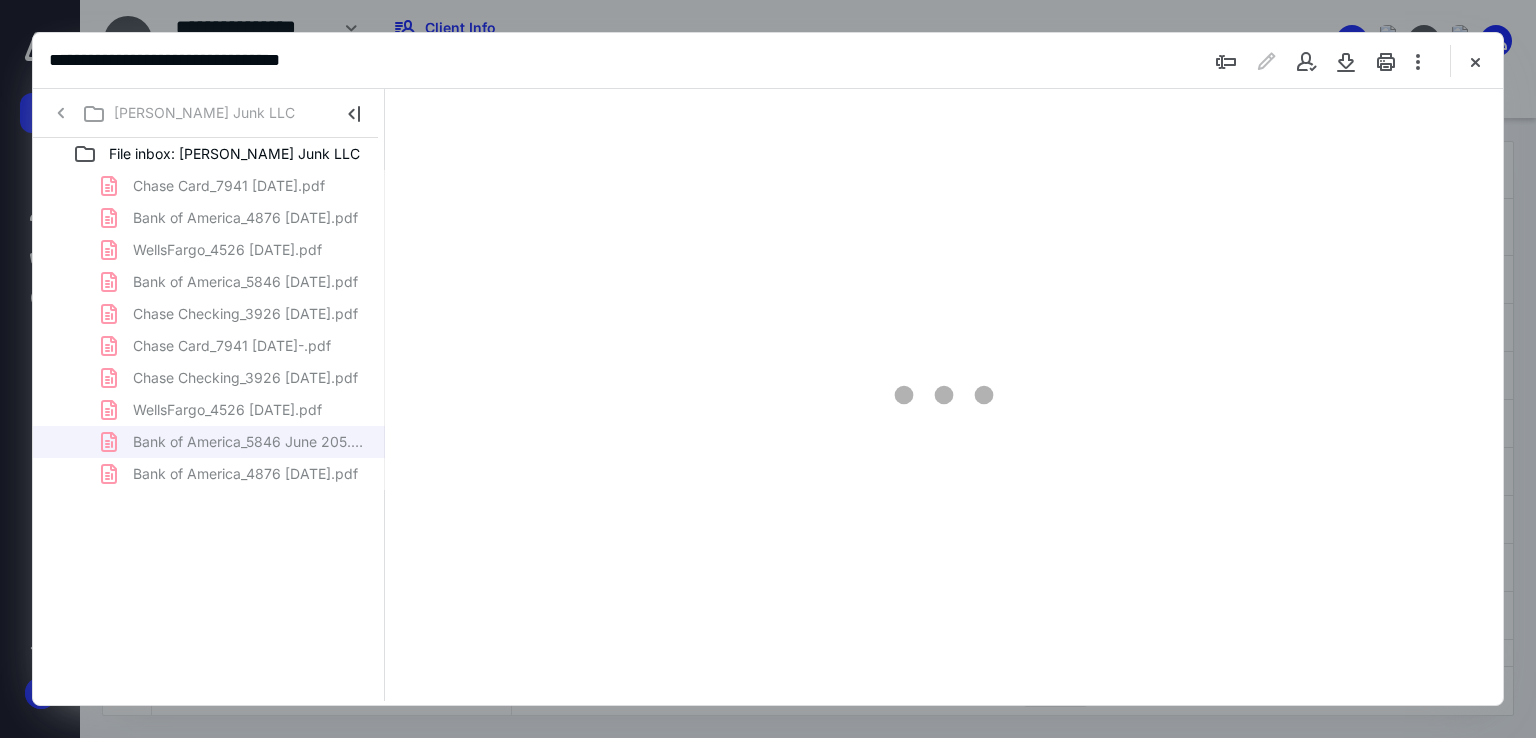click on "Chase Card_7941 May 2025.pdf Bank of America_4876 May 2025.pdf WellsFargo_4526 May 2025.pdf Bank of America_5846 May 2025.pdf Chase Checking_3926 May 2025.pdf Chase Card_7941 June 2025-.pdf Chase Checking_3926 June 2025.pdf WellsFargo_4526 June 2025.pdf Bank of America_5846 June 205.pdf Bank of America_4876 June 2025.pdf" at bounding box center (209, 330) 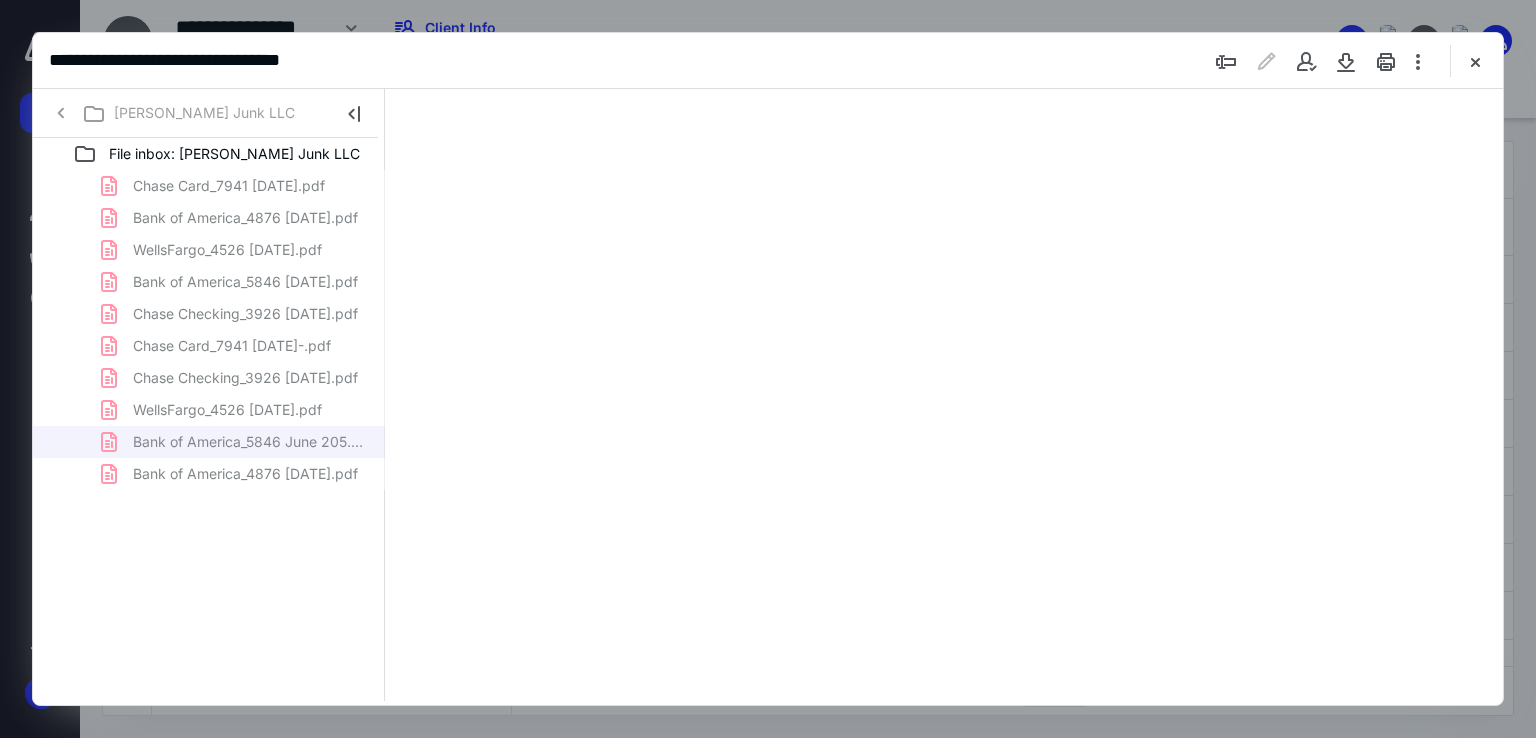 click on "Chase Card_7941 May 2025.pdf Bank of America_4876 May 2025.pdf WellsFargo_4526 May 2025.pdf Bank of America_5846 May 2025.pdf Chase Checking_3926 May 2025.pdf Chase Card_7941 June 2025-.pdf Chase Checking_3926 June 2025.pdf WellsFargo_4526 June 2025.pdf Bank of America_5846 June 205.pdf Bank of America_4876 June 2025.pdf" at bounding box center [209, 330] 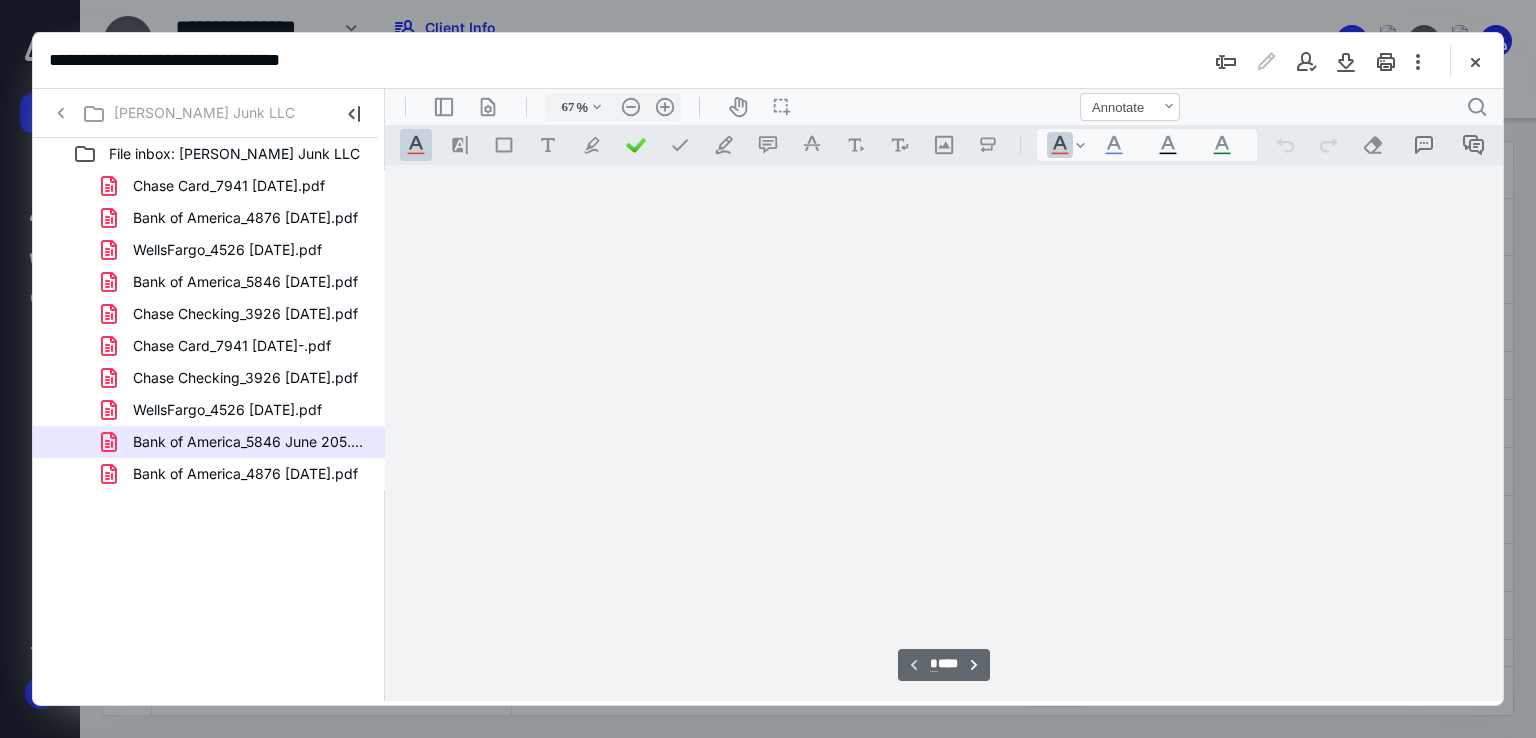 scroll, scrollTop: 79, scrollLeft: 0, axis: vertical 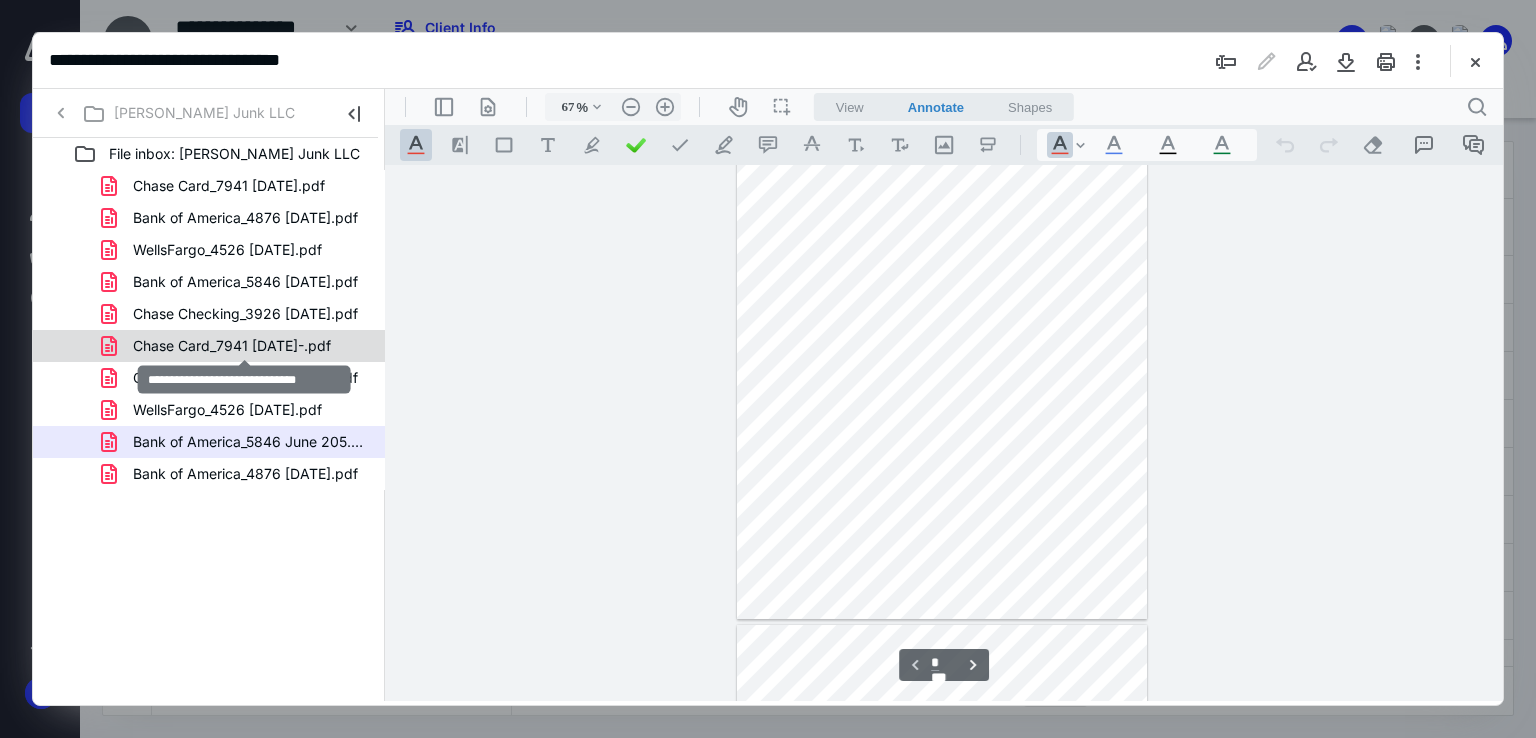 click on "Chase Card_7941 June 2025-.pdf" at bounding box center [232, 346] 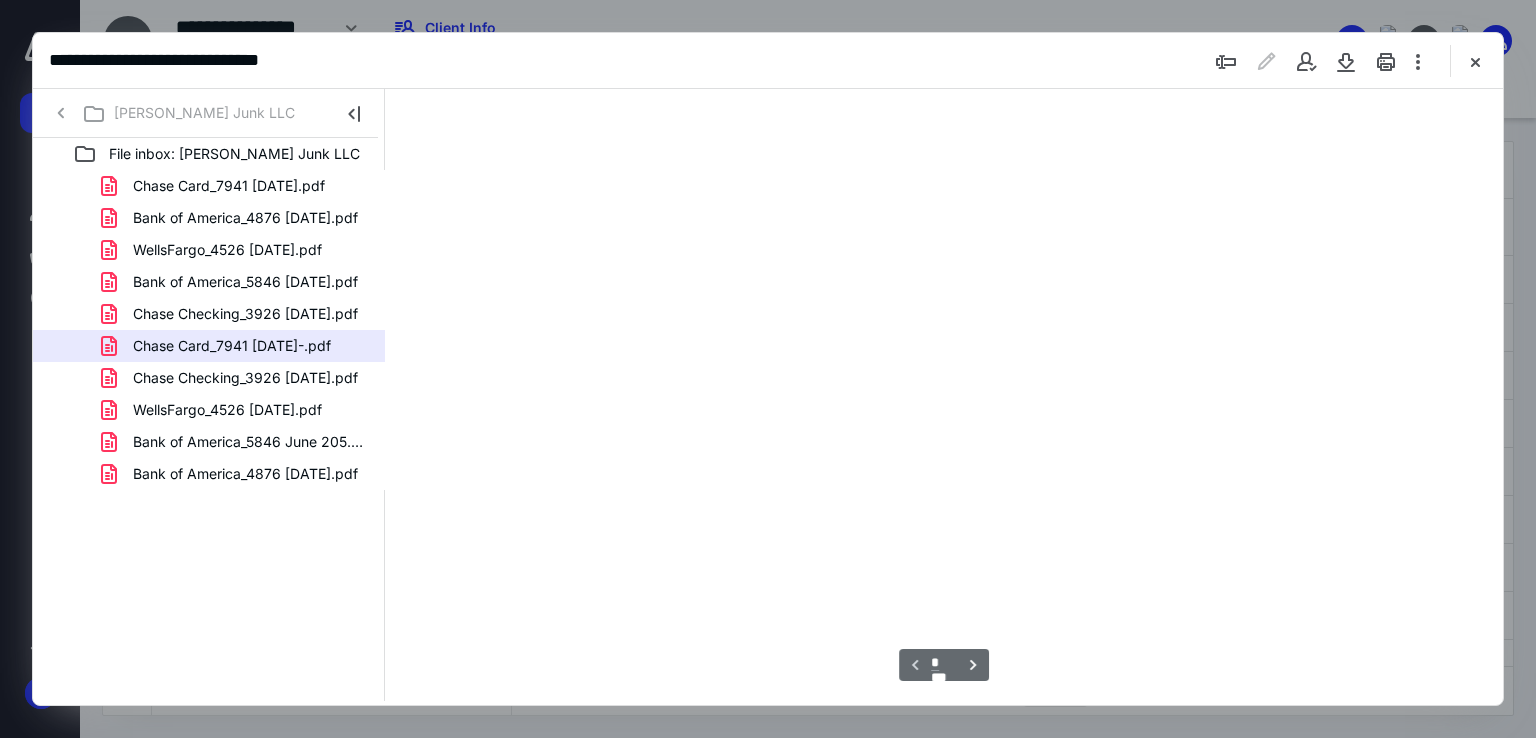 scroll, scrollTop: 78, scrollLeft: 0, axis: vertical 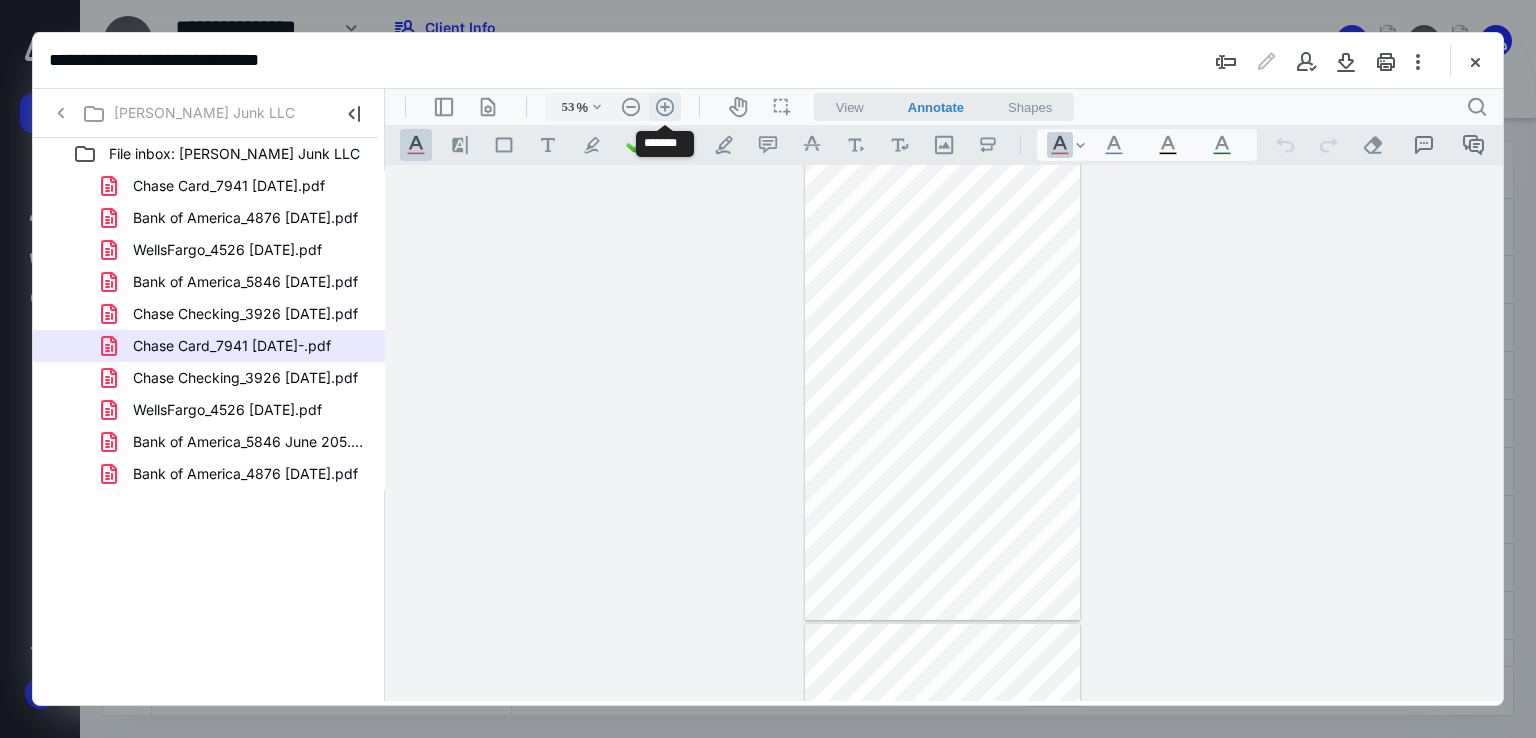 click on ".cls-1{fill:#abb0c4;} icon - header - zoom - in - line" at bounding box center (665, 107) 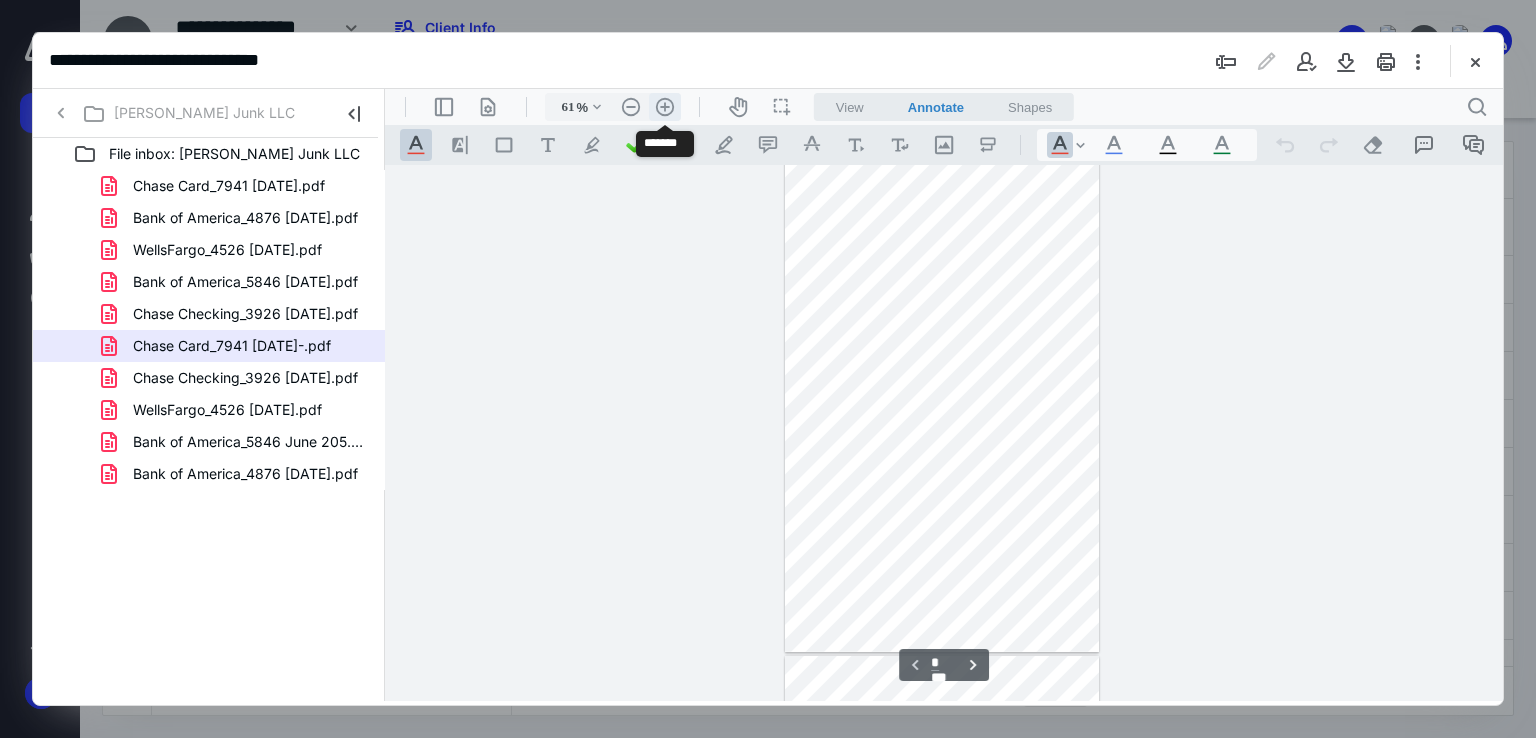 click on ".cls-1{fill:#abb0c4;} icon - header - zoom - in - line" at bounding box center [665, 107] 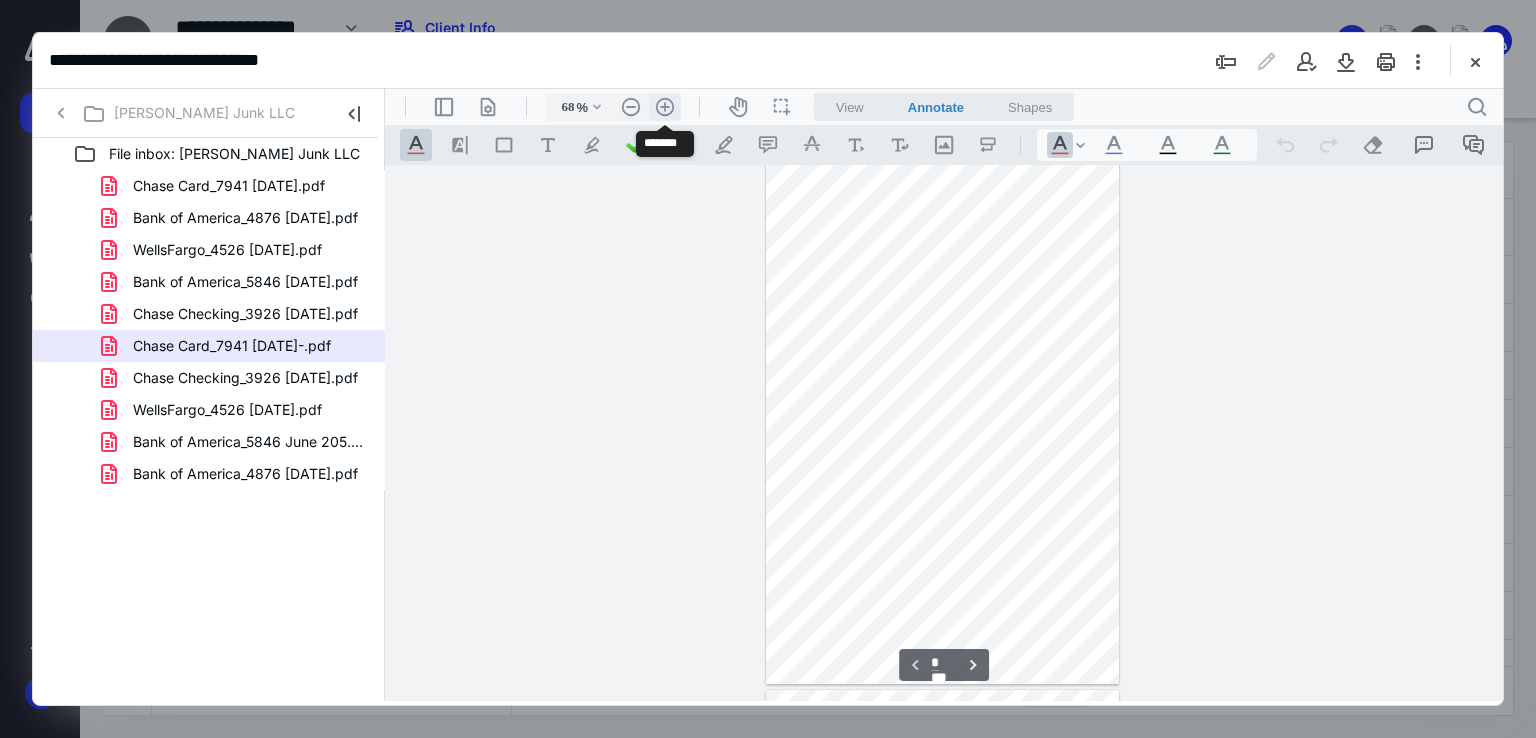 click on ".cls-1{fill:#abb0c4;} icon - header - zoom - in - line" at bounding box center (665, 107) 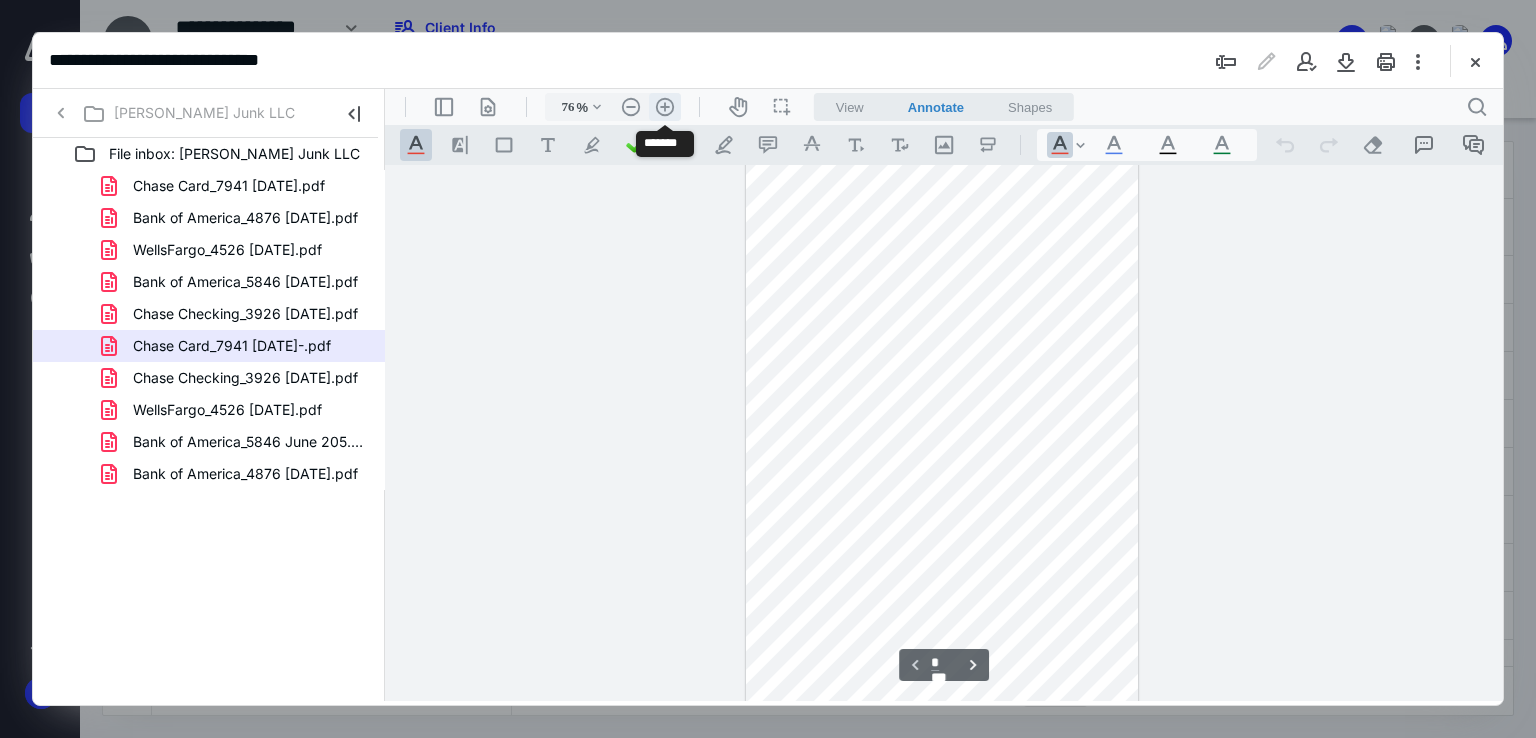 click on ".cls-1{fill:#abb0c4;} icon - header - zoom - in - line" at bounding box center (665, 107) 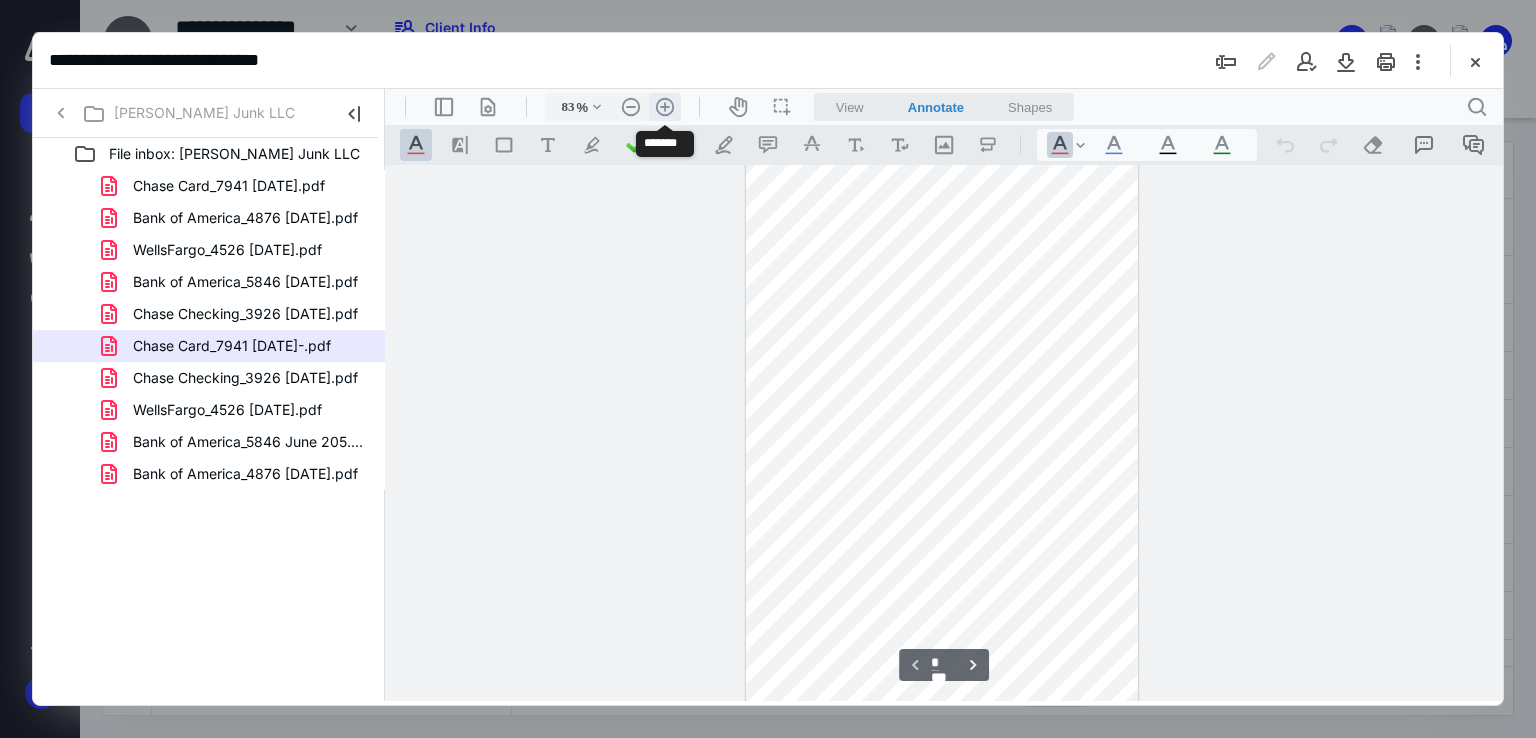 scroll, scrollTop: 254, scrollLeft: 0, axis: vertical 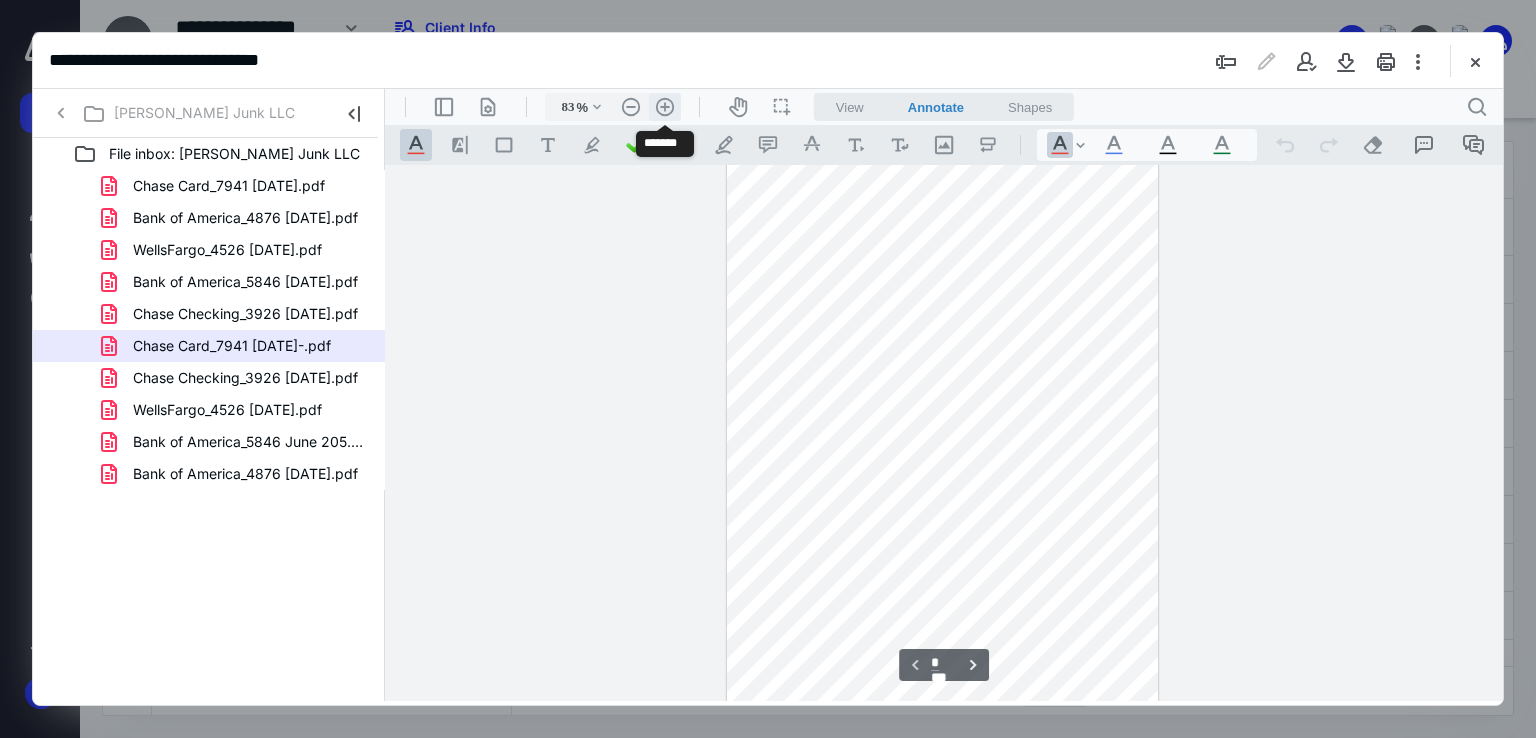 click on ".cls-1{fill:#abb0c4;} icon - header - zoom - in - line" at bounding box center [665, 107] 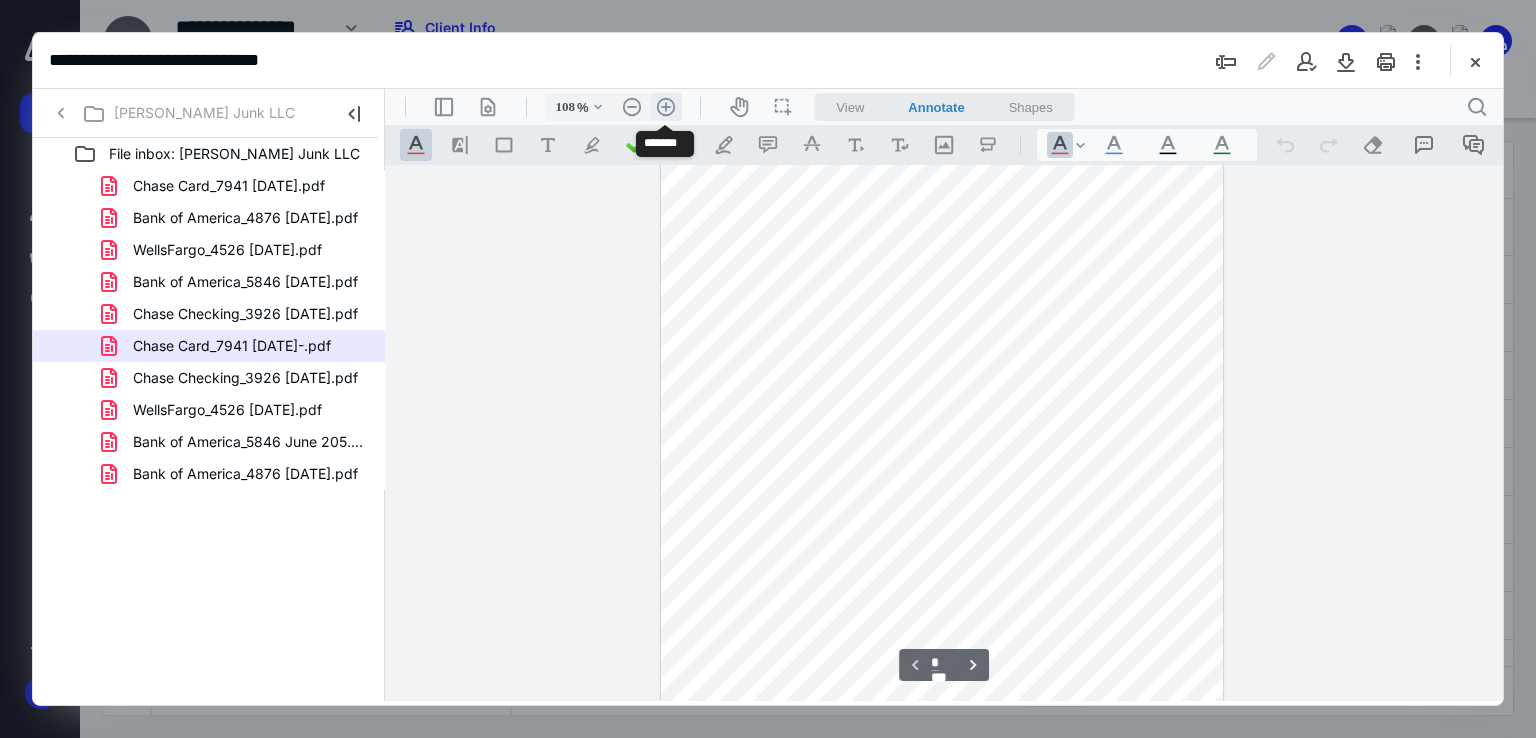 click on ".cls-1{fill:#abb0c4;} icon - header - zoom - in - line" at bounding box center (666, 107) 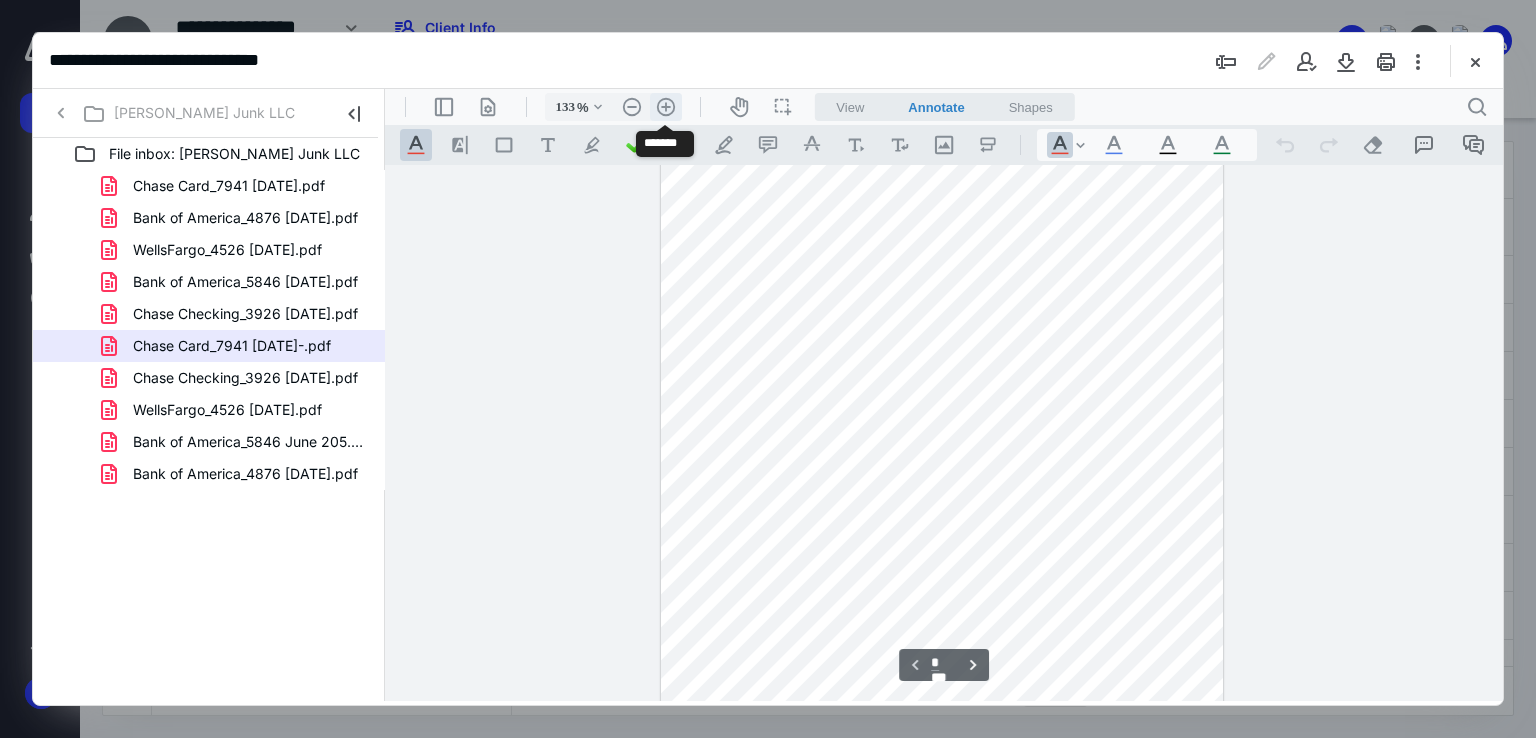 scroll, scrollTop: 547, scrollLeft: 0, axis: vertical 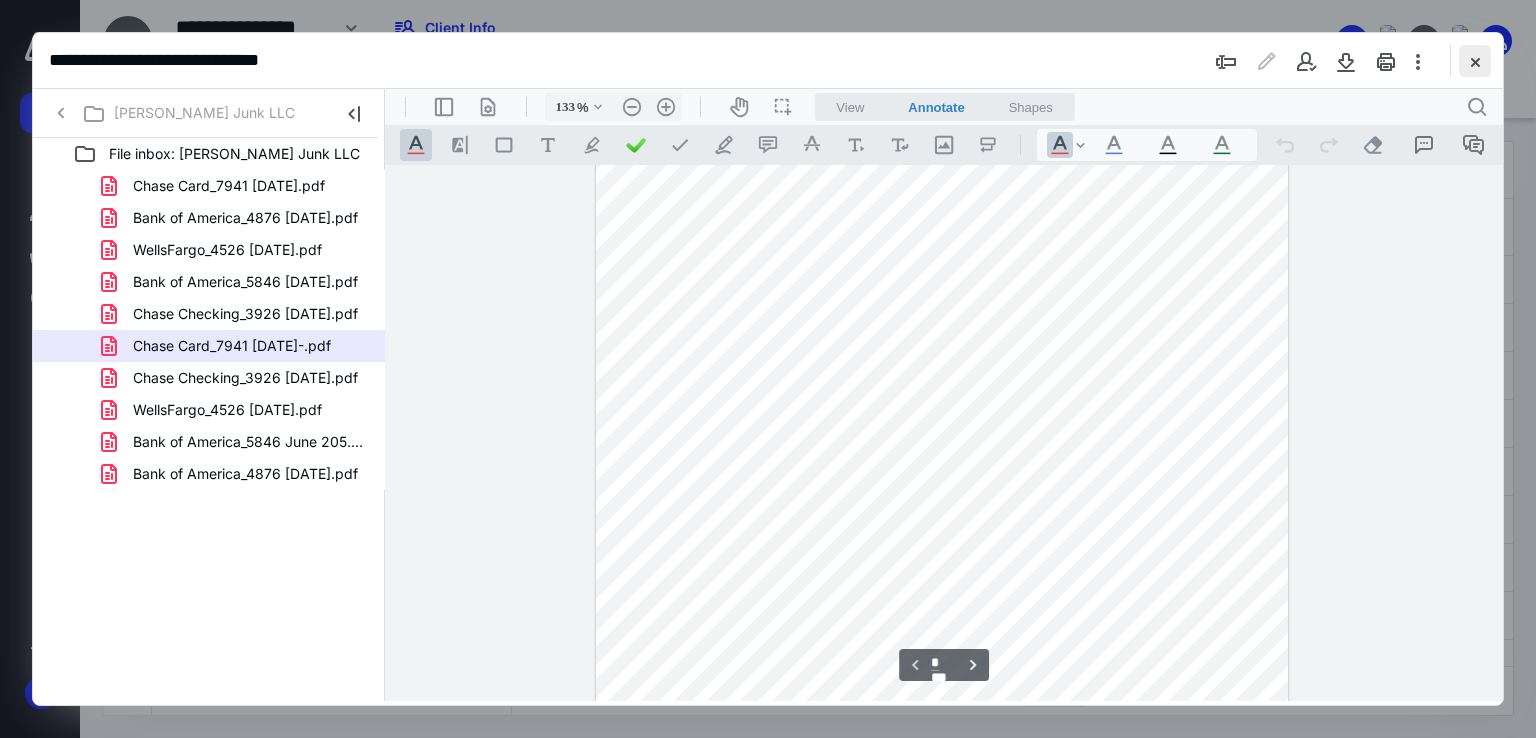 click at bounding box center [1475, 61] 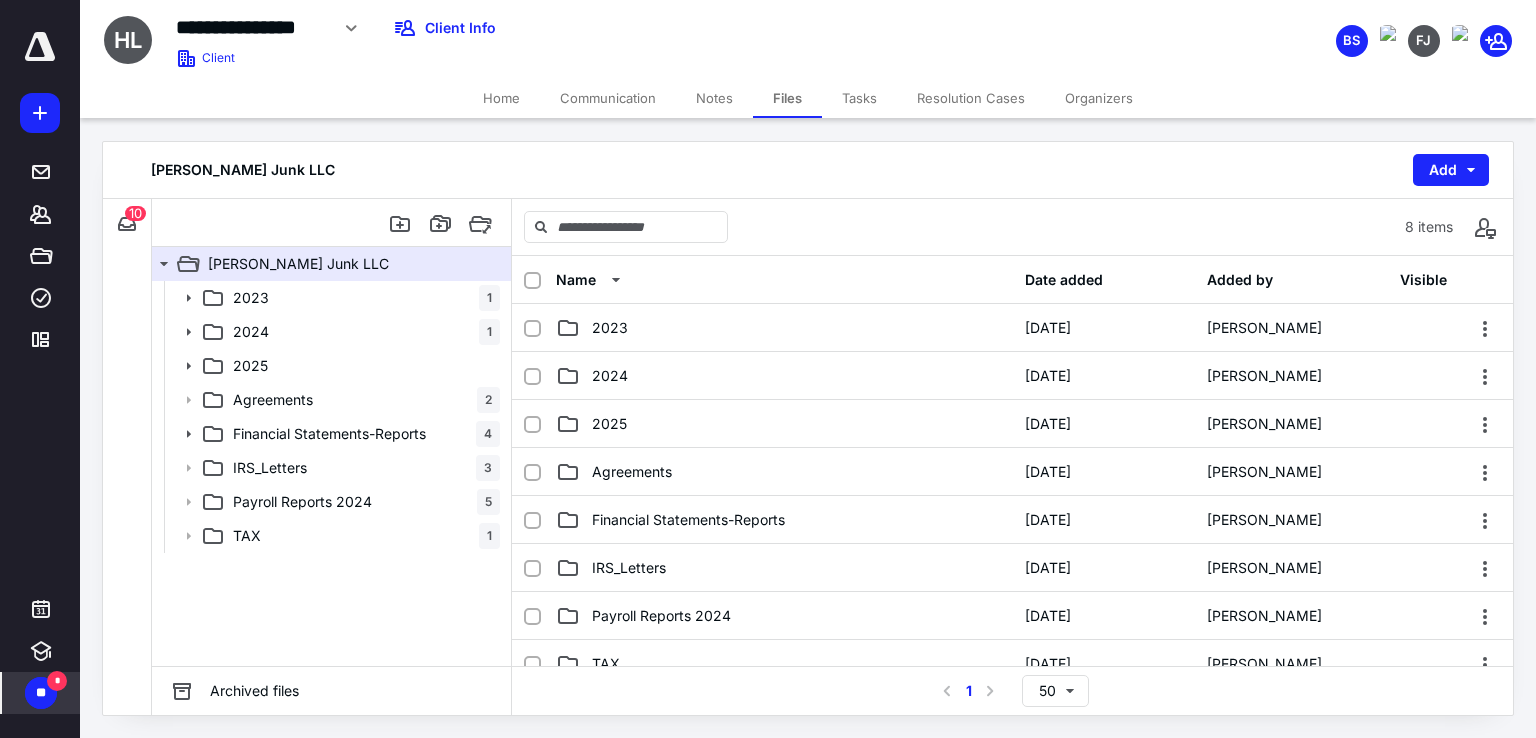 click on "**" at bounding box center (41, 693) 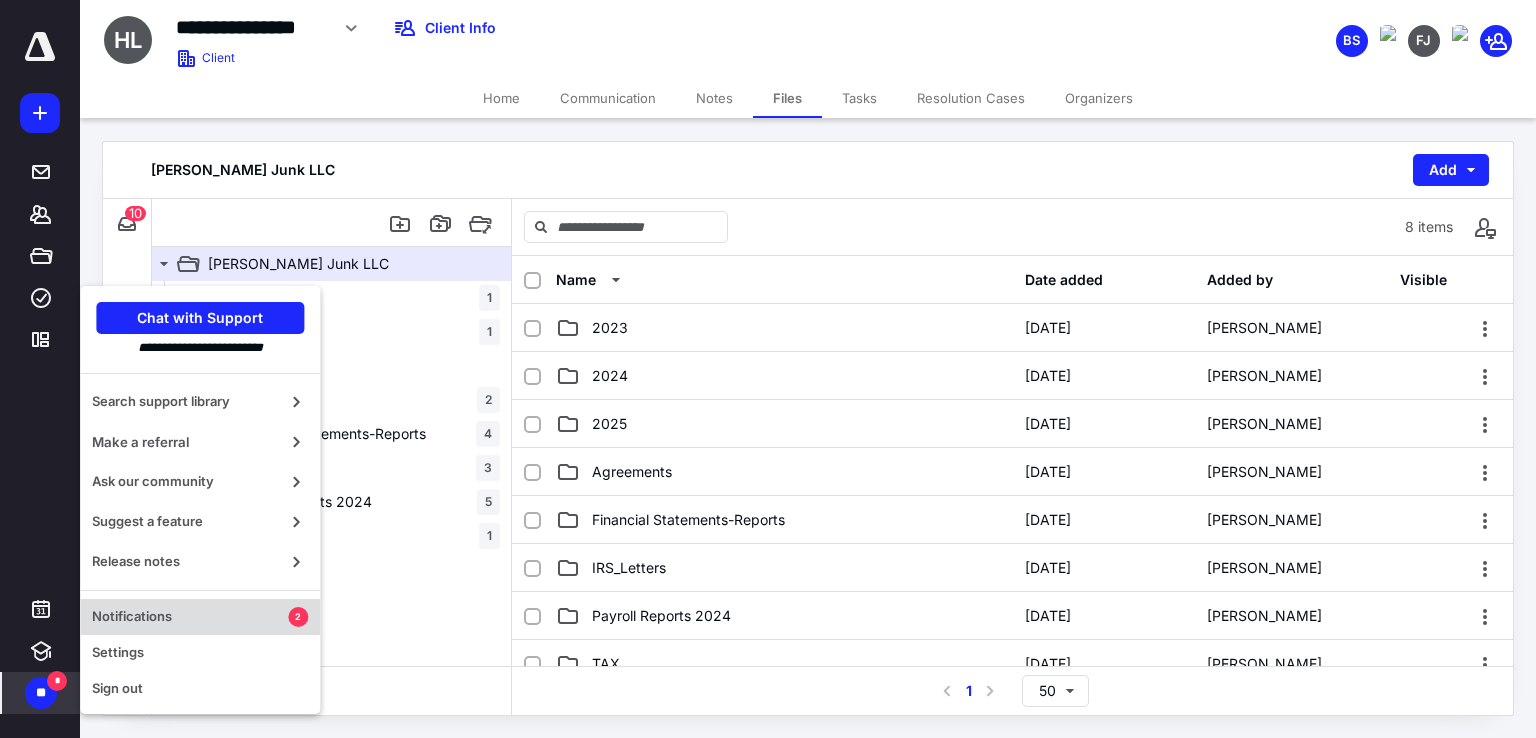 click on "Notifications" at bounding box center [190, 617] 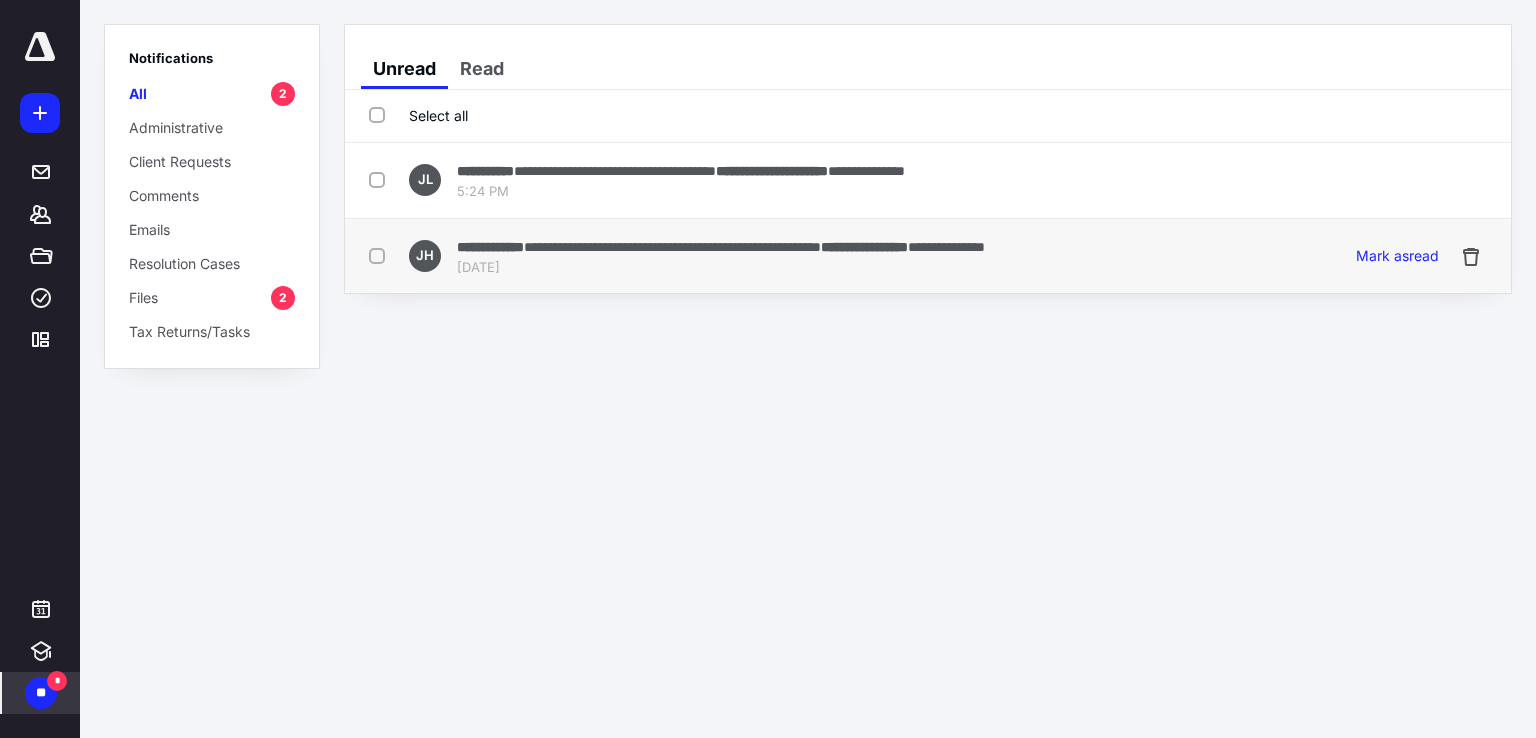 click on "Jul 12, 2025" at bounding box center [721, 268] 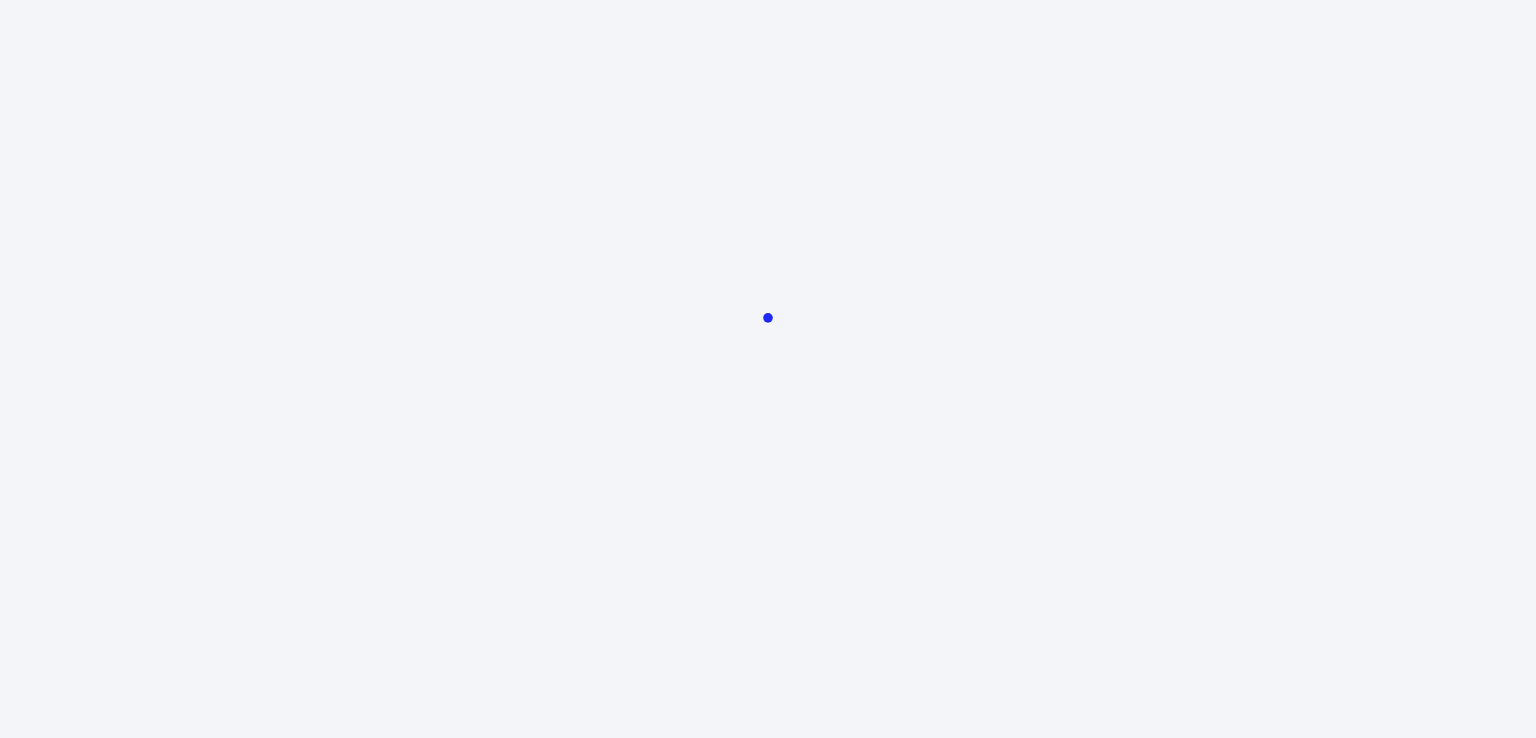 scroll, scrollTop: 0, scrollLeft: 0, axis: both 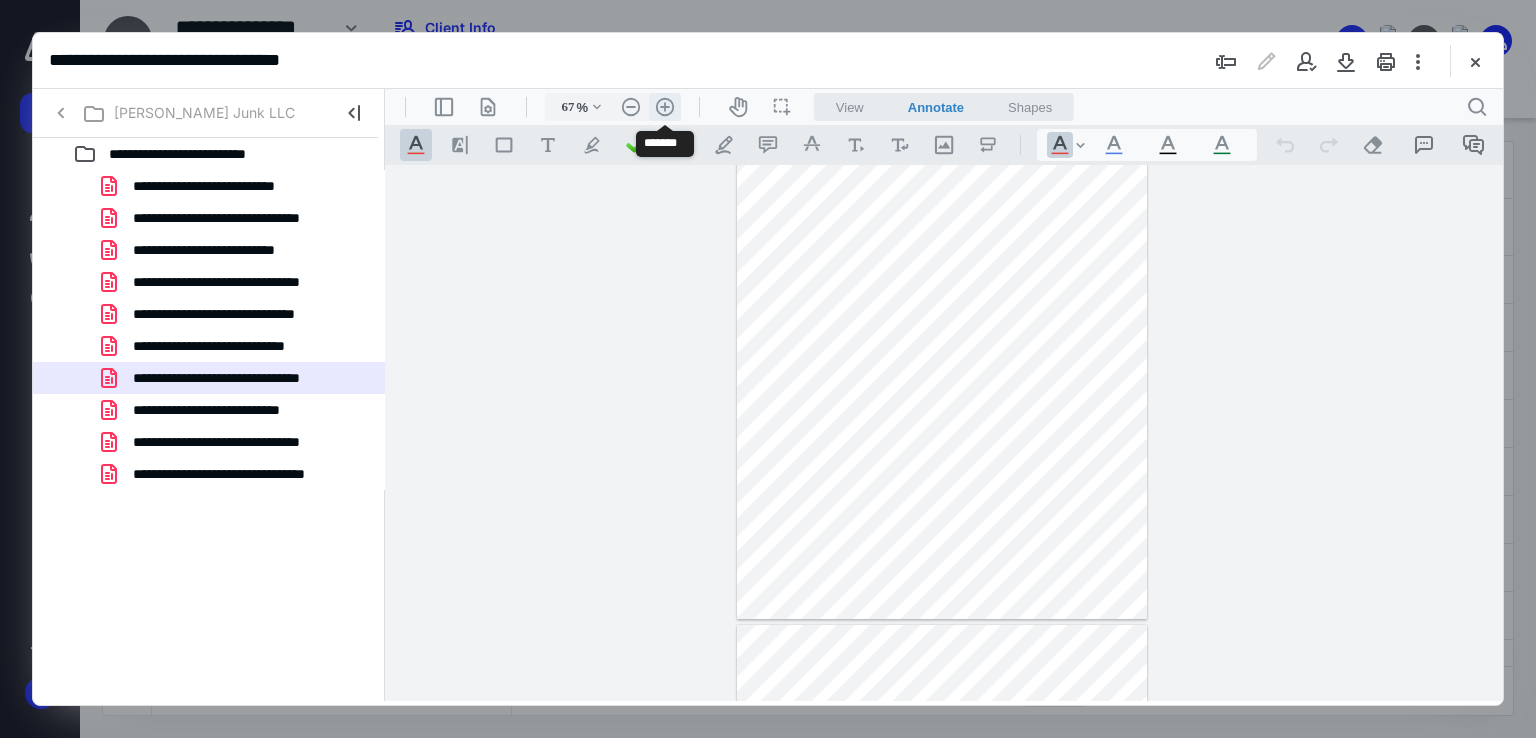 click on ".cls-1{fill:#abb0c4;} icon - header - zoom - in - line" at bounding box center [665, 107] 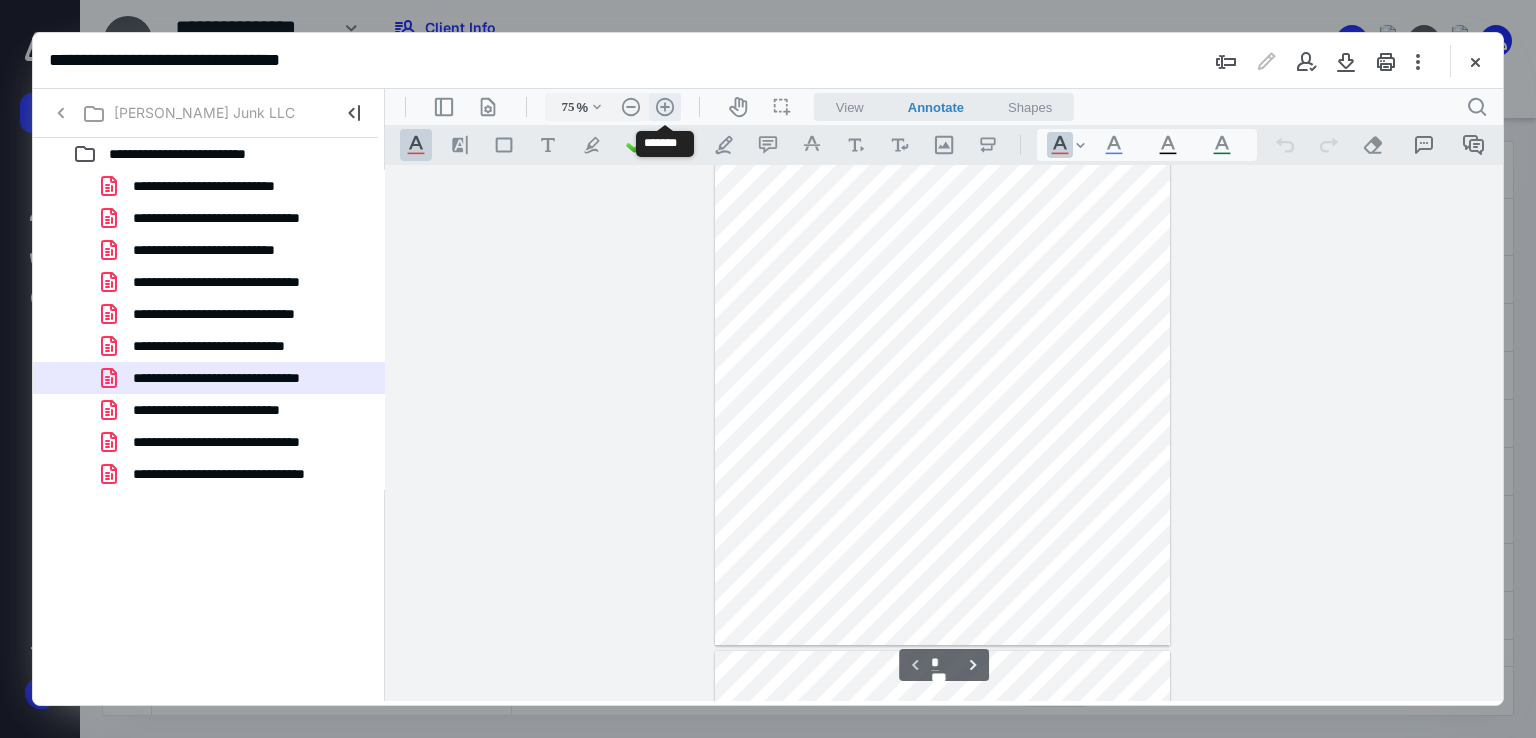 click on ".cls-1{fill:#abb0c4;} icon - header - zoom - in - line" at bounding box center [665, 107] 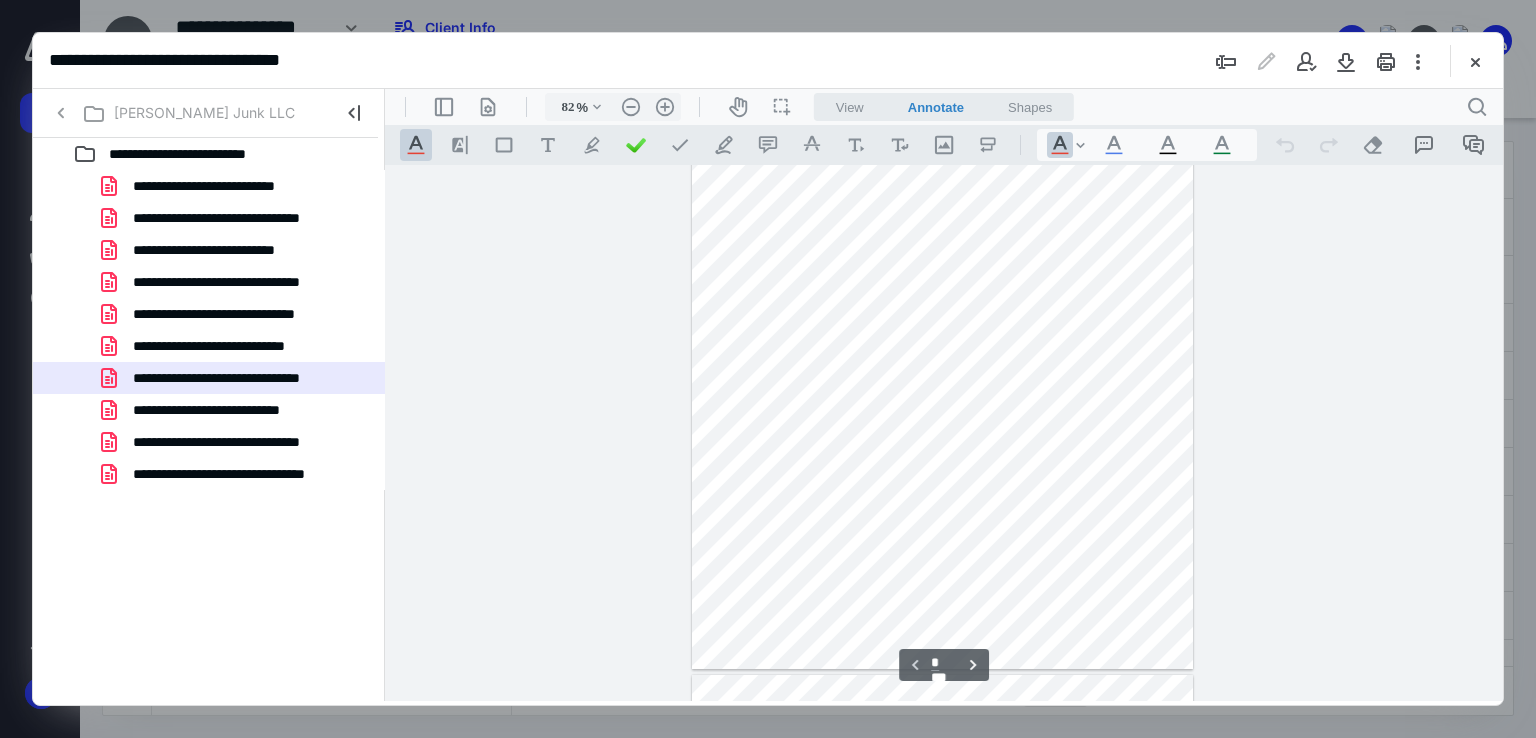 scroll, scrollTop: 0, scrollLeft: 0, axis: both 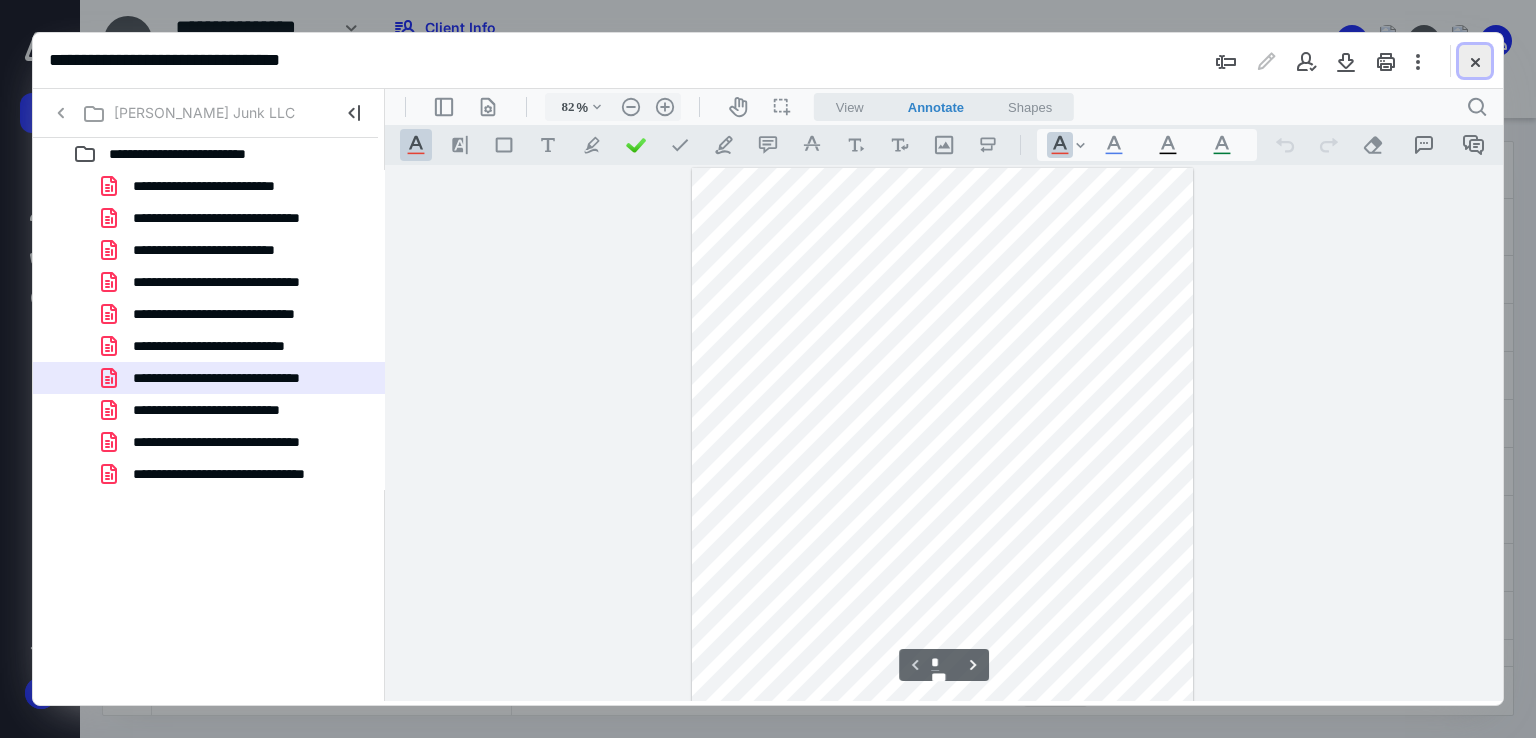 click at bounding box center [1475, 61] 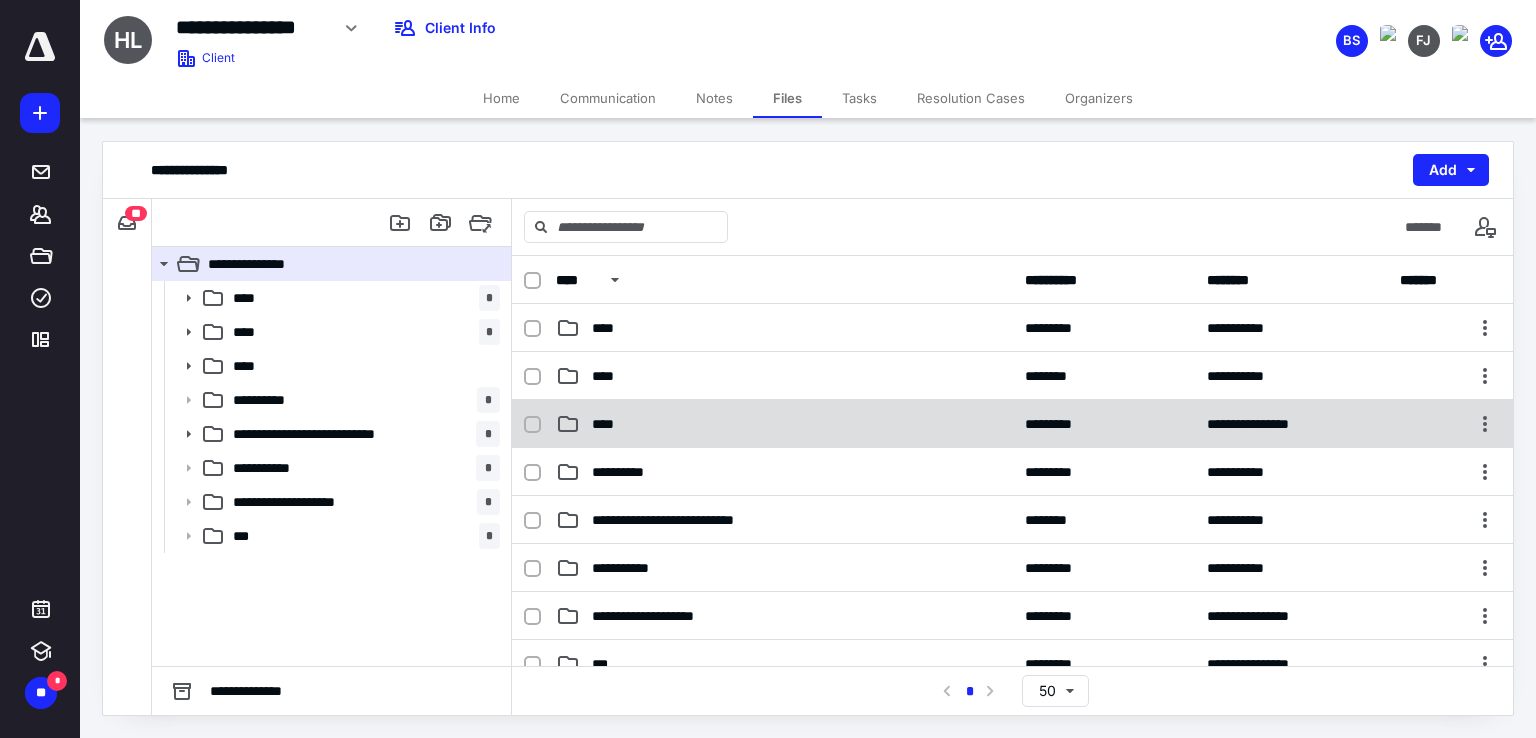 click on "****" at bounding box center [609, 424] 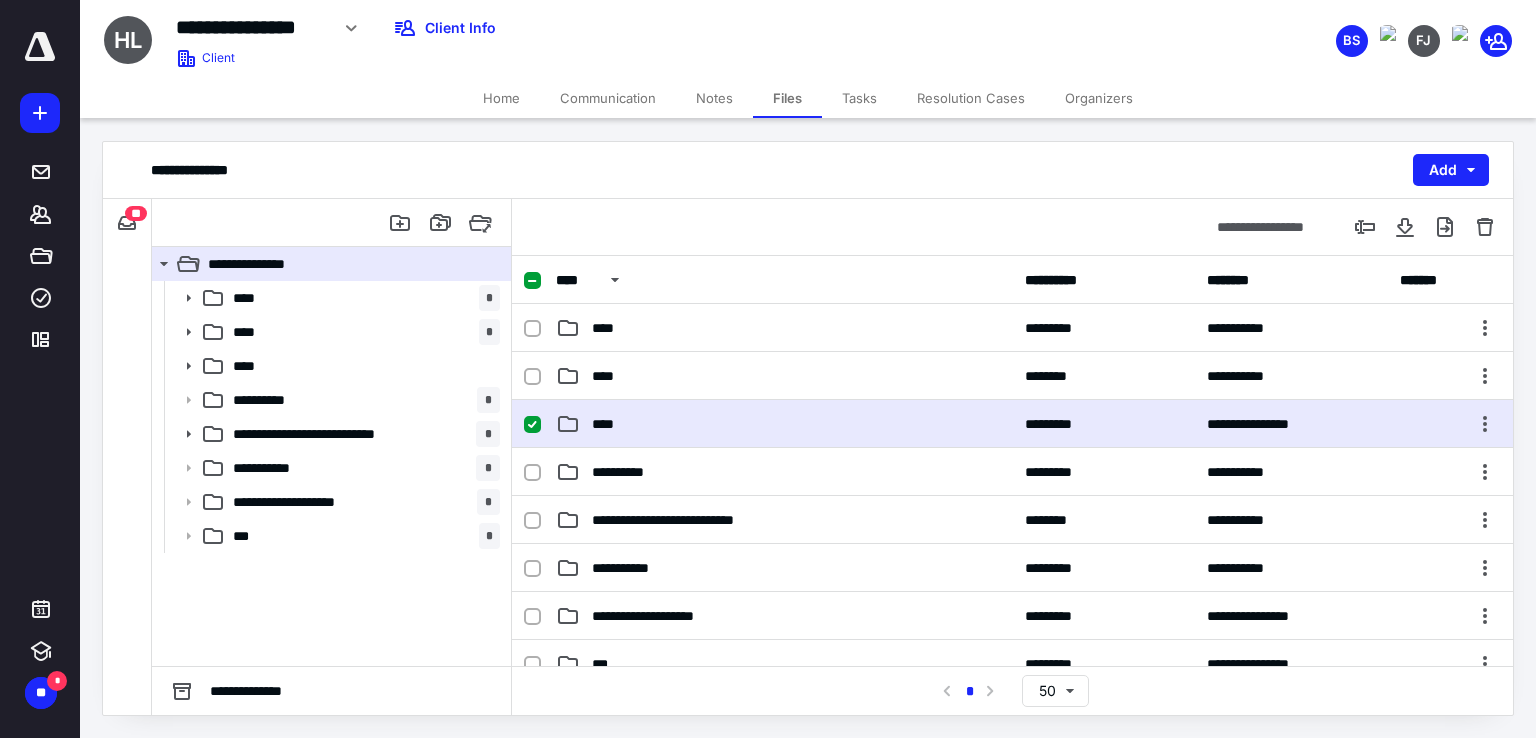 click on "****" at bounding box center (609, 424) 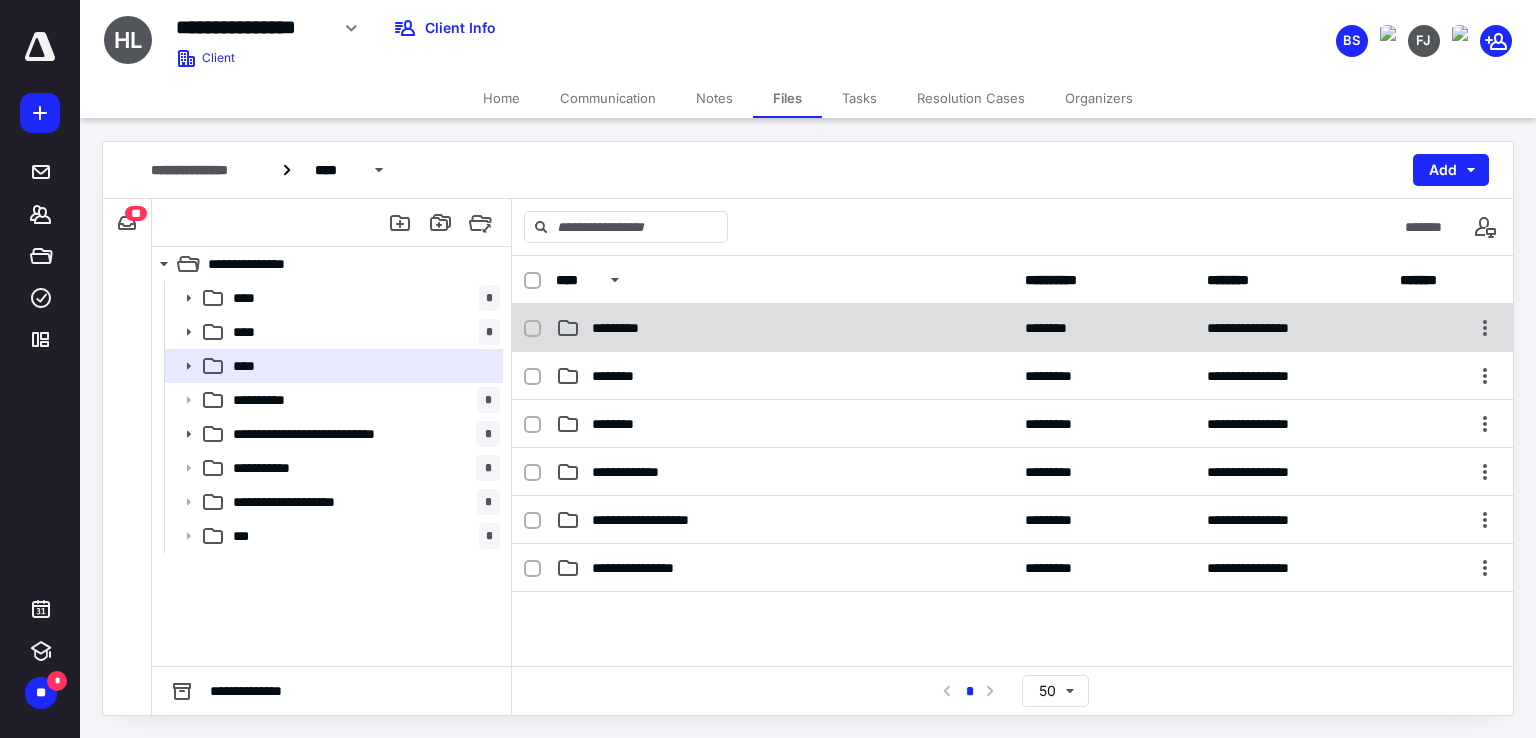 click on "*********" at bounding box center (631, 328) 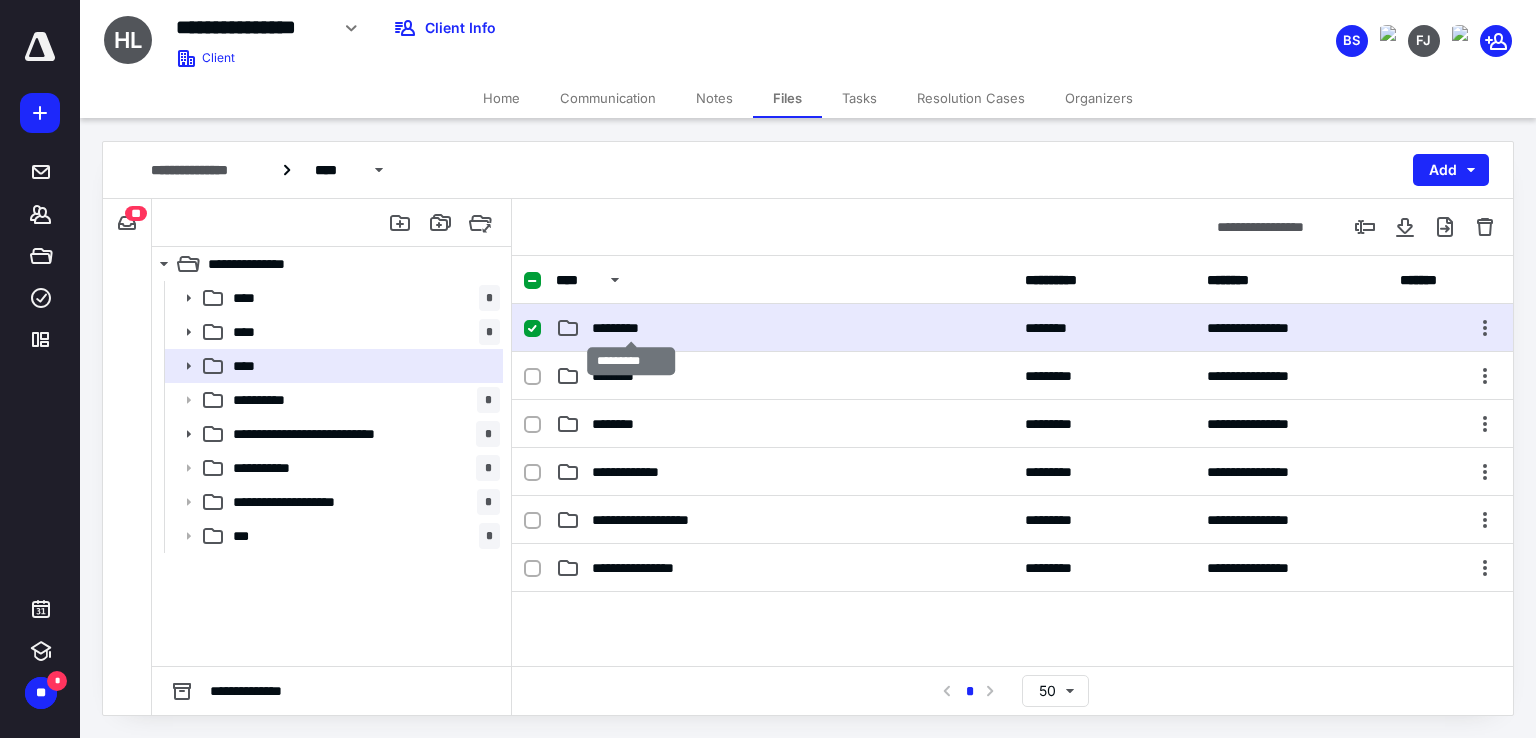 click on "*********" at bounding box center (631, 328) 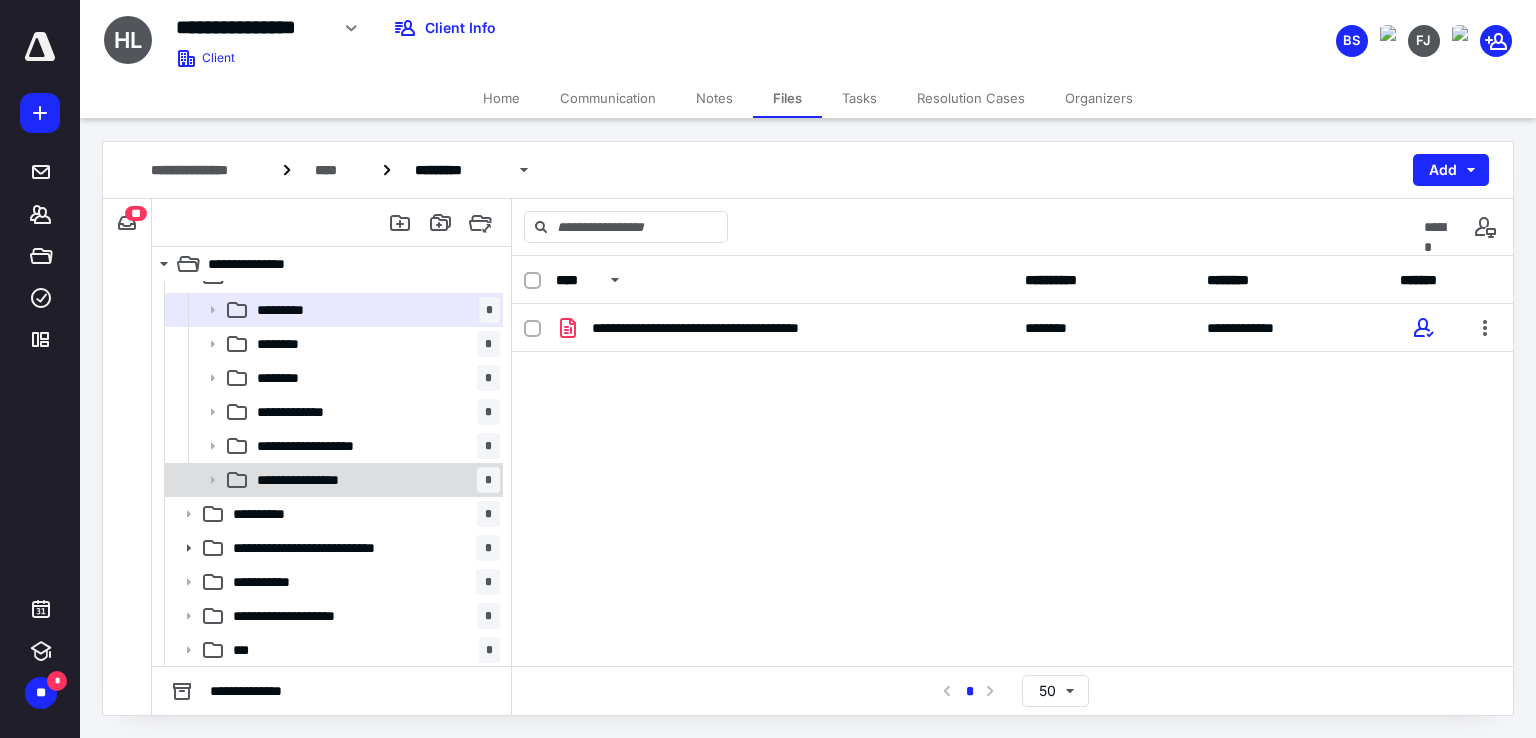 scroll, scrollTop: 0, scrollLeft: 0, axis: both 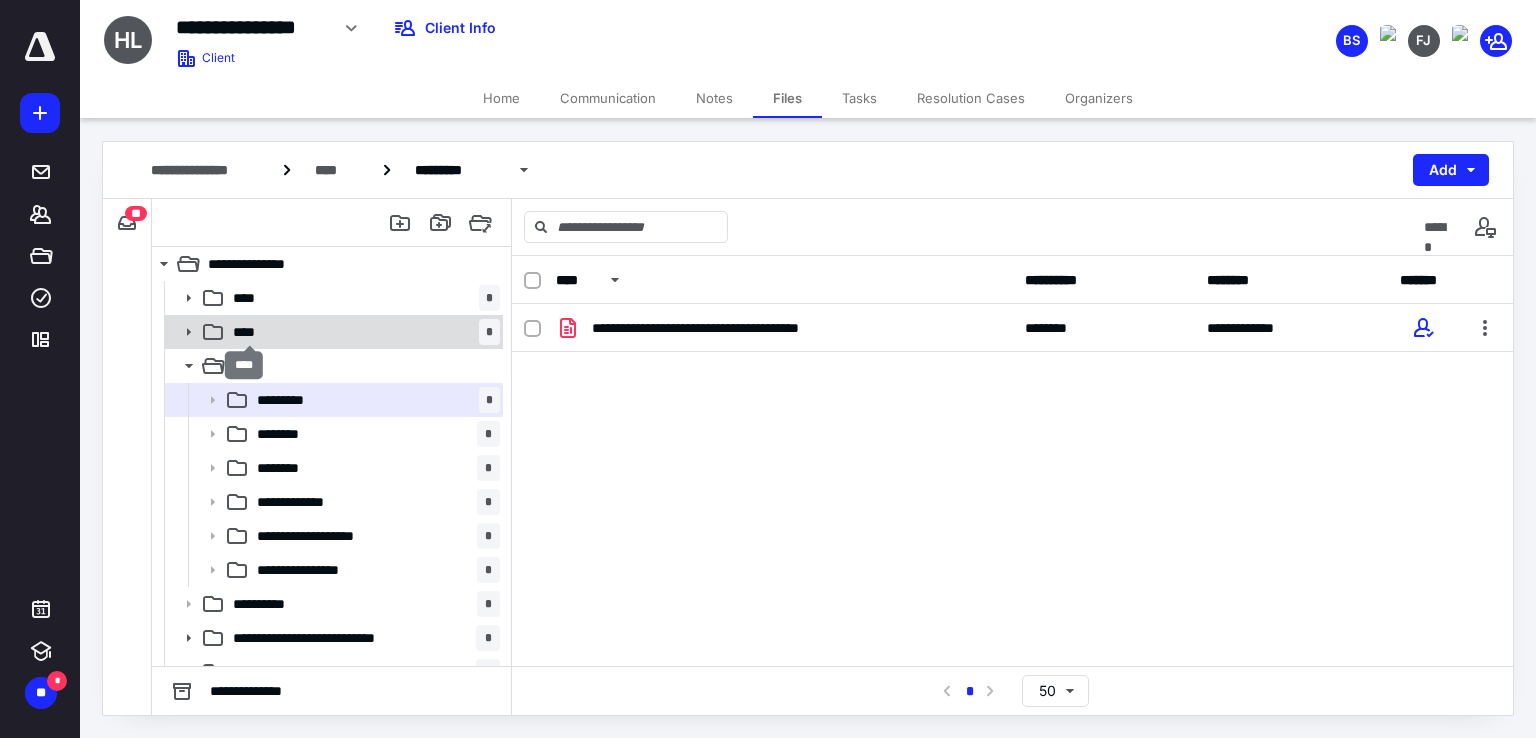 click on "****" at bounding box center (250, 332) 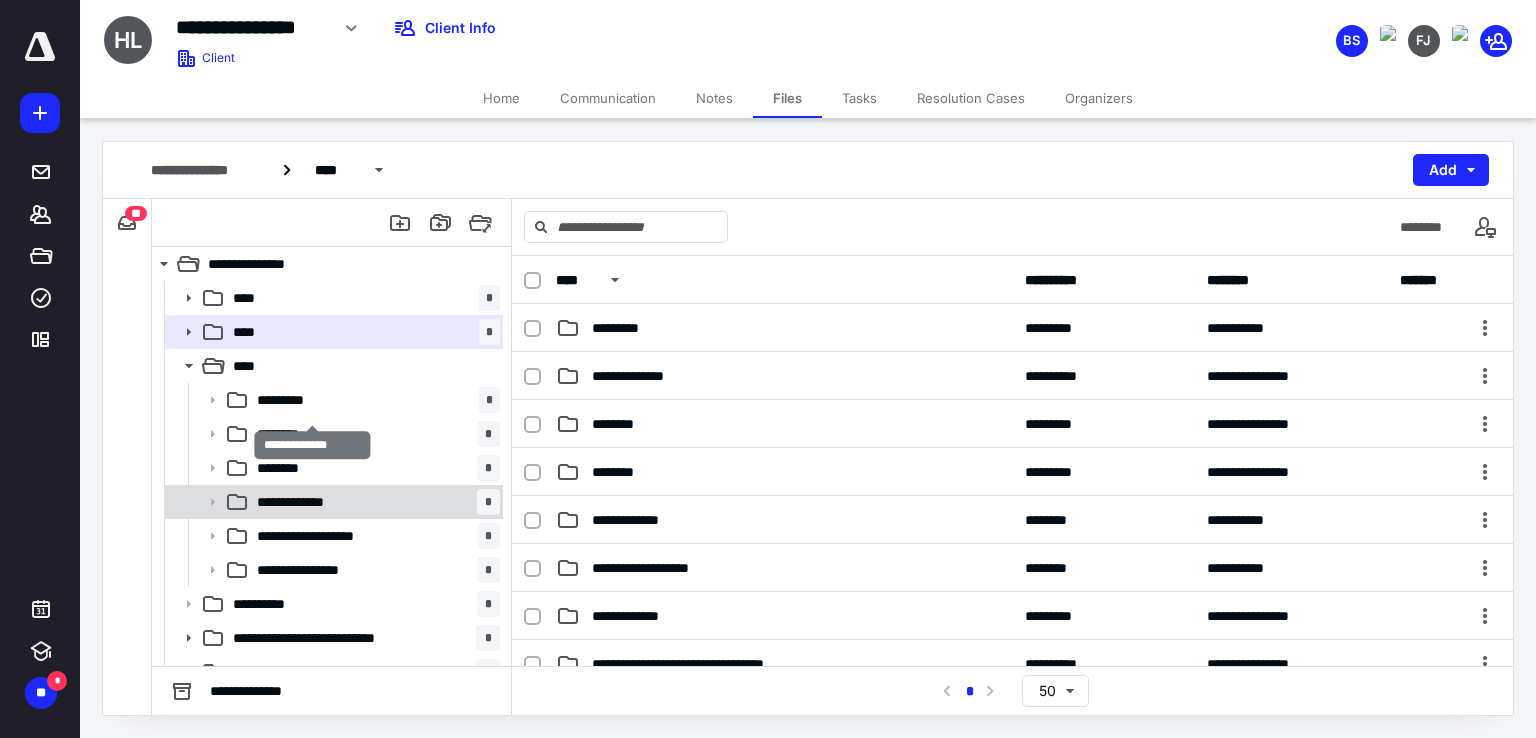 scroll, scrollTop: 90, scrollLeft: 0, axis: vertical 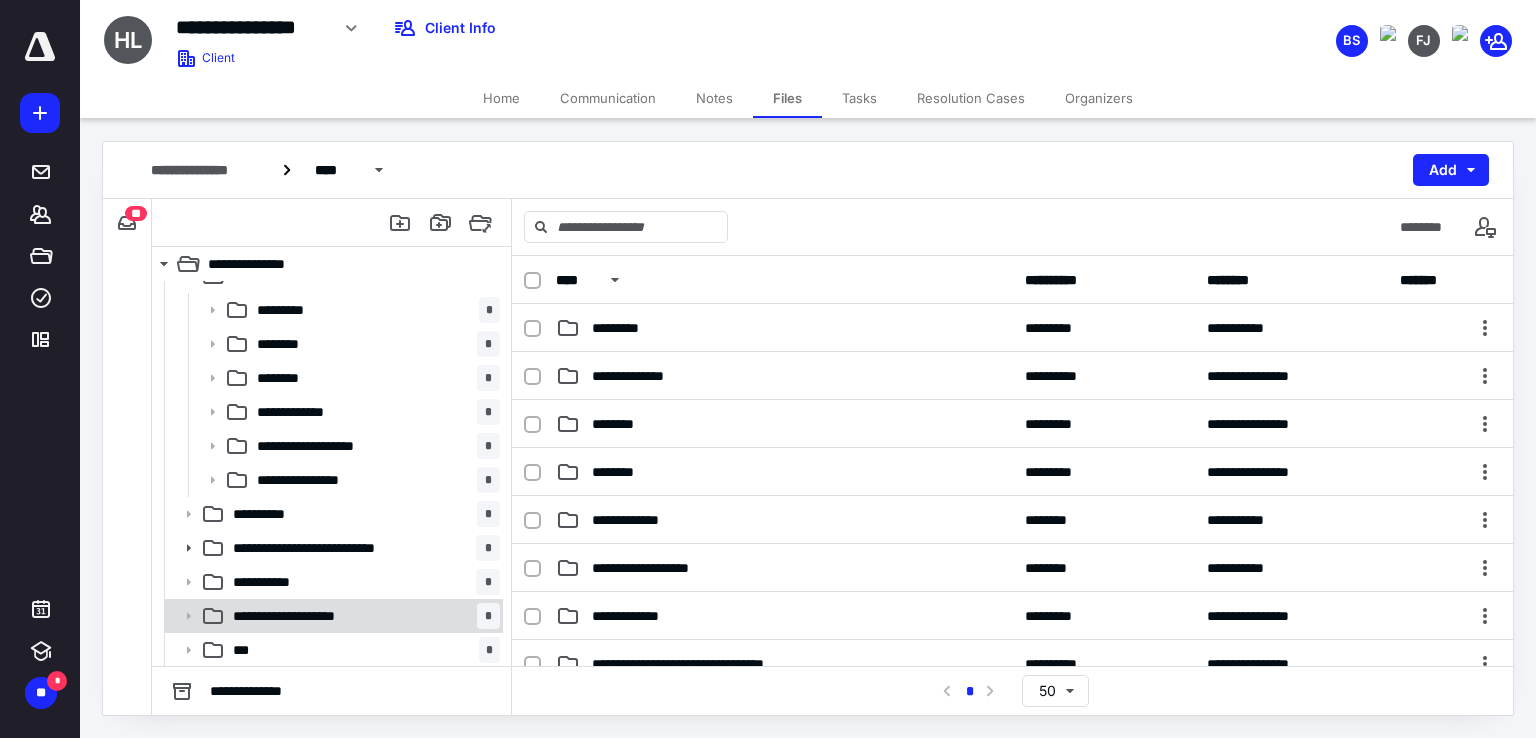 click on "**********" at bounding box center [303, 616] 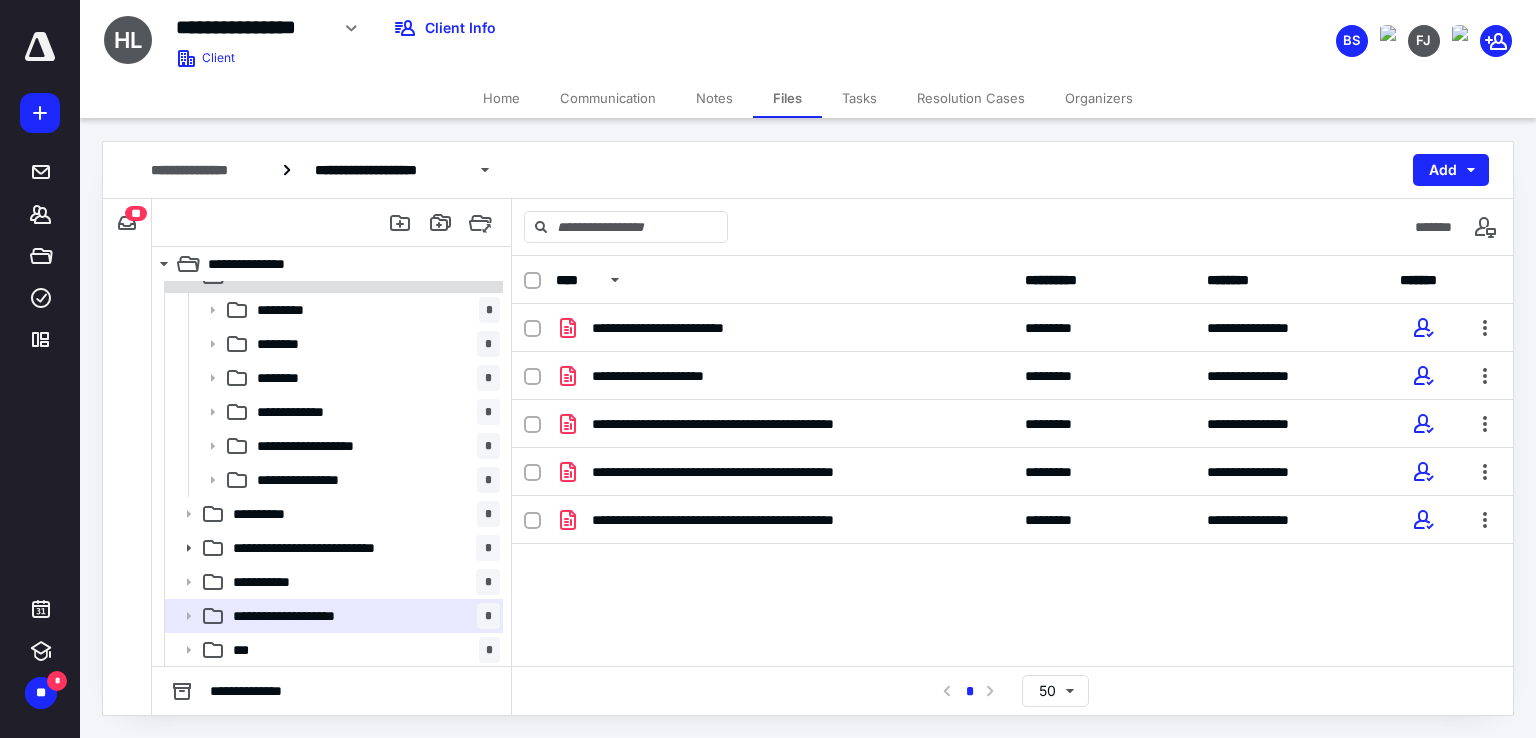 scroll, scrollTop: 0, scrollLeft: 0, axis: both 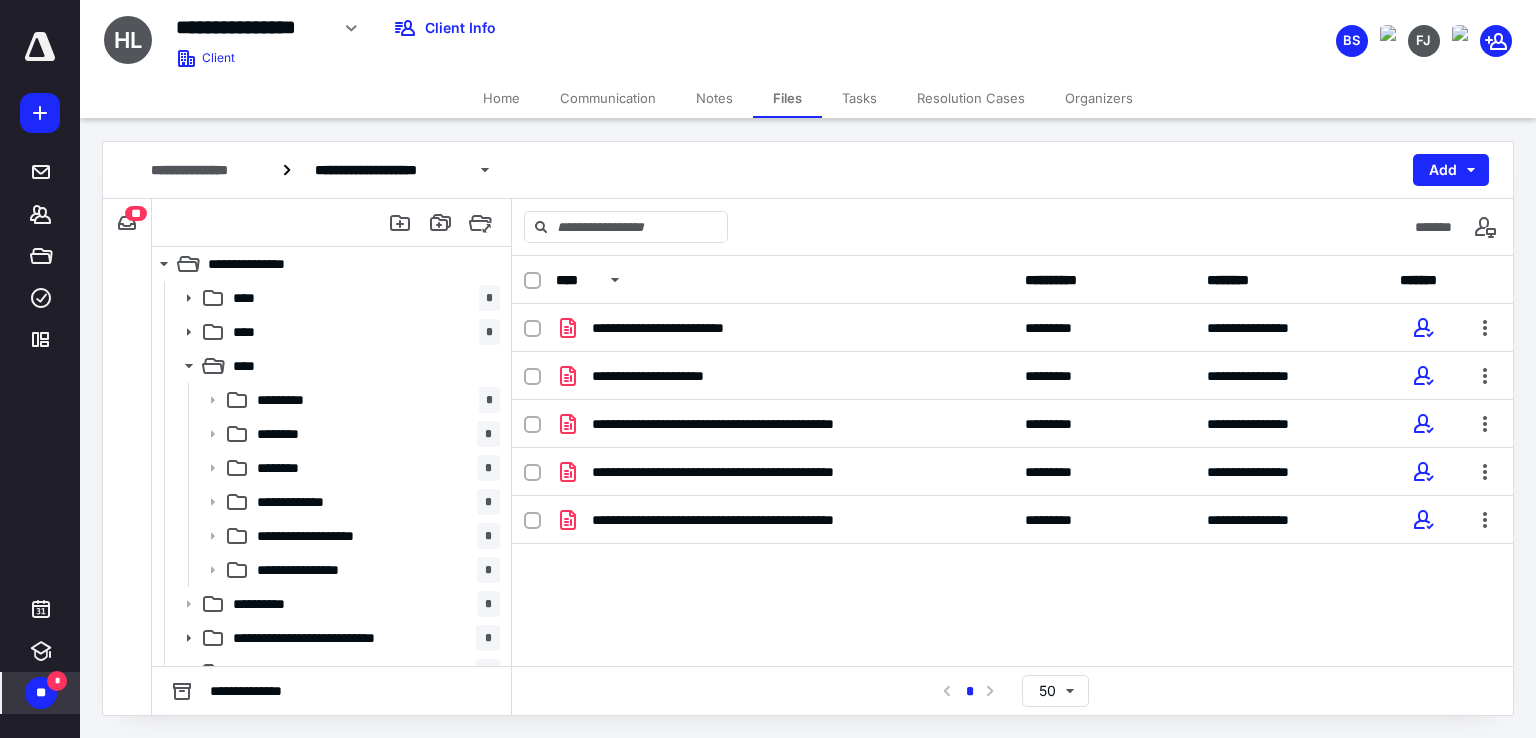 click on "**" at bounding box center (41, 693) 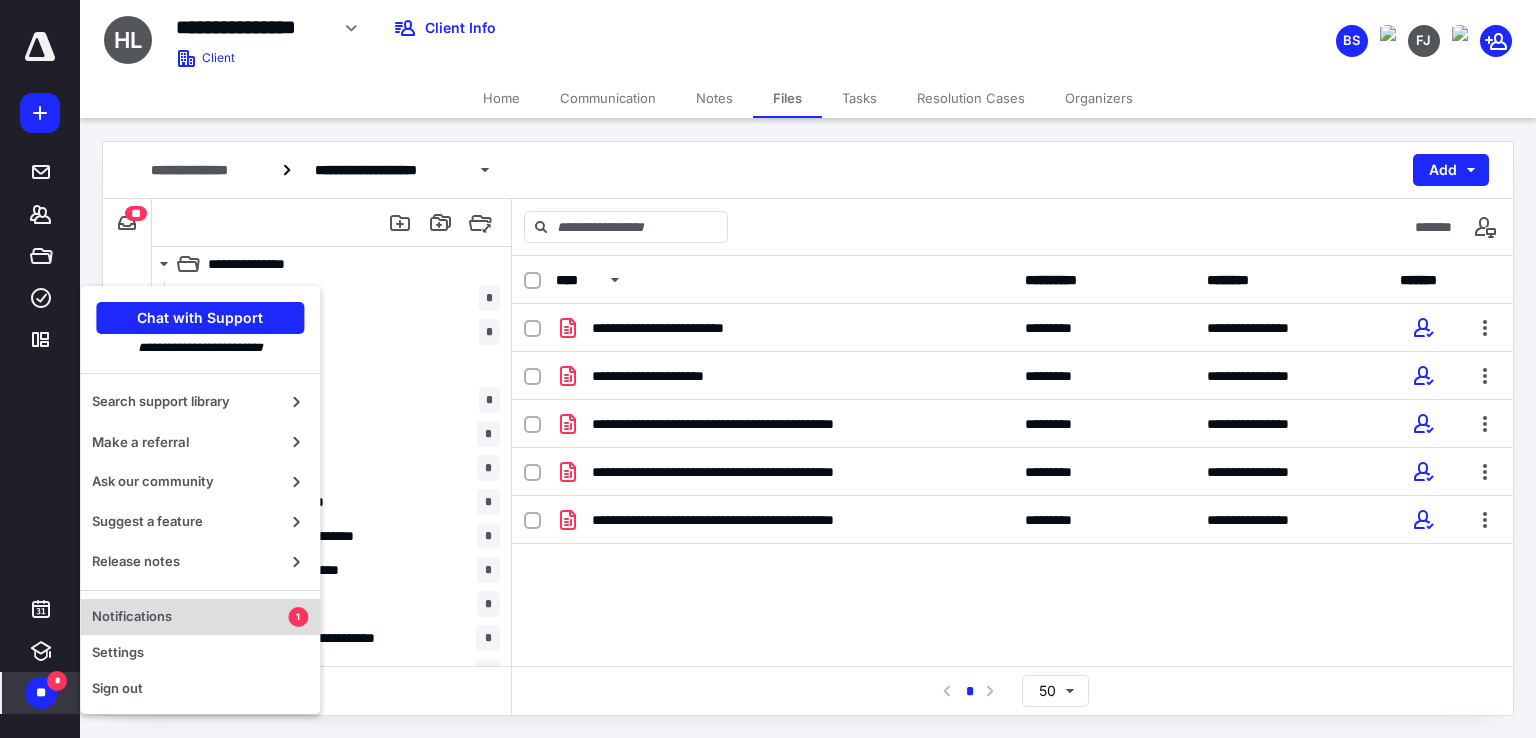 click on "Notifications" at bounding box center [190, 617] 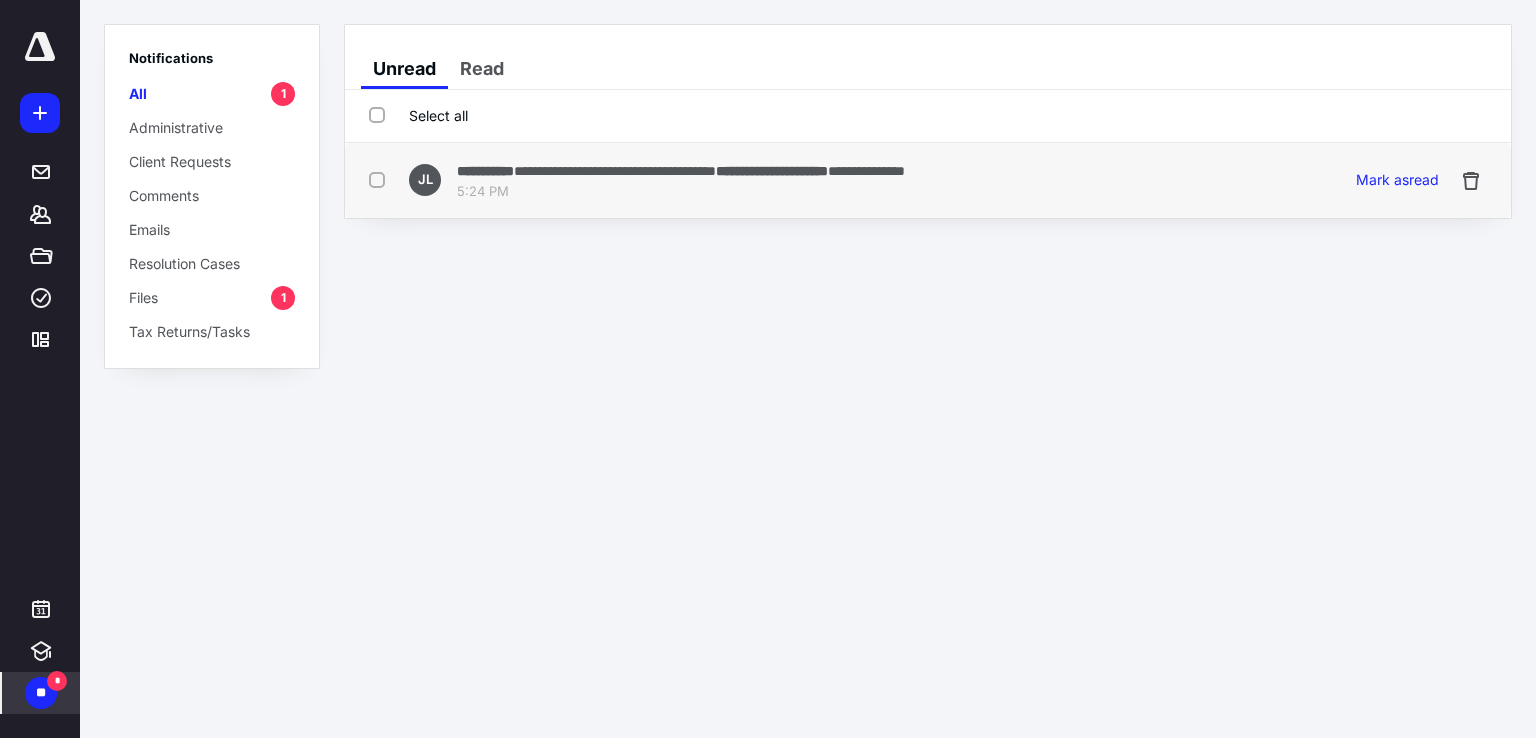 click on "**********" at bounding box center (615, 171) 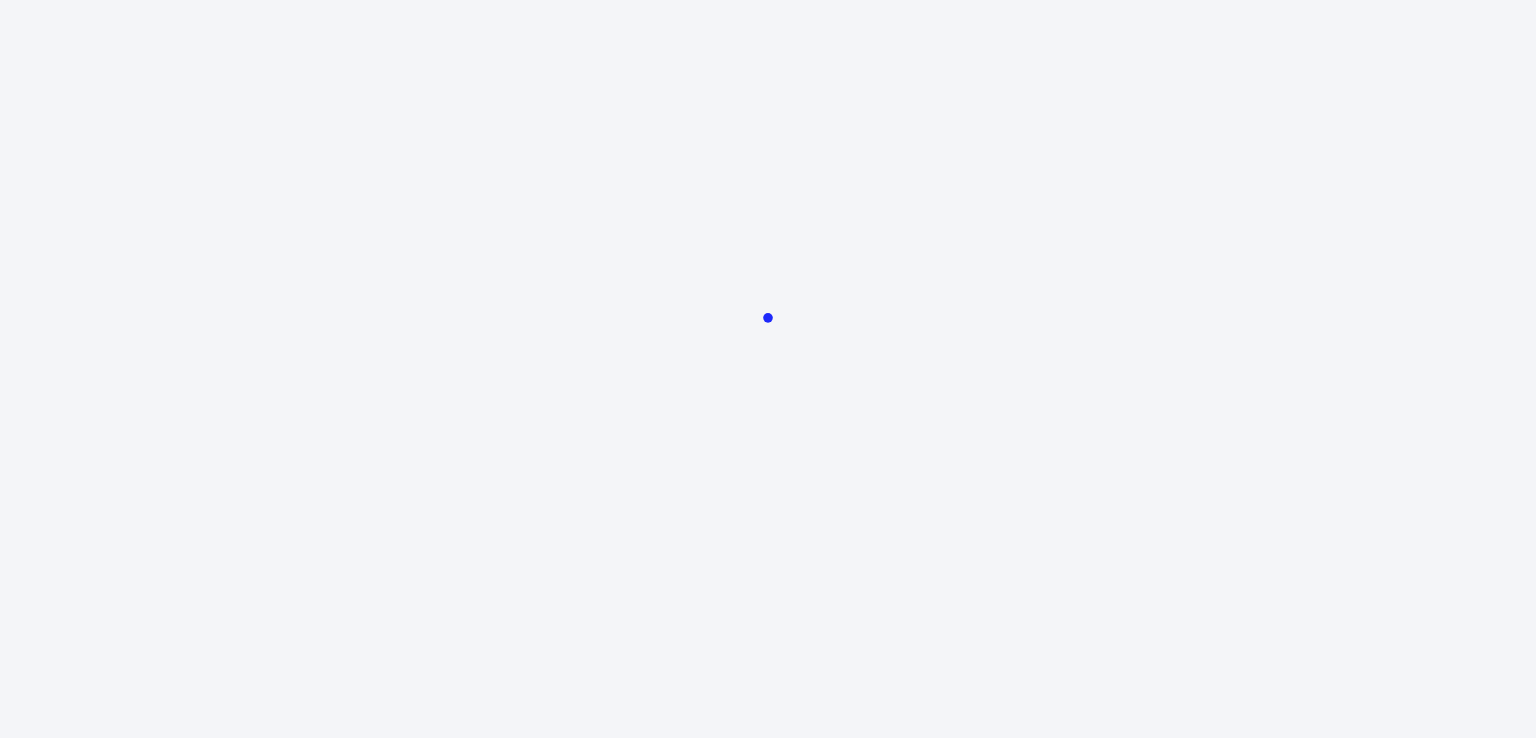 scroll, scrollTop: 0, scrollLeft: 0, axis: both 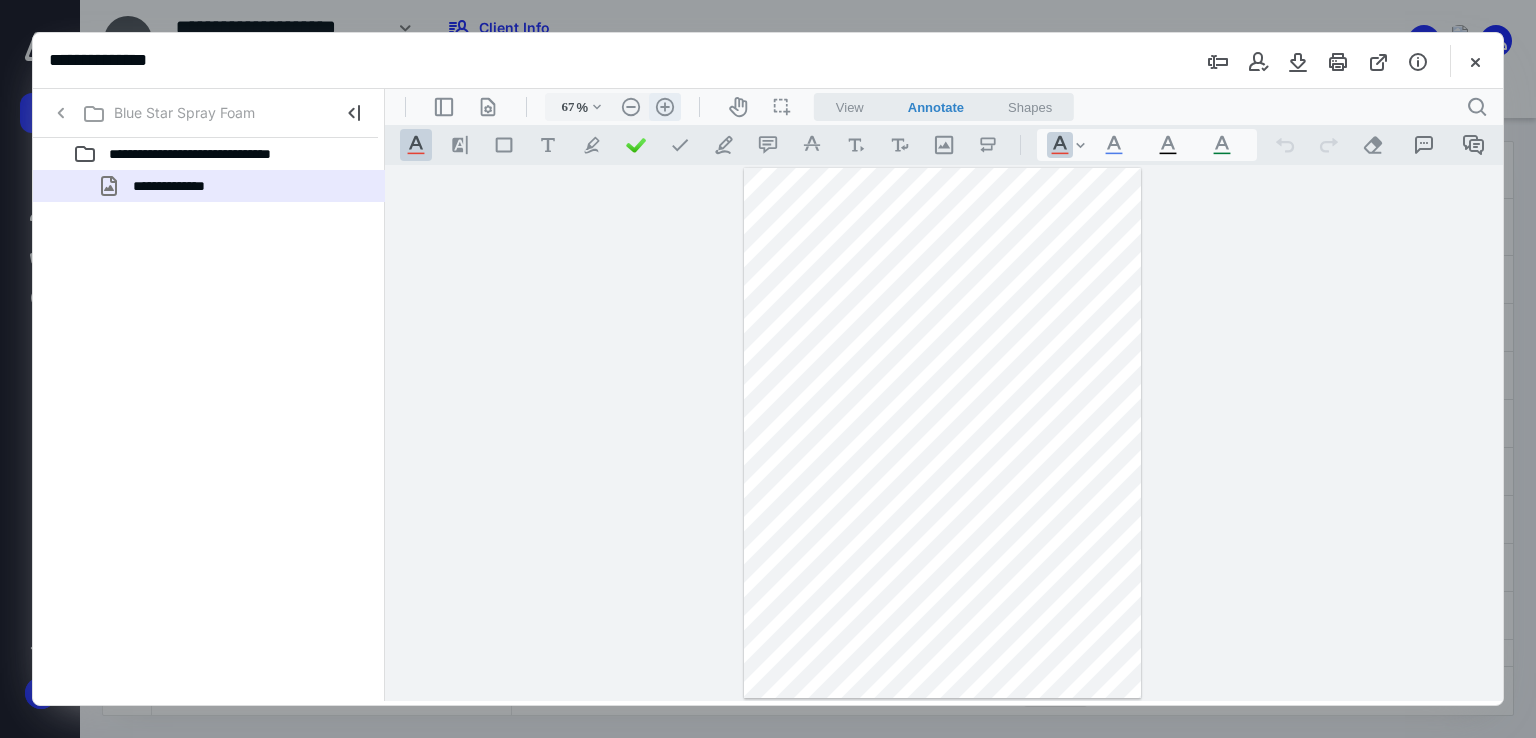 click on ".cls-1{fill:#abb0c4;} icon - header - zoom - in - line" at bounding box center (665, 107) 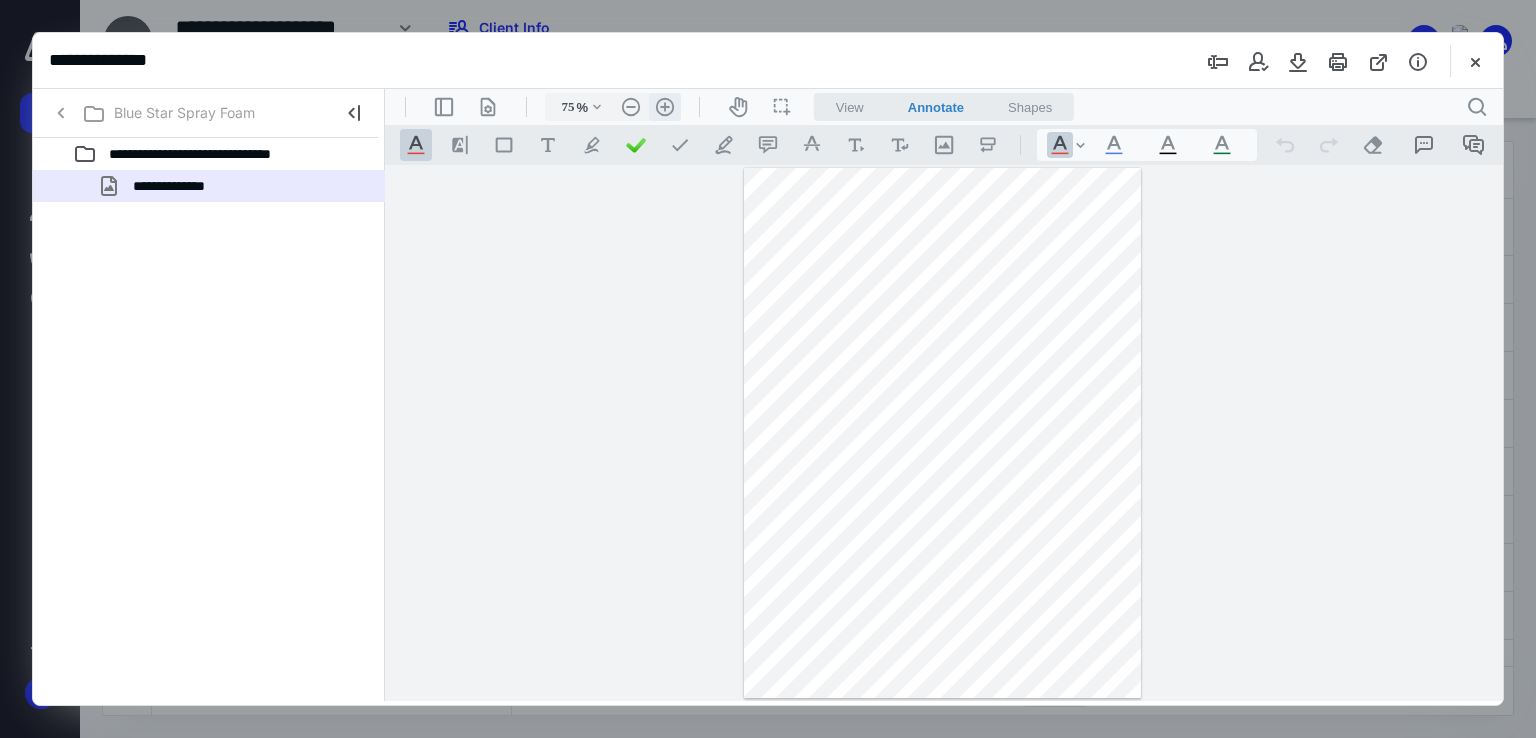 scroll, scrollTop: 25, scrollLeft: 0, axis: vertical 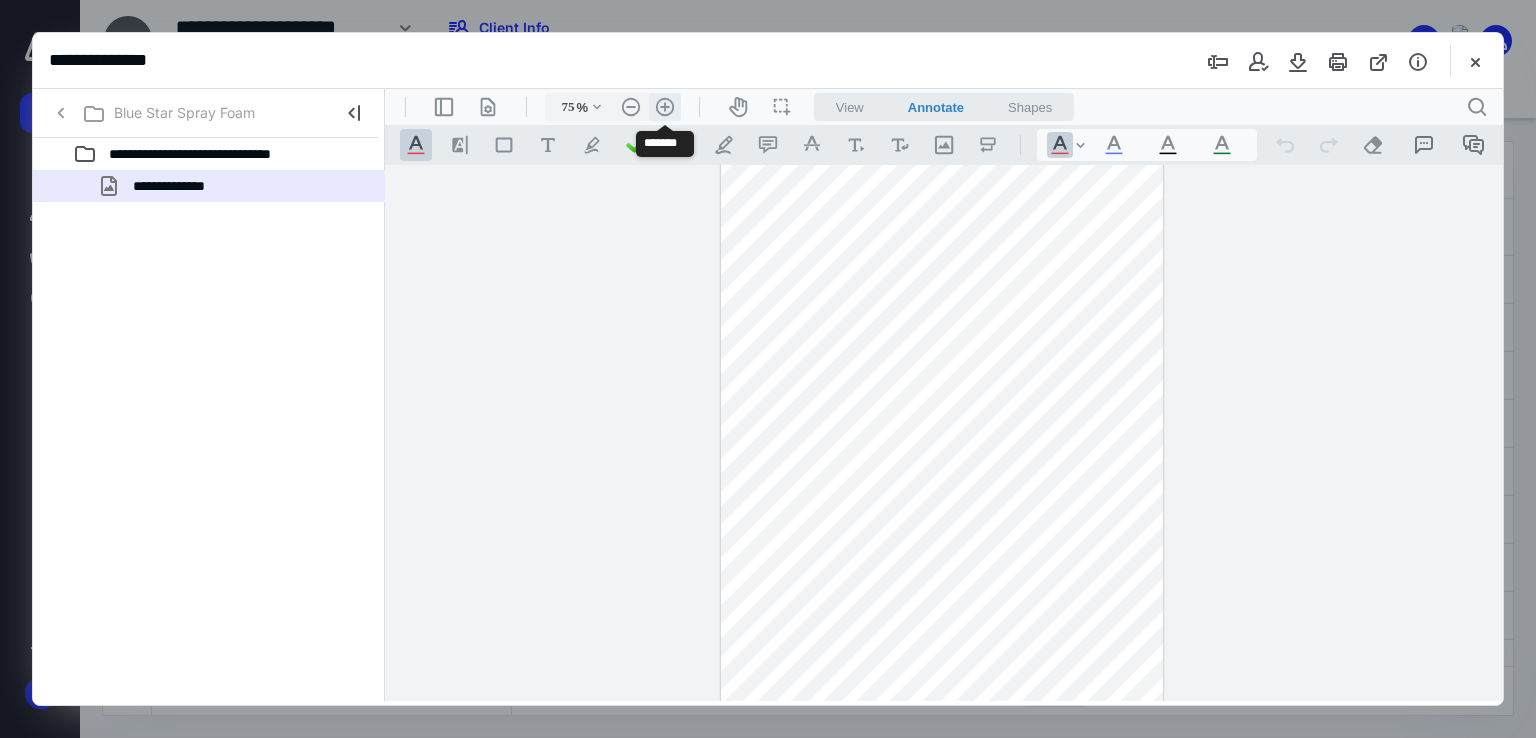 click on ".cls-1{fill:#abb0c4;} icon - header - zoom - in - line" at bounding box center (665, 107) 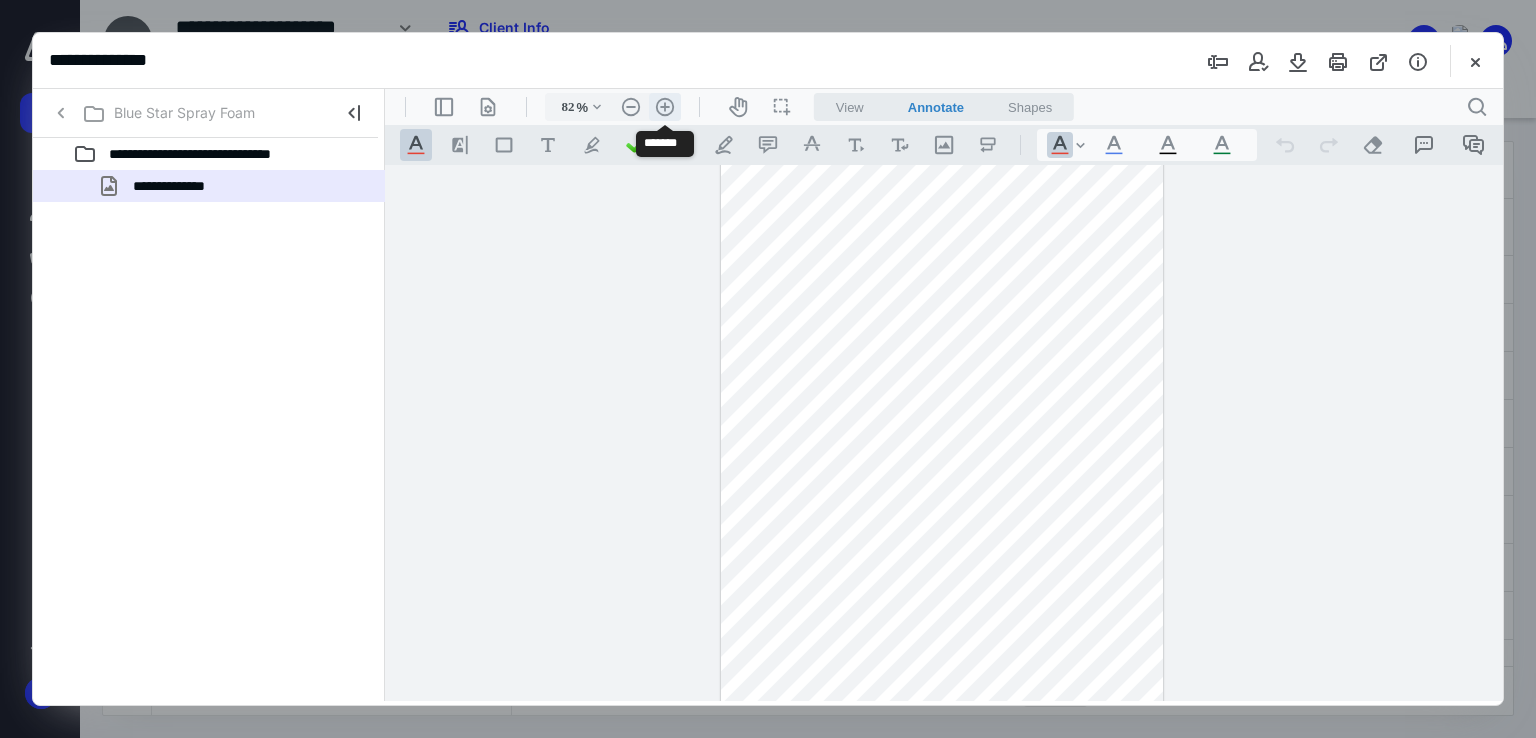 scroll, scrollTop: 51, scrollLeft: 0, axis: vertical 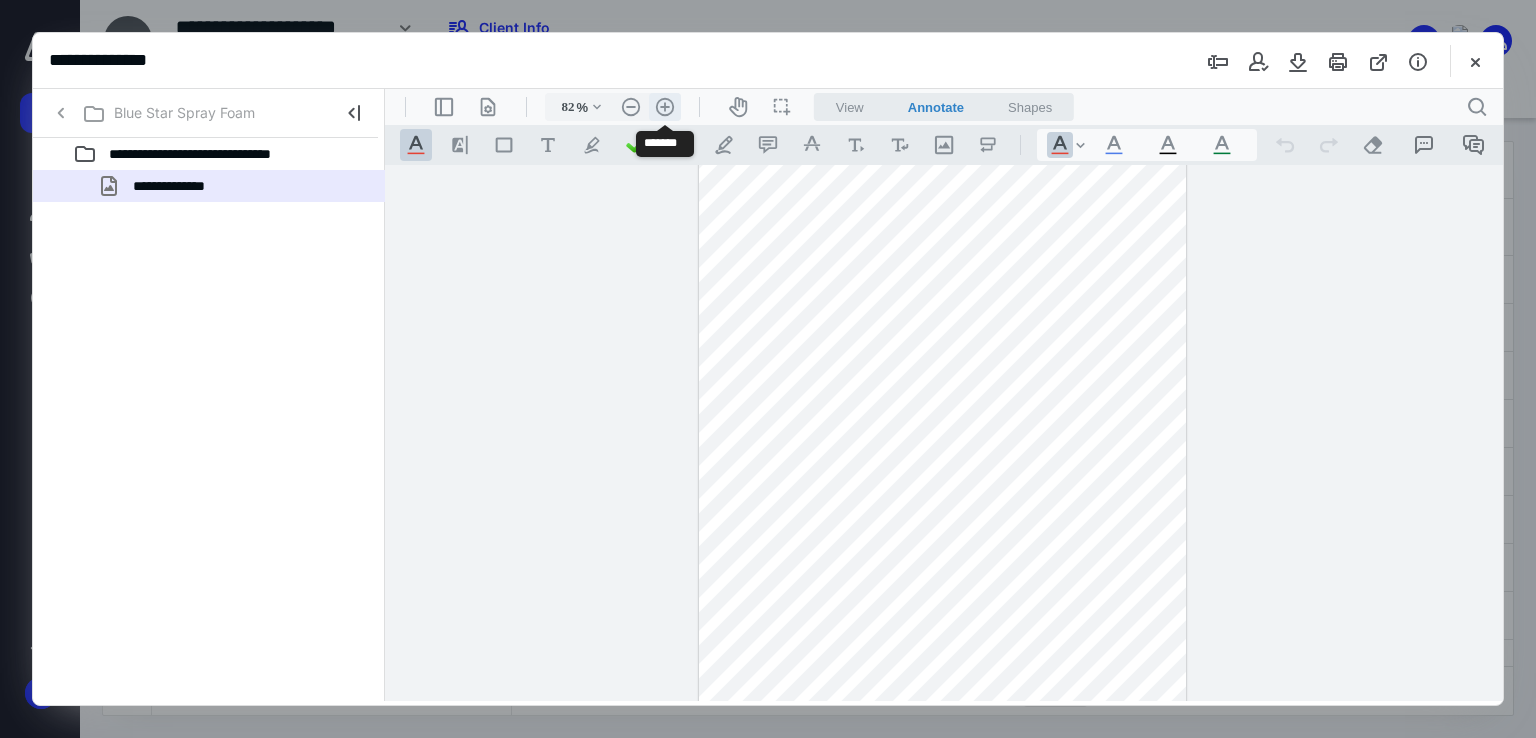 click on ".cls-1{fill:#abb0c4;} icon - header - zoom - in - line" at bounding box center [665, 107] 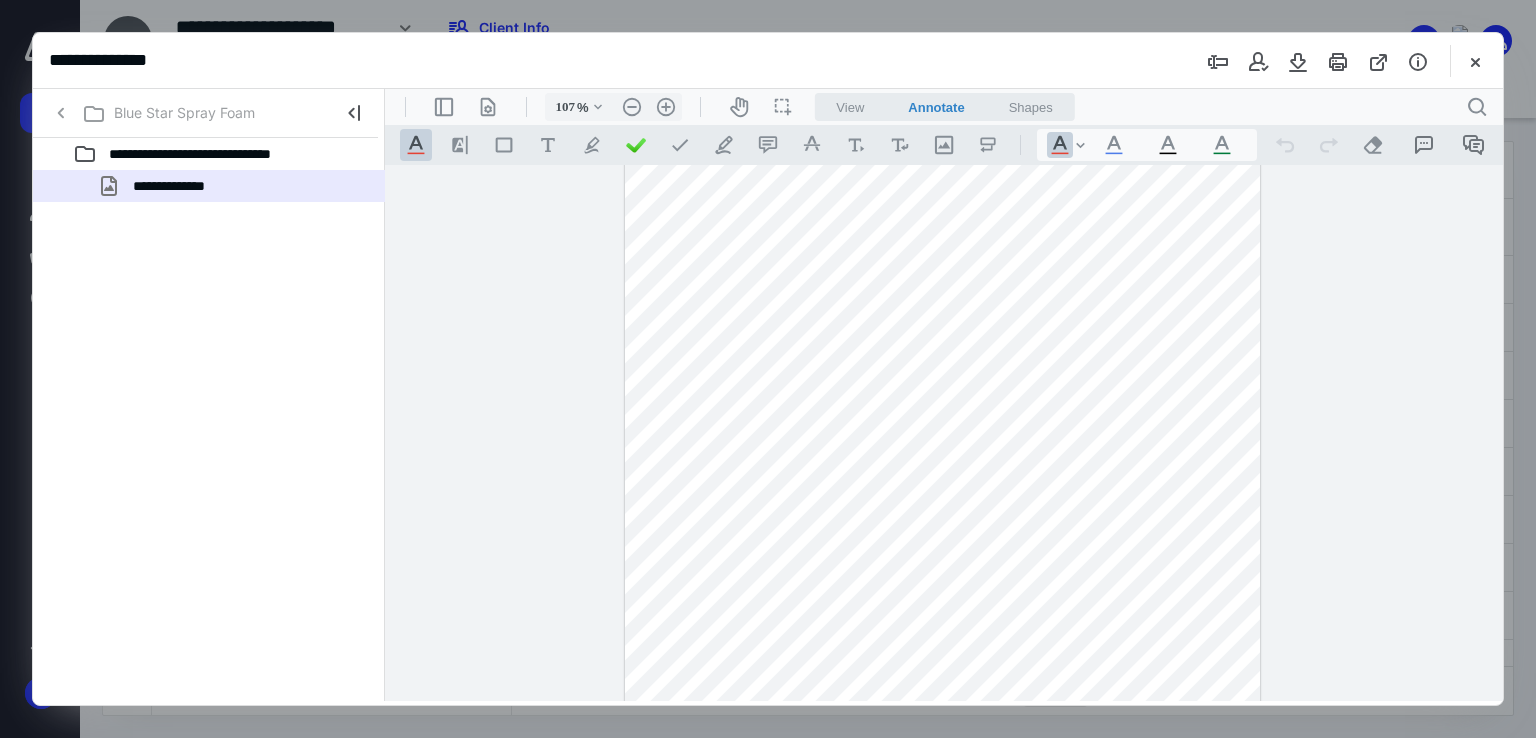 scroll, scrollTop: 0, scrollLeft: 0, axis: both 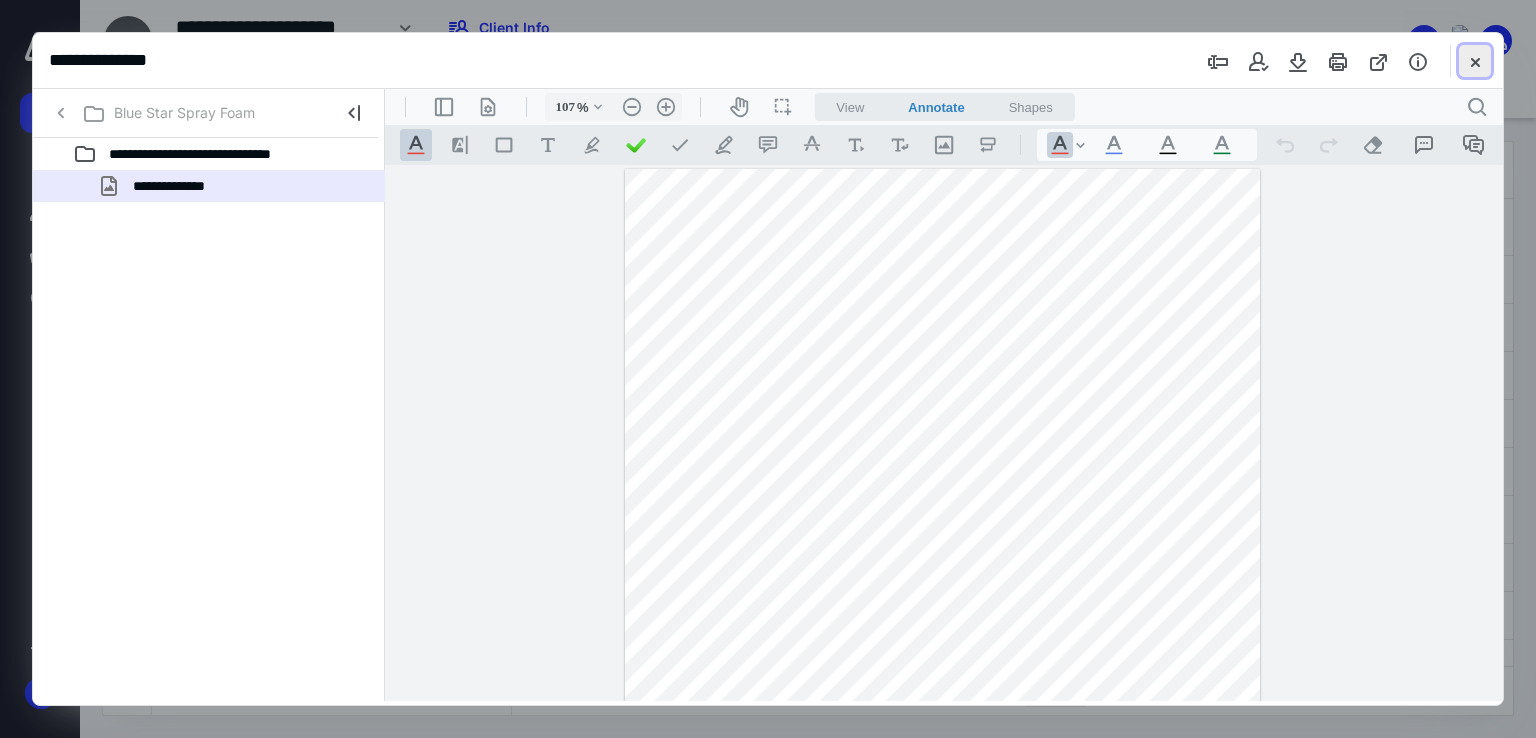 click at bounding box center (1475, 61) 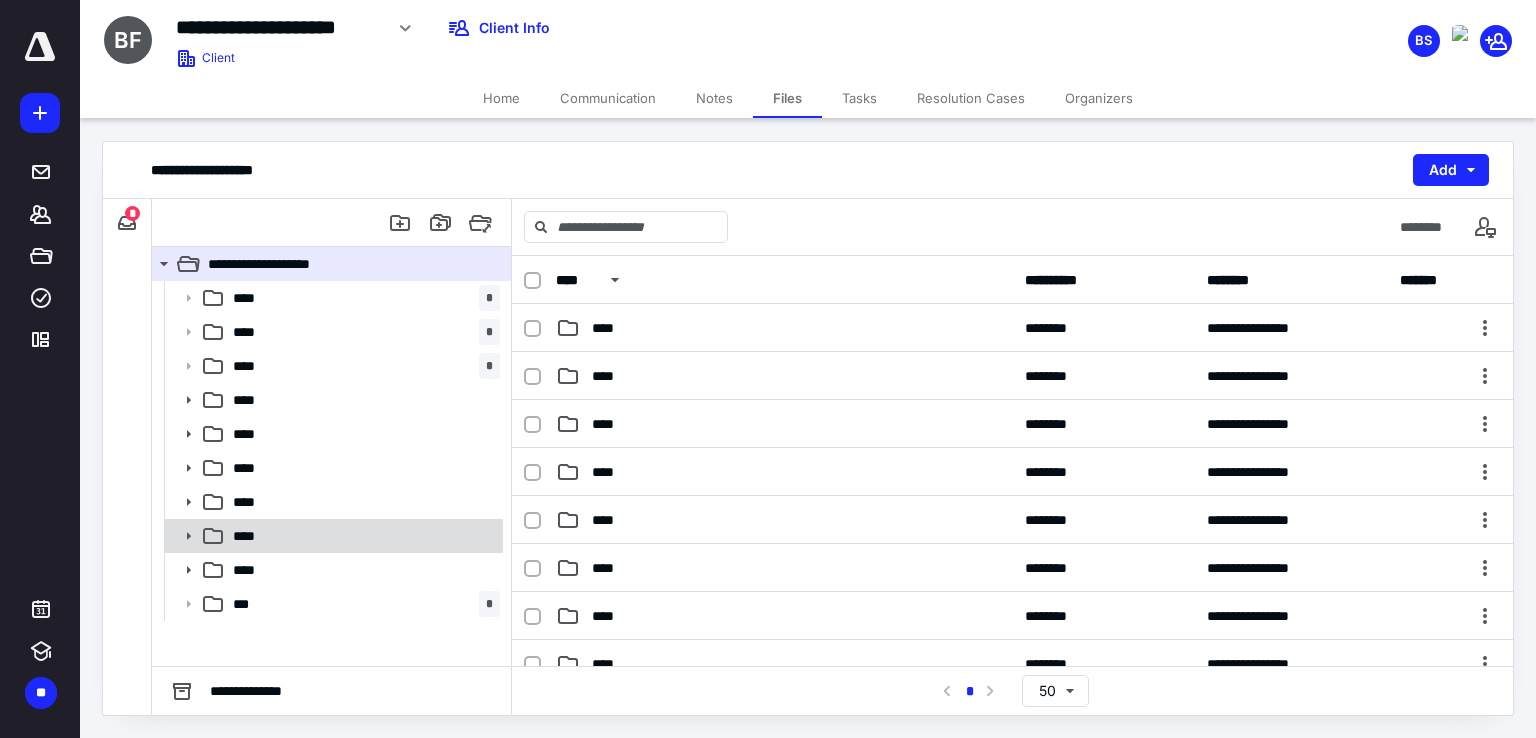 click on "****" at bounding box center [250, 536] 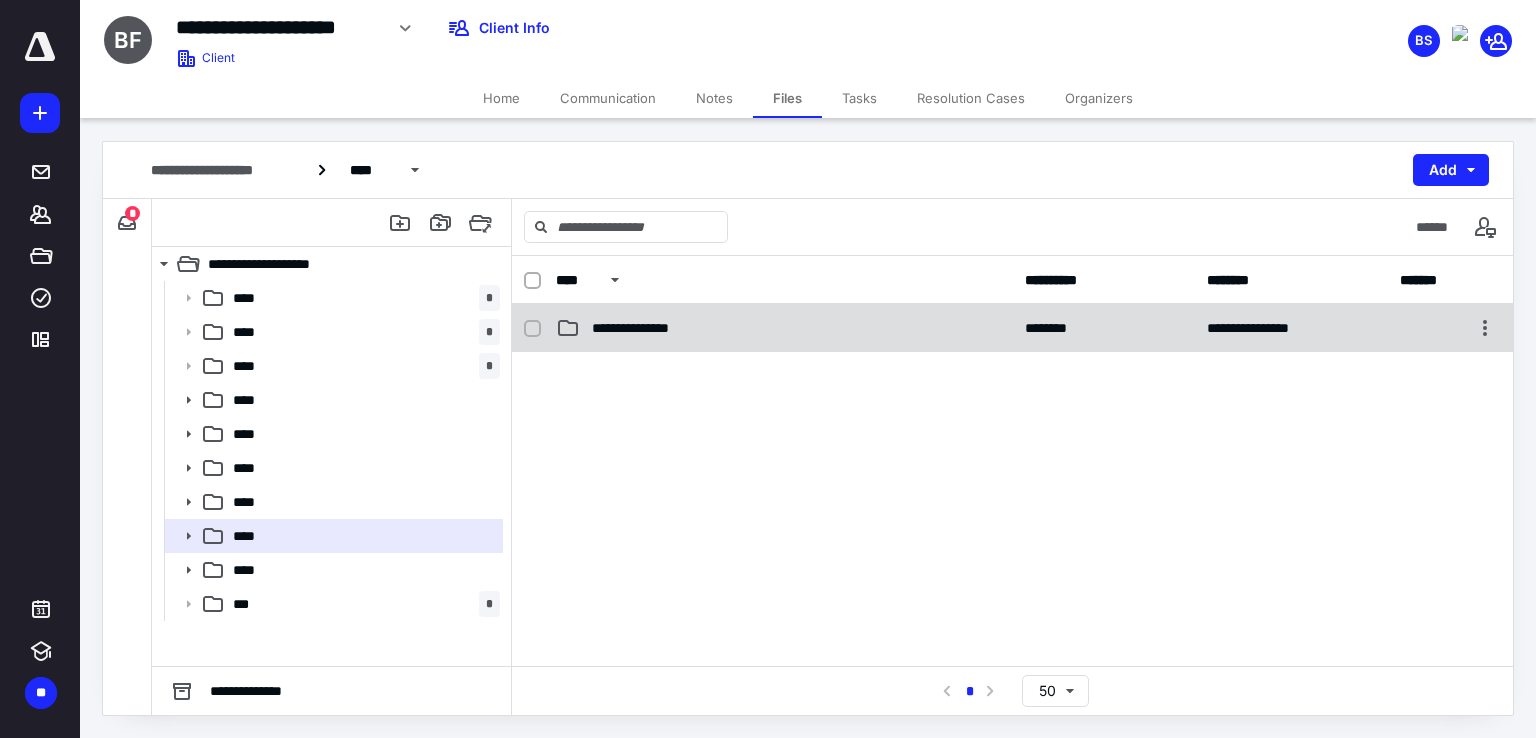 click on "**********" at bounding box center (647, 328) 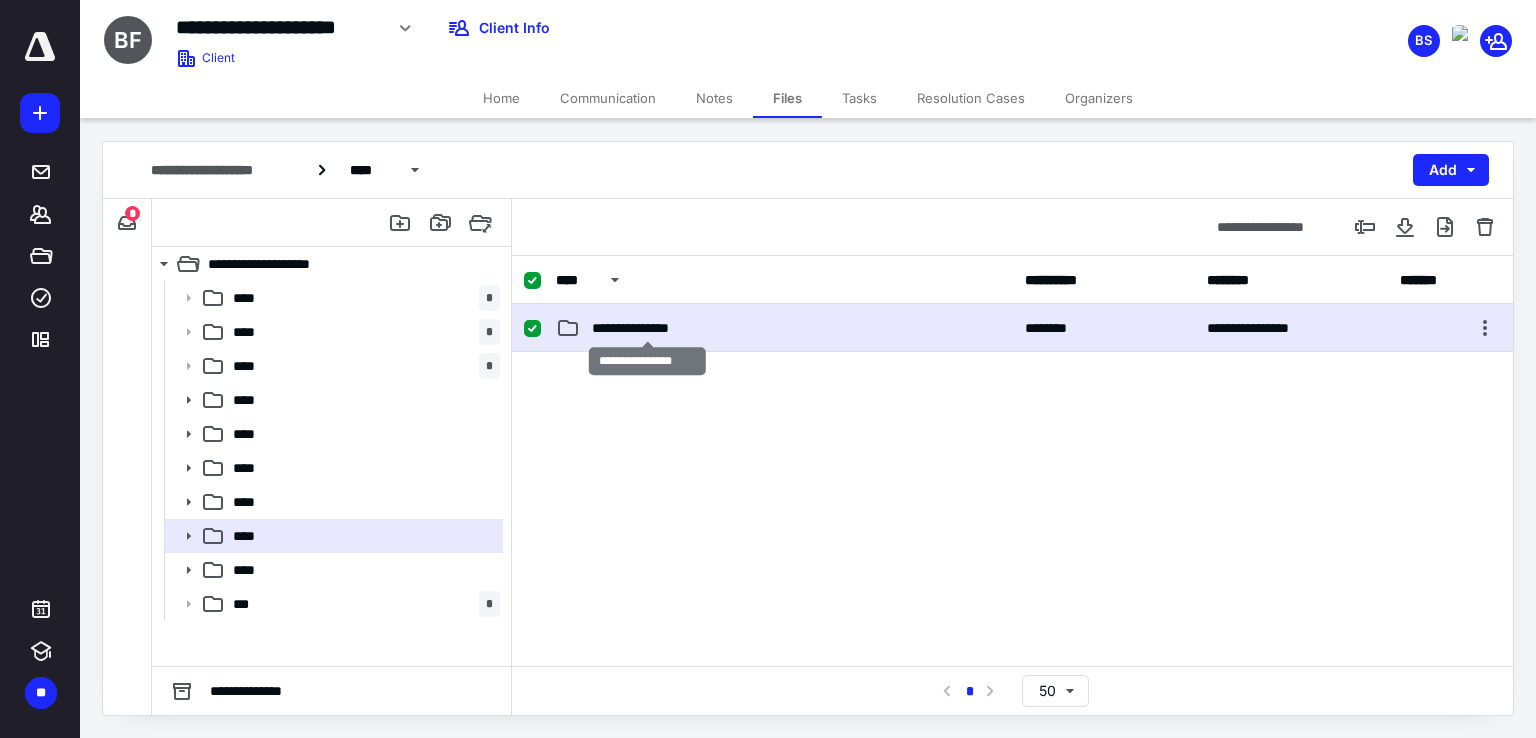 click on "**********" at bounding box center (647, 328) 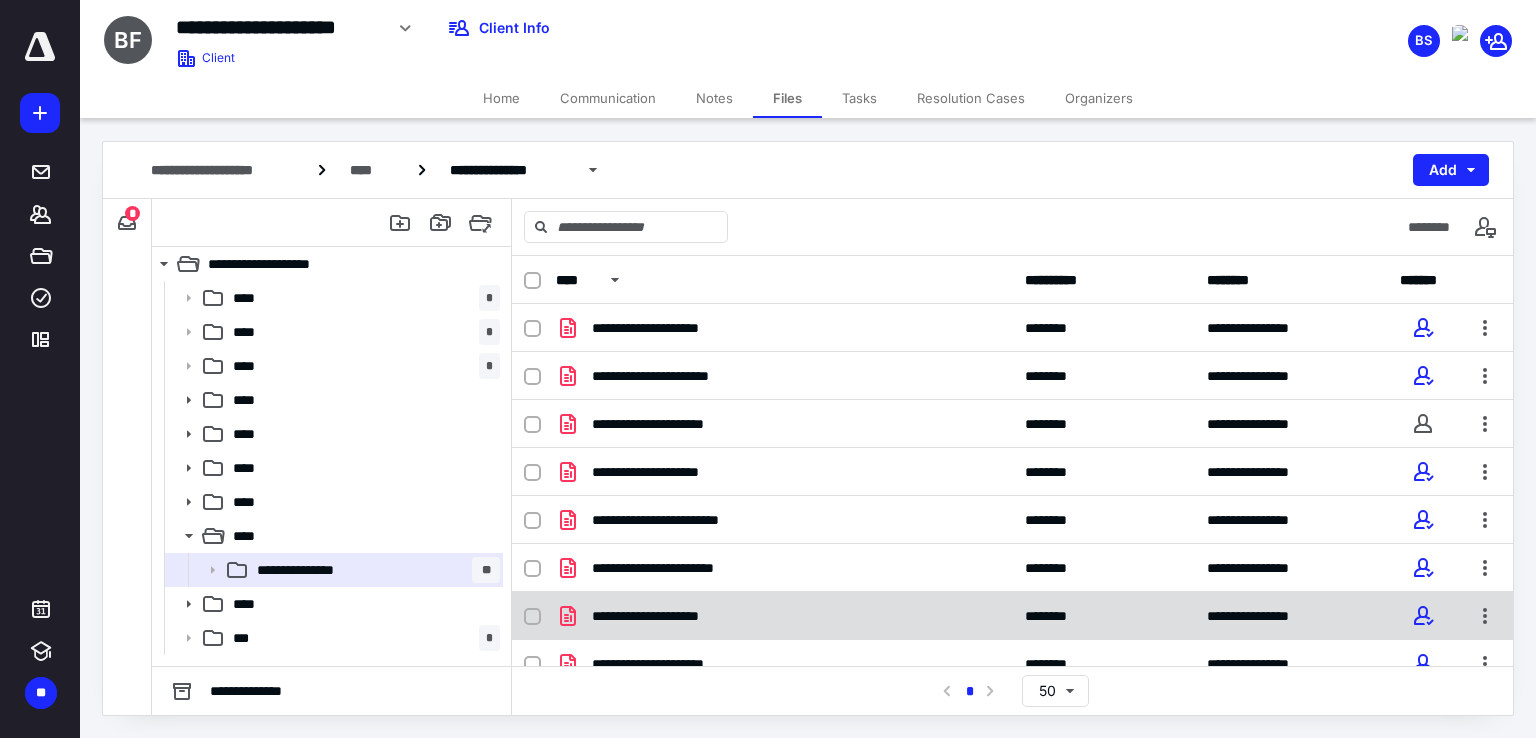 scroll, scrollTop: 211, scrollLeft: 0, axis: vertical 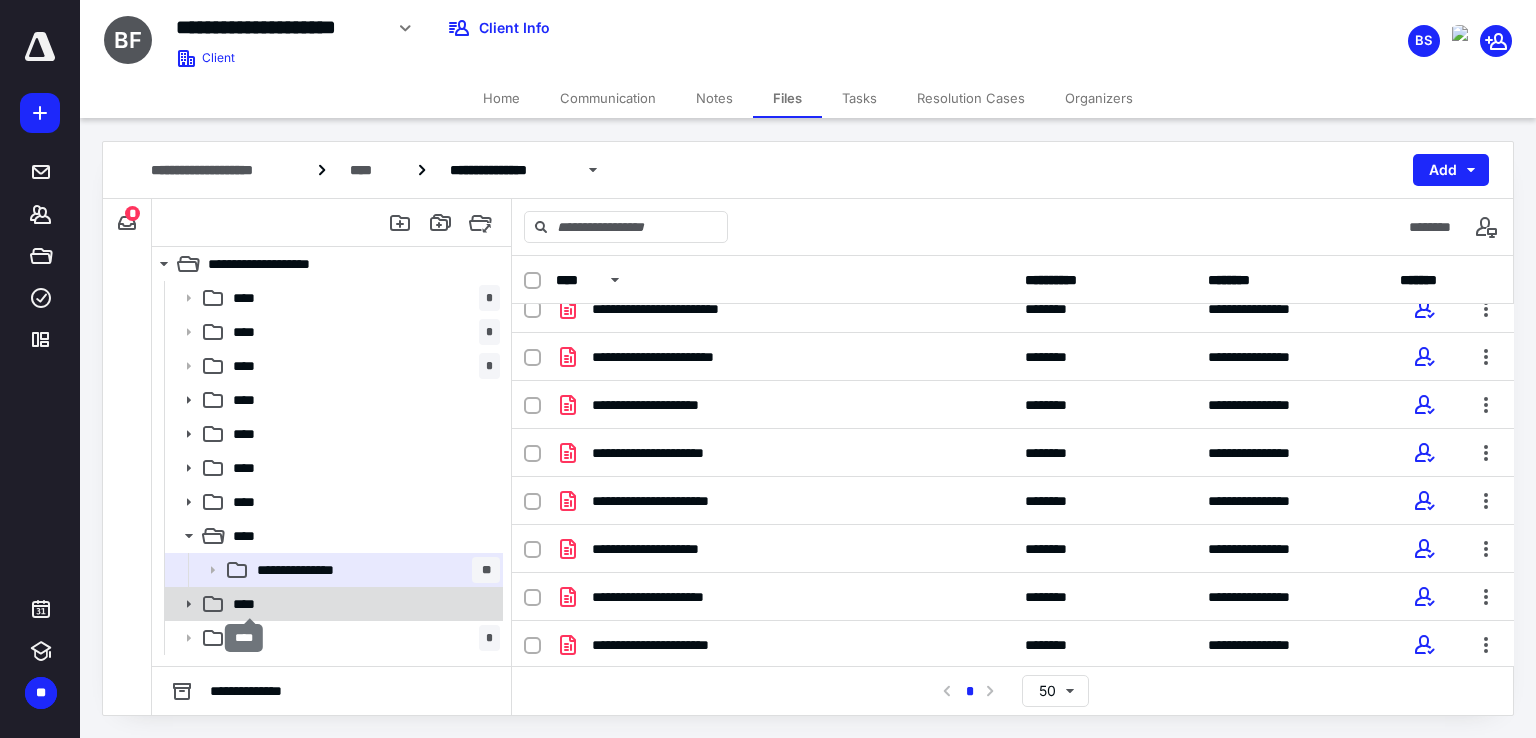 click on "****" at bounding box center (250, 604) 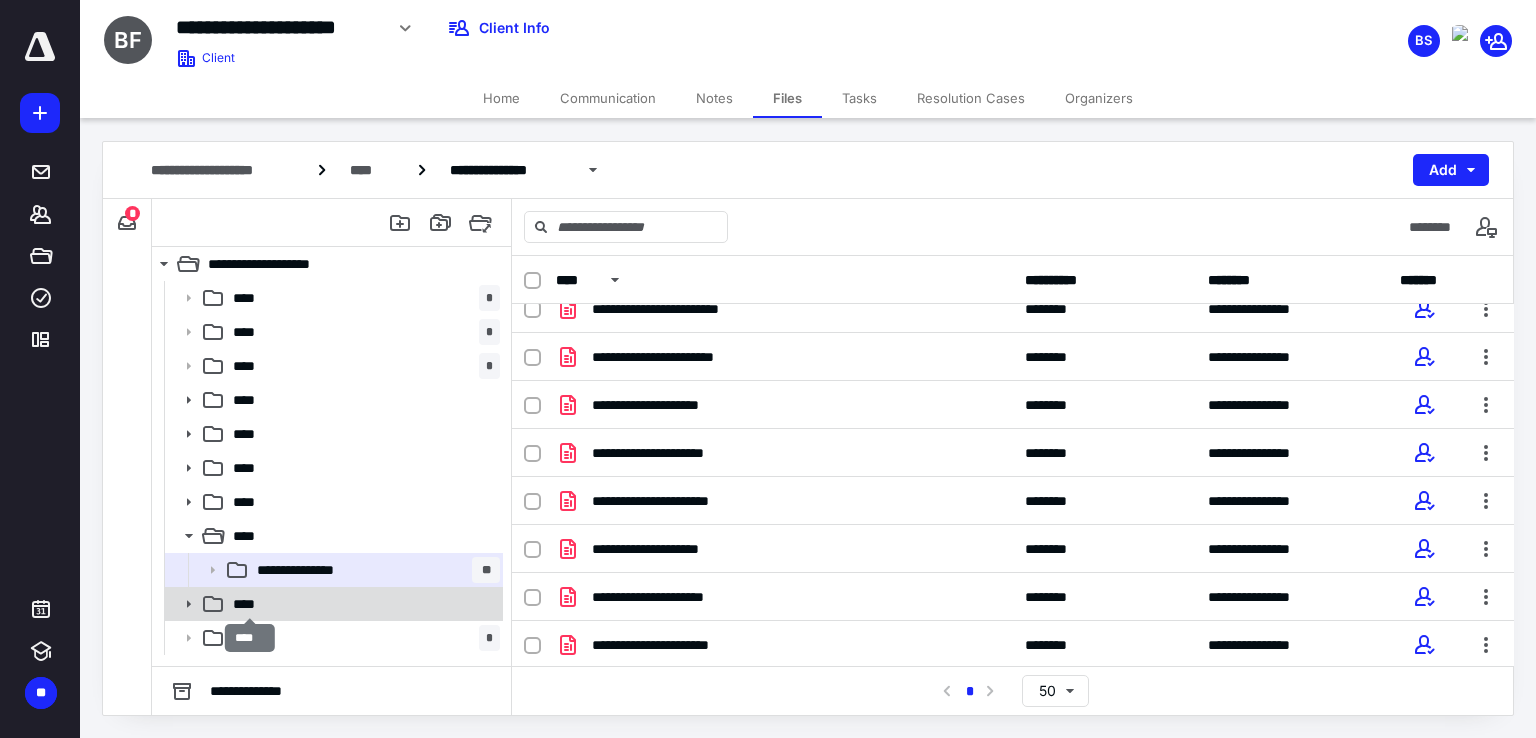 scroll, scrollTop: 0, scrollLeft: 0, axis: both 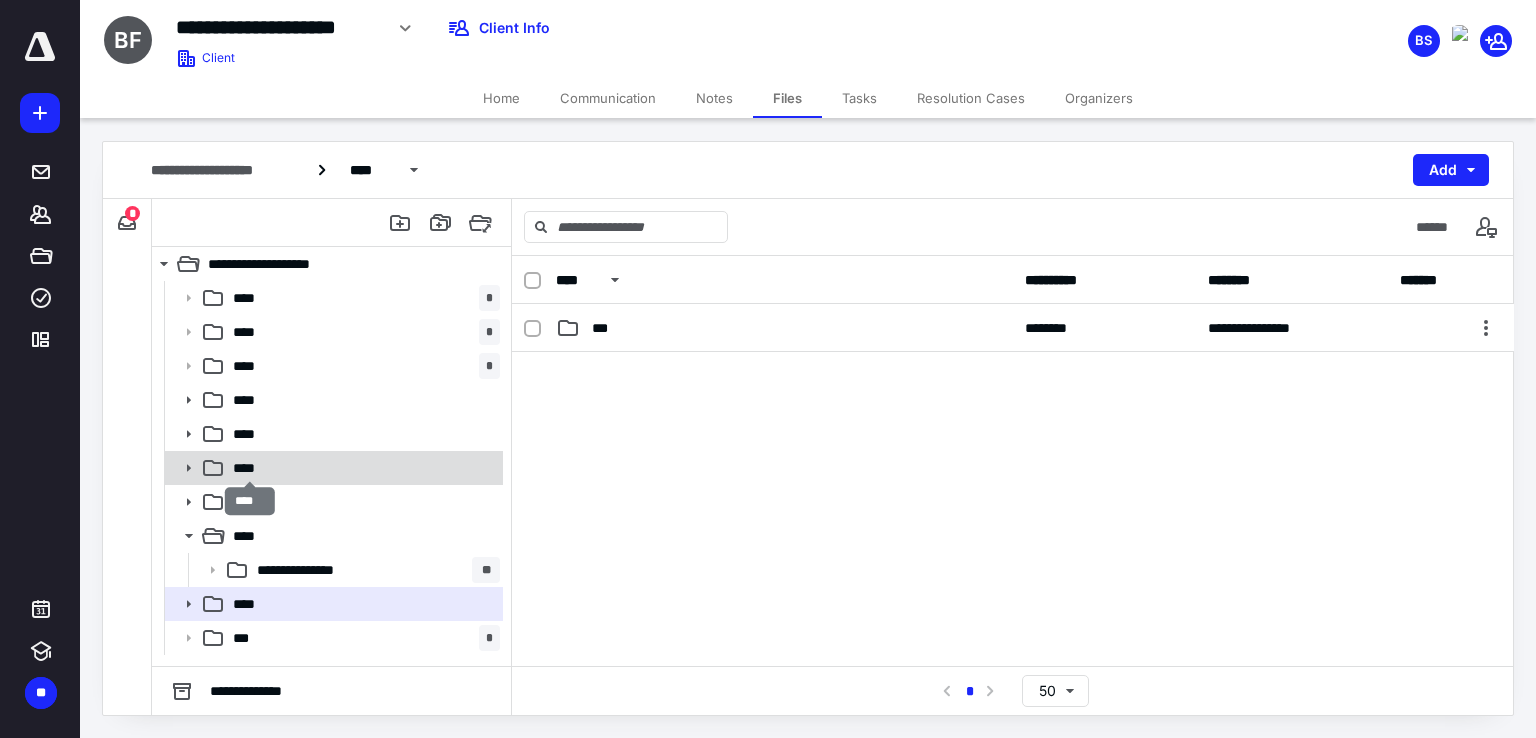 click on "****" at bounding box center (250, 468) 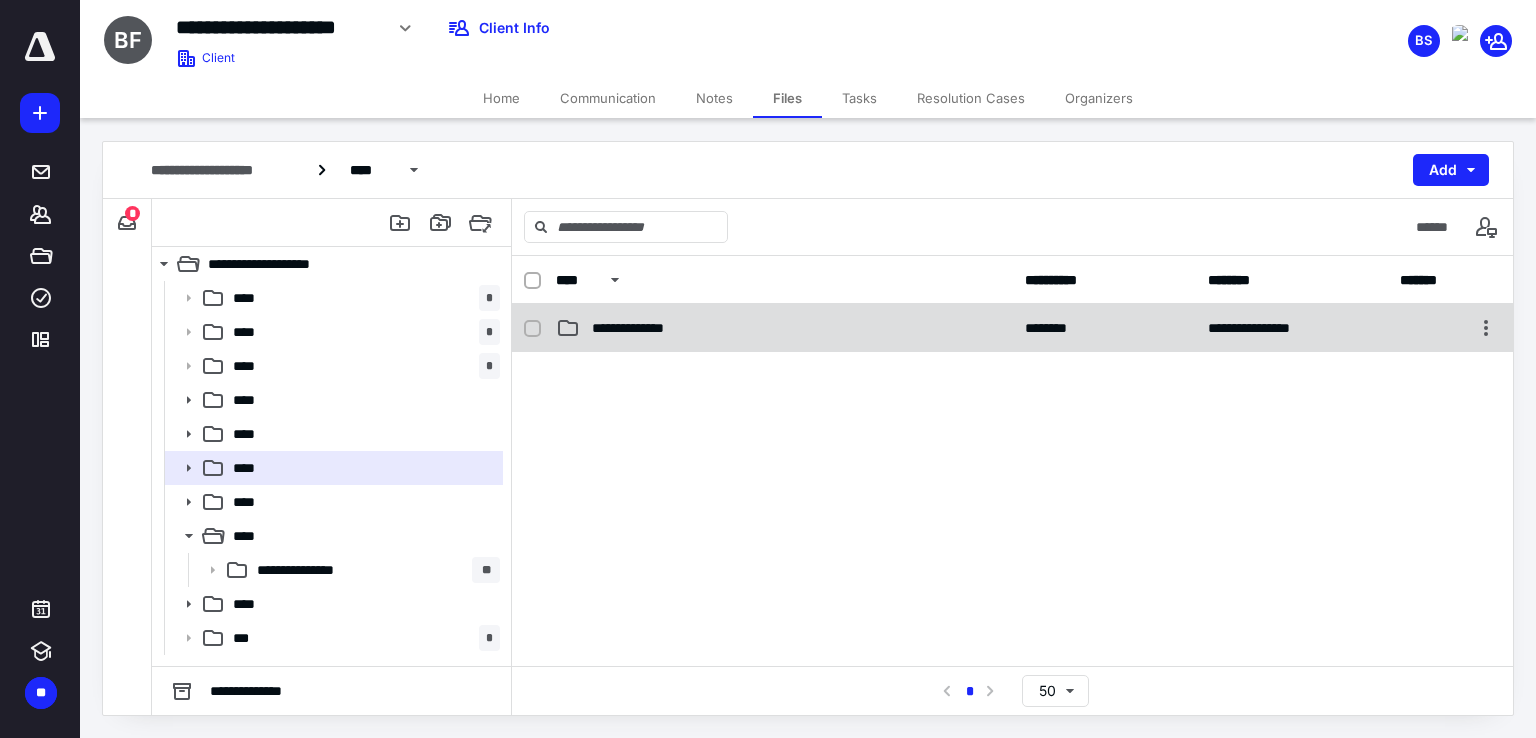click on "**********" at bounding box center (784, 328) 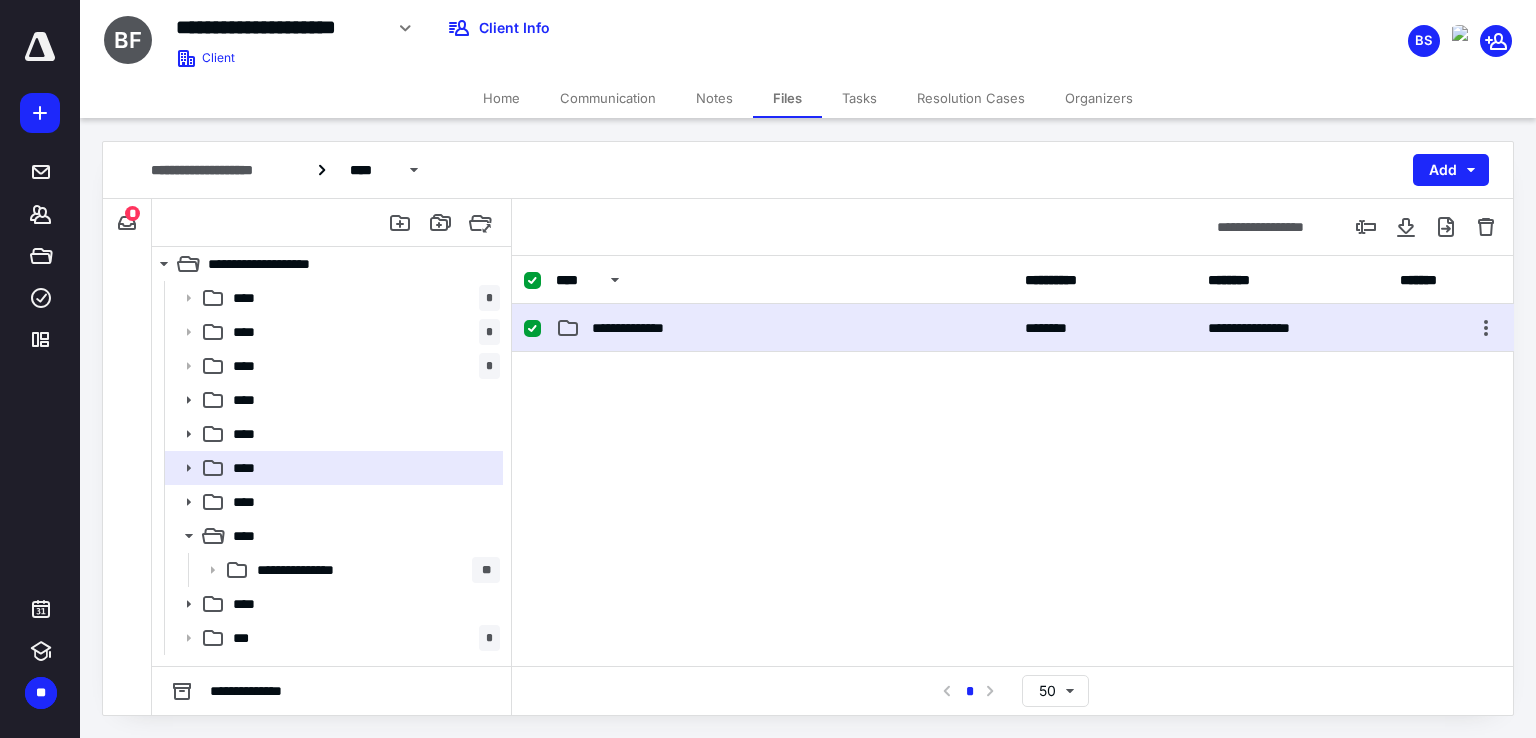 click on "**********" at bounding box center [784, 328] 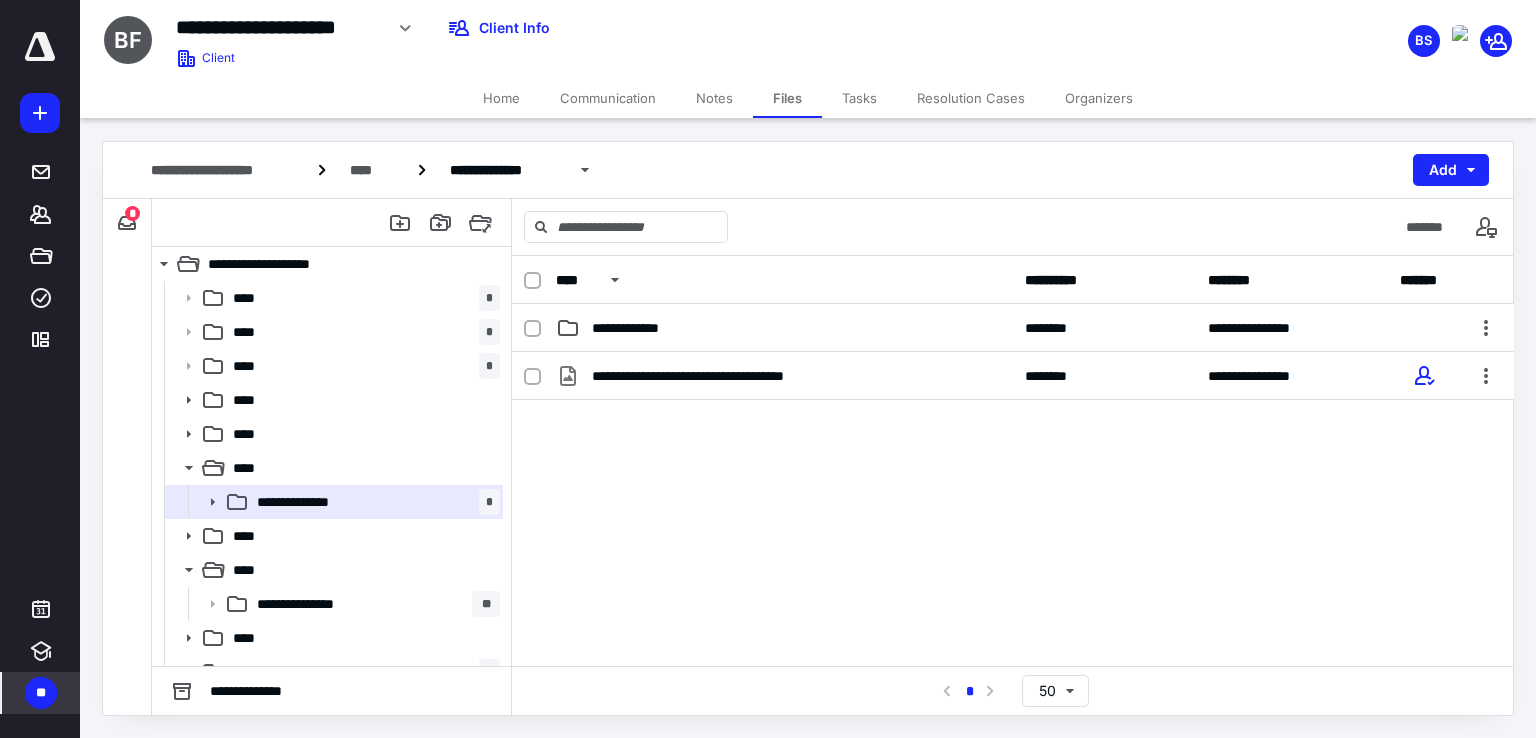 click on "**" at bounding box center [41, 693] 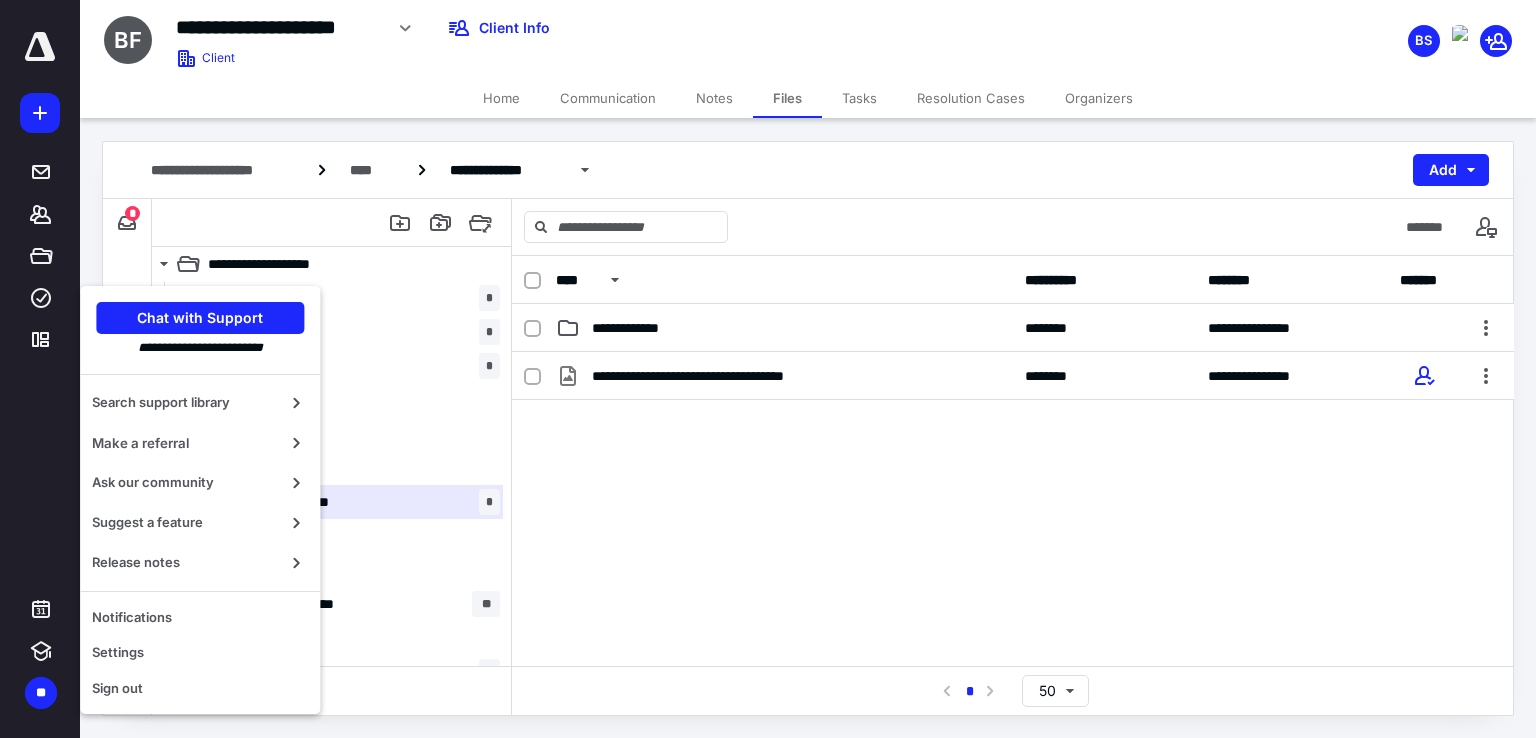 click on "**********" at bounding box center (1013, 502) 